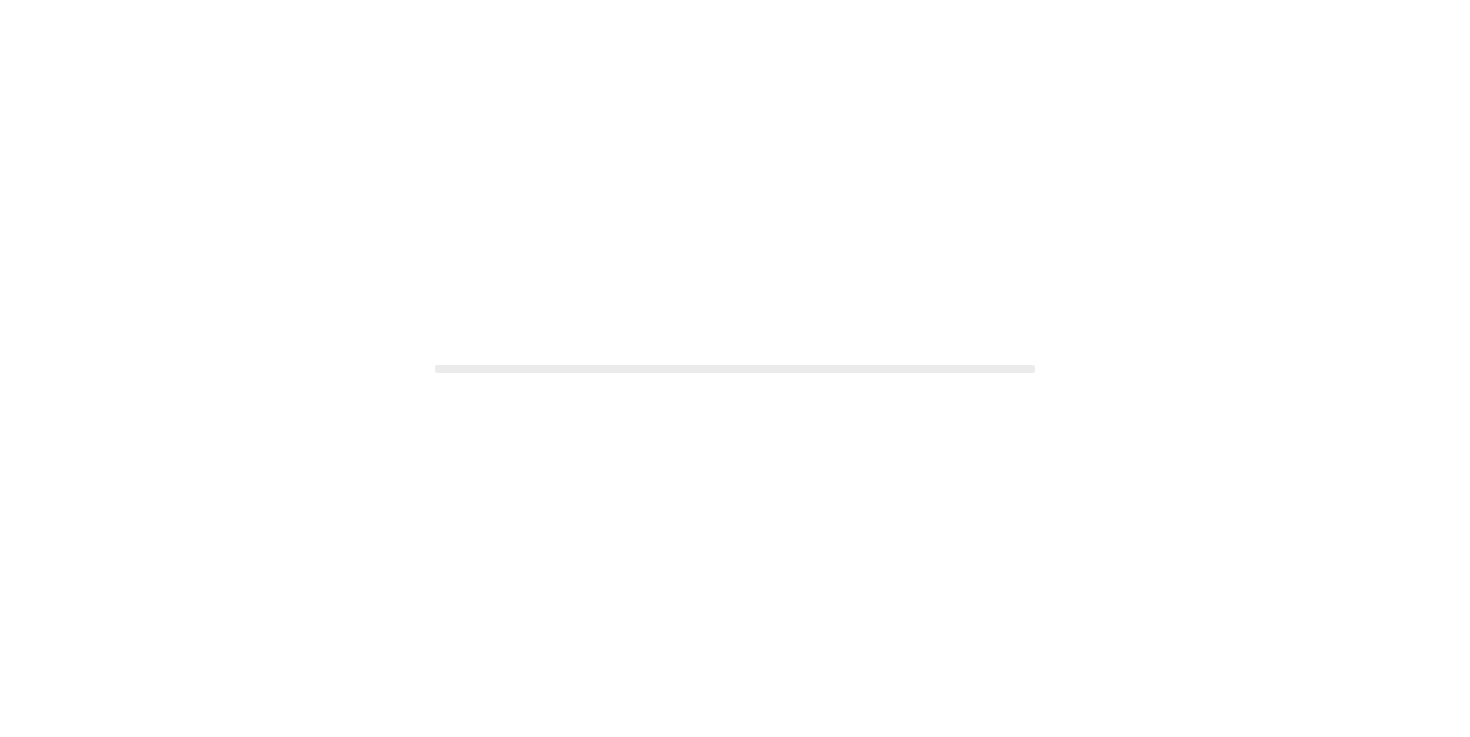 scroll, scrollTop: 0, scrollLeft: 0, axis: both 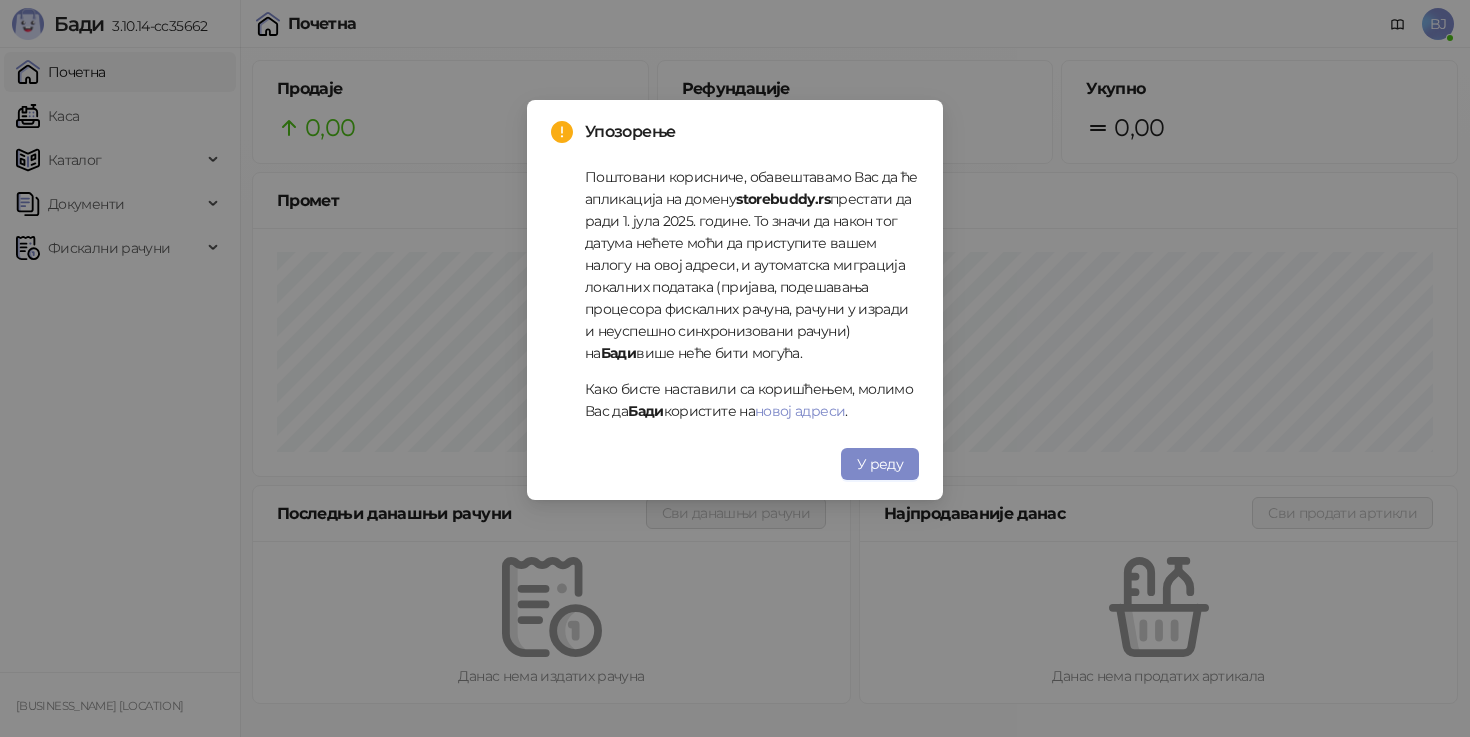 click on "Упозорење Поштовани корисниче, обавештавамо Вас да ће апликација на домену  storebuddy.rs  престати да ради 1. јула 2025. године. То значи да након тог датума нећете моћи да приступите вашем налогу на овој адреси, и аутоматска миграција локалних података (пријава, подешавања процесора фискалних рачуна, рачуни у изради и неуспешно синхронизовани рачуни) на  Бади  више неће бити могућа. Како бисте наставили са коришћењем, молимо Вас да  Бади  користите на  новој адреси . У реду" at bounding box center (735, 300) 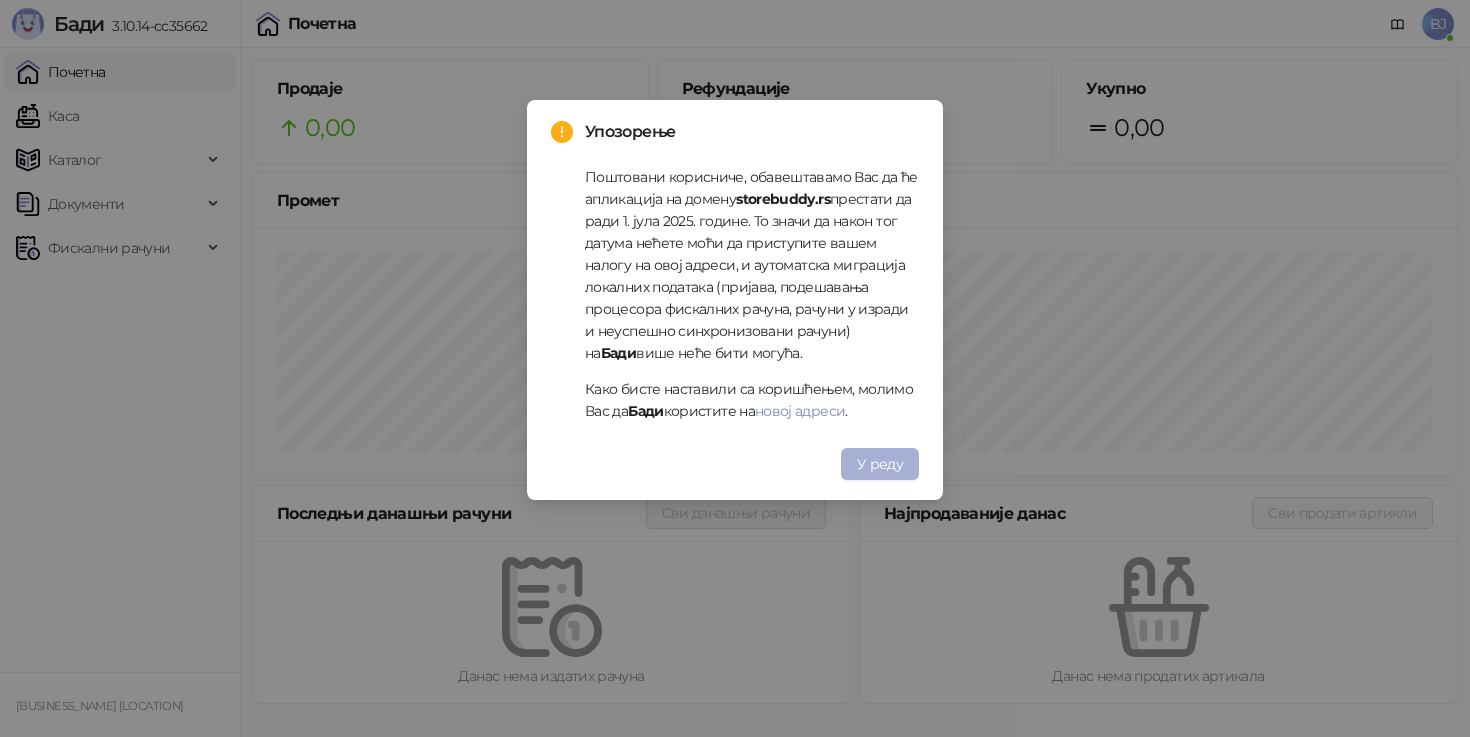 click on "У реду" at bounding box center (880, 464) 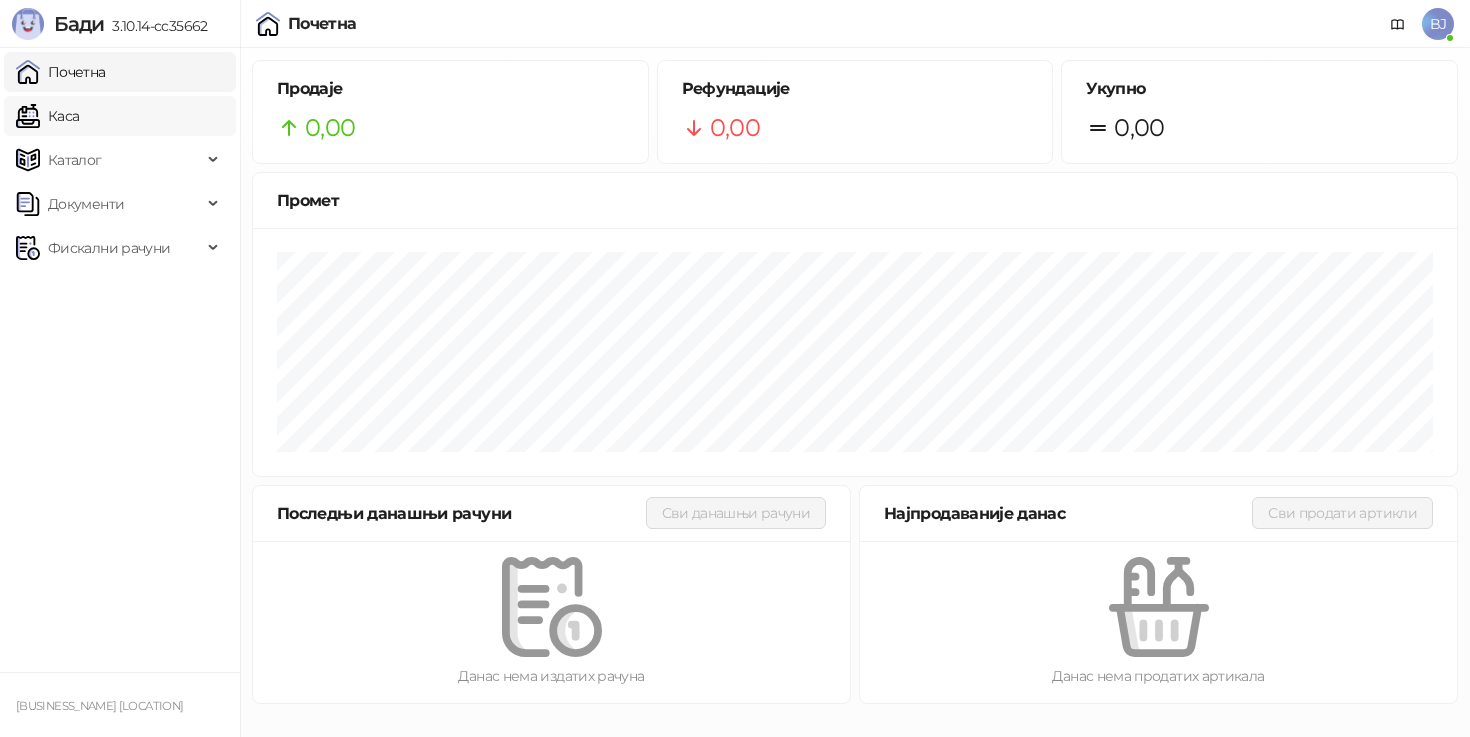 click on "Каса" at bounding box center (47, 116) 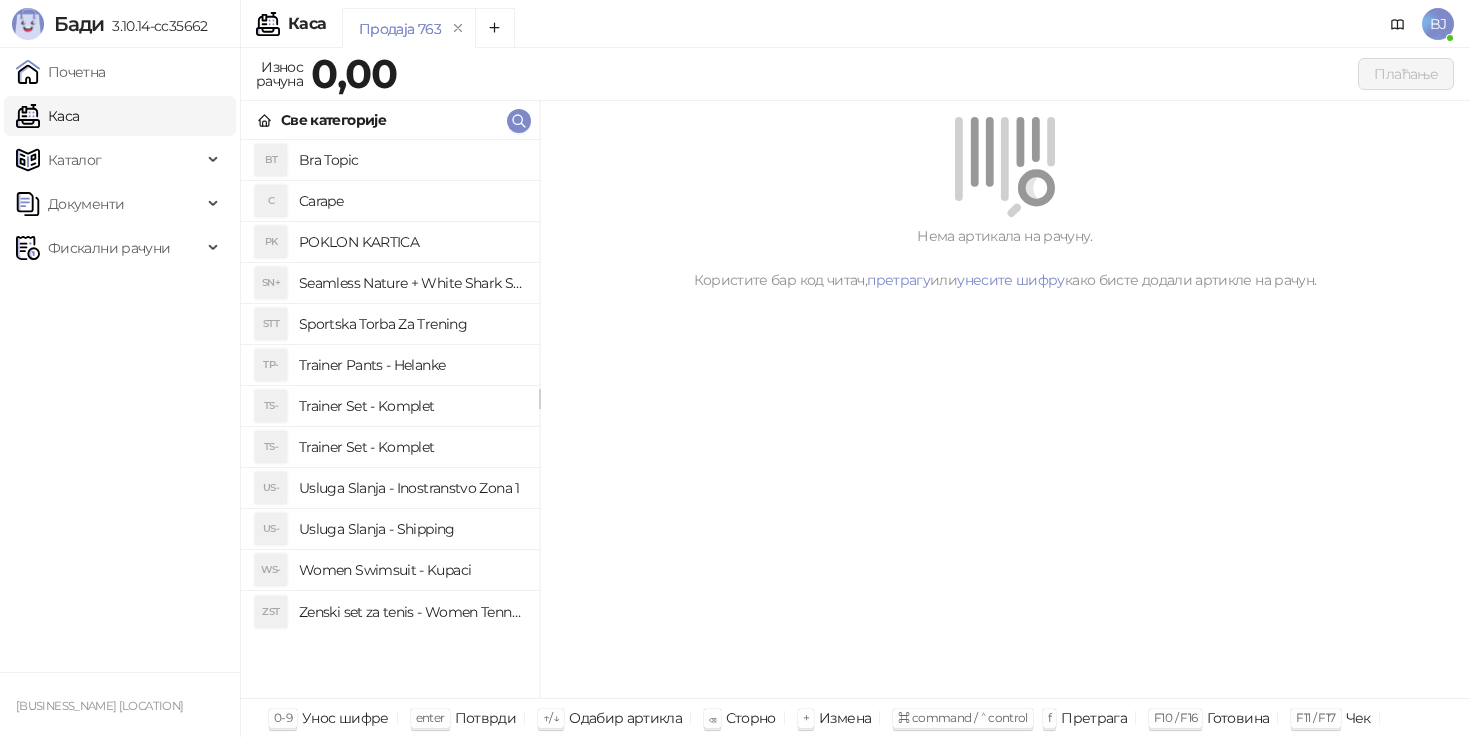 type 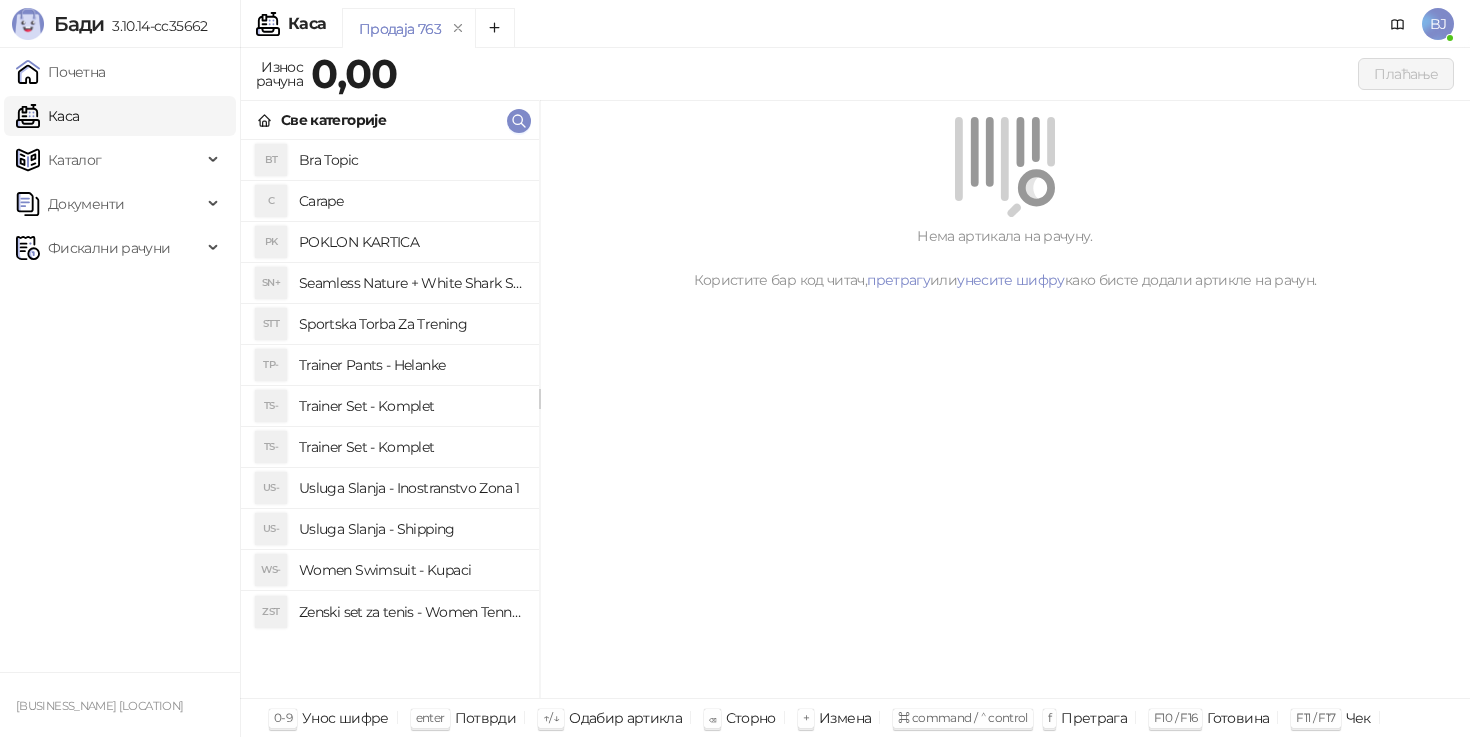 click on "Trainer Set - Komplet" at bounding box center [411, 406] 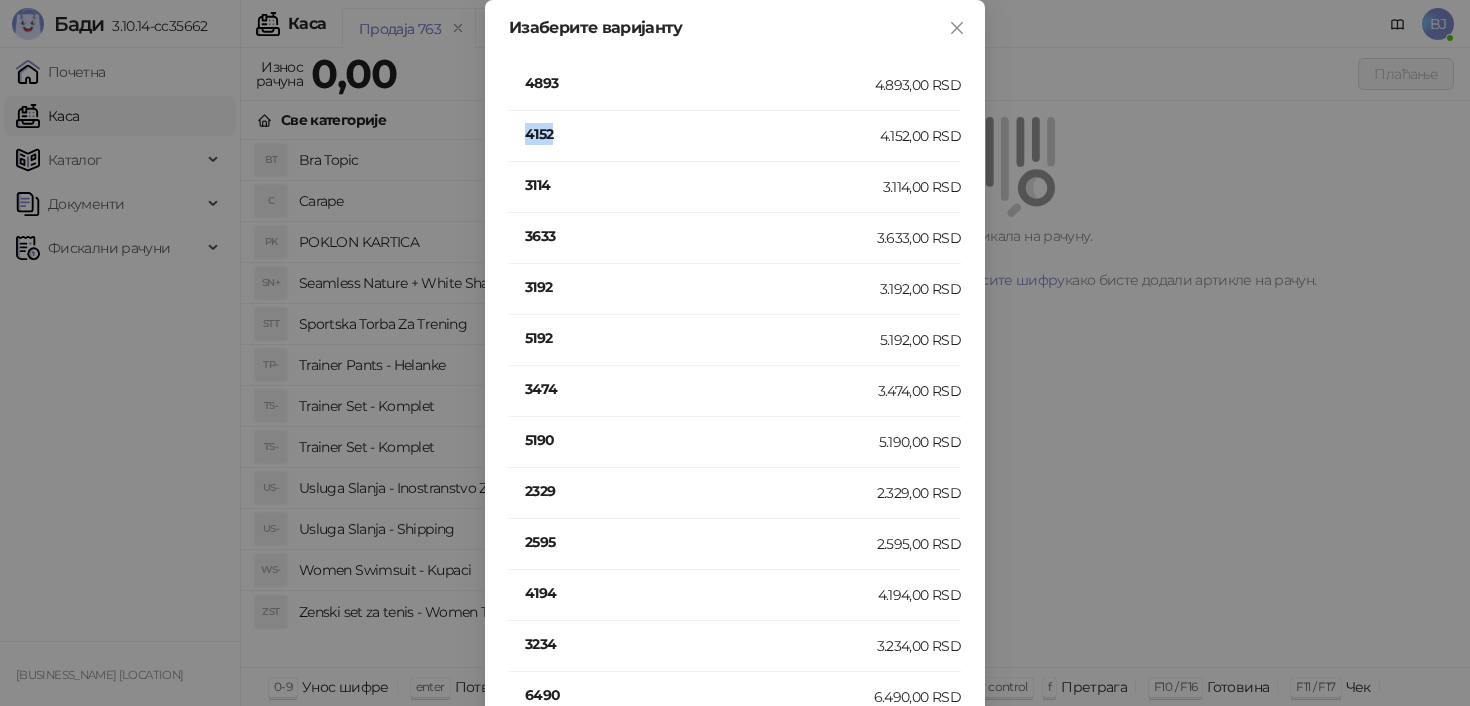 click on "4152" at bounding box center [702, 134] 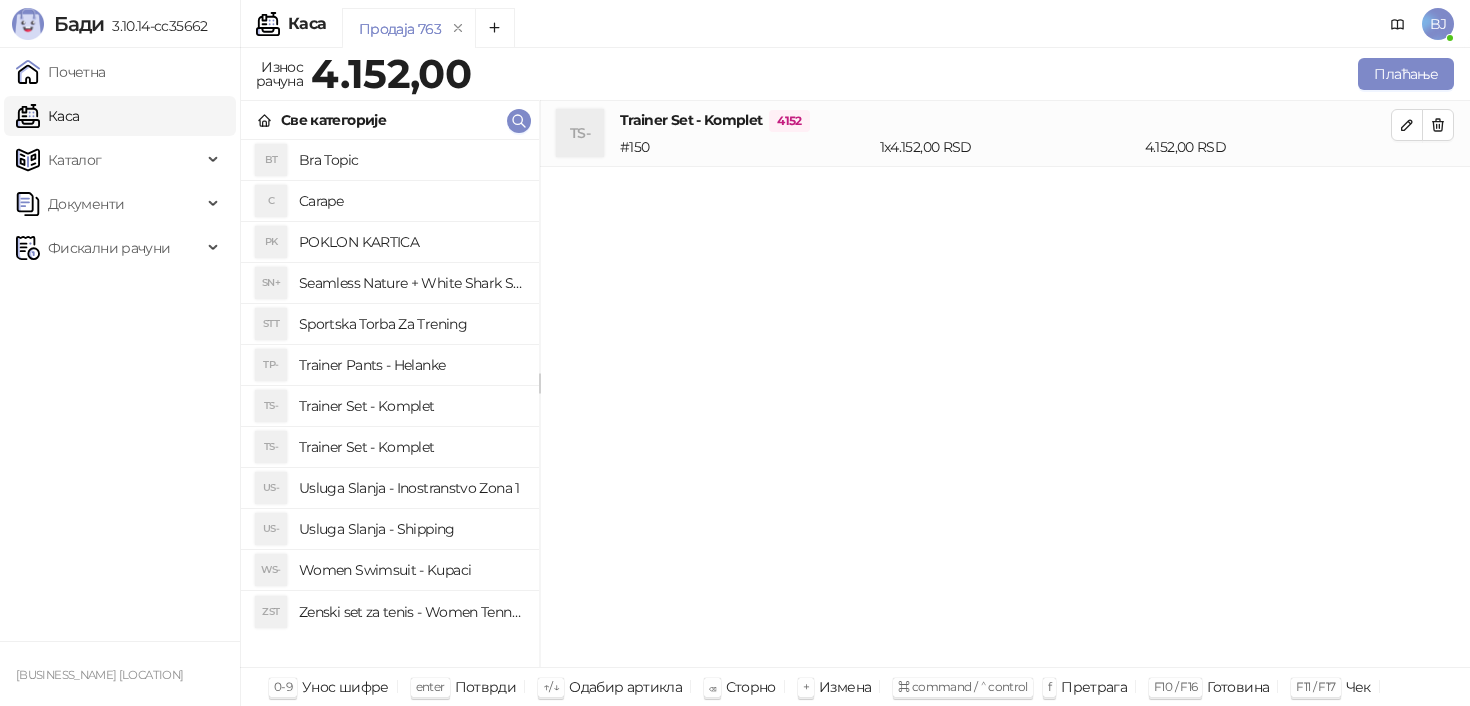 click on "Usluga Slanja - Shipping" at bounding box center [411, 529] 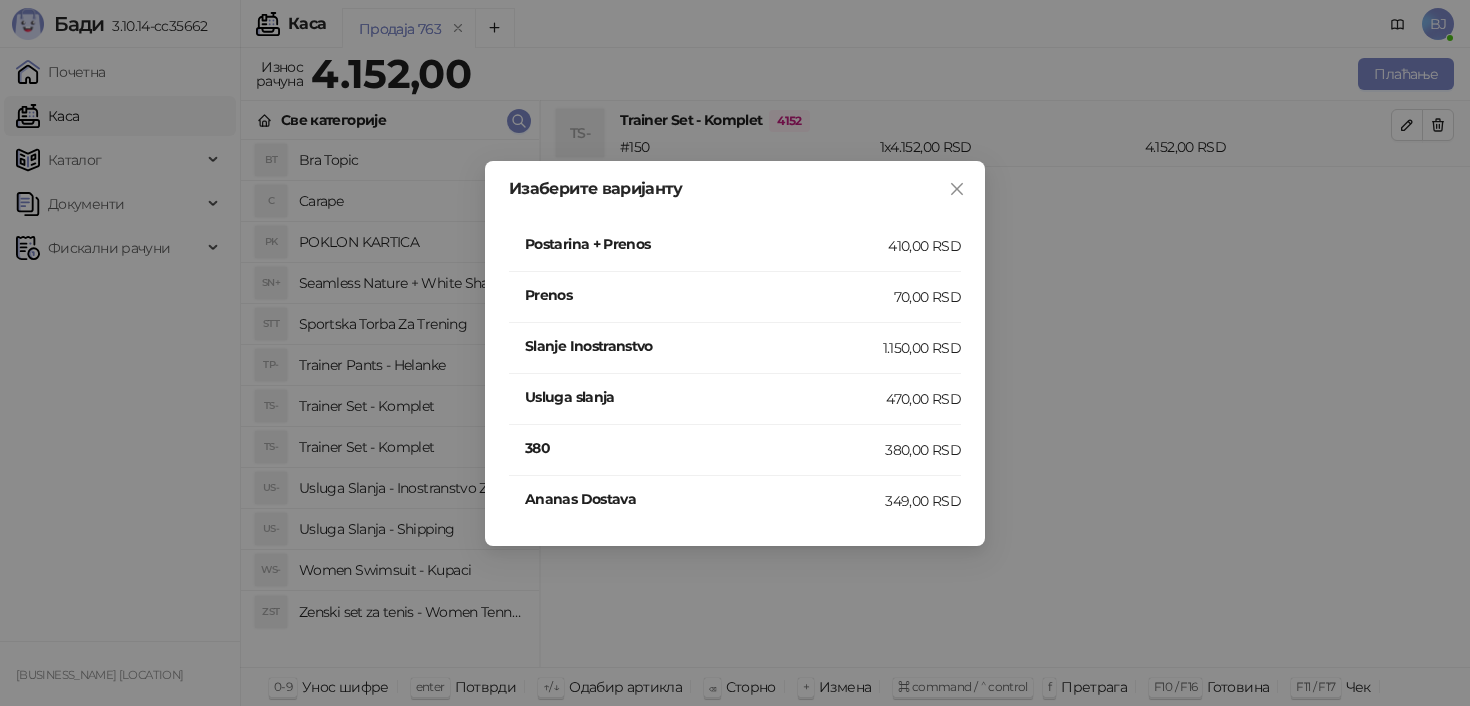 click on "Postarina + Prenos" at bounding box center (706, 246) 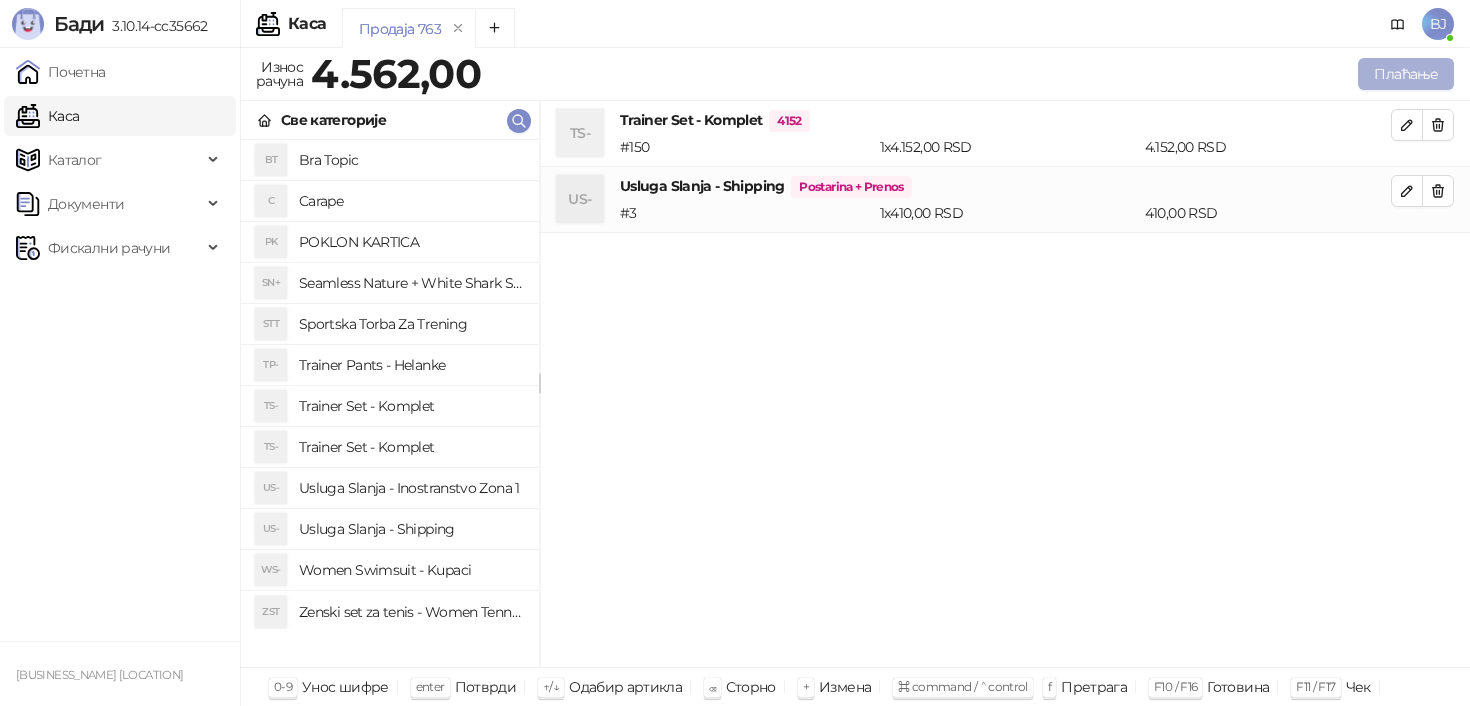 click on "Плаћање" at bounding box center [1406, 74] 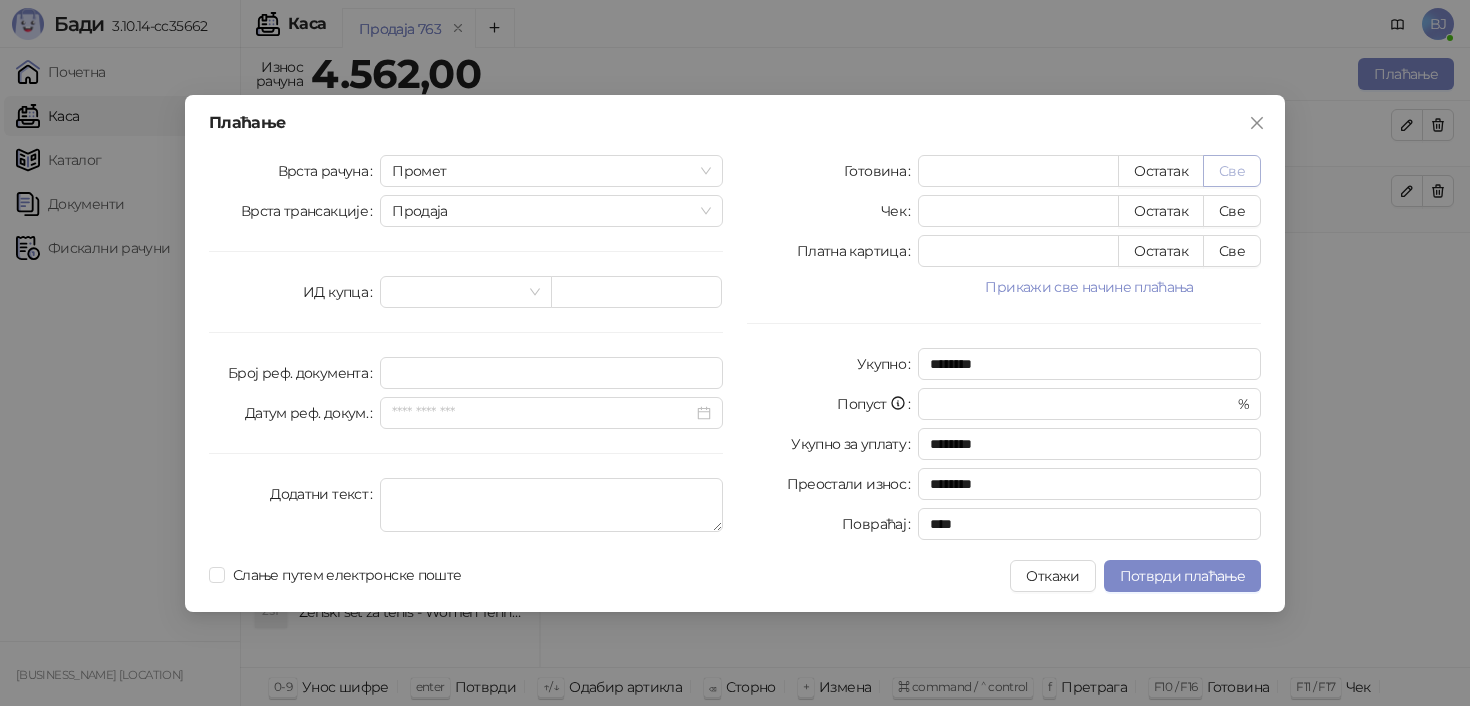 click on "Све" at bounding box center [1232, 171] 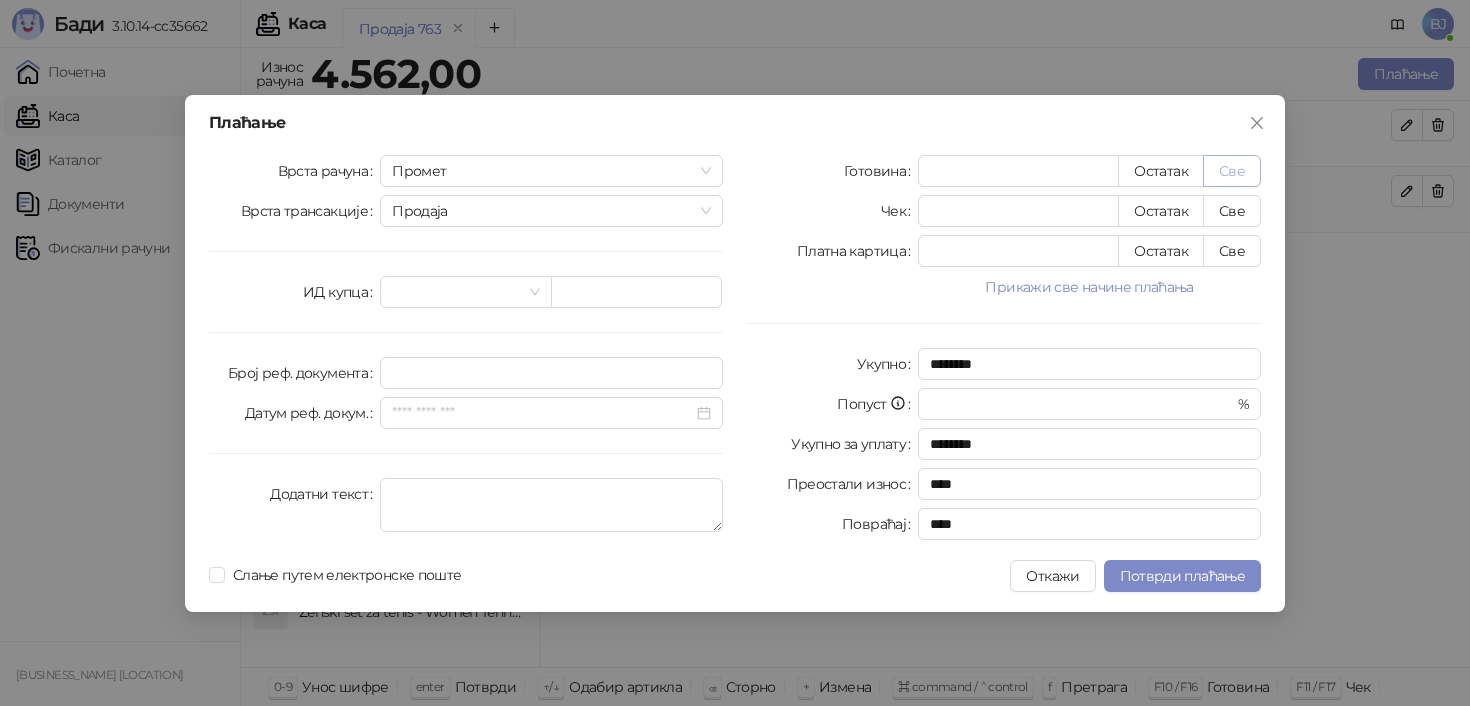 type 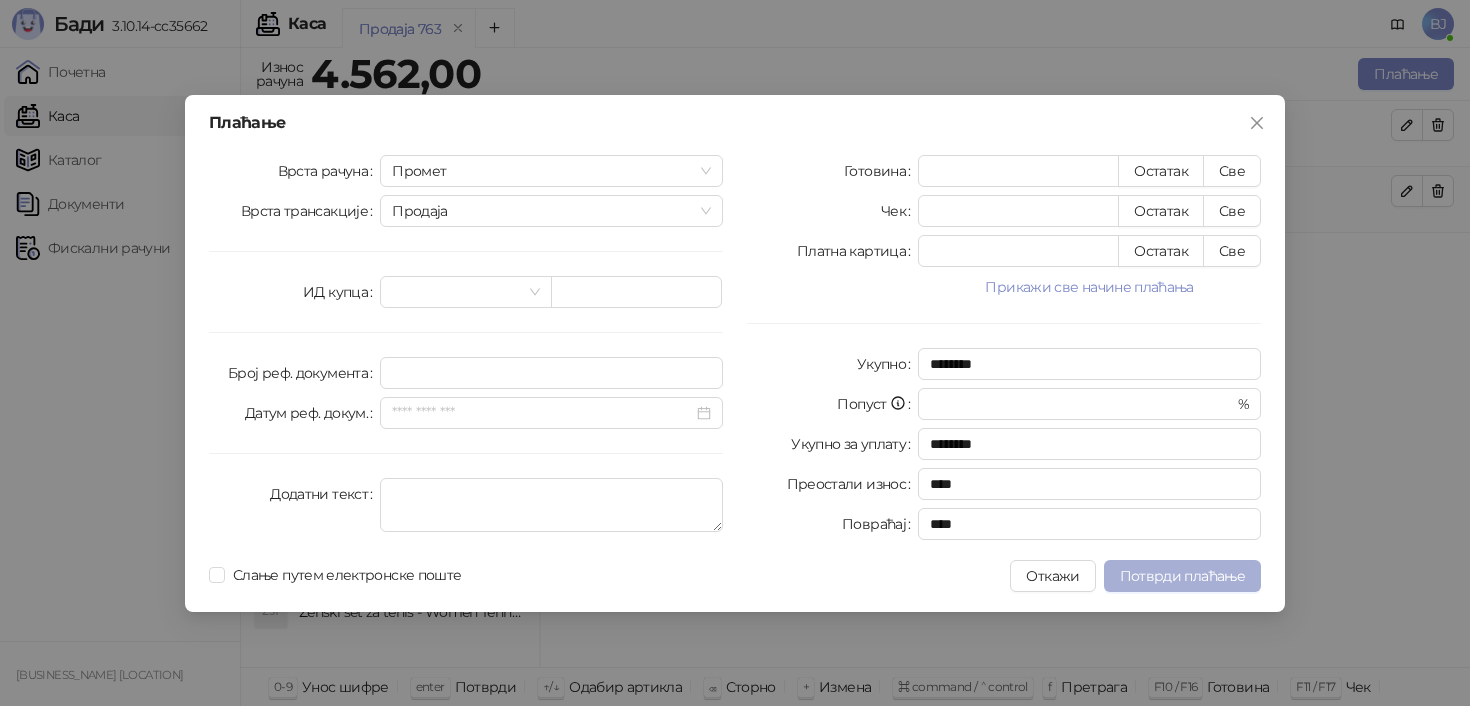 click on "Потврди плаћање" at bounding box center (1182, 576) 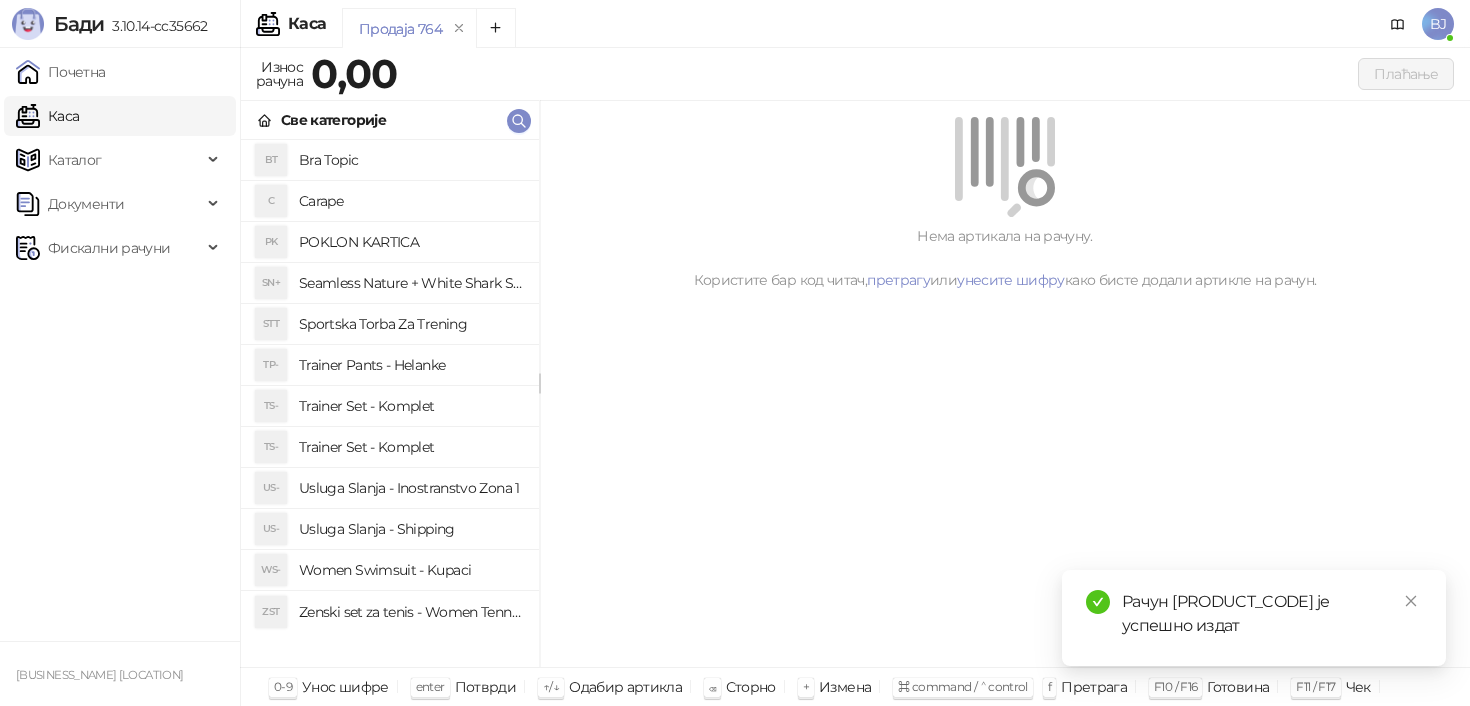 click on "Trainer Set - Komplet" at bounding box center (411, 406) 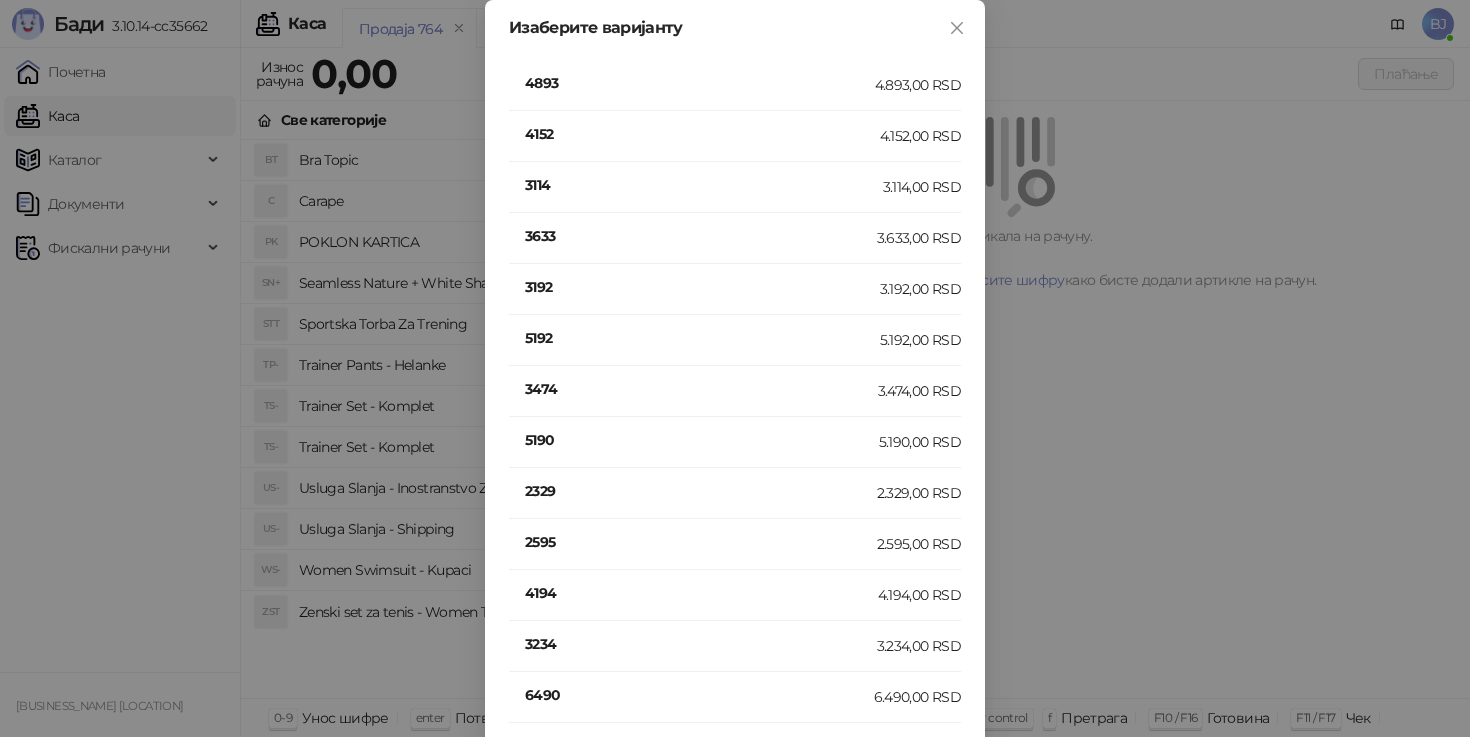 click on "Изаберите варијанту 4893 4.893,00 RSD 4152 4.152,00 RSD 3114 3.114,00 RSD 3633 3.633,00 RSD 3192 3.192,00 RSD 5192 5.192,00 RSD 3474 3.474,00 RSD 5190 5.190,00 RSD 2329 2.329,00 RSD 2595 2.595,00 RSD 4194 4.194,00 RSD 3234 3.234,00 RSD 6490 6.490,00 RSD 3990 3.990,00 RSD 3990 3.990,00 RSD" at bounding box center (735, 368) 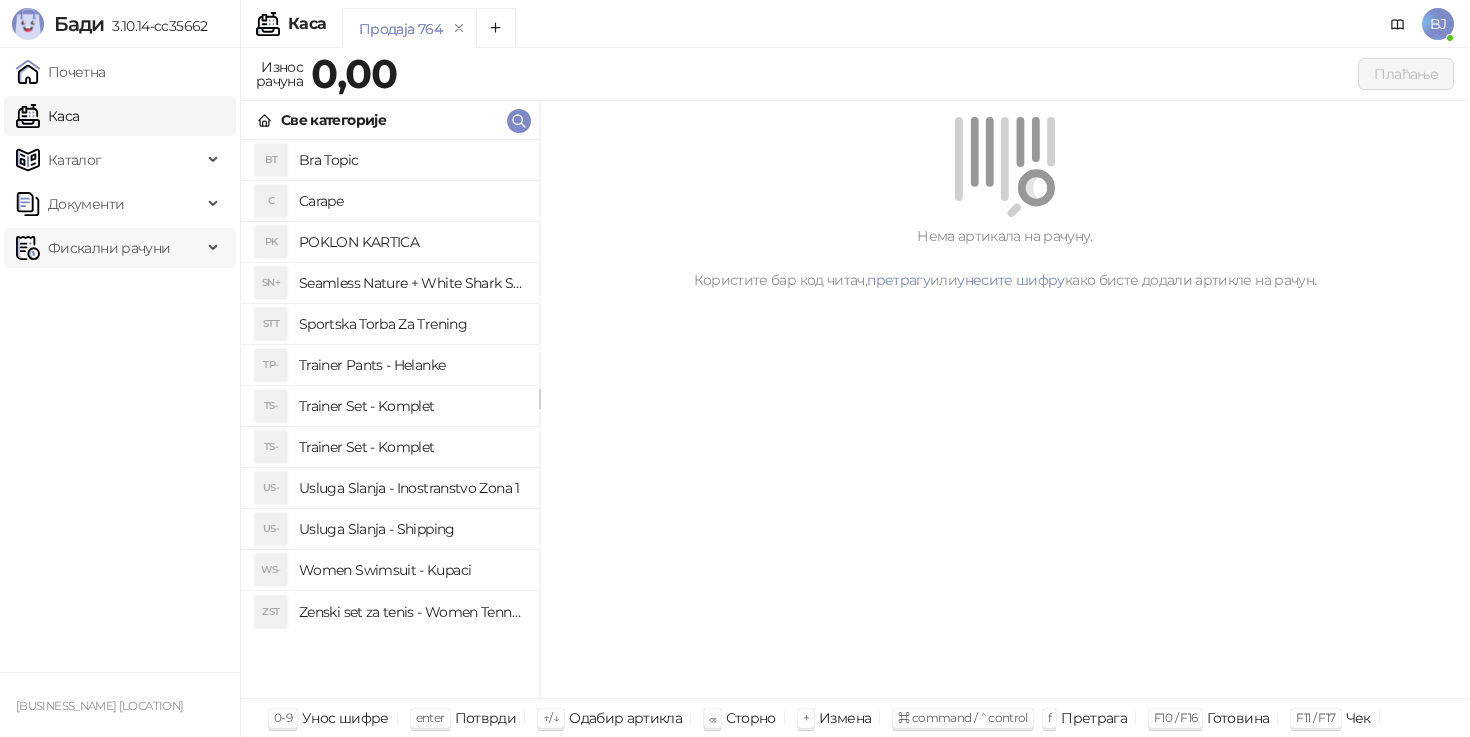 click on "Фискални рачуни" at bounding box center [120, 248] 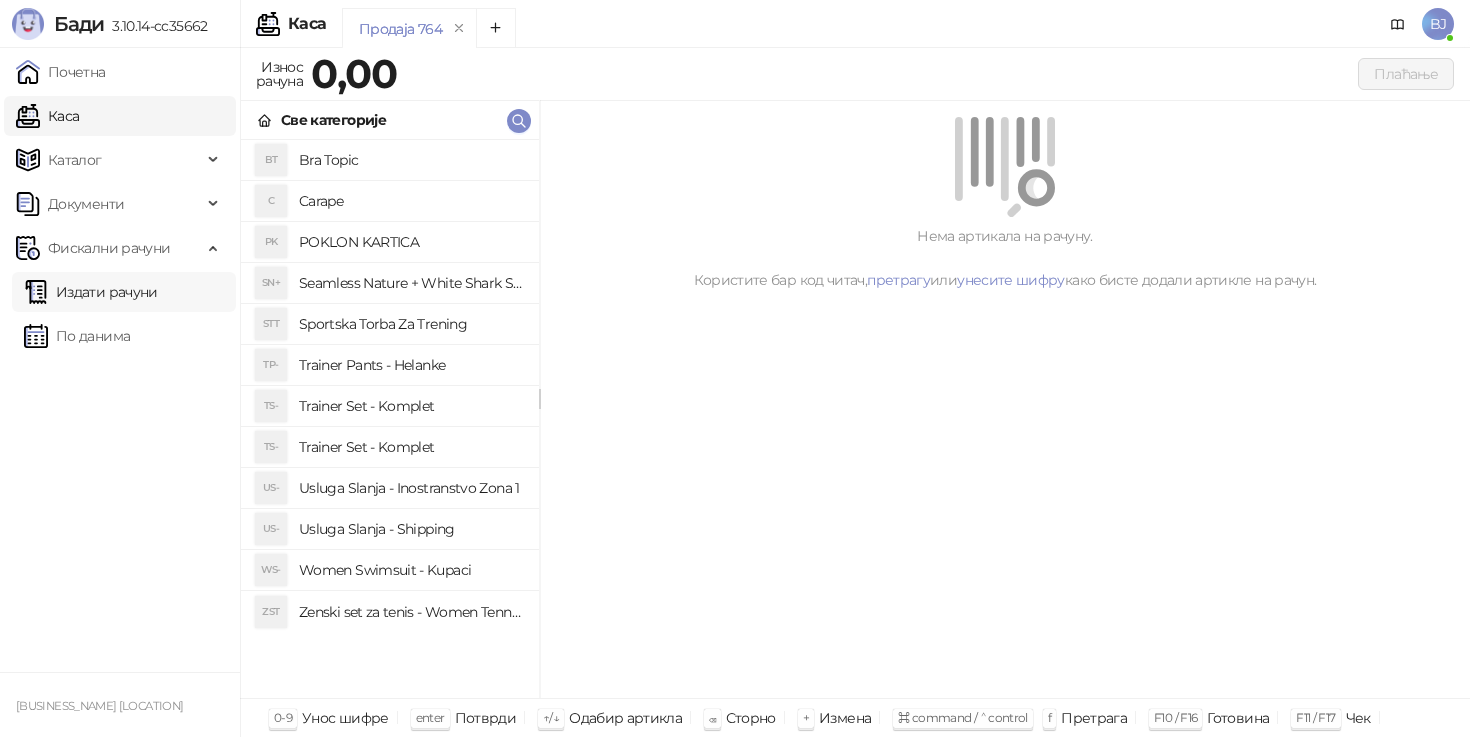 click on "Издати рачуни" at bounding box center (91, 292) 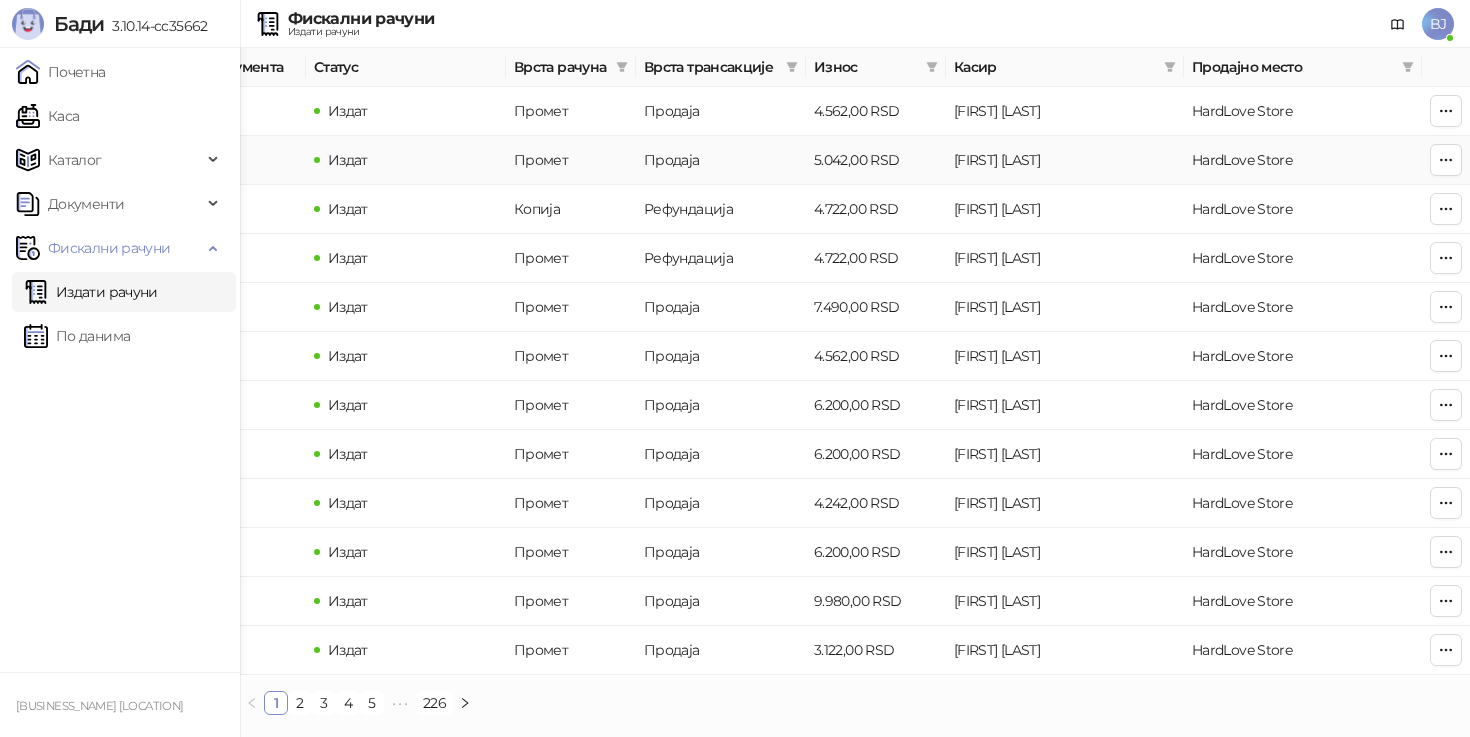 scroll, scrollTop: 0, scrollLeft: 570, axis: horizontal 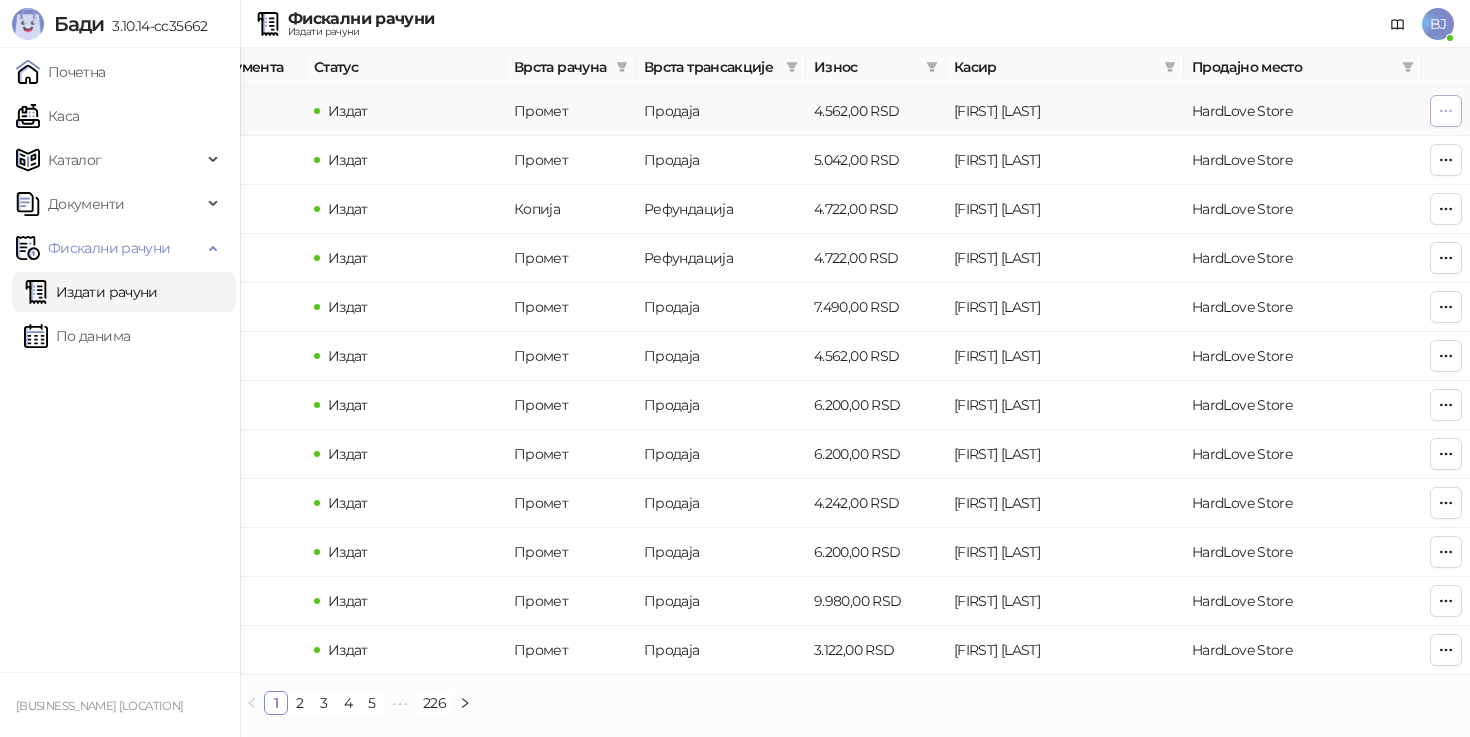 click at bounding box center [1446, 110] 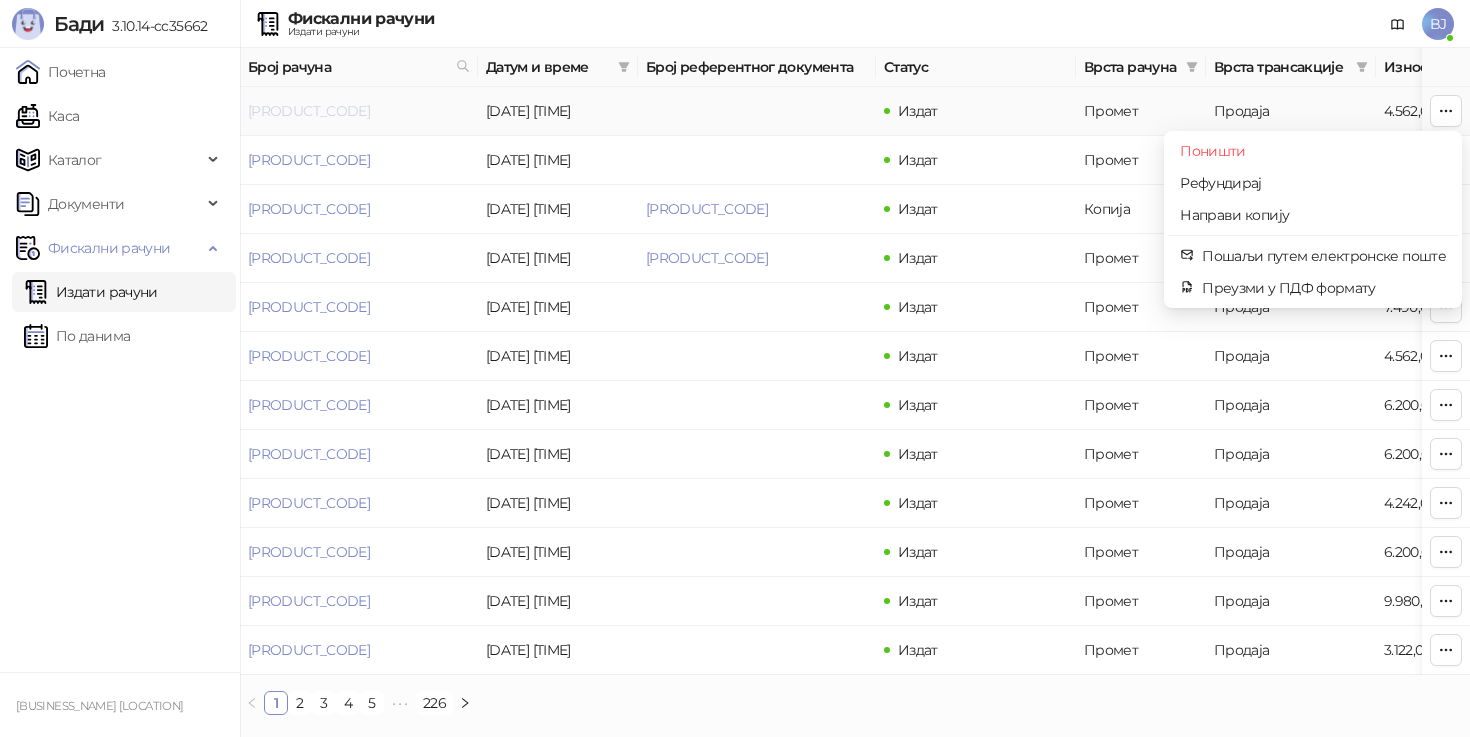 scroll, scrollTop: 0, scrollLeft: 0, axis: both 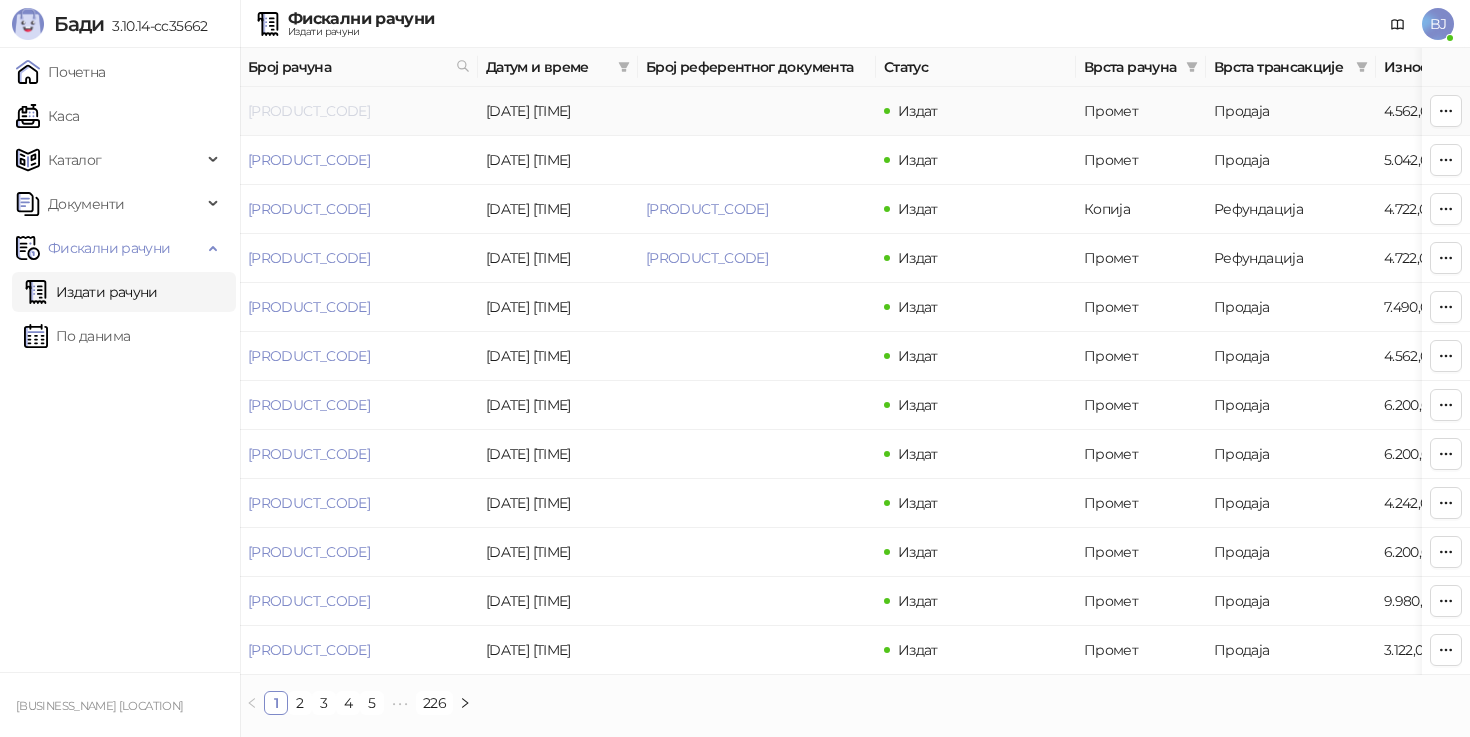 click on "[PRODUCT_CODE]" at bounding box center [309, 111] 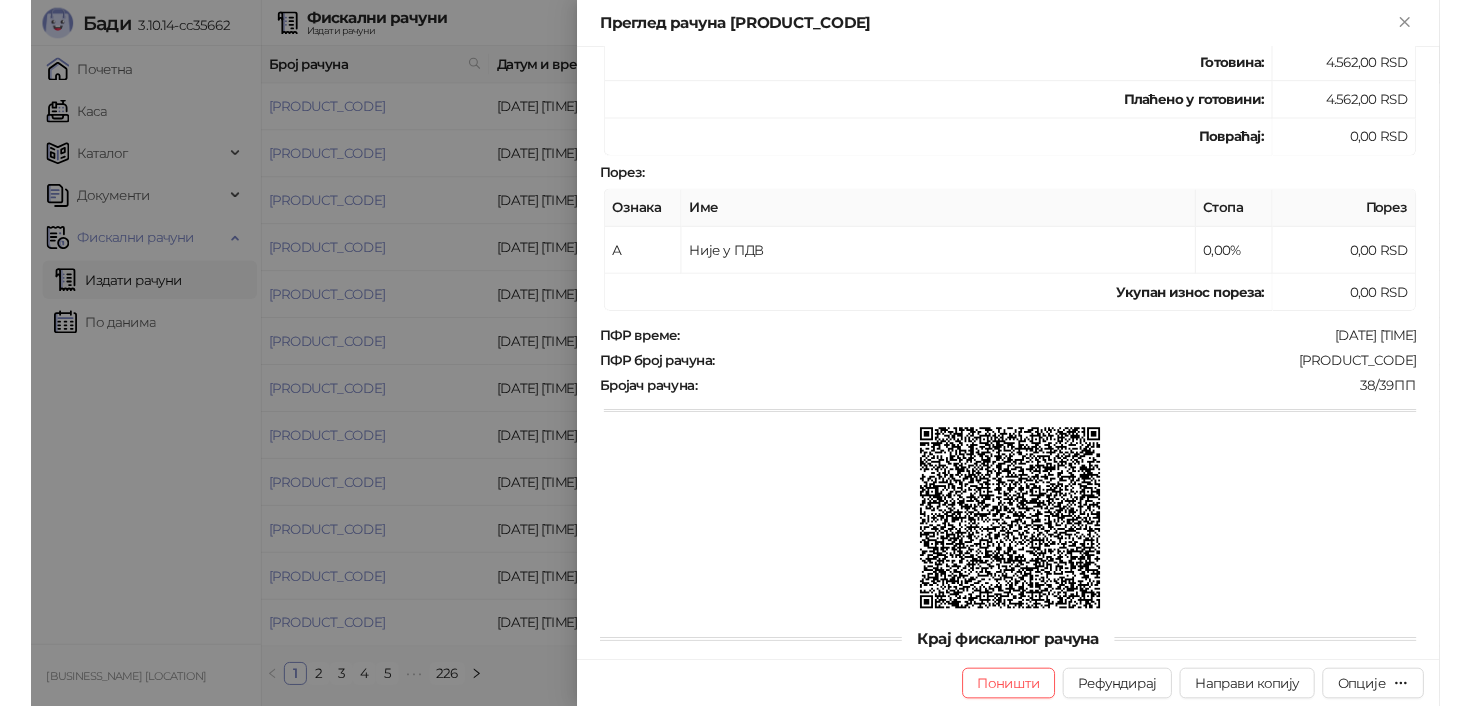 scroll, scrollTop: 503, scrollLeft: 0, axis: vertical 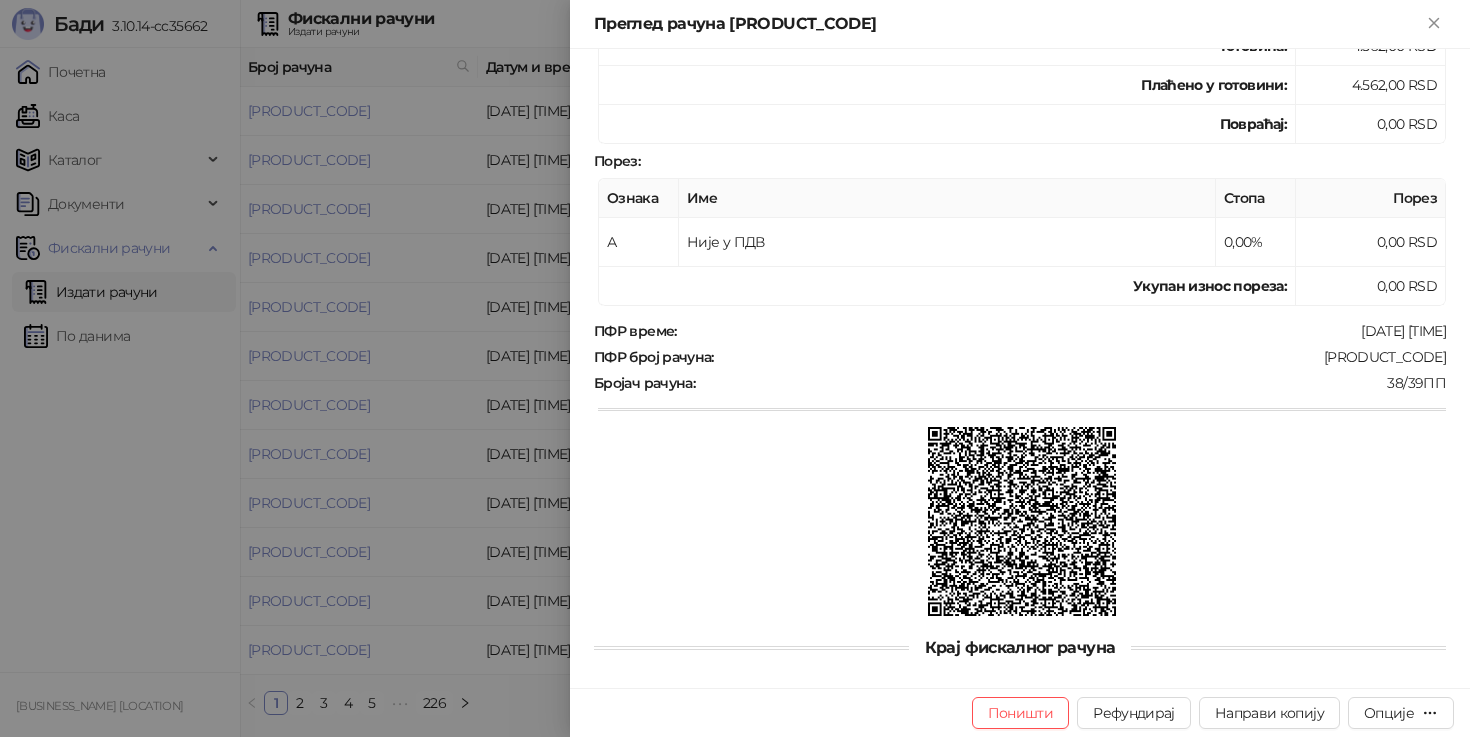 click at bounding box center (1022, 521) 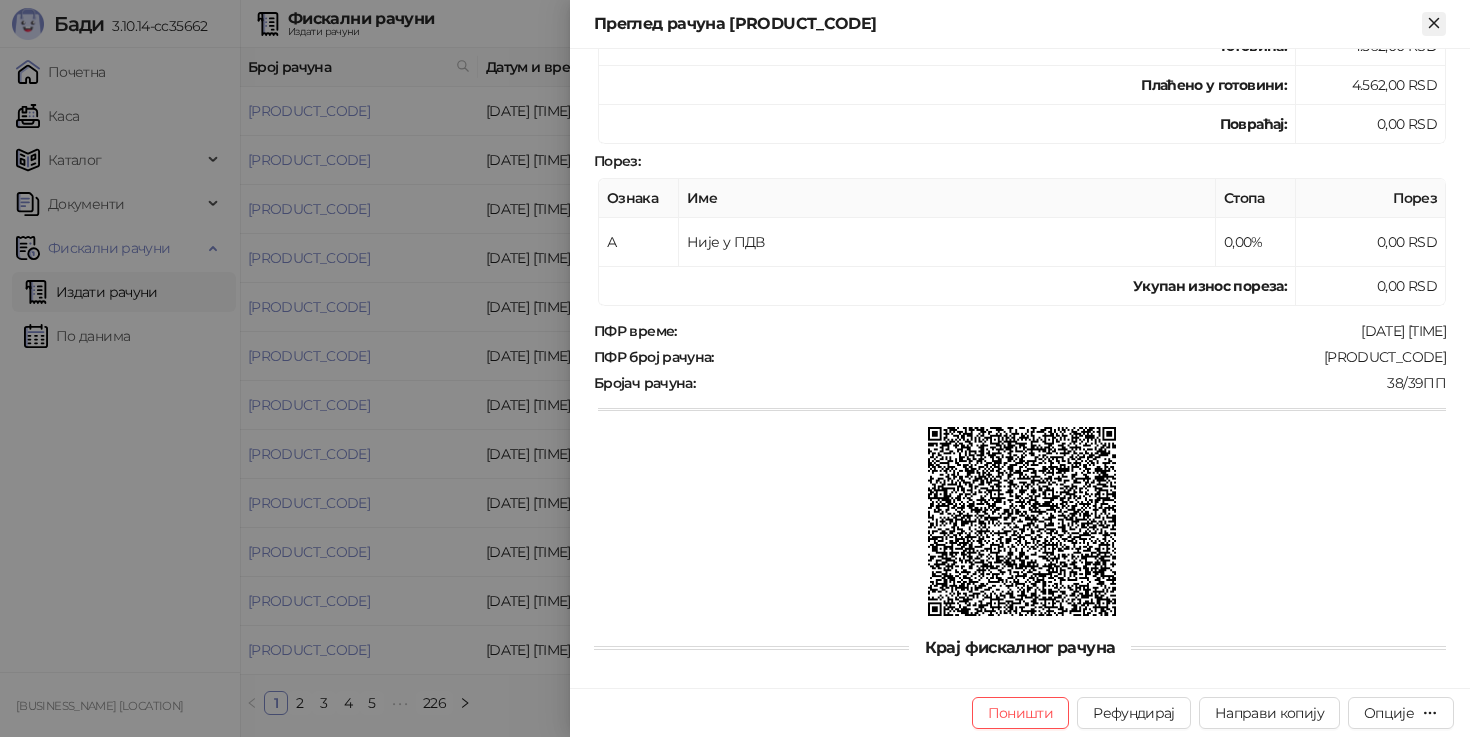 click 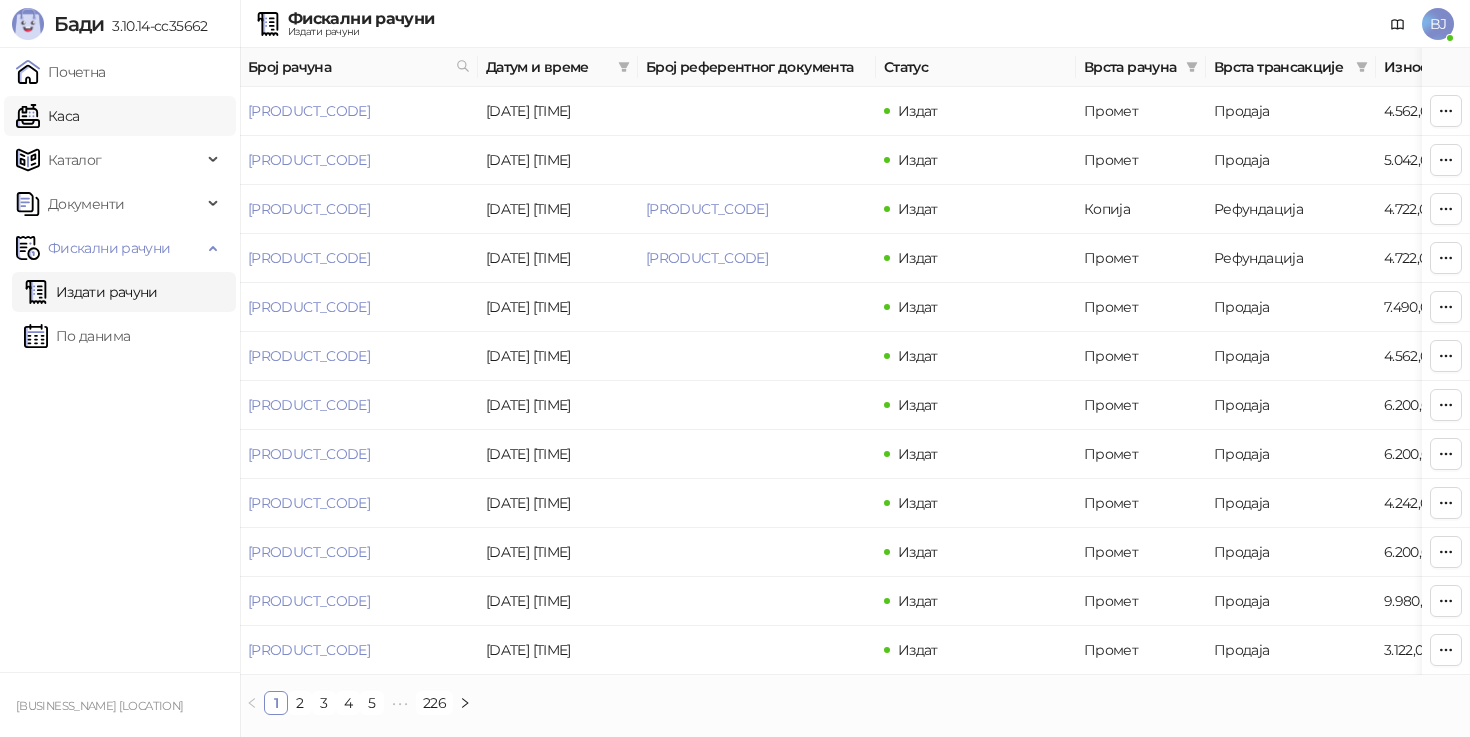 click on "Каса" at bounding box center [47, 116] 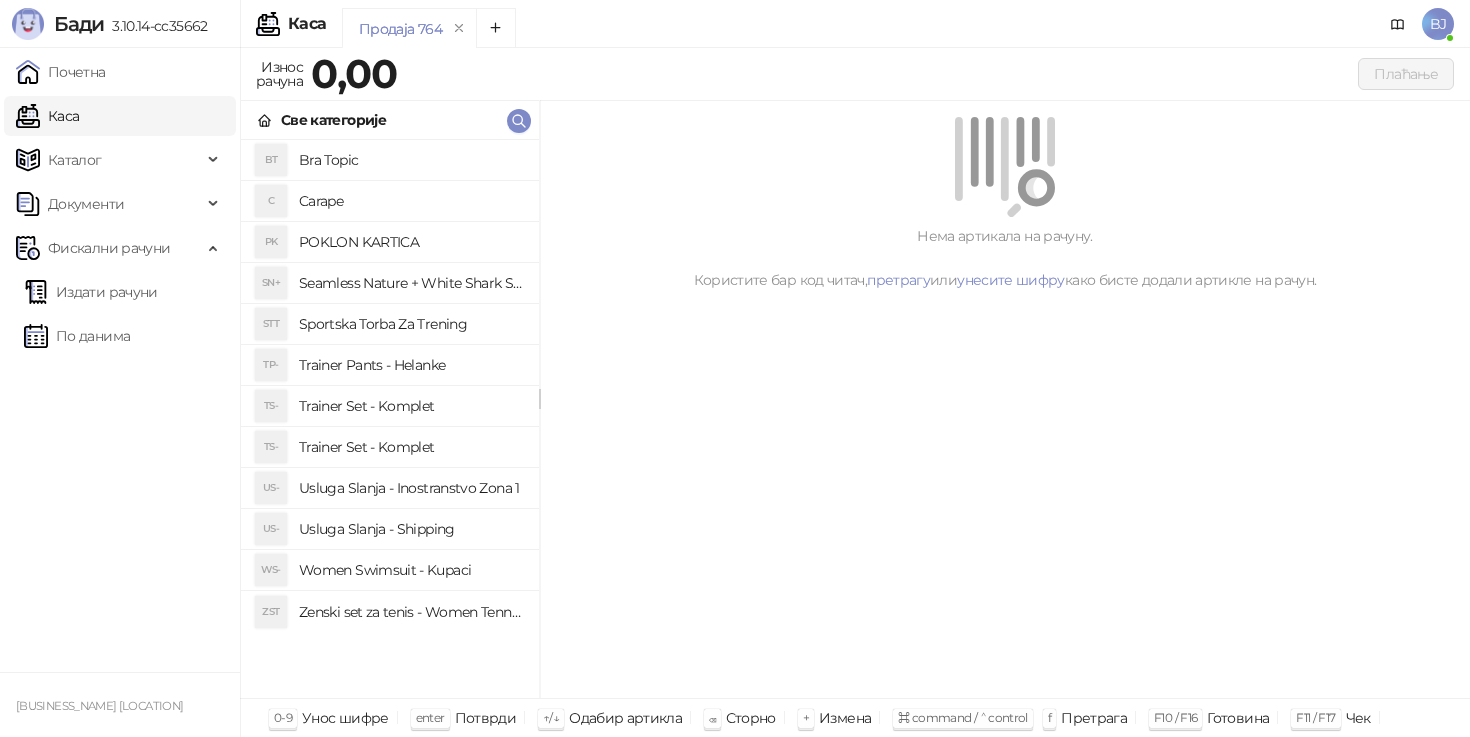 click on "TS- Trainer Set - Komplet" at bounding box center (390, 406) 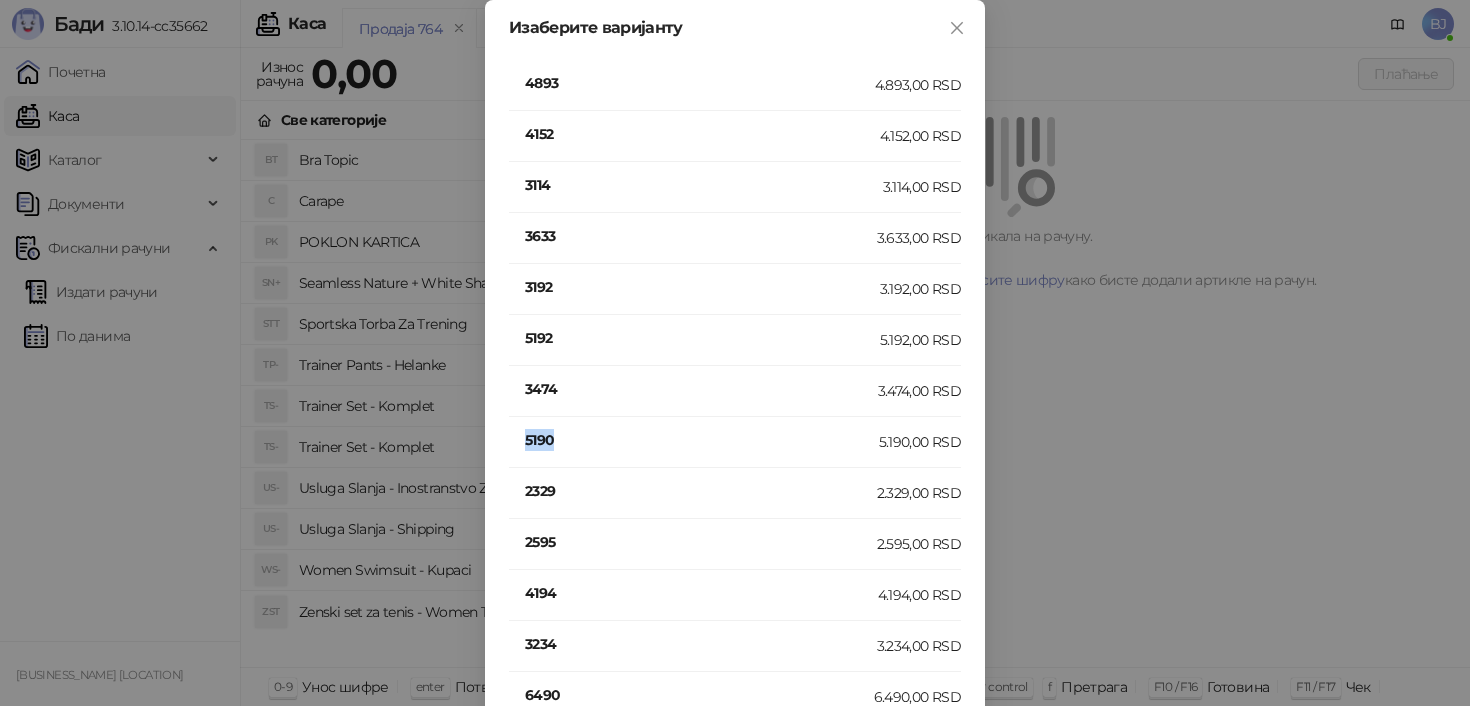 click on "5190" at bounding box center (702, 440) 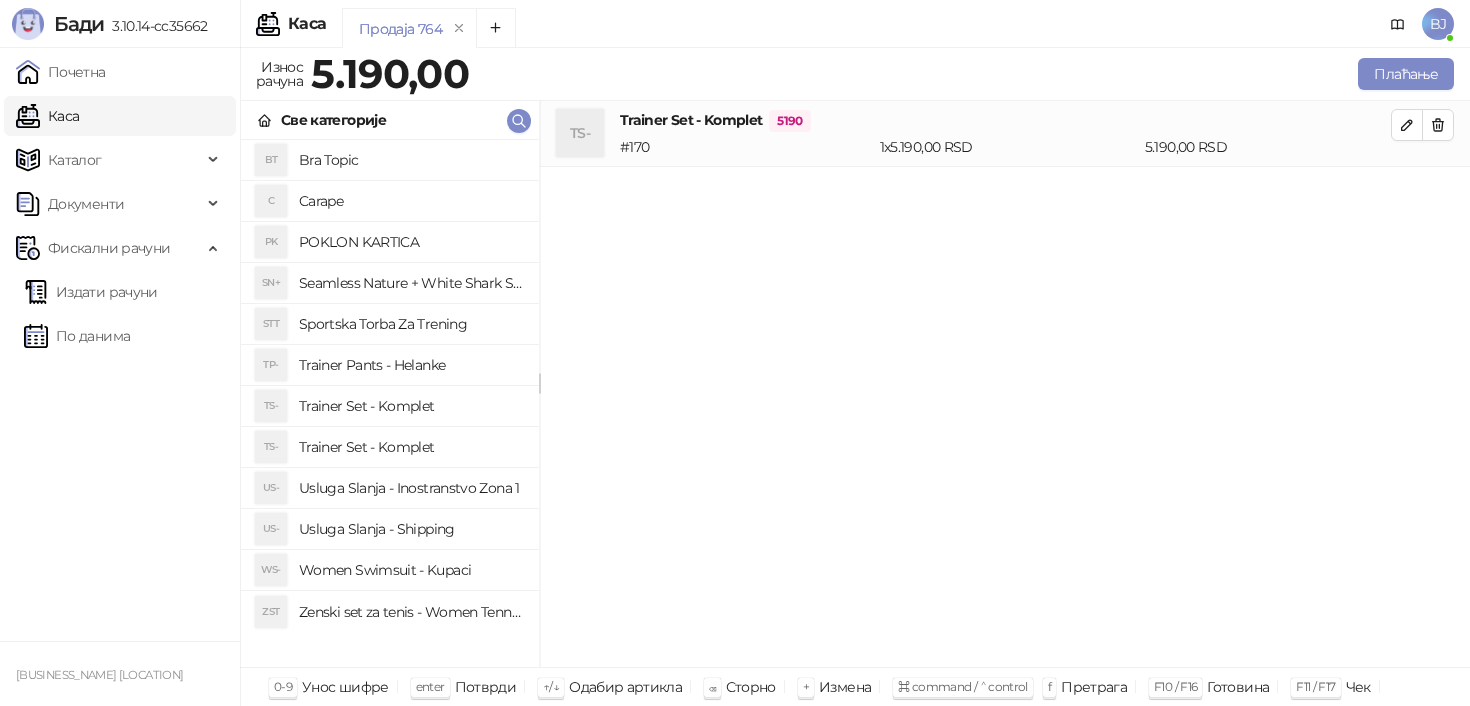 click on "Usluga Slanja - Shipping" at bounding box center [411, 529] 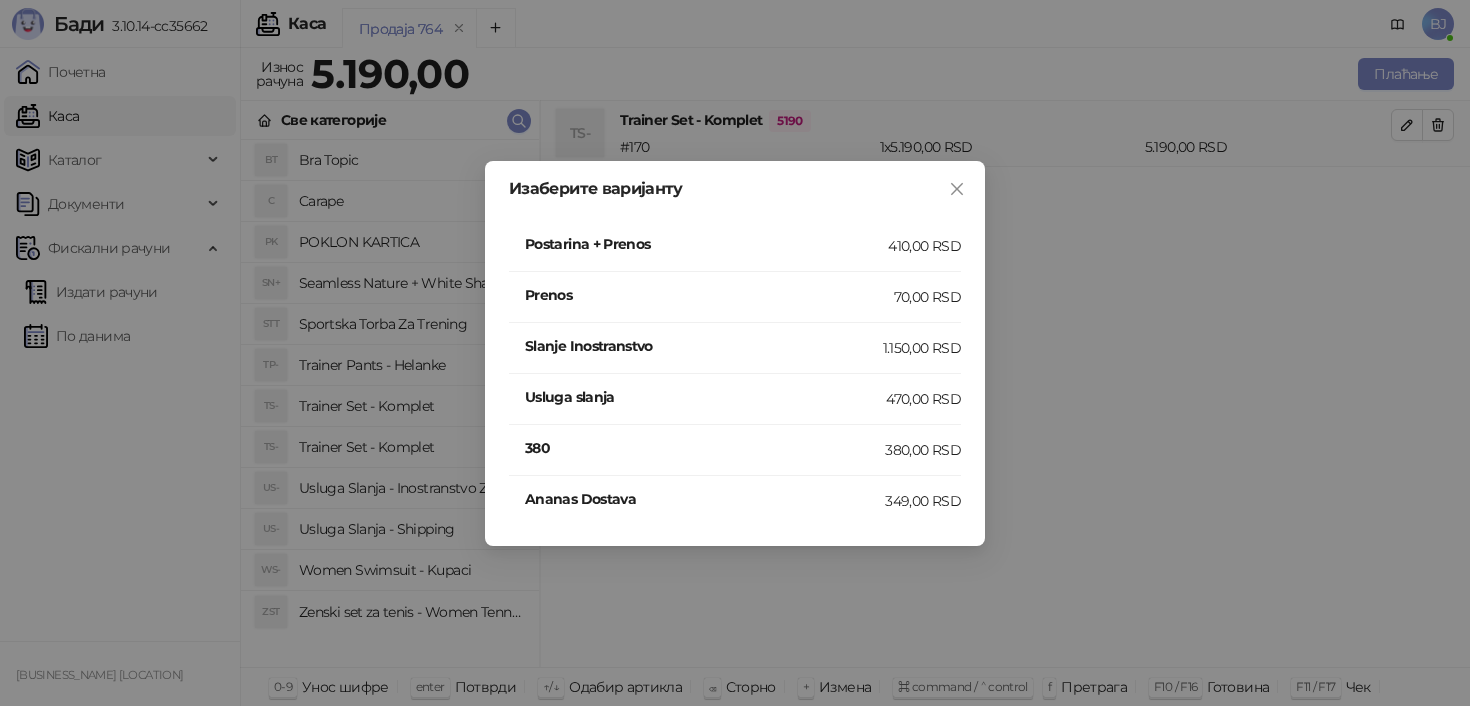 click on "Postarina + Prenos" at bounding box center [706, 244] 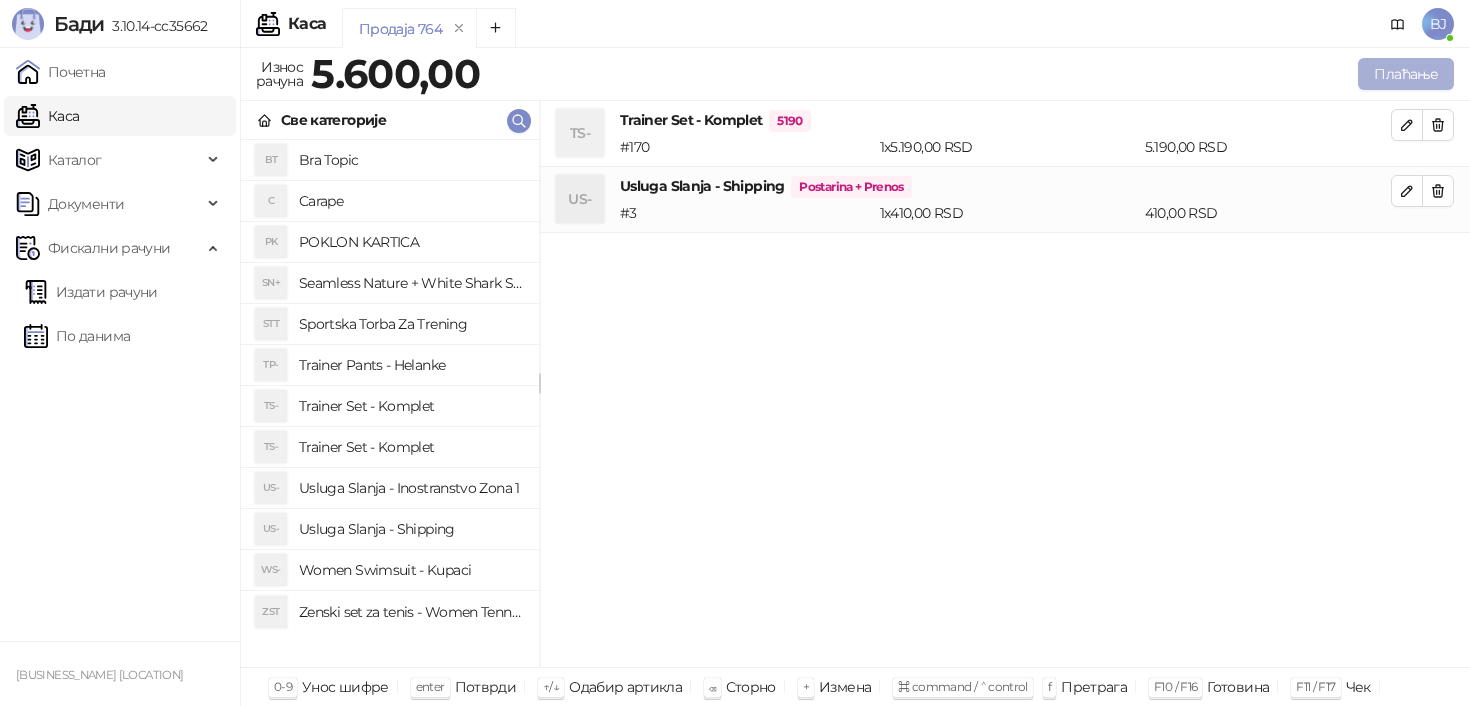click on "Плаћање" at bounding box center (1406, 74) 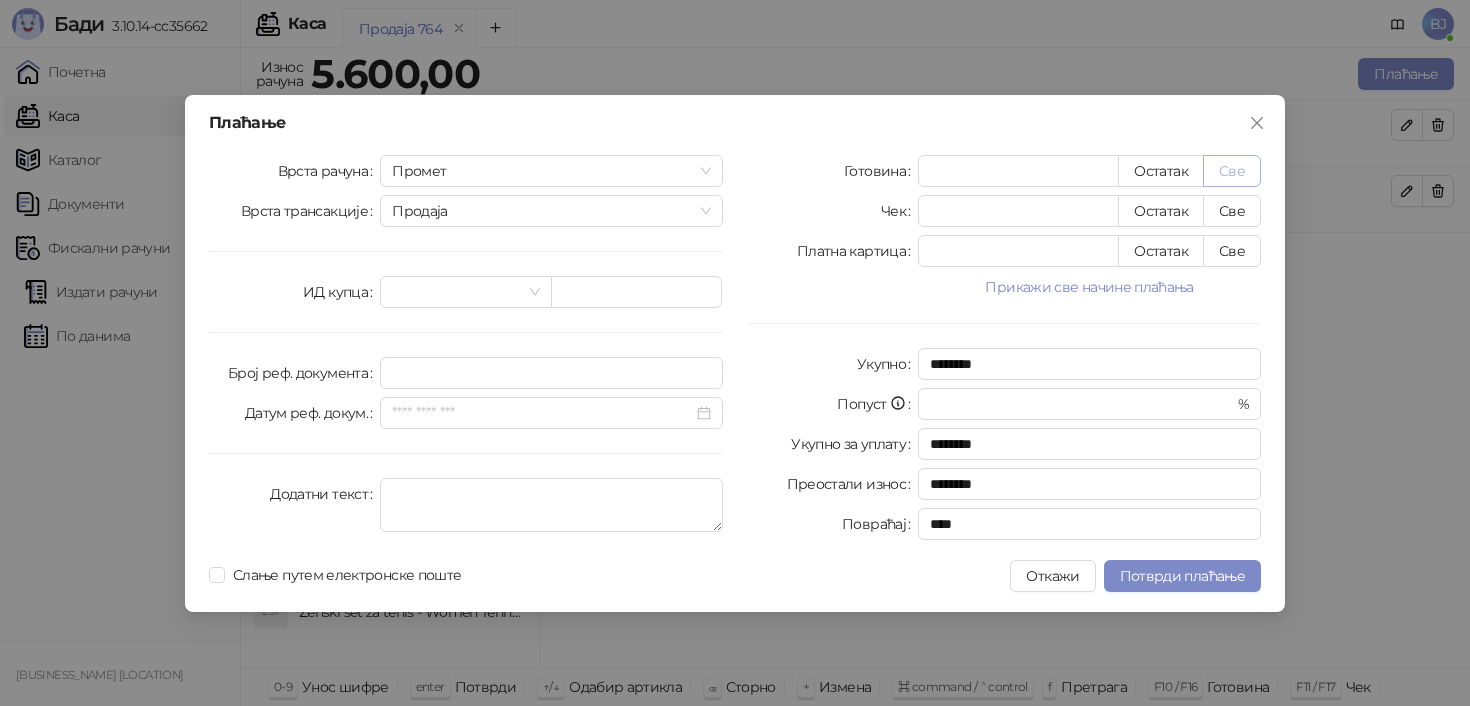 click on "Све" at bounding box center [1232, 171] 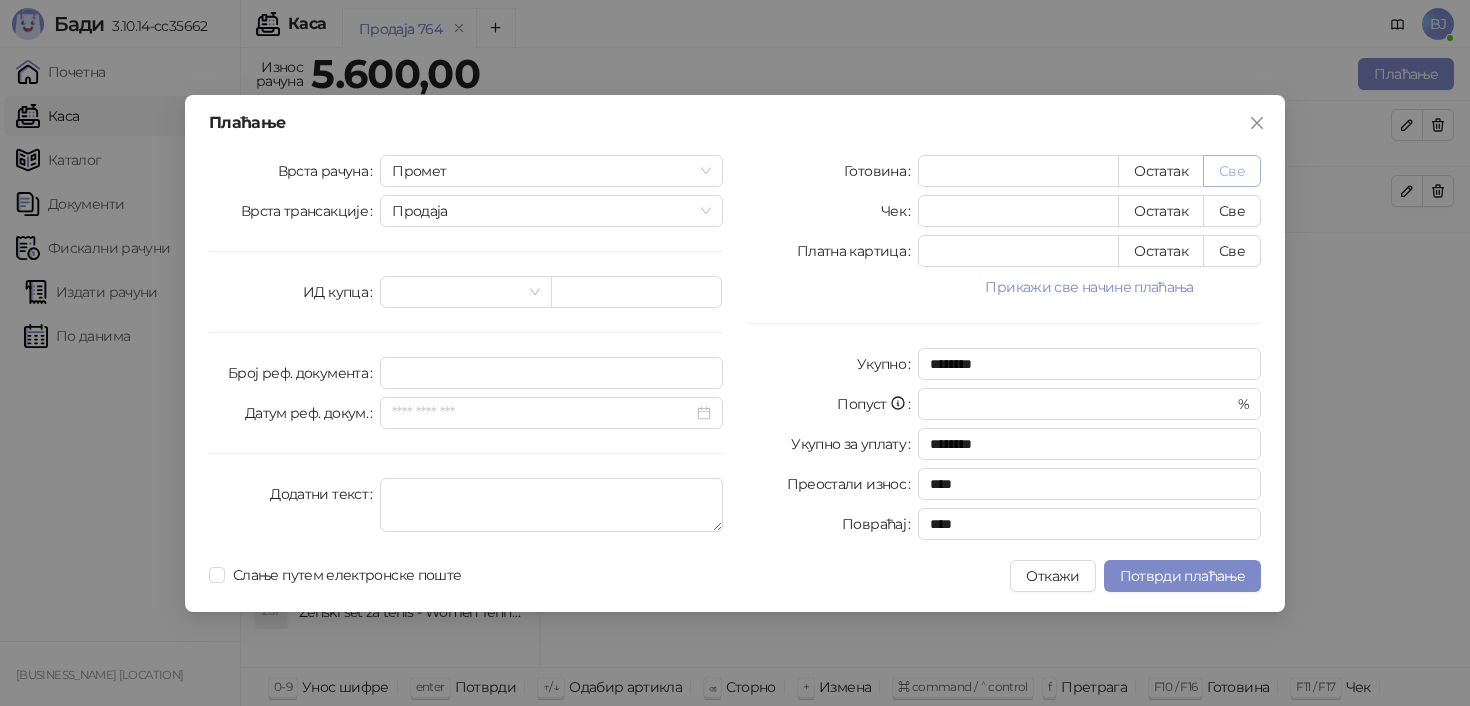 type 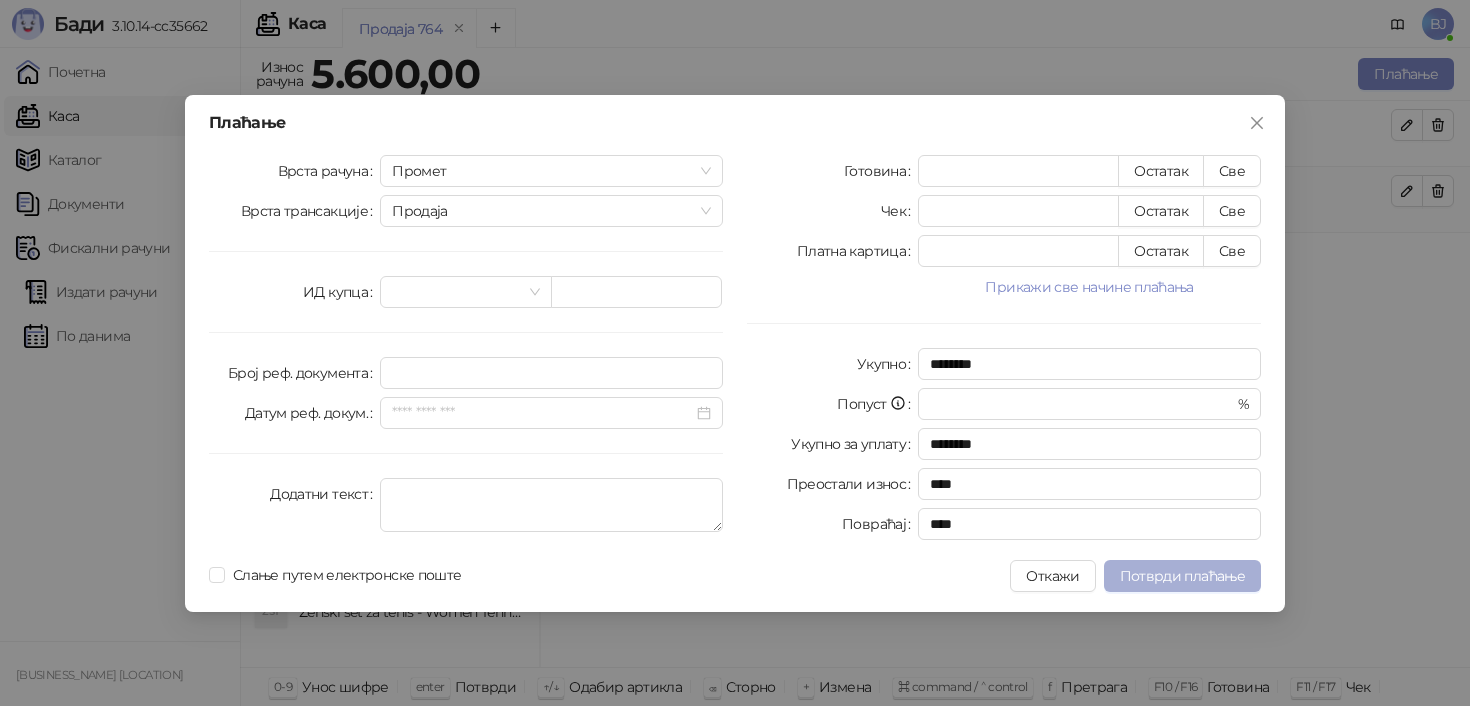 click on "Потврди плаћање" at bounding box center [1182, 576] 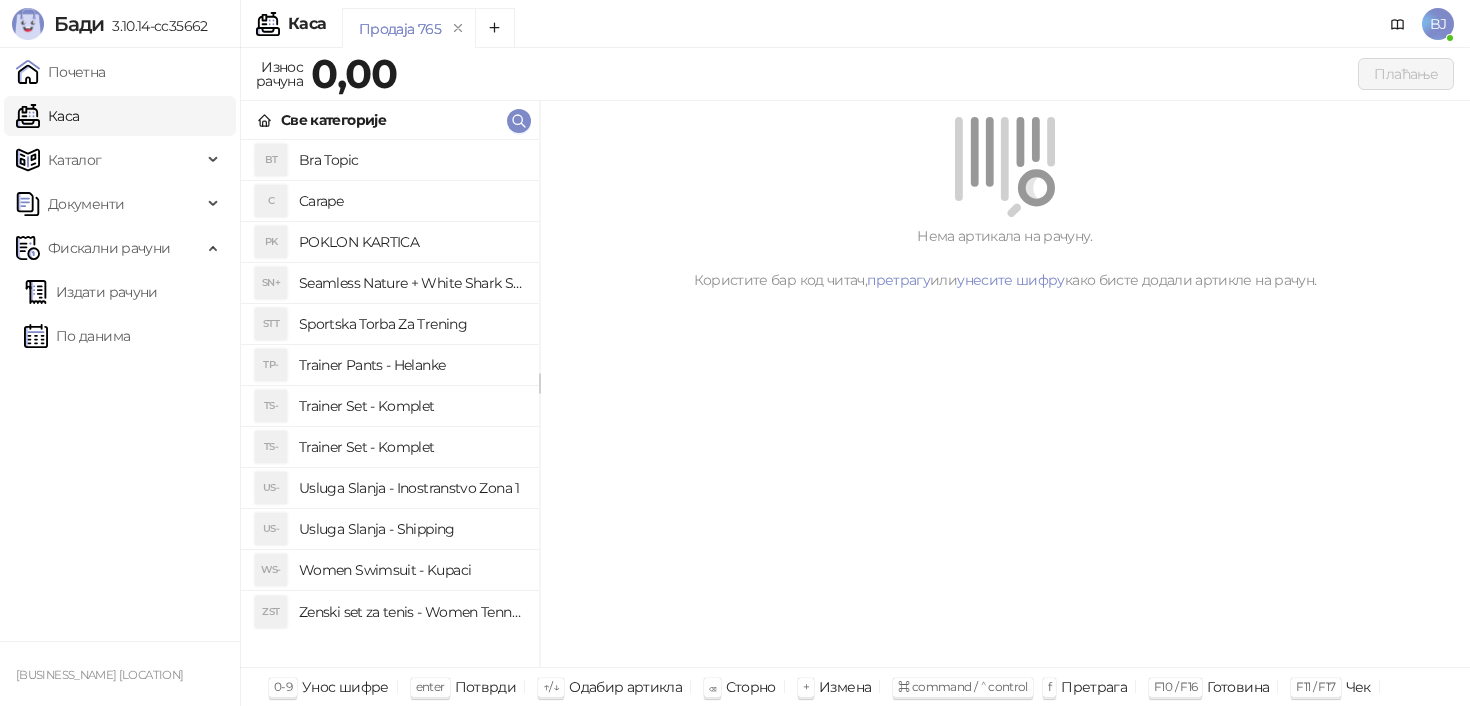 click on "Trainer Pants - Helanke" at bounding box center [411, 365] 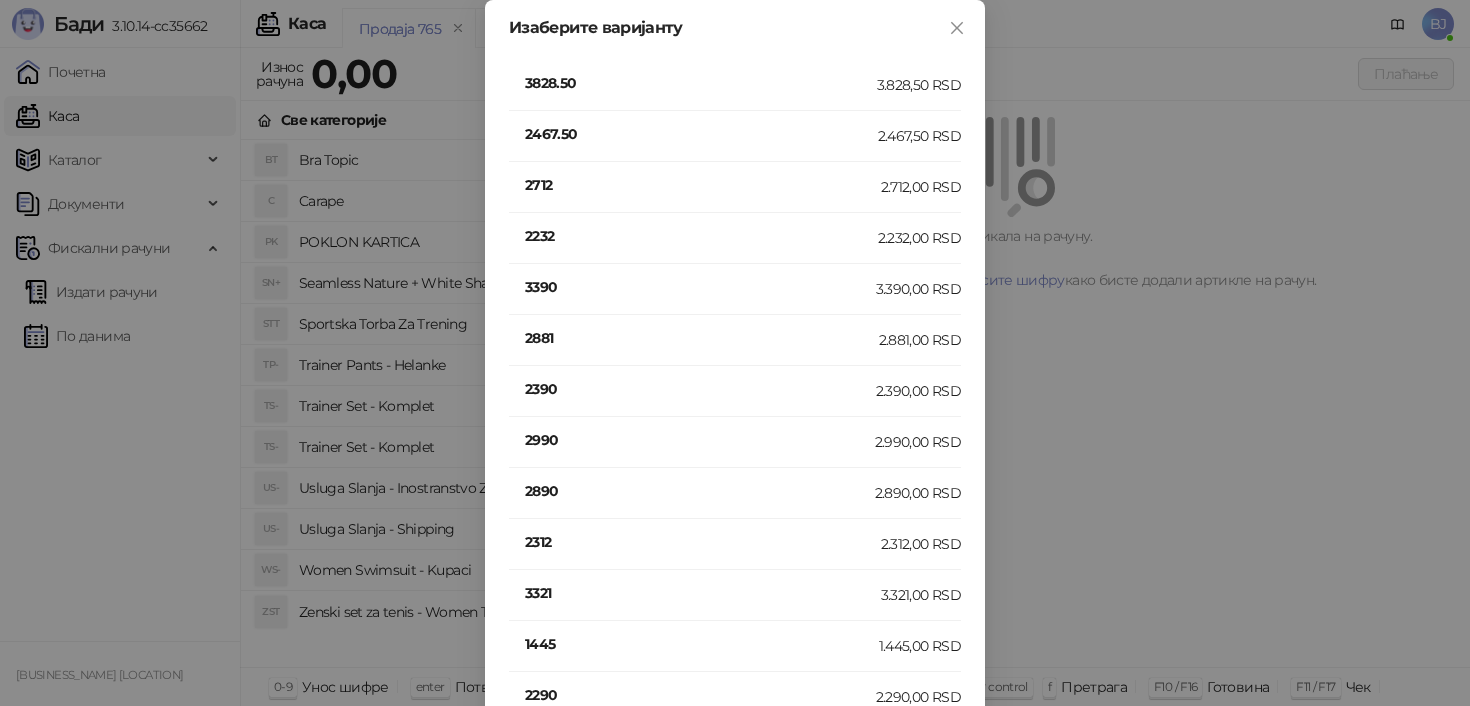 click on "2712" at bounding box center [703, 185] 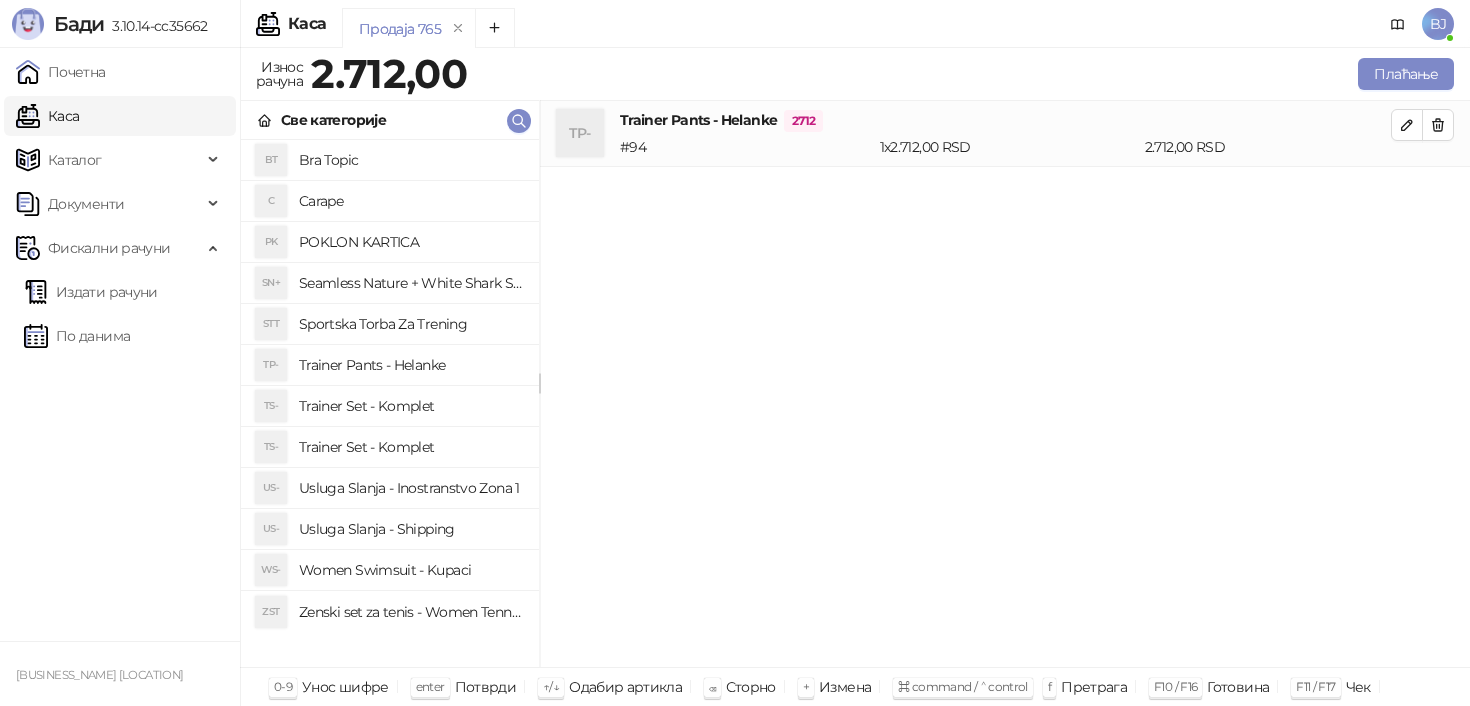 click on "Trainer Pants - Helanke" at bounding box center [411, 365] 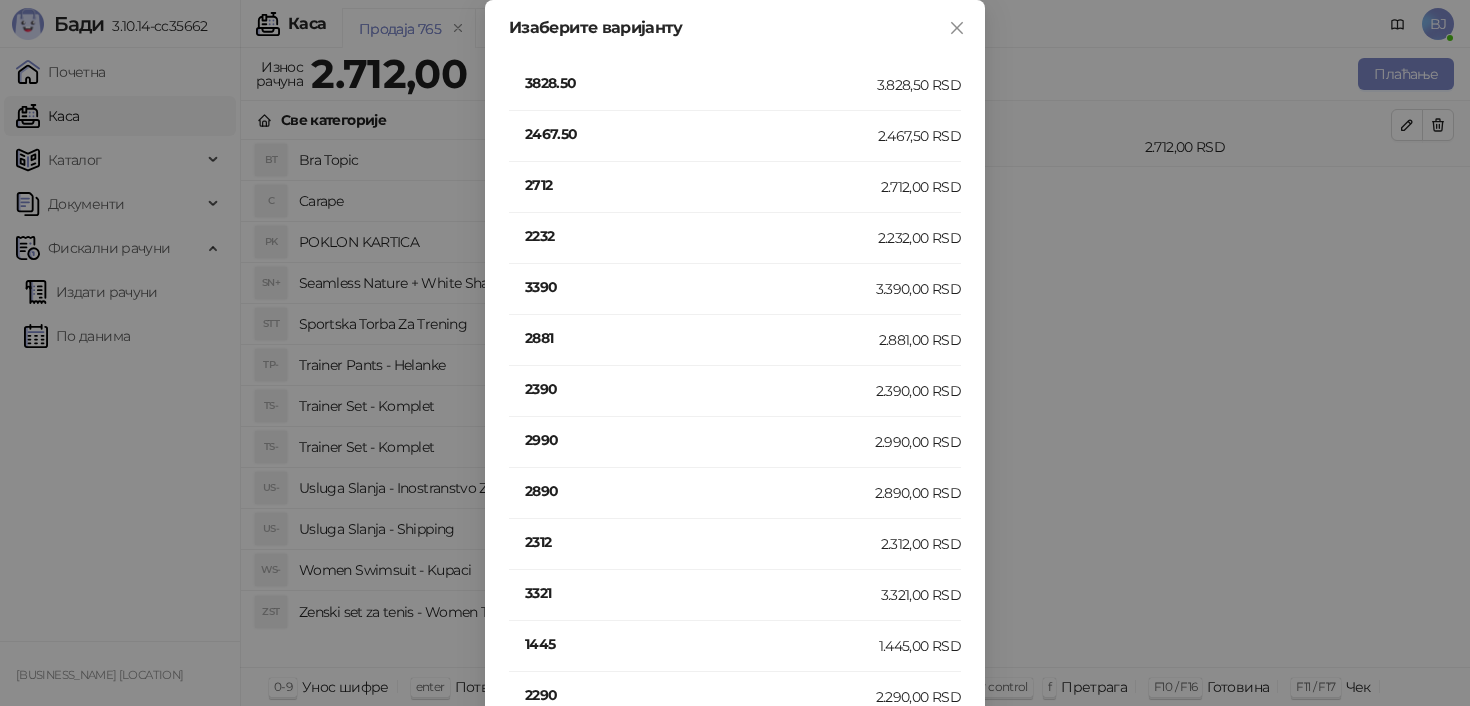scroll, scrollTop: 444, scrollLeft: 0, axis: vertical 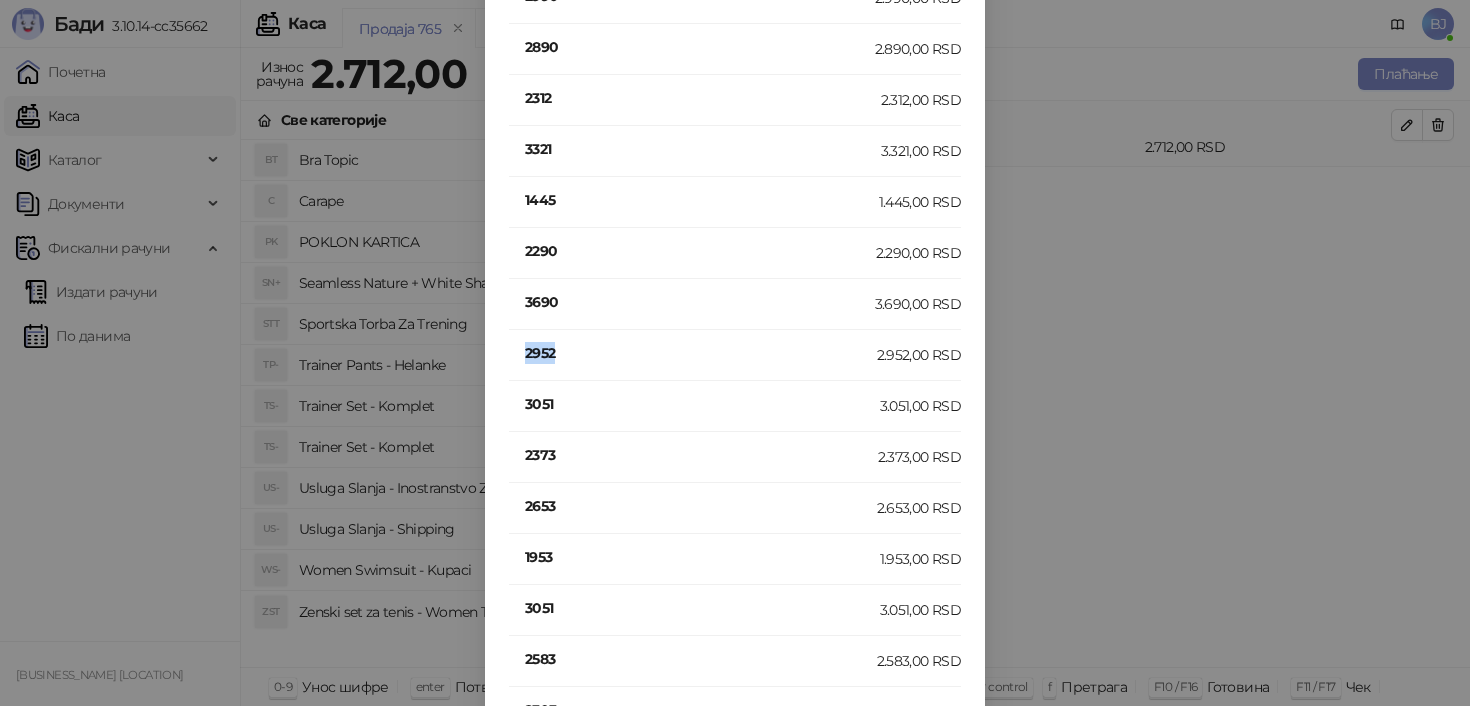 click on "2952" at bounding box center [701, 353] 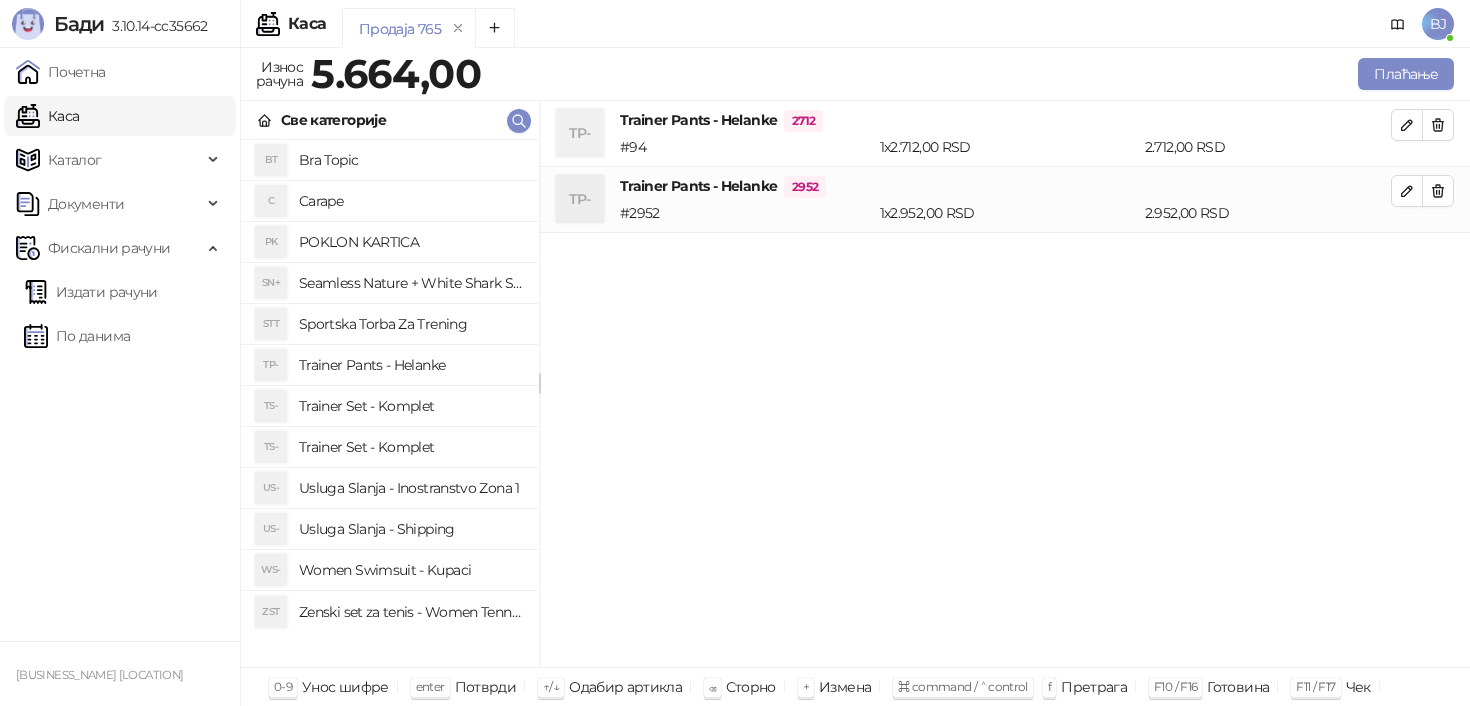 click on "Usluga Slanja - Shipping" at bounding box center (411, 529) 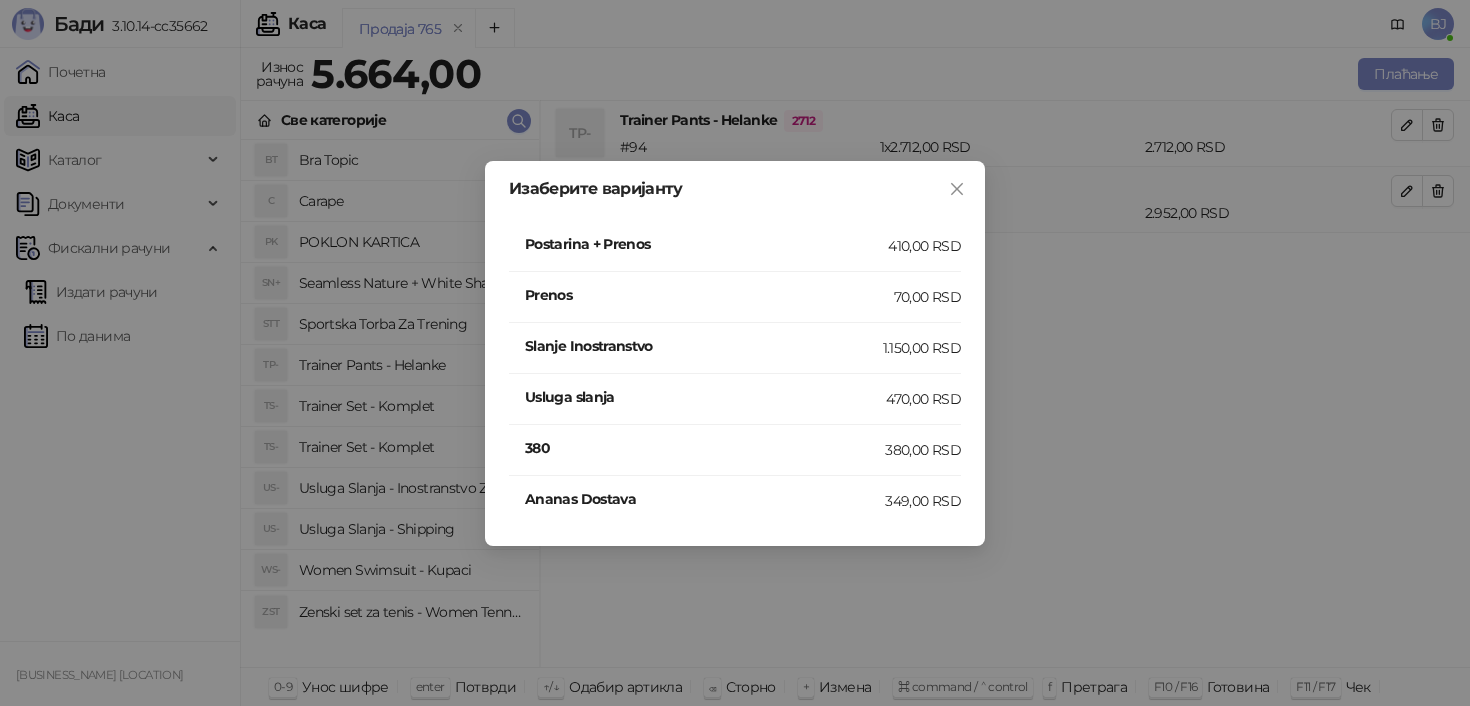 click on "Postarina + Prenos" at bounding box center (706, 244) 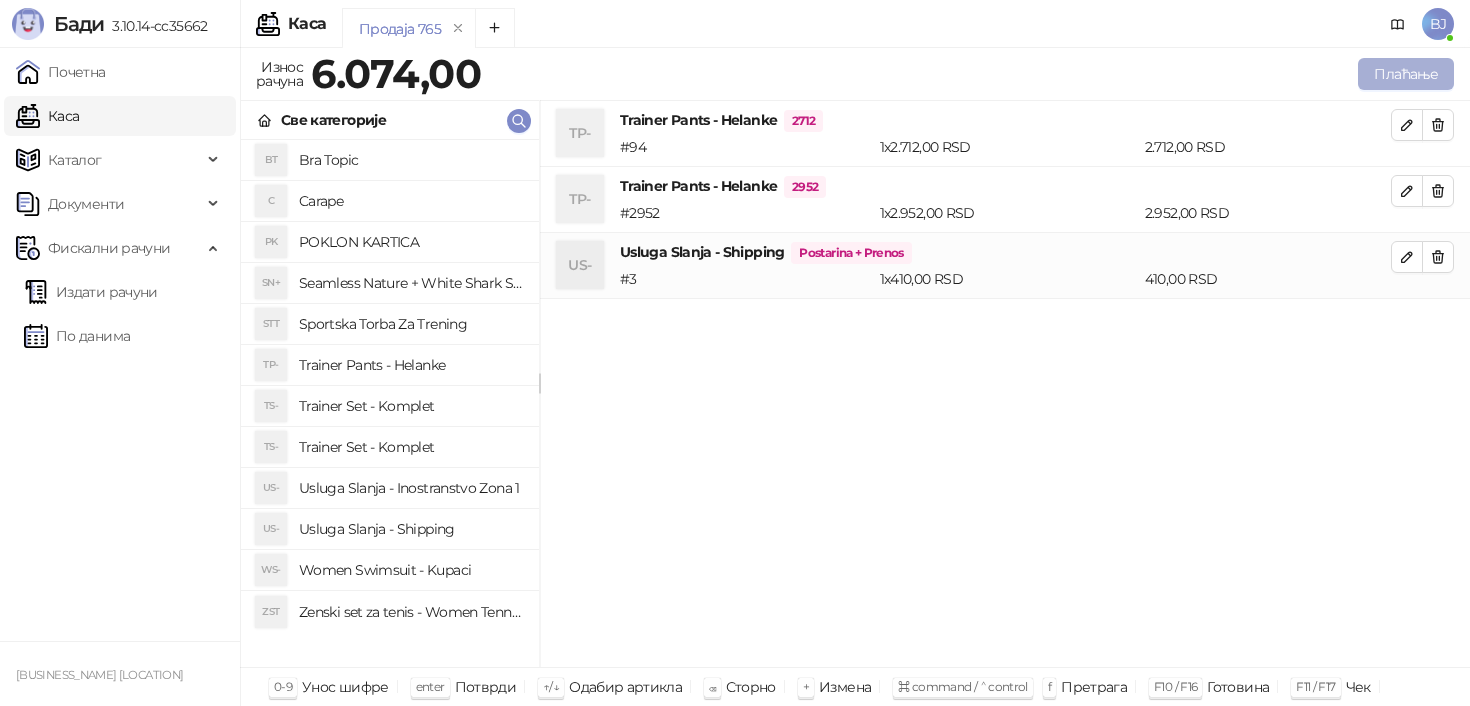 click on "Плаћање" at bounding box center [1406, 74] 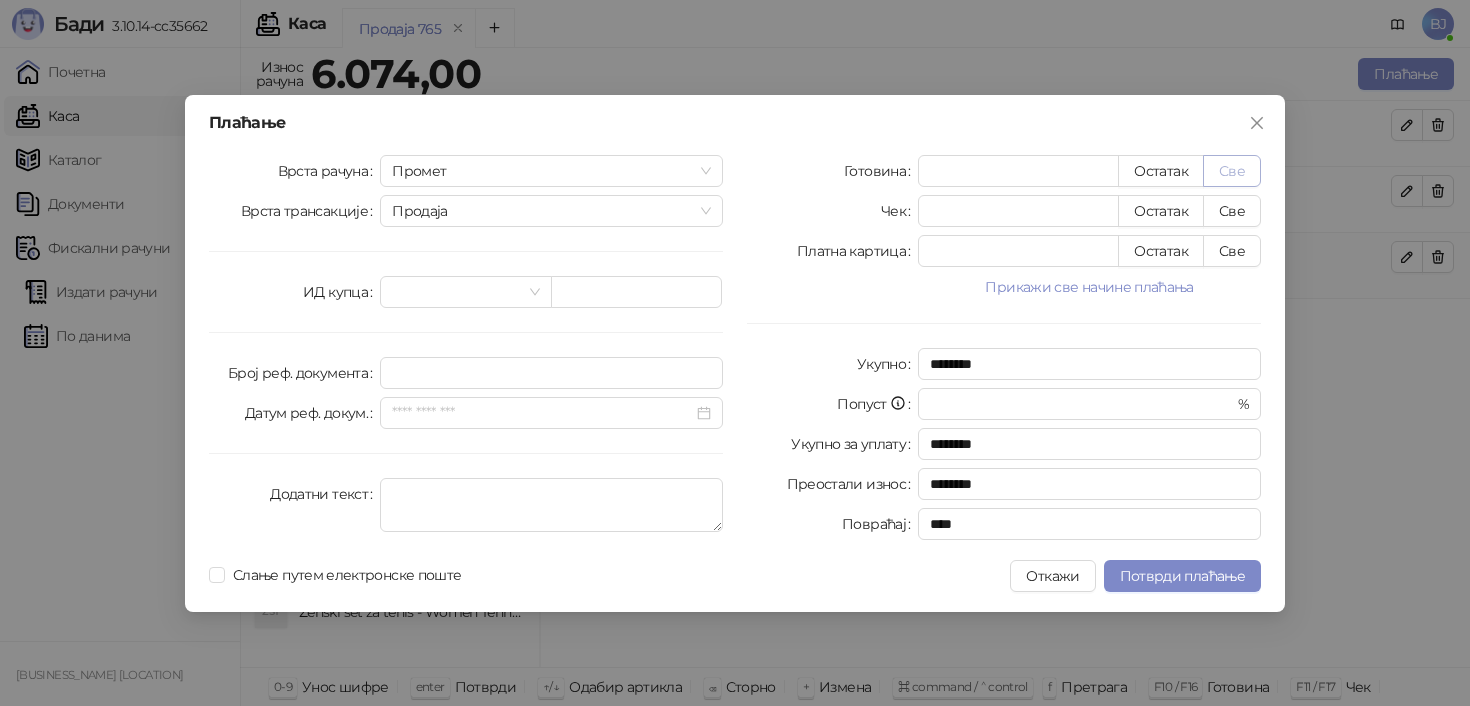 click on "Све" at bounding box center [1232, 171] 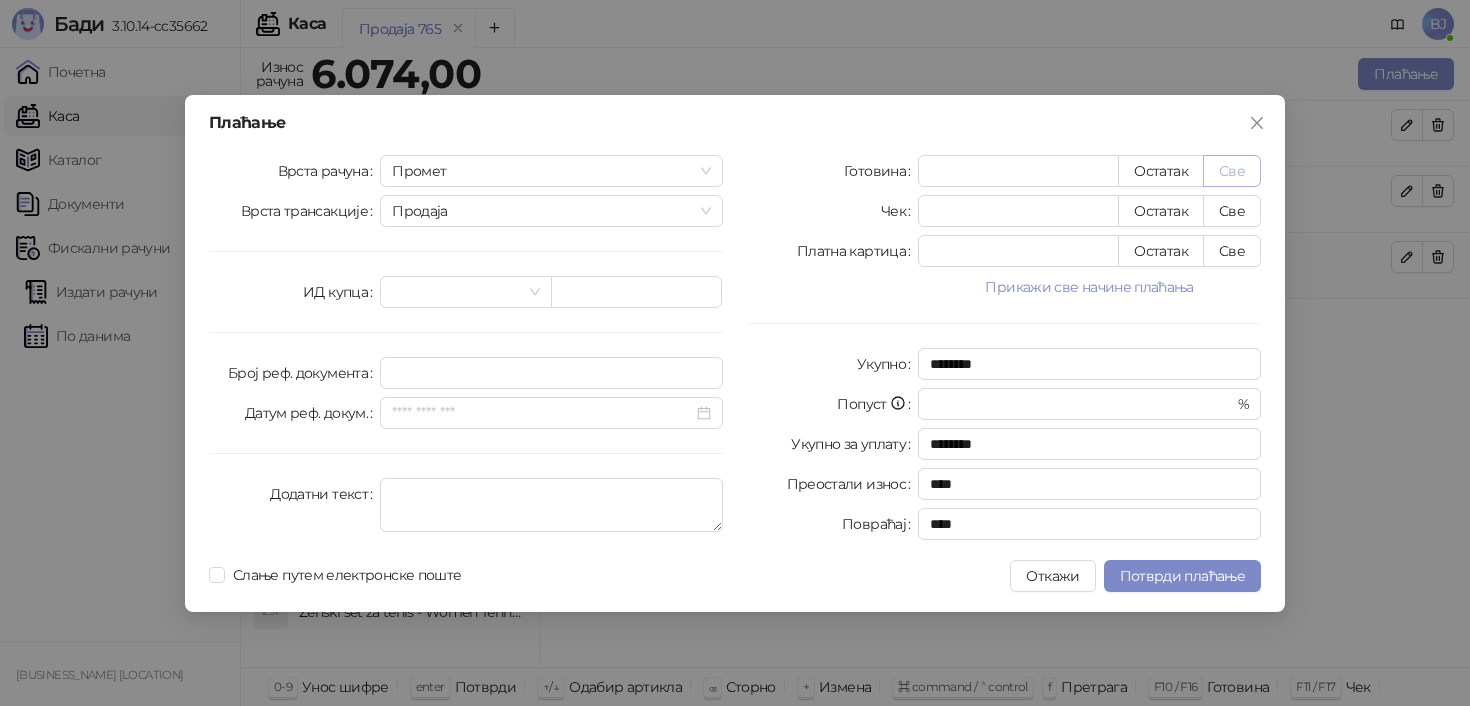 type 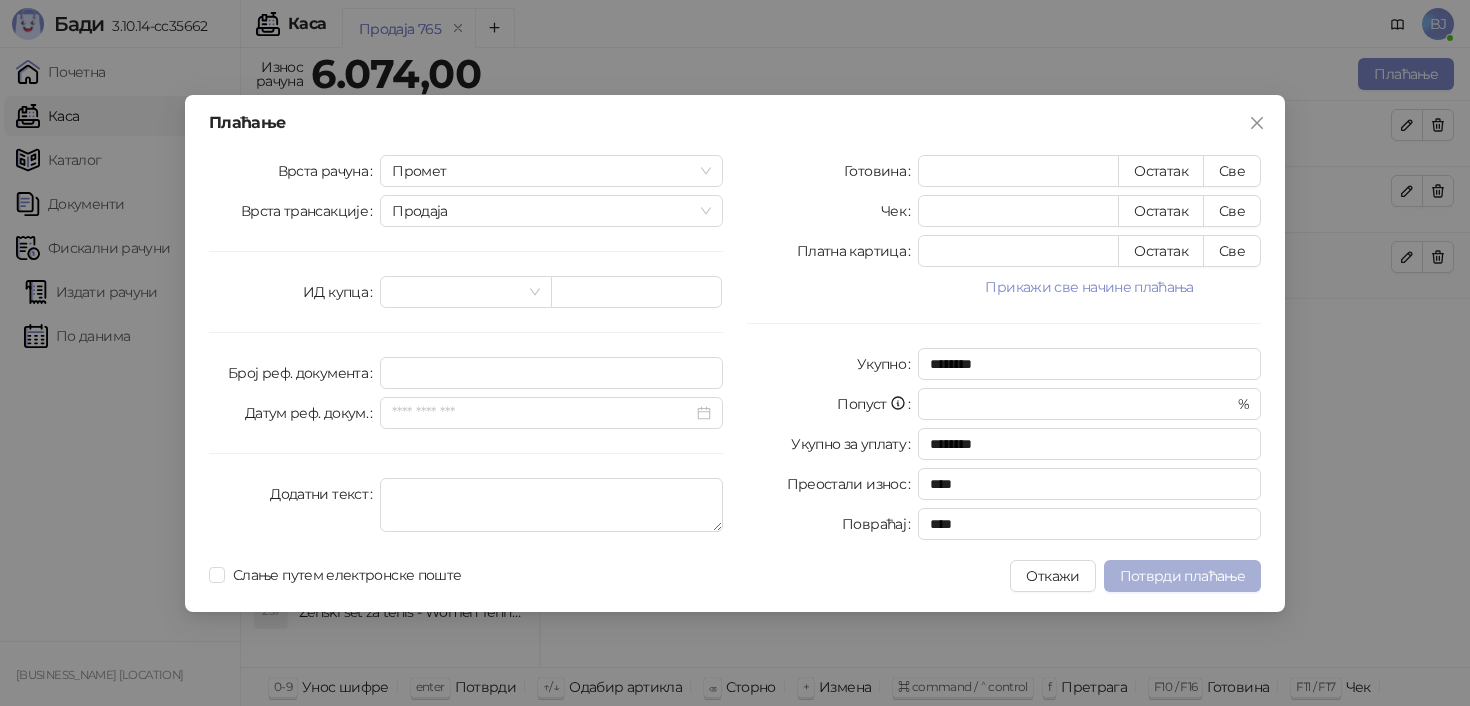 click on "Потврди плаћање" at bounding box center [1182, 576] 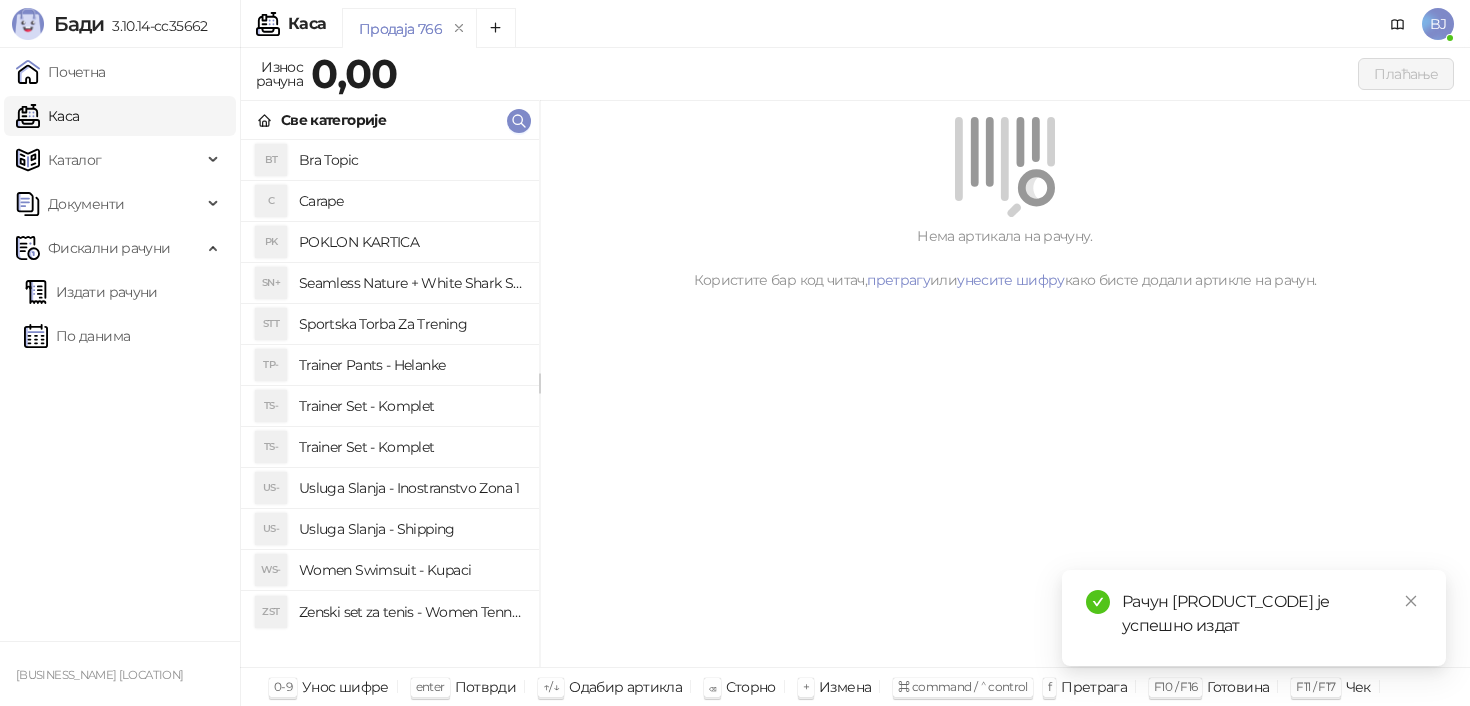 click on "Trainer Pants - Helanke" at bounding box center (411, 365) 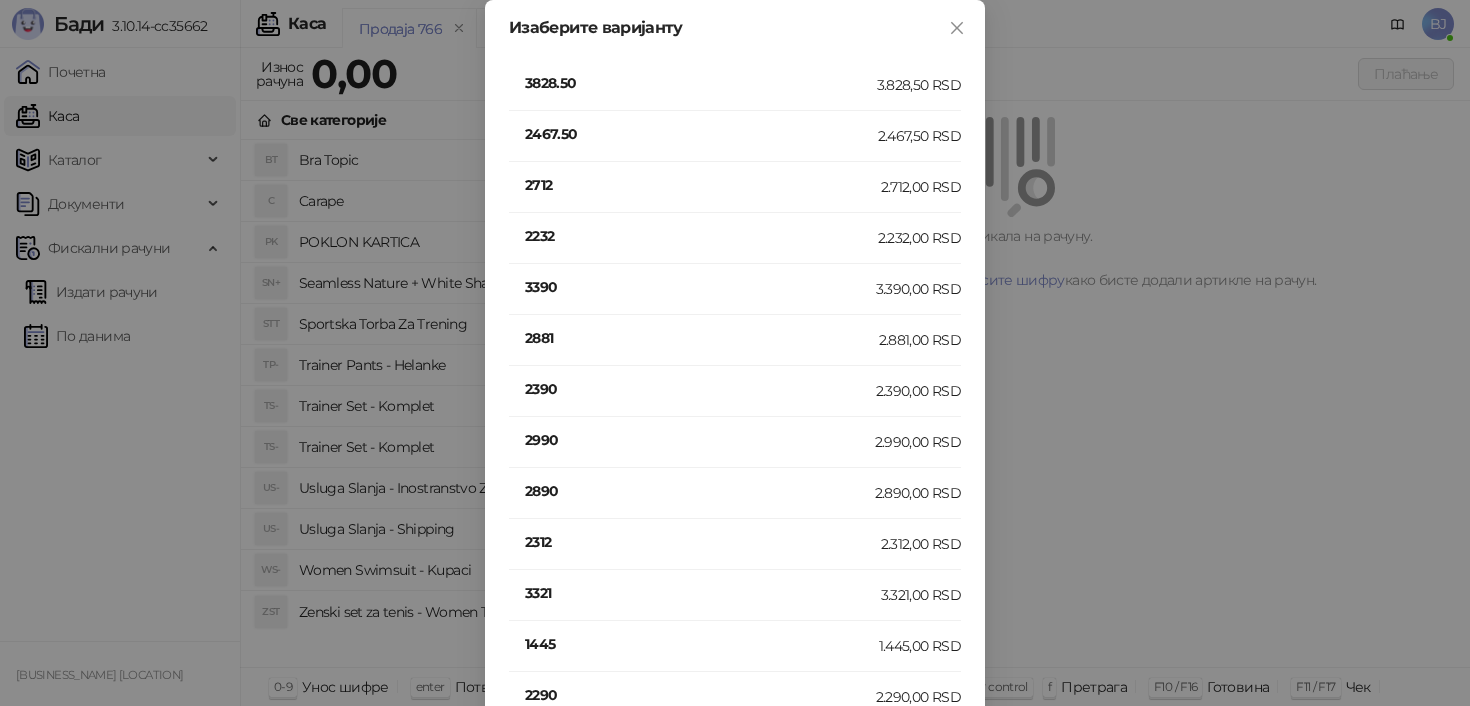 click on "3390" at bounding box center (700, 287) 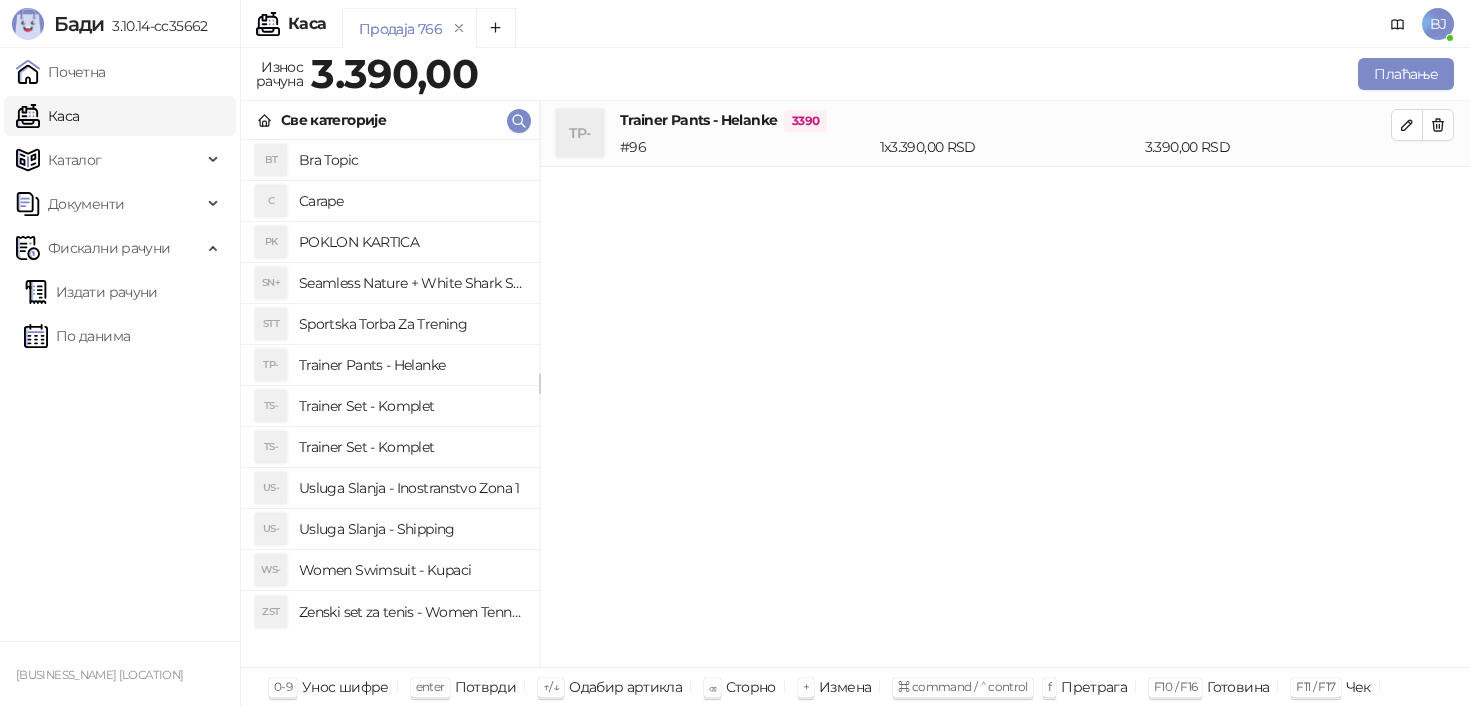 click on "Trainer Pants - Helanke" at bounding box center [411, 365] 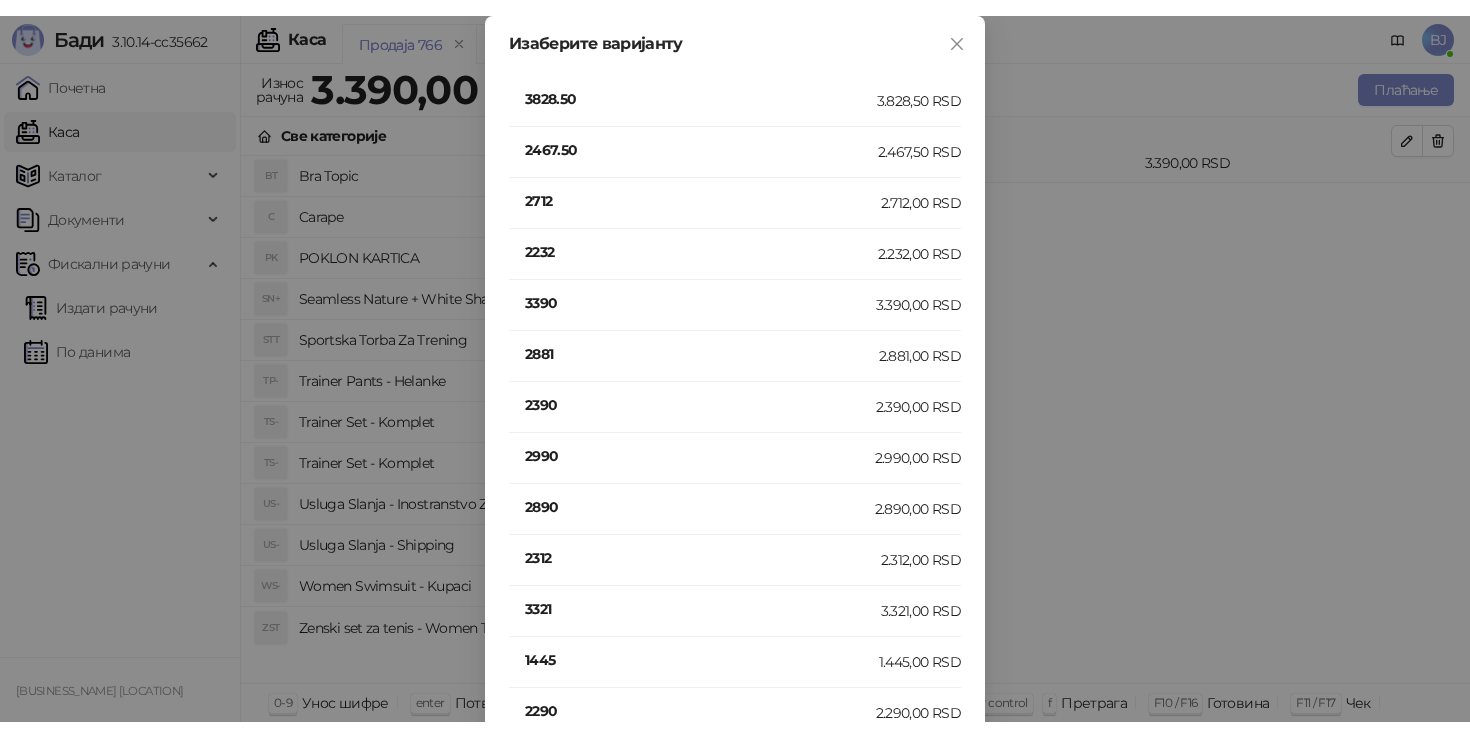 scroll, scrollTop: 393, scrollLeft: 0, axis: vertical 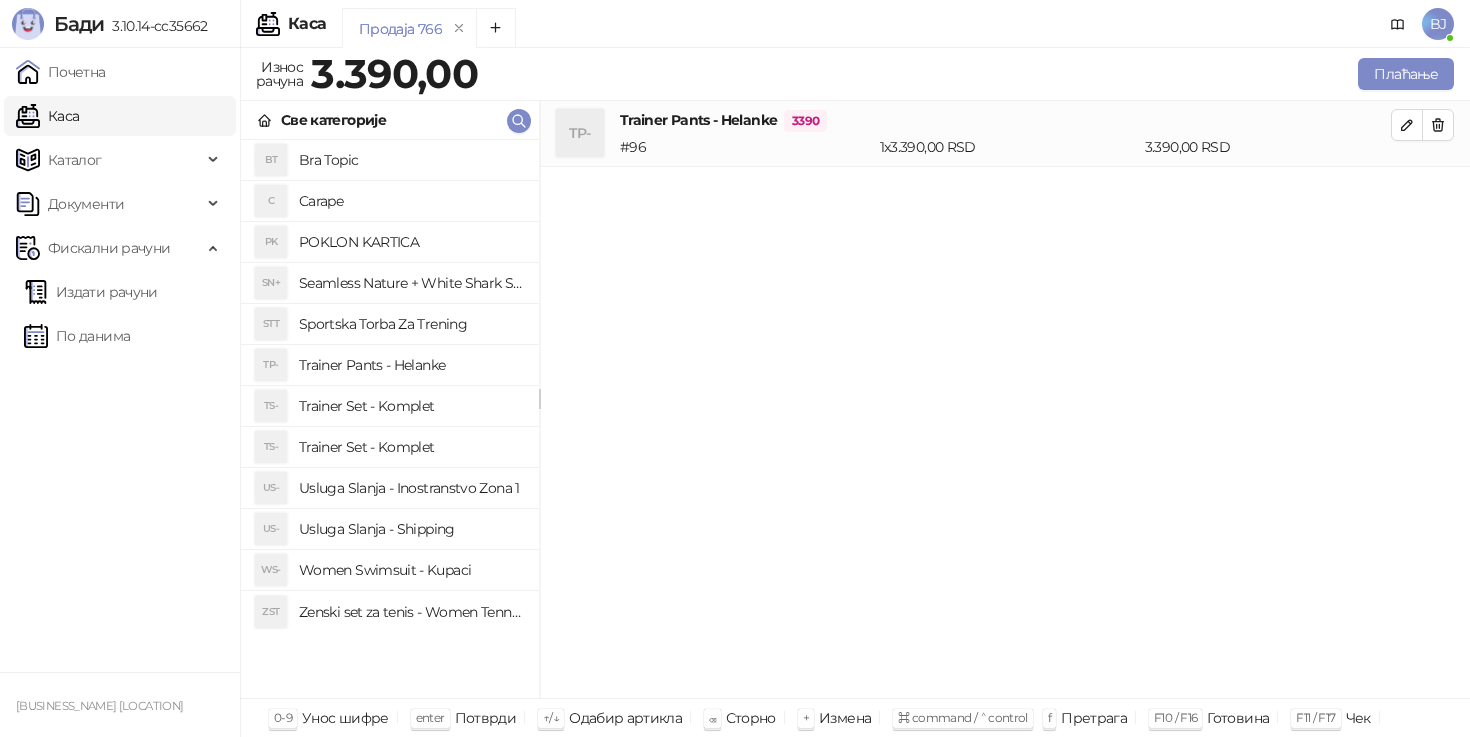 click on "Bra Topic" at bounding box center (411, 160) 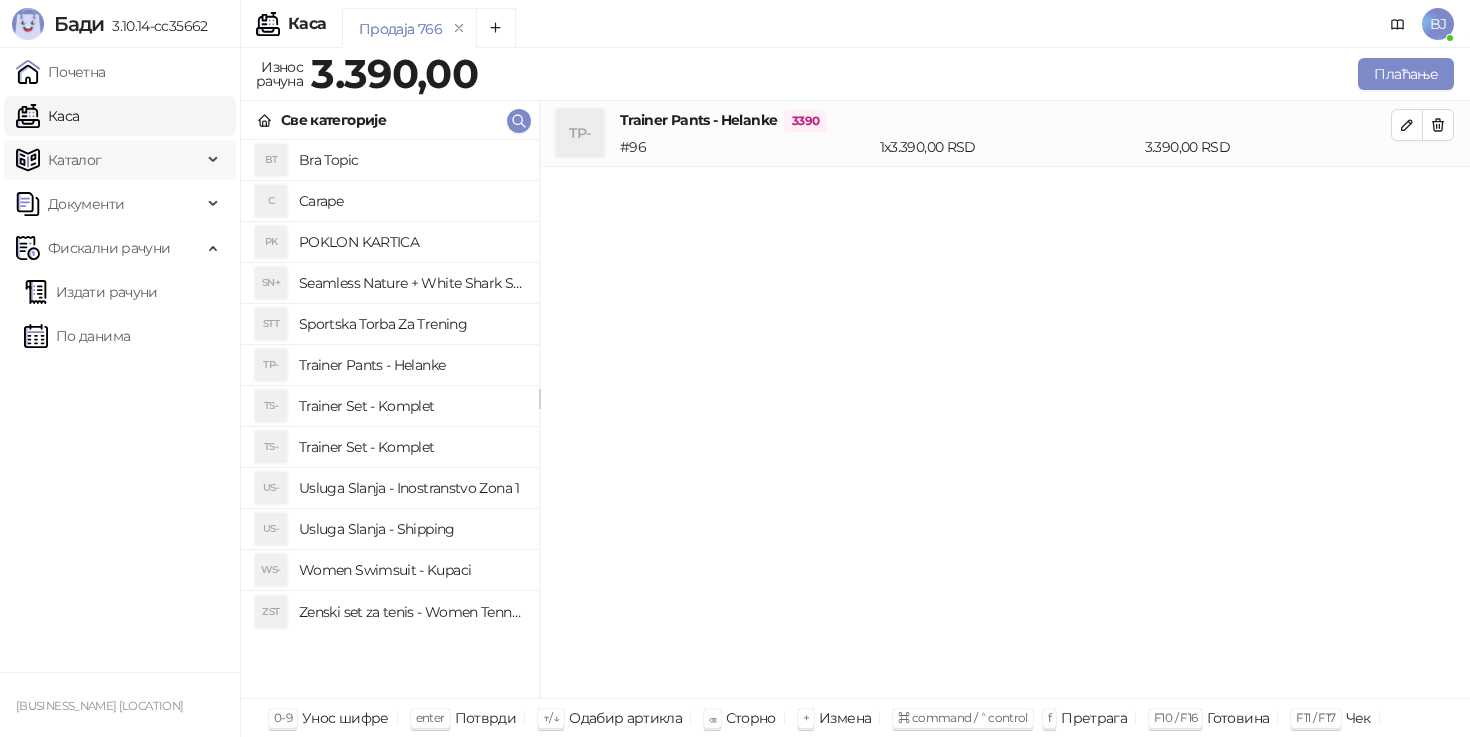 click on "Каталог" at bounding box center [109, 160] 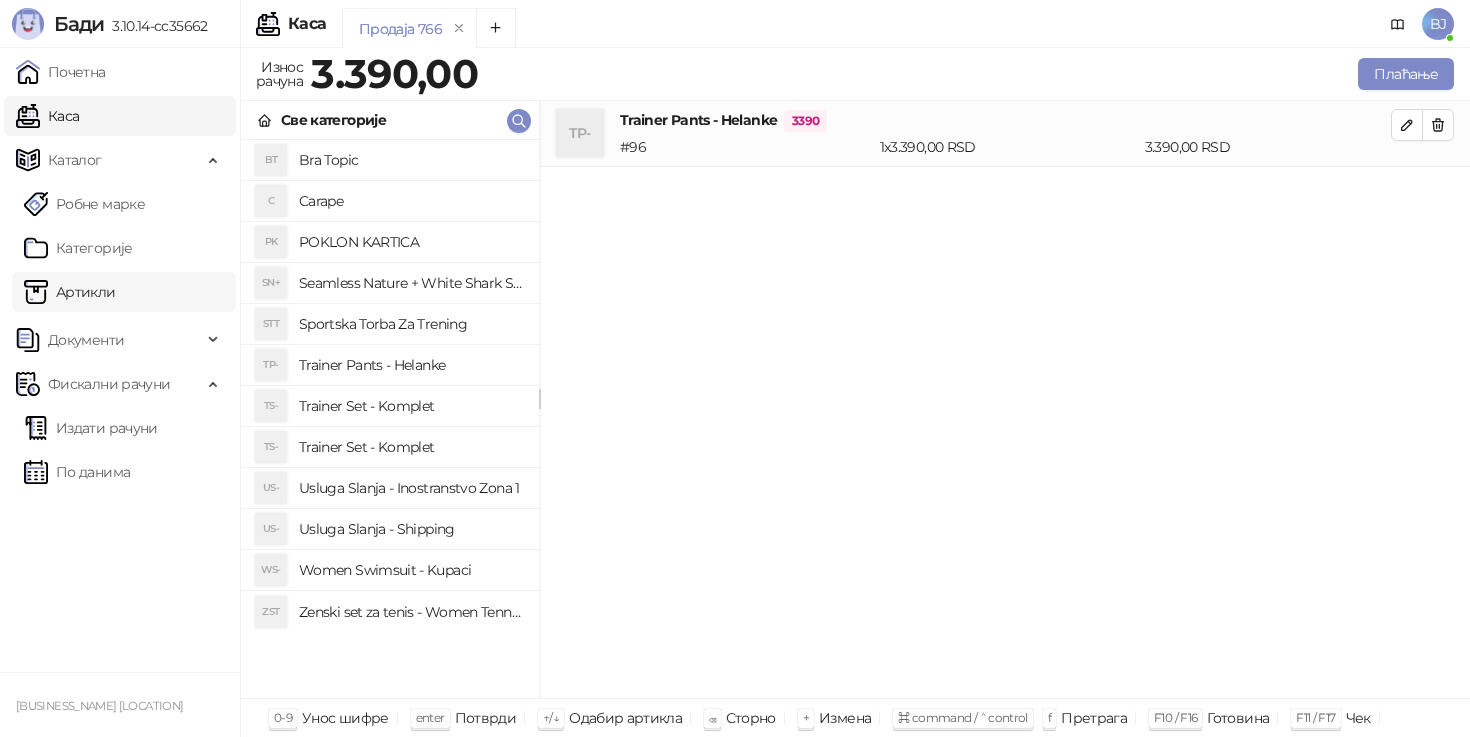 click on "Артикли" at bounding box center (70, 292) 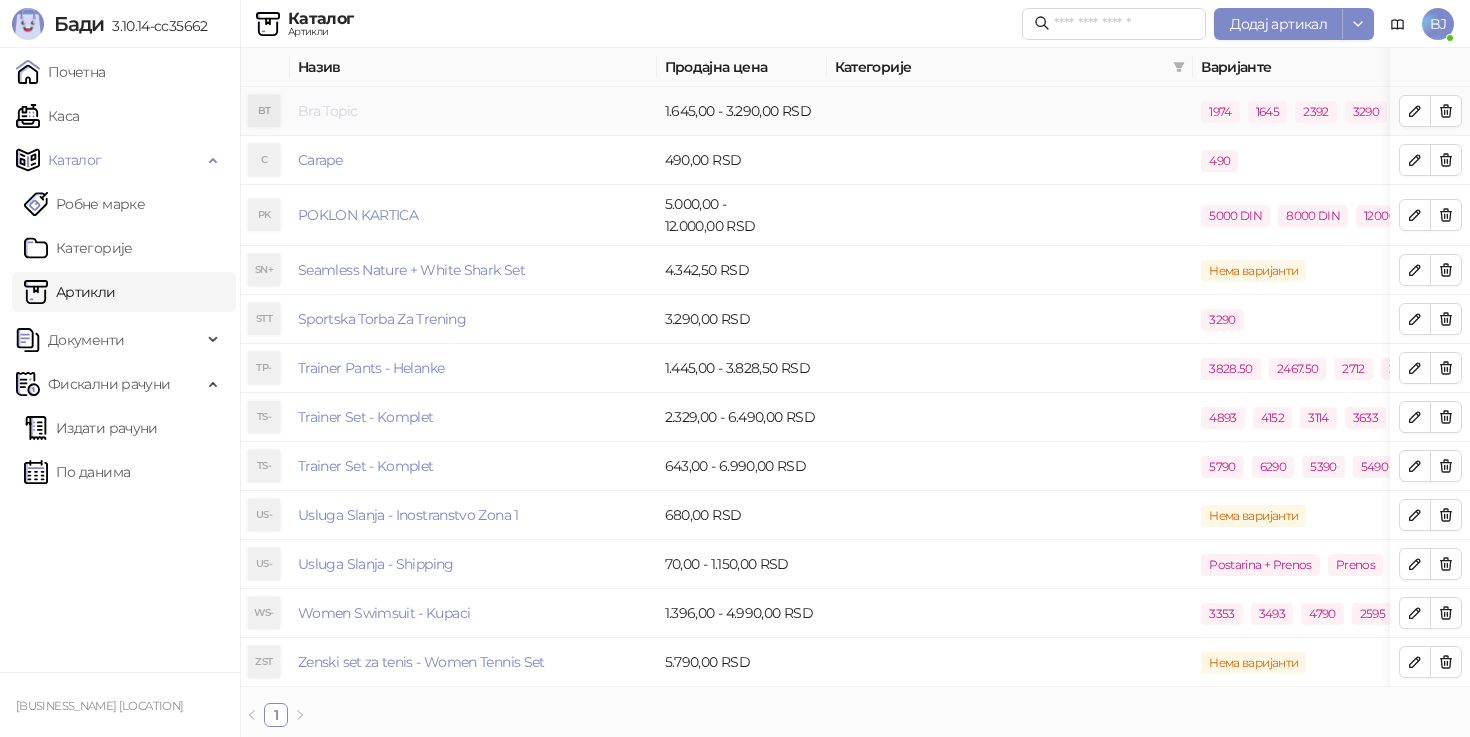 click on "Bra Topic" at bounding box center [327, 111] 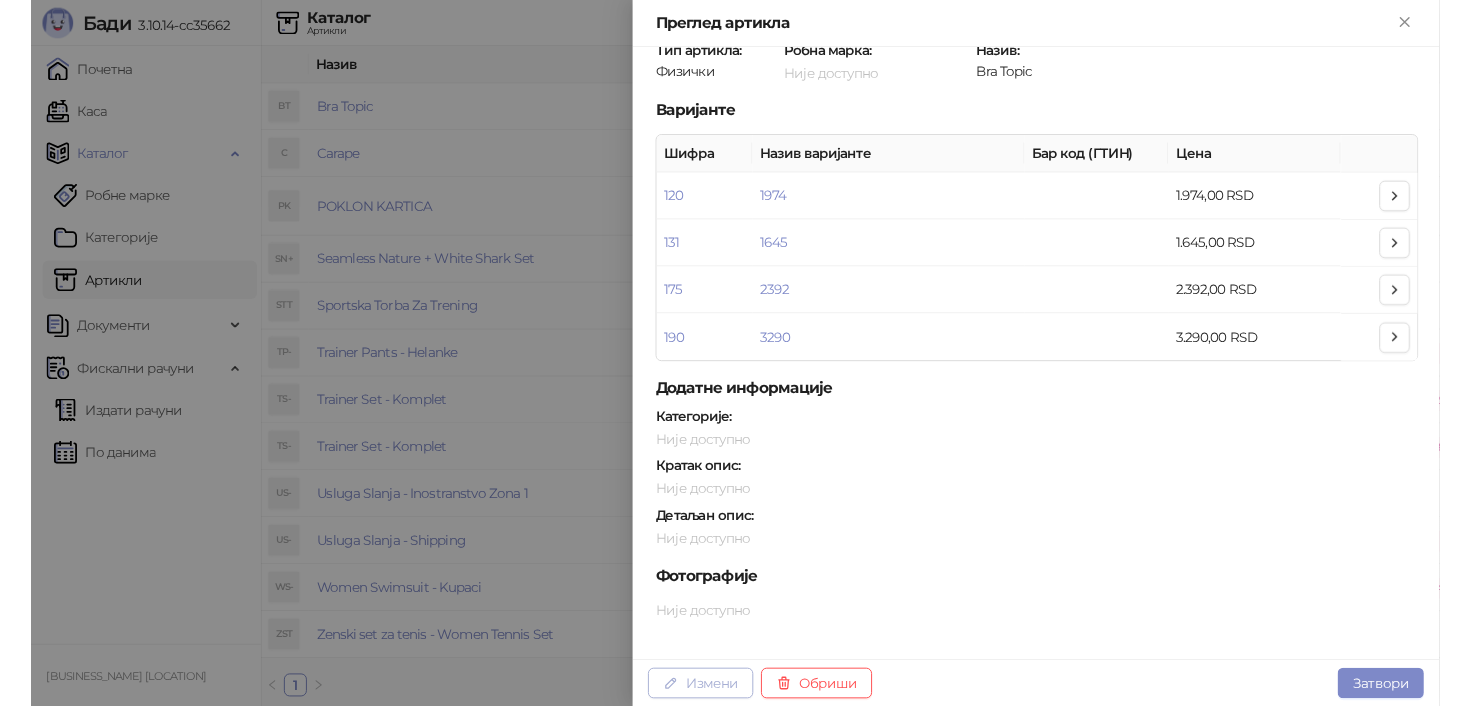 scroll, scrollTop: 62, scrollLeft: 0, axis: vertical 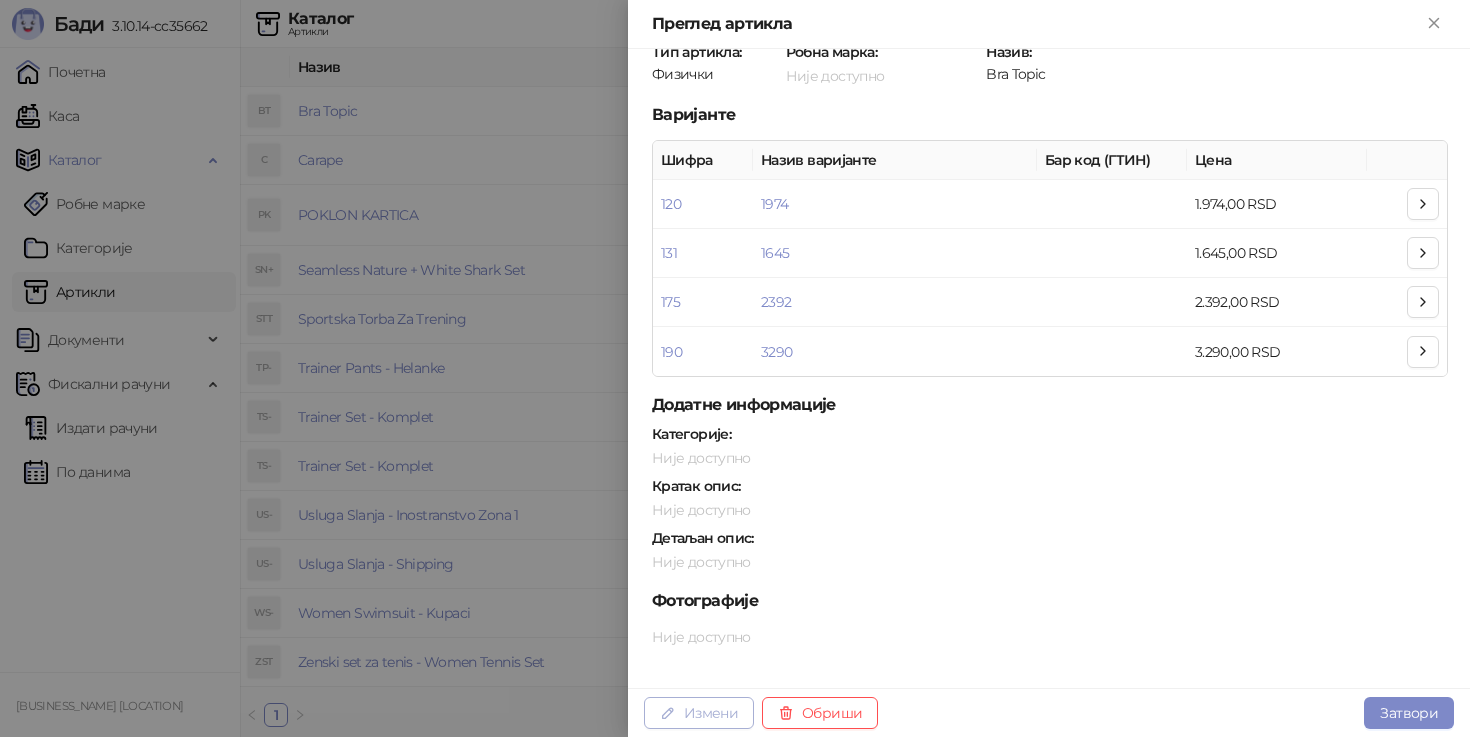 click on "Измени" at bounding box center (699, 713) 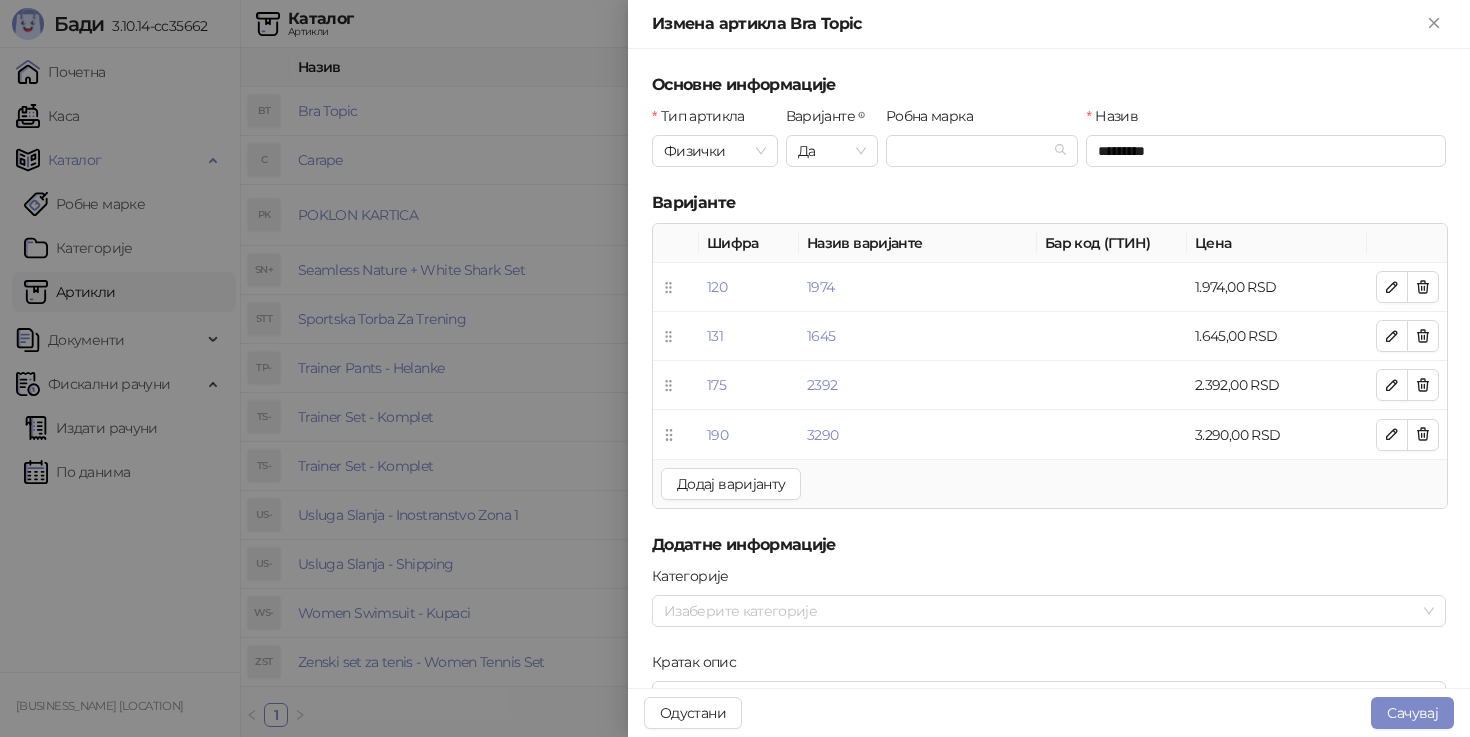 click on "Додај варијанту" at bounding box center (1050, 483) 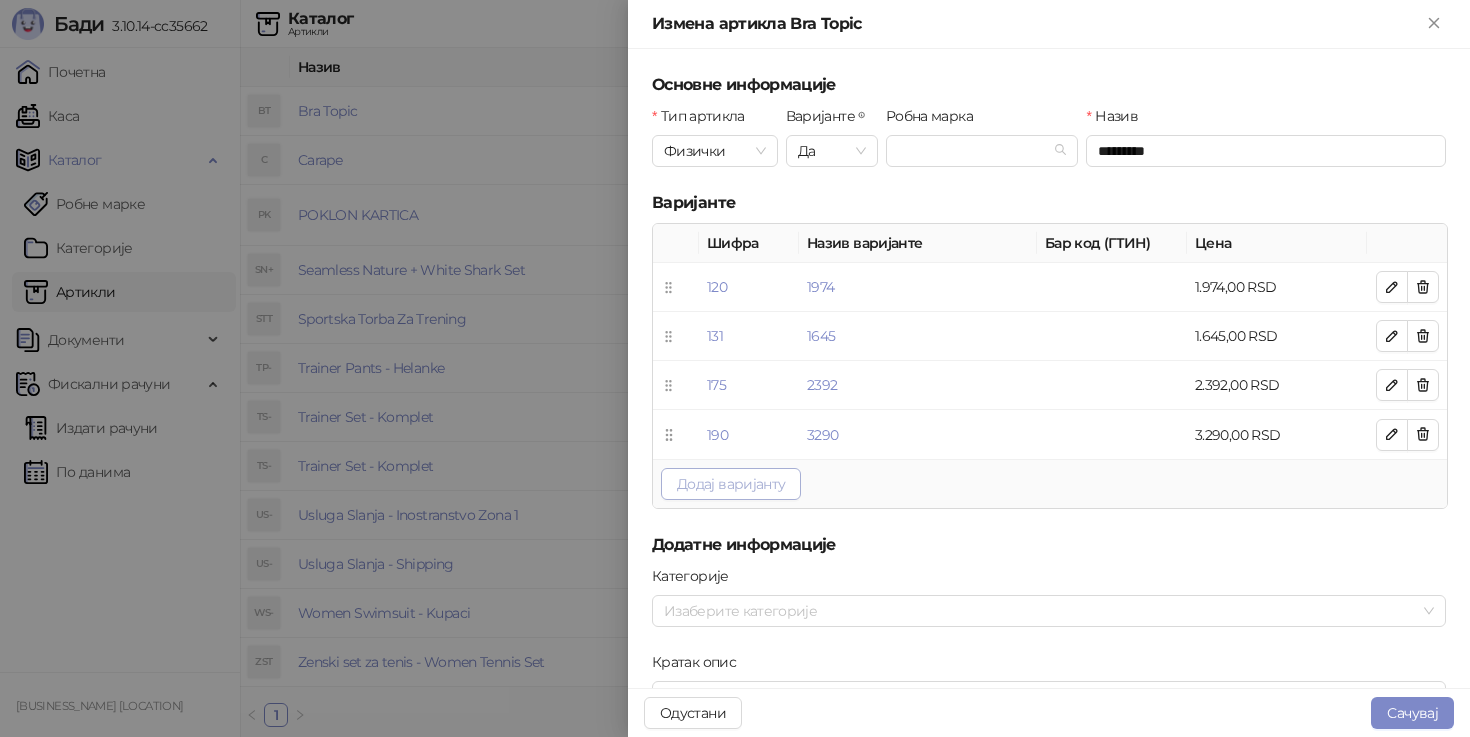 click on "Додај варијанту" at bounding box center [731, 484] 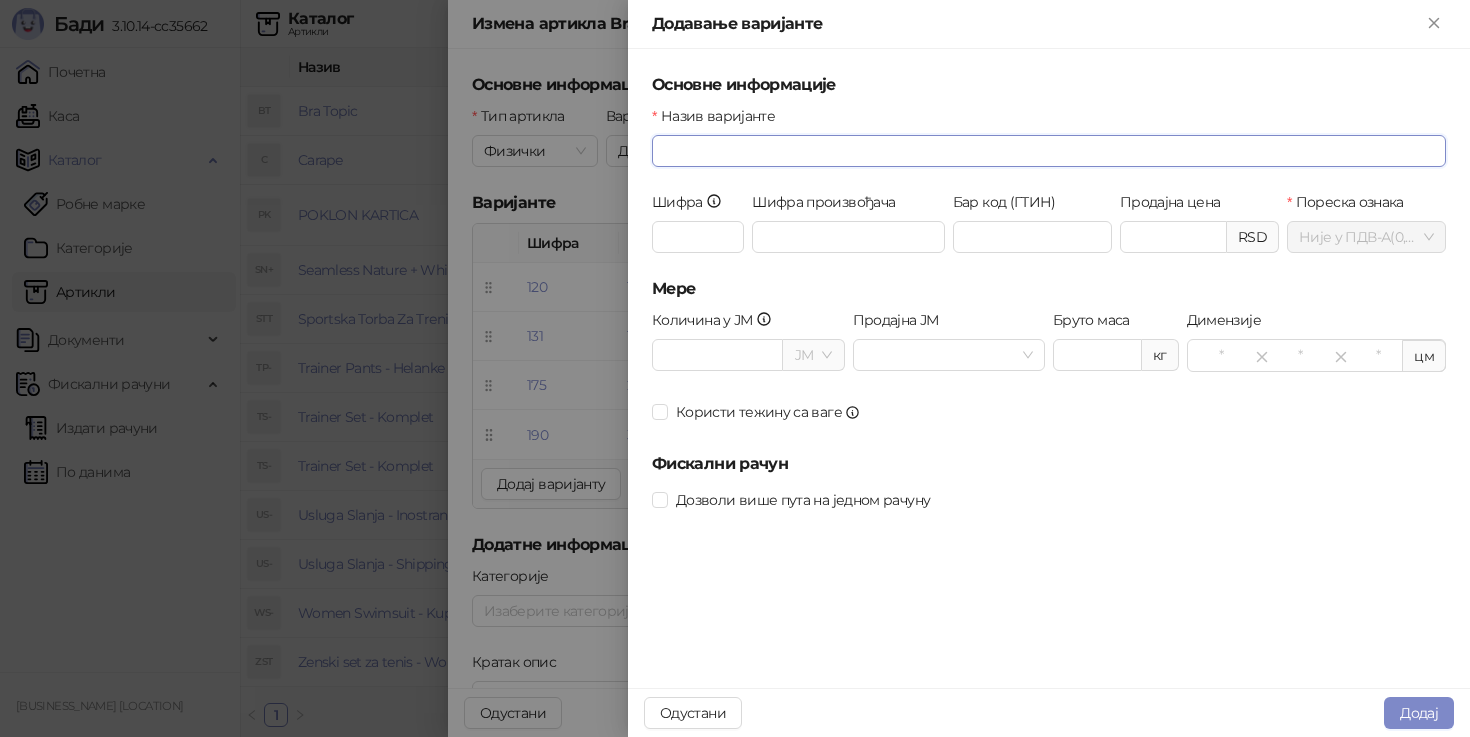 click on "Назив варијанте" at bounding box center (1049, 151) 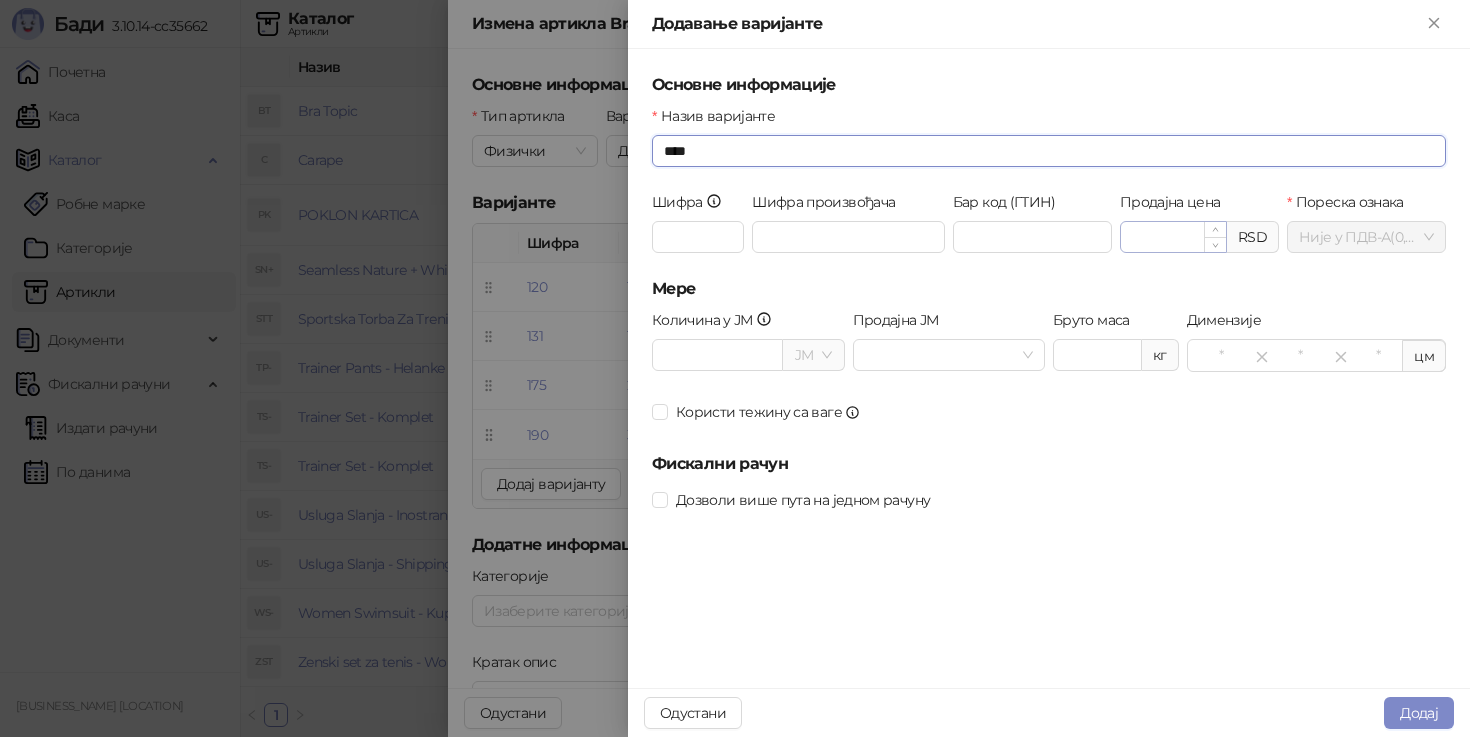 type on "****" 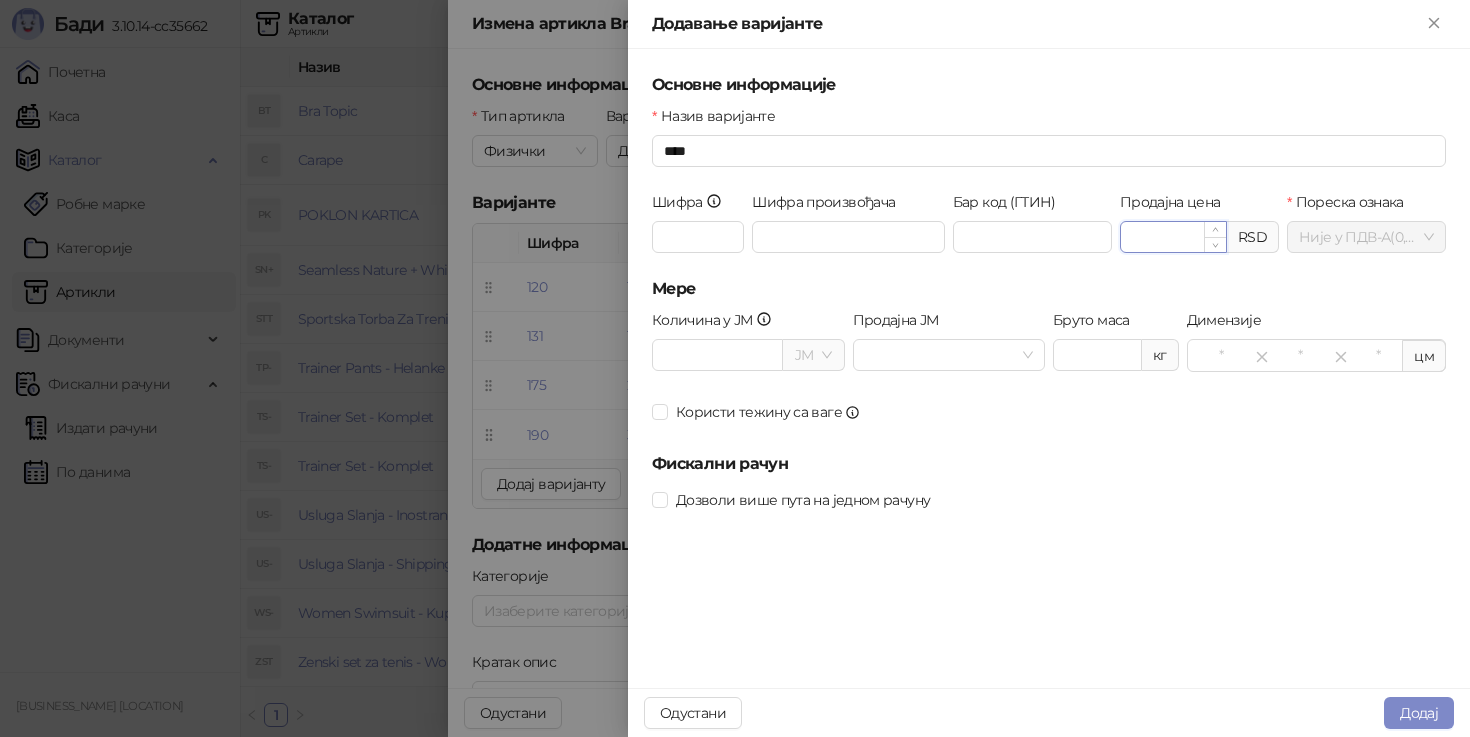 click on "Продајна цена" at bounding box center [1173, 237] 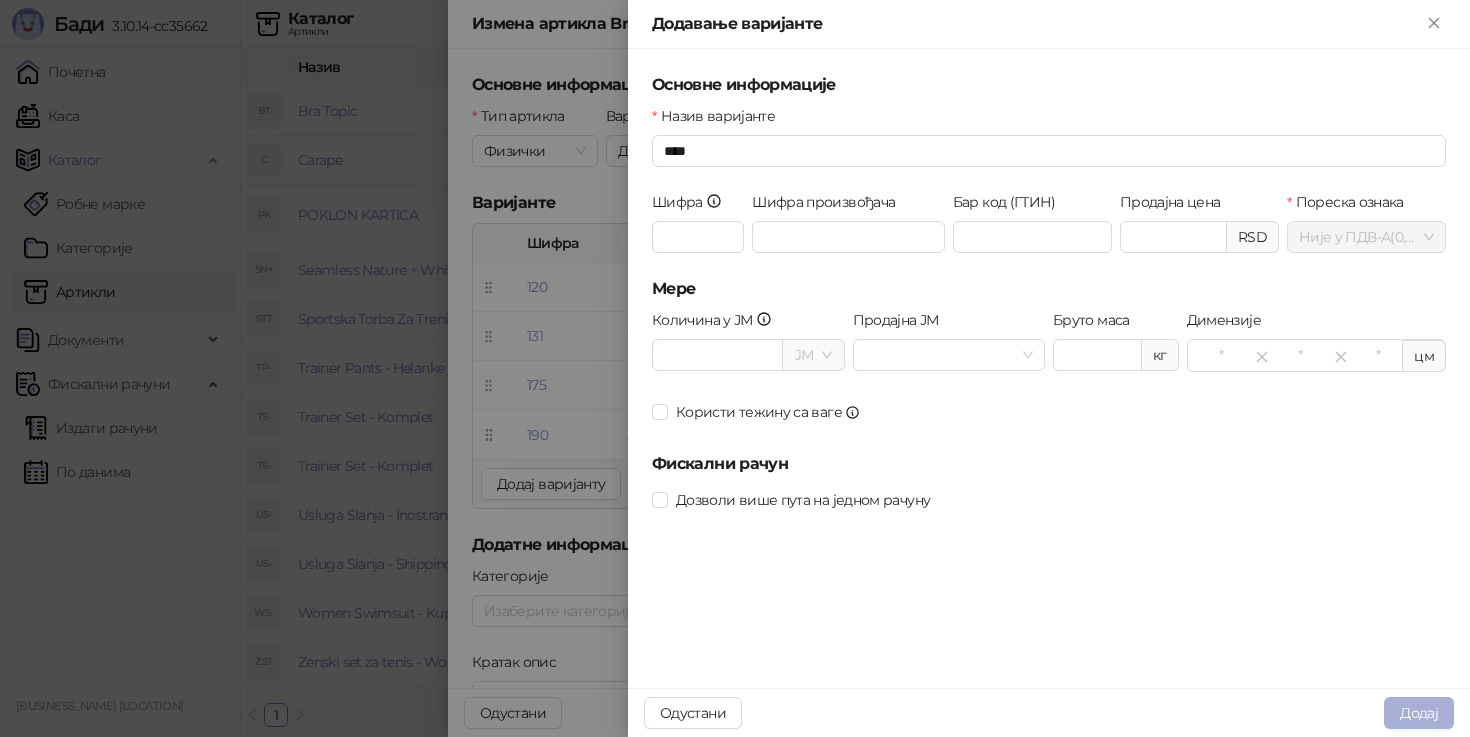 type on "*******" 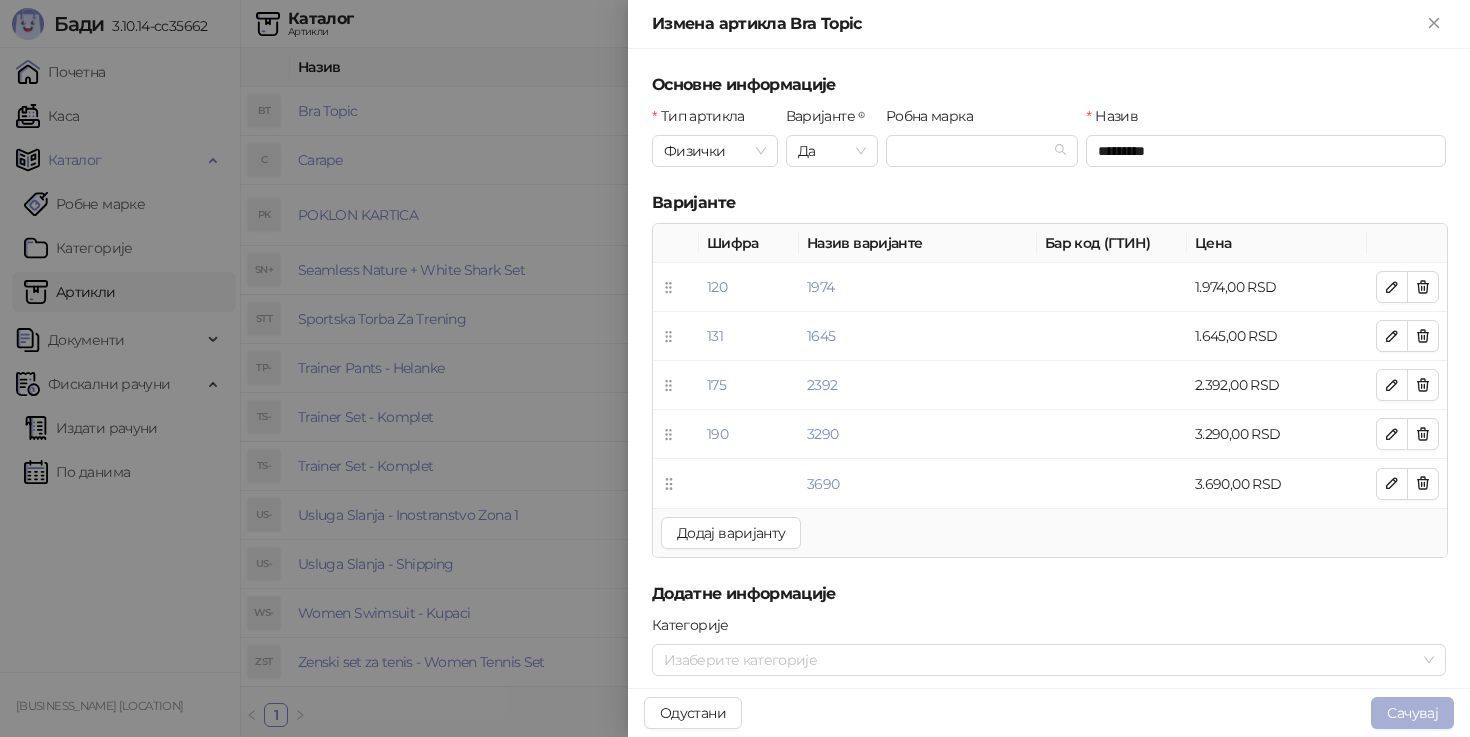 click on "Сачувај" at bounding box center [1412, 713] 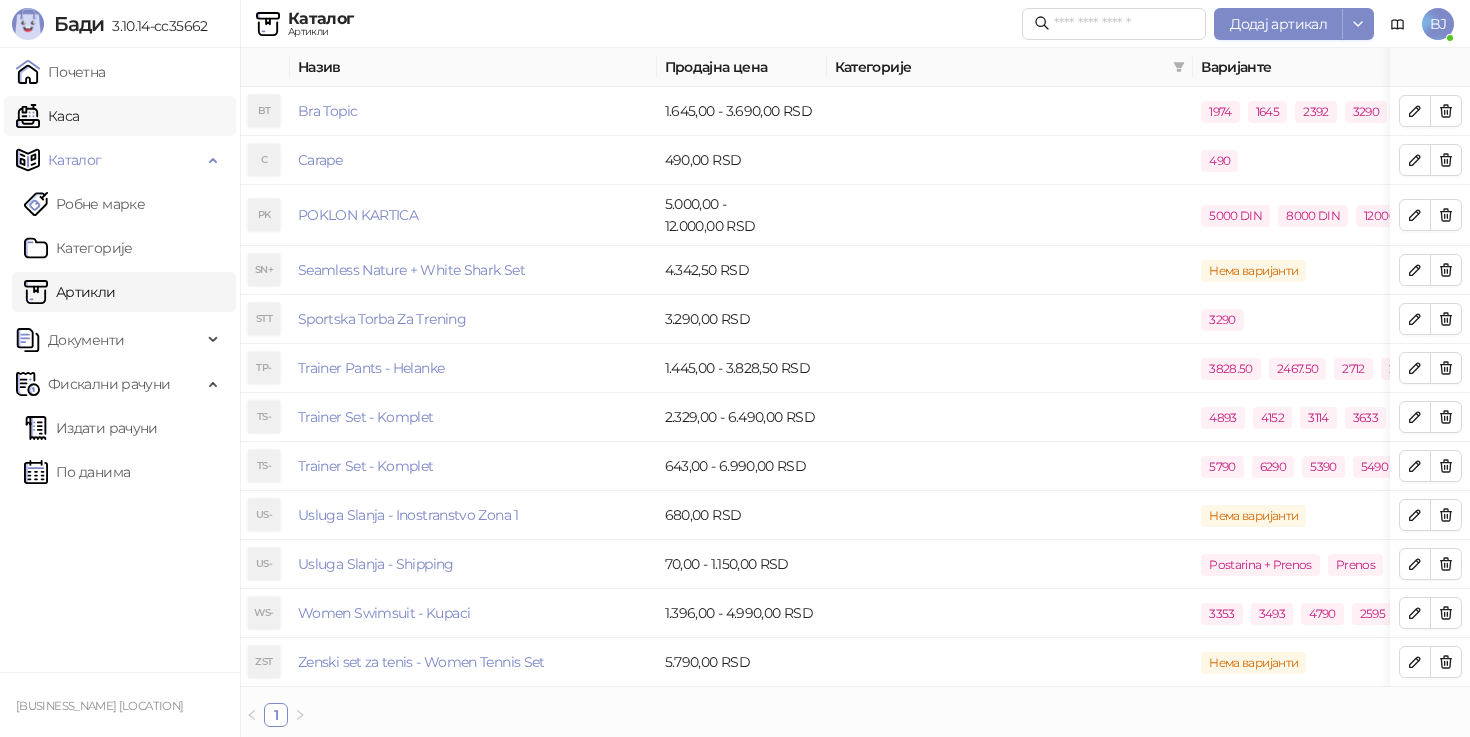click on "Каса" at bounding box center [47, 116] 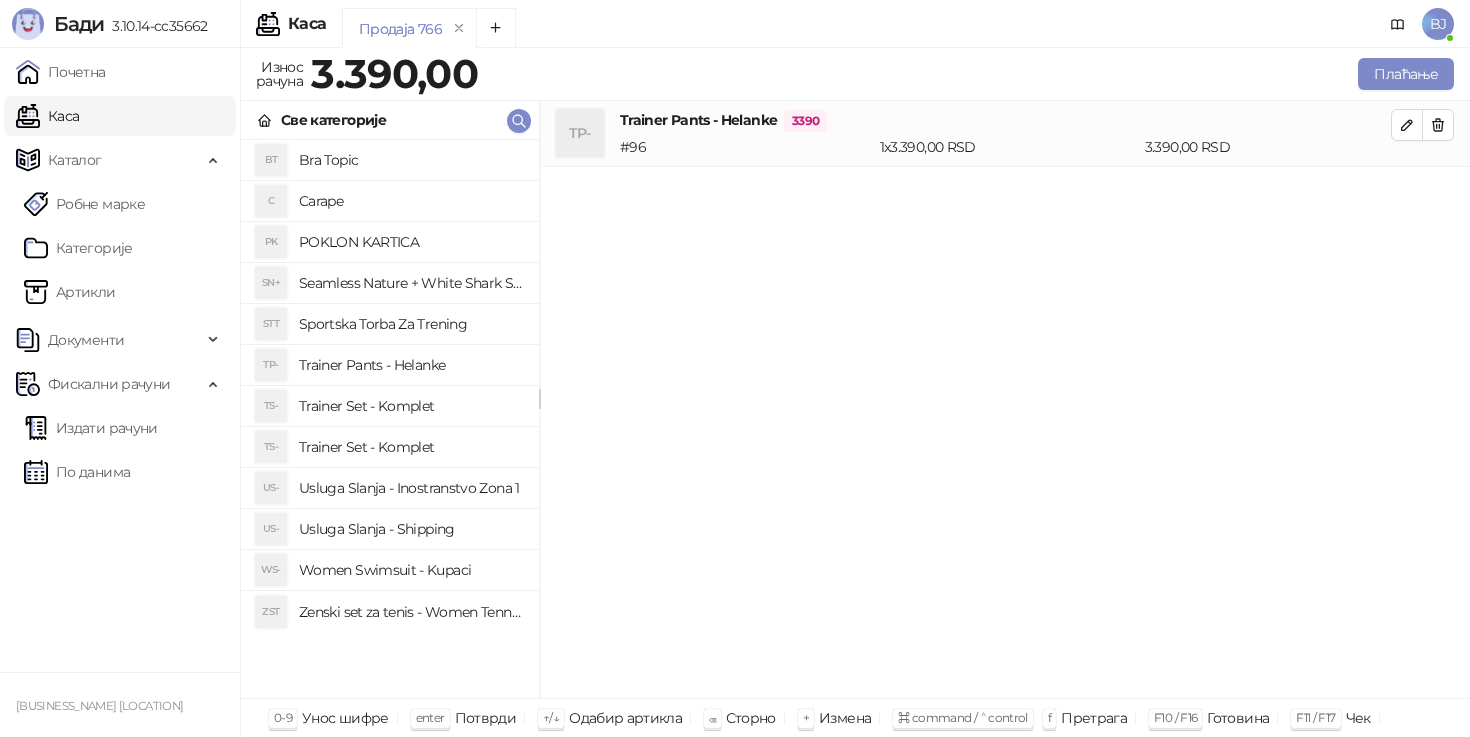 click on "Bra Topic" at bounding box center (411, 160) 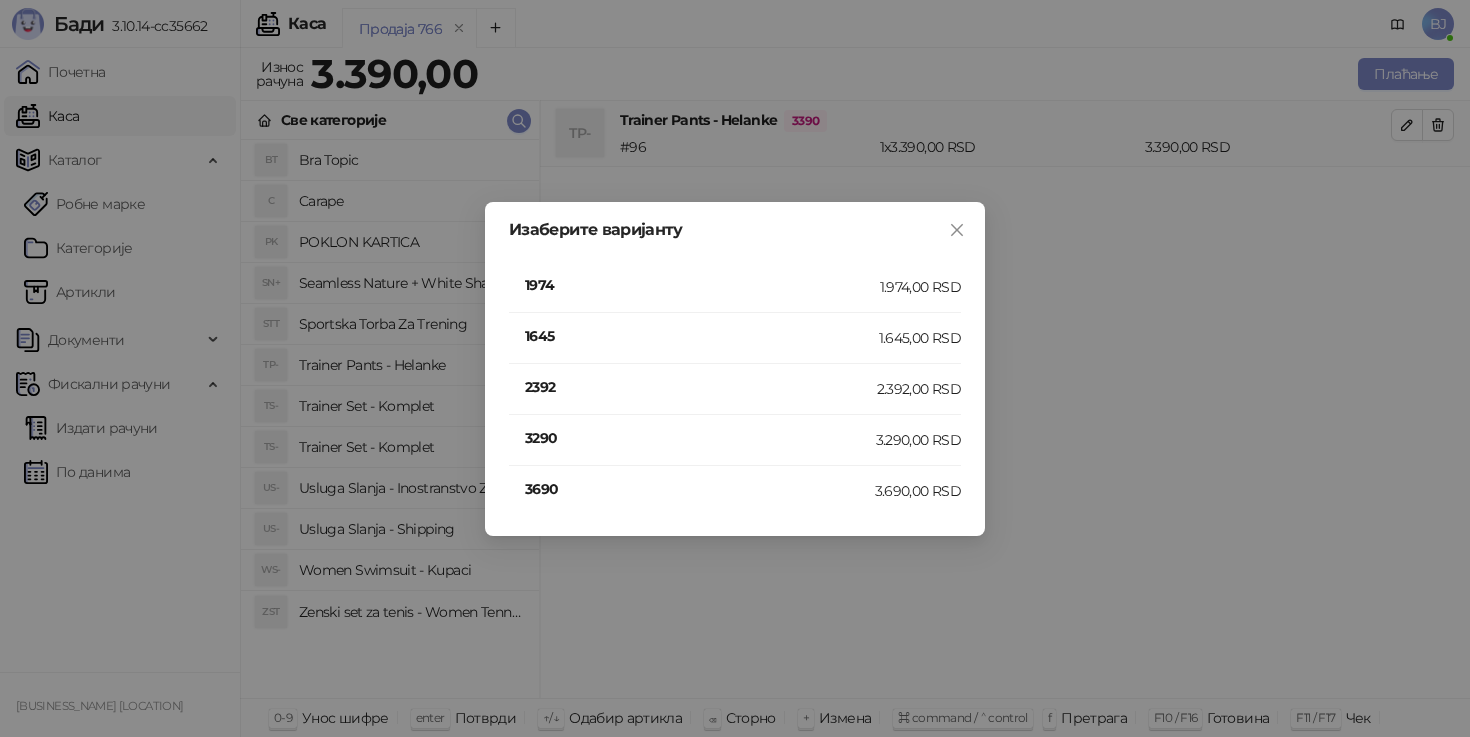 click on "3690" at bounding box center [700, 489] 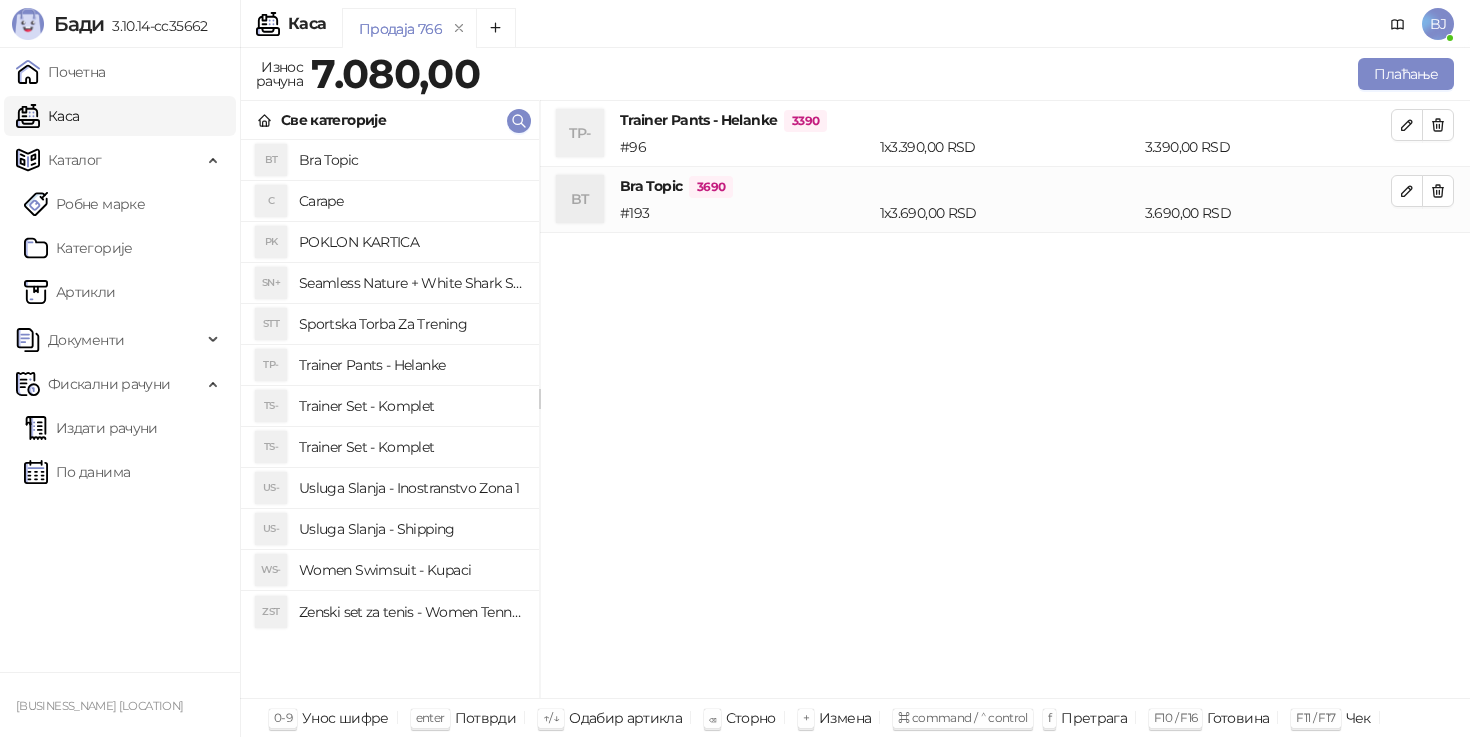 click on "Trainer Set - Komplet" at bounding box center (411, 447) 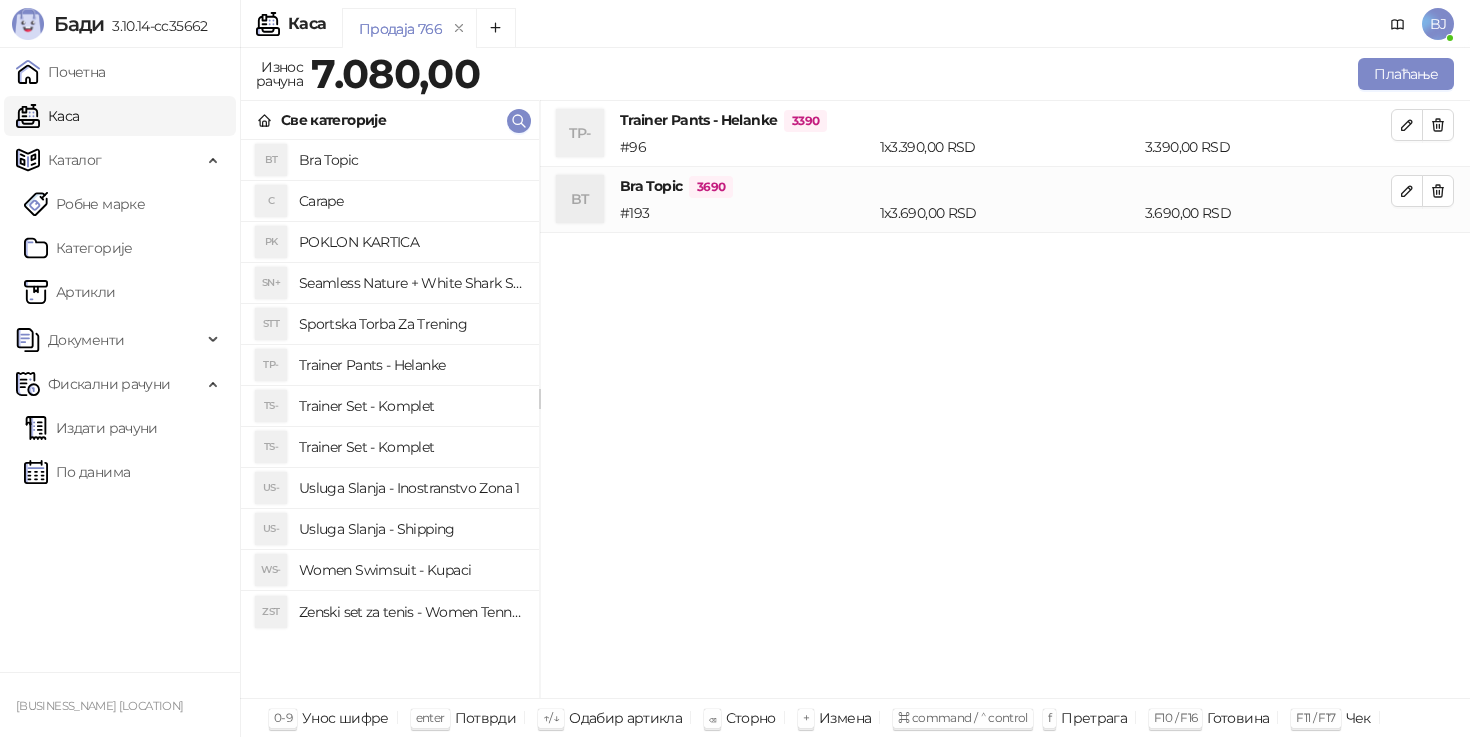 click on "Trainer Set - Komplet" at bounding box center [411, 447] 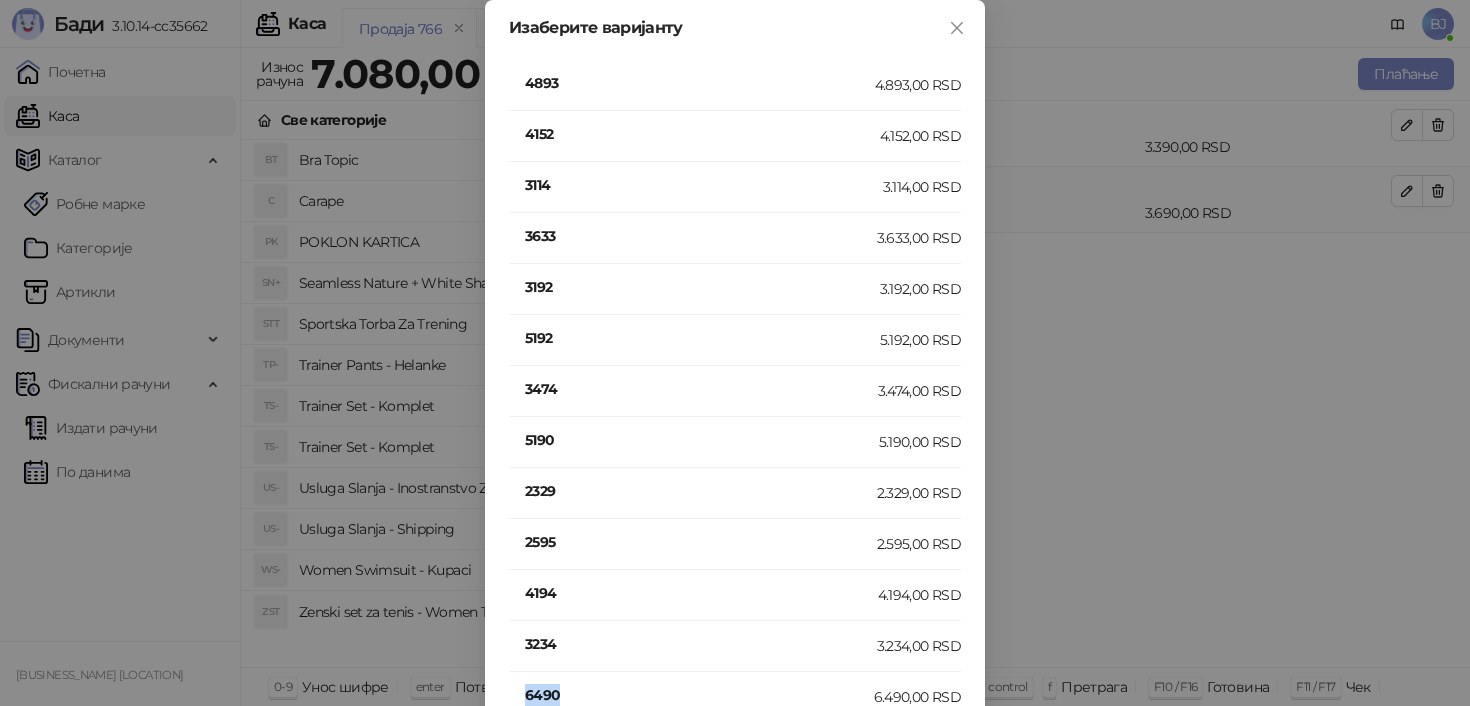 click on "6490" at bounding box center [699, 695] 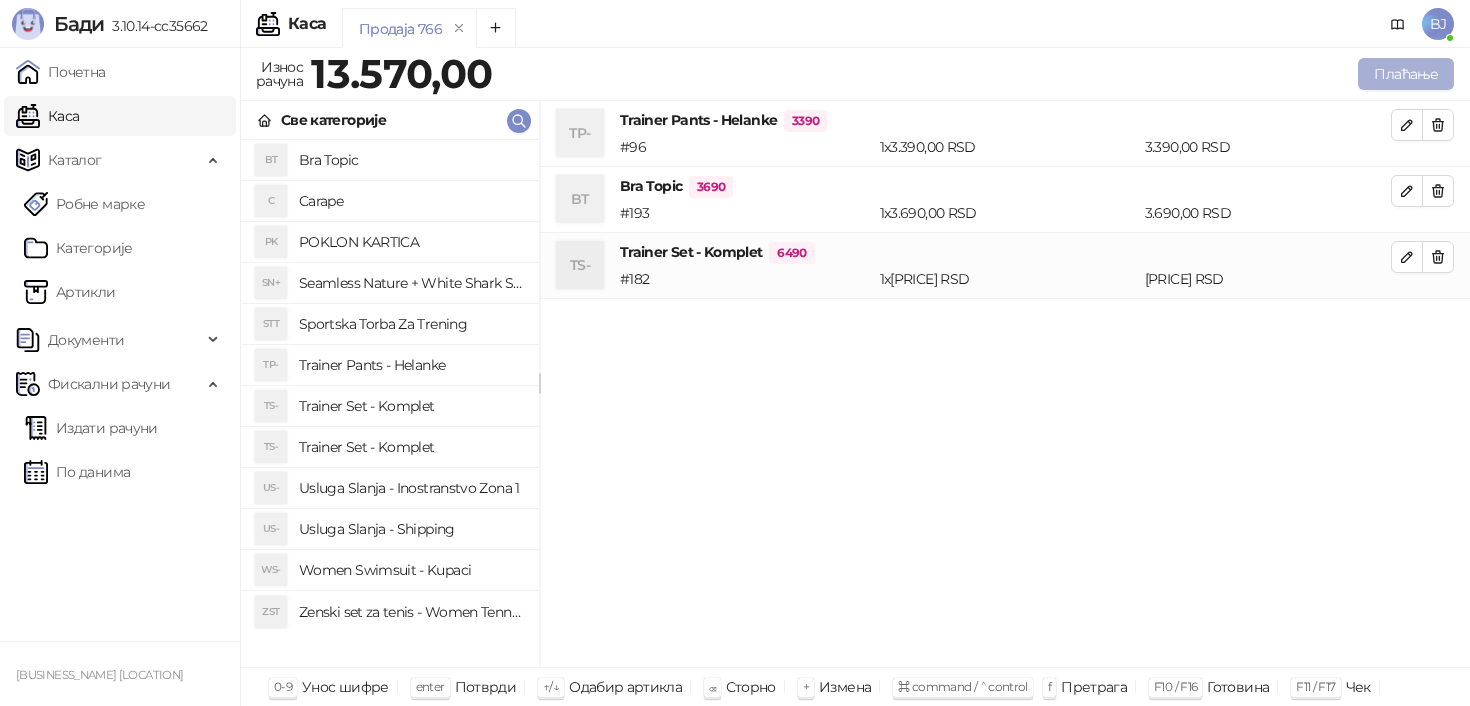 click on "Плаћање" at bounding box center (1406, 74) 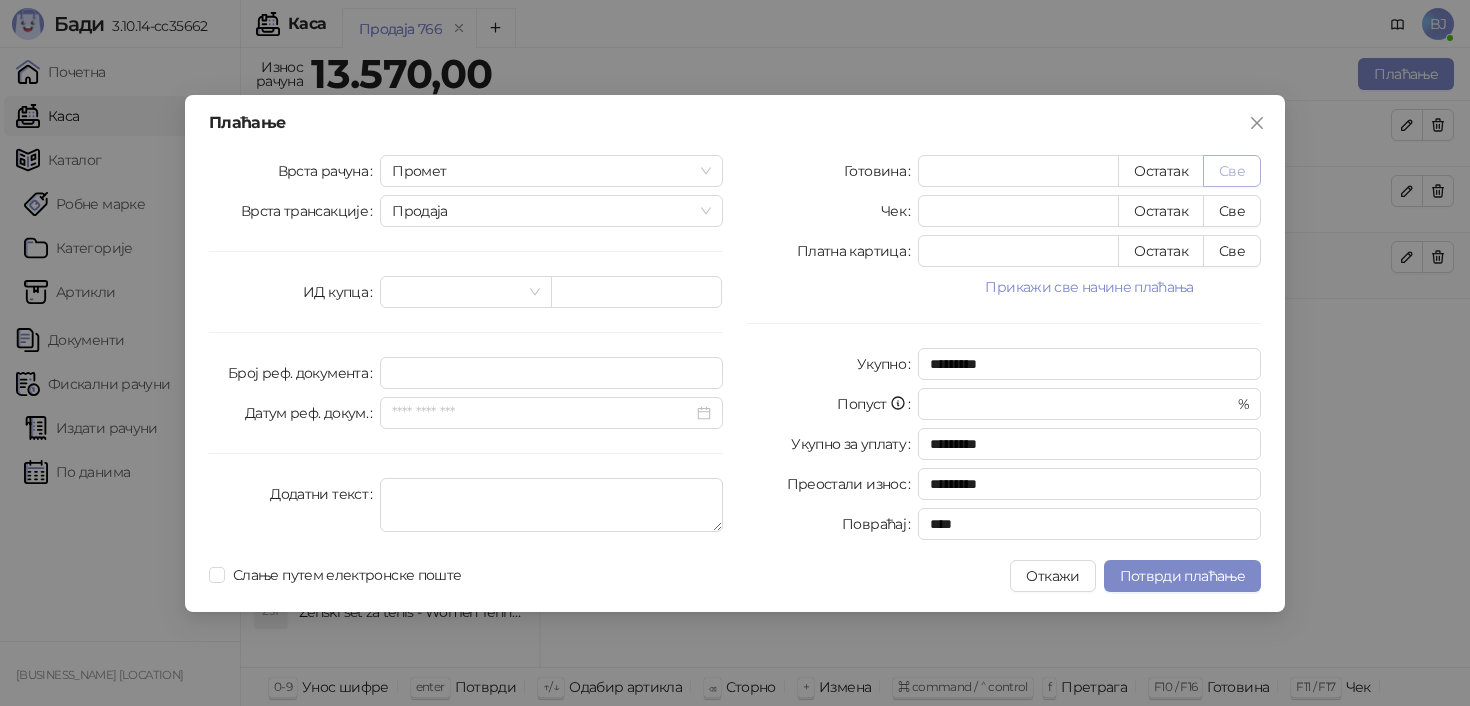 click on "Све" at bounding box center (1232, 171) 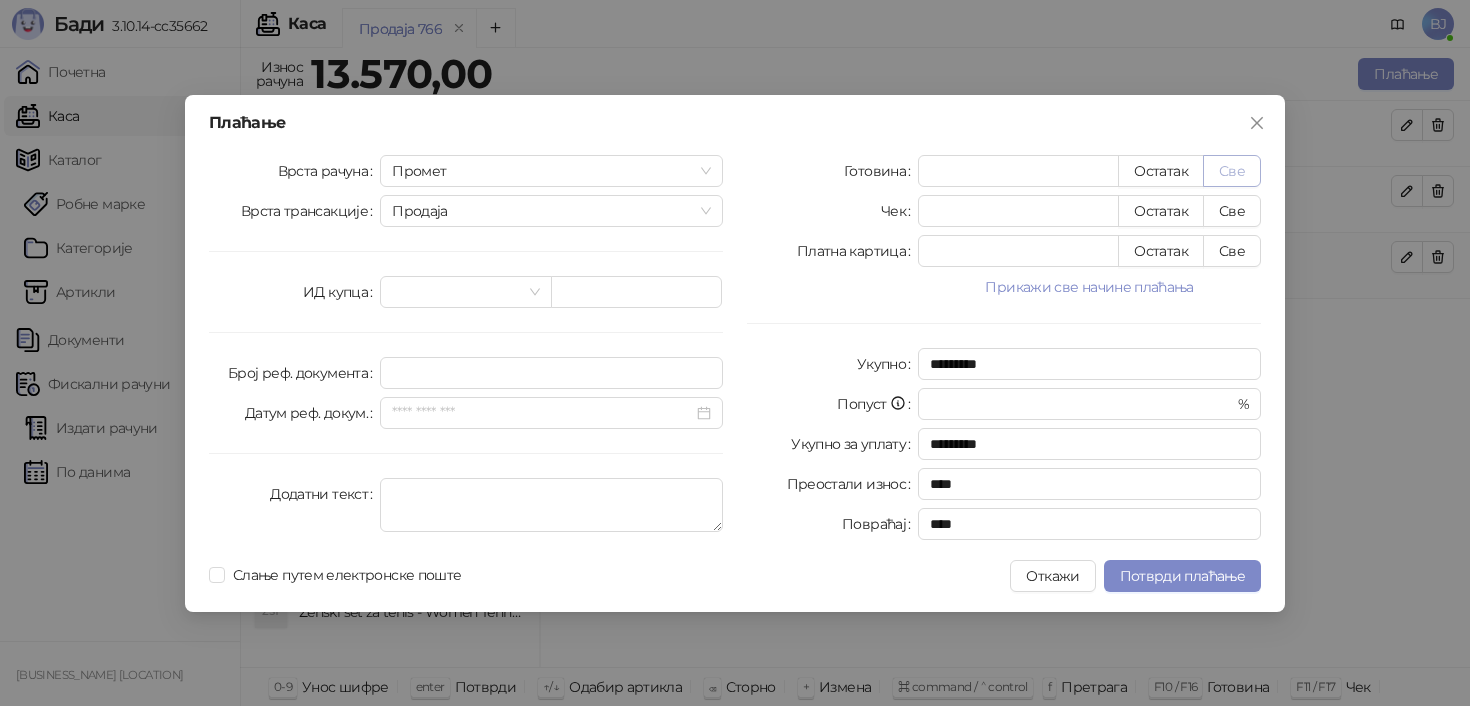 type 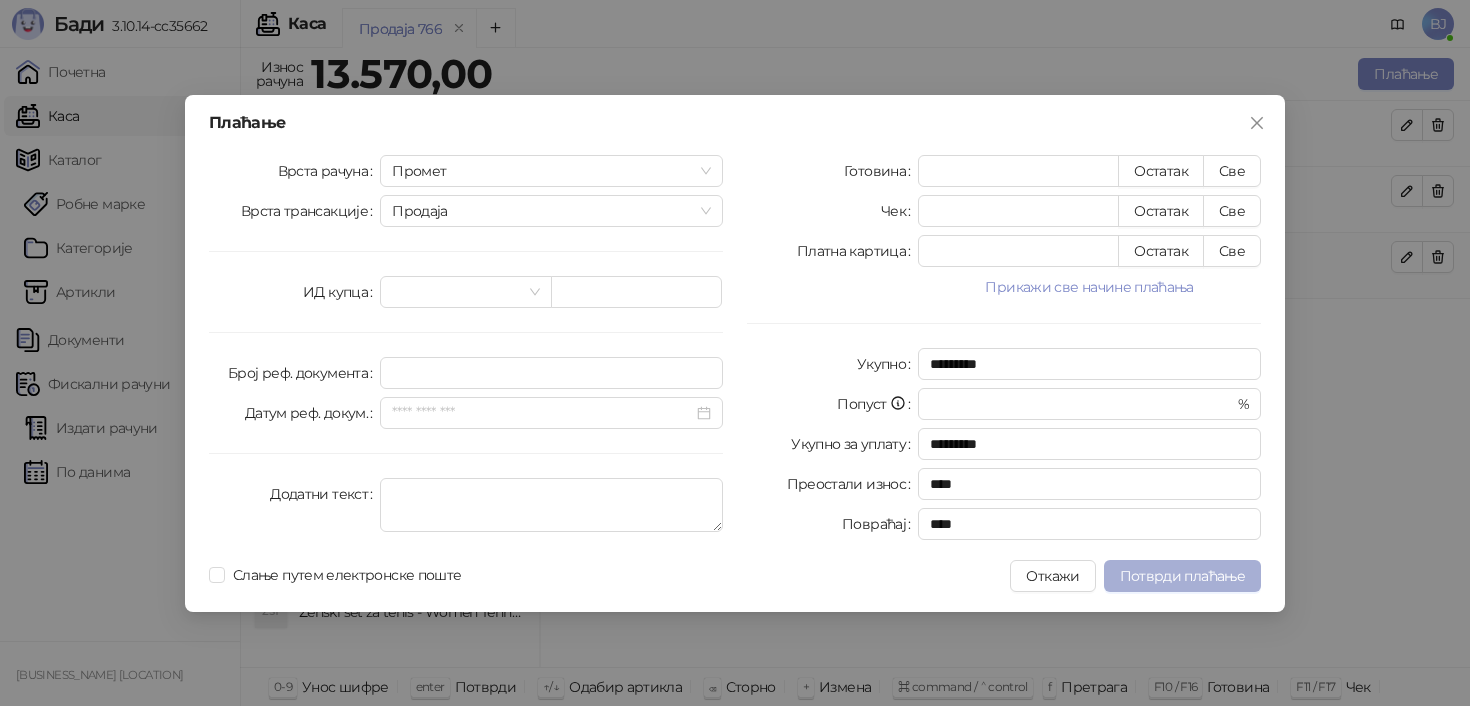 click on "Потврди плаћање" at bounding box center [1182, 576] 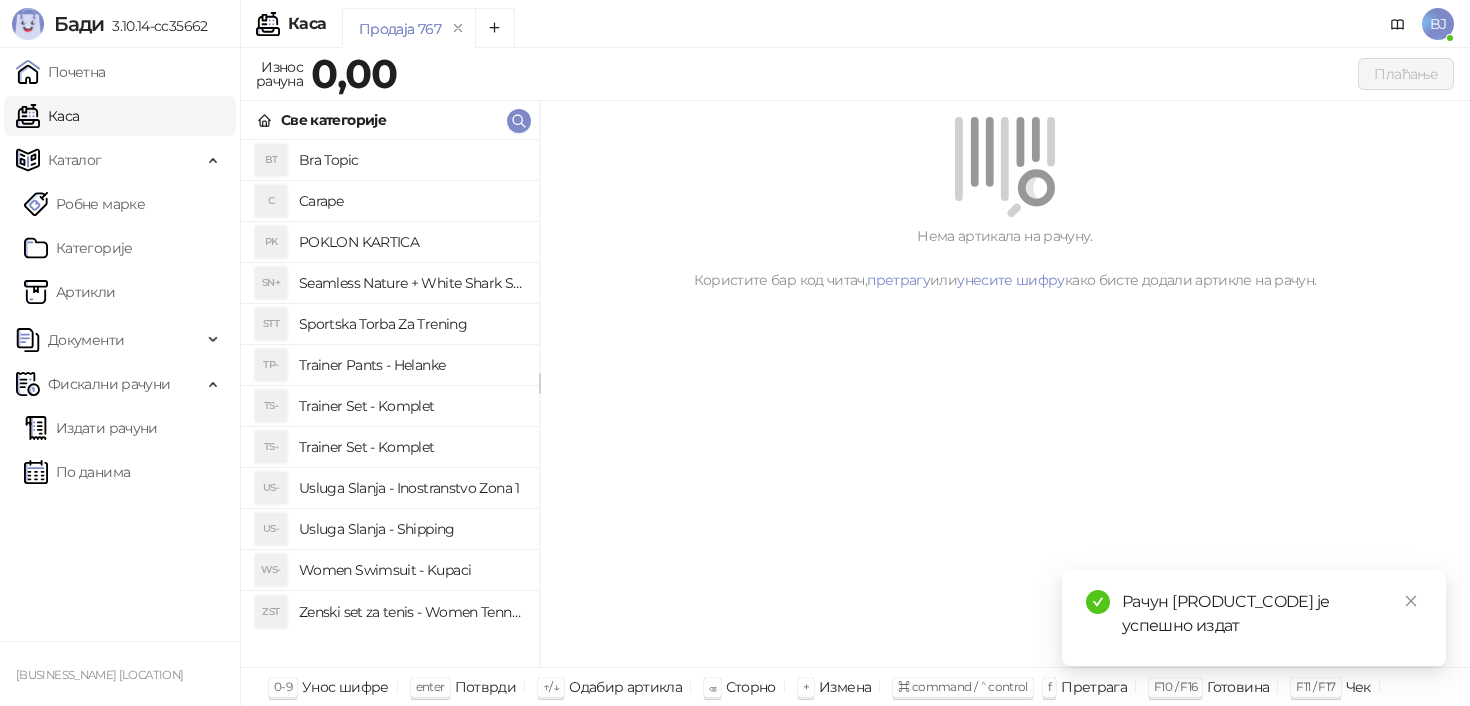 click on "Usluga Slanja - Shipping" at bounding box center [411, 529] 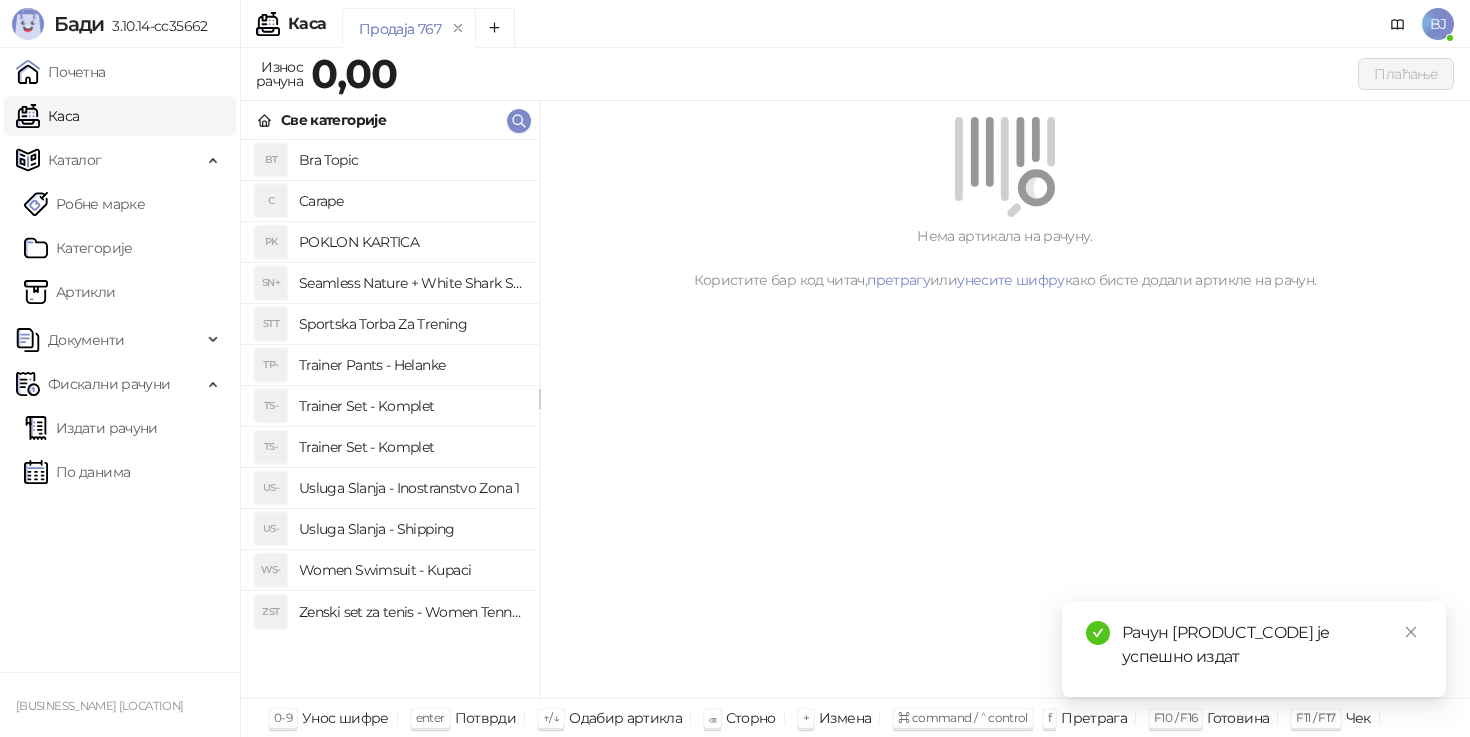click on "Trainer Set - Komplet" at bounding box center [411, 447] 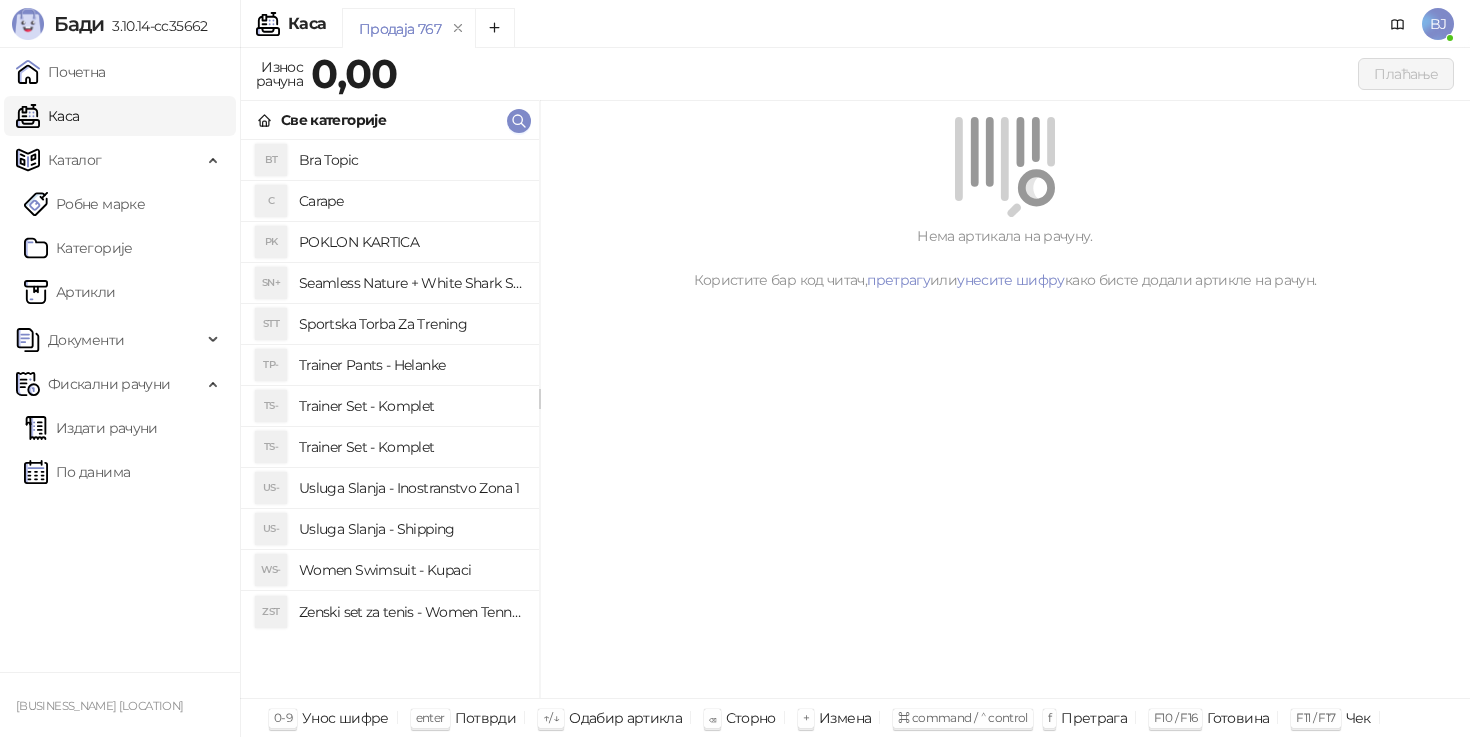 click on "Trainer Set - Komplet" at bounding box center (411, 406) 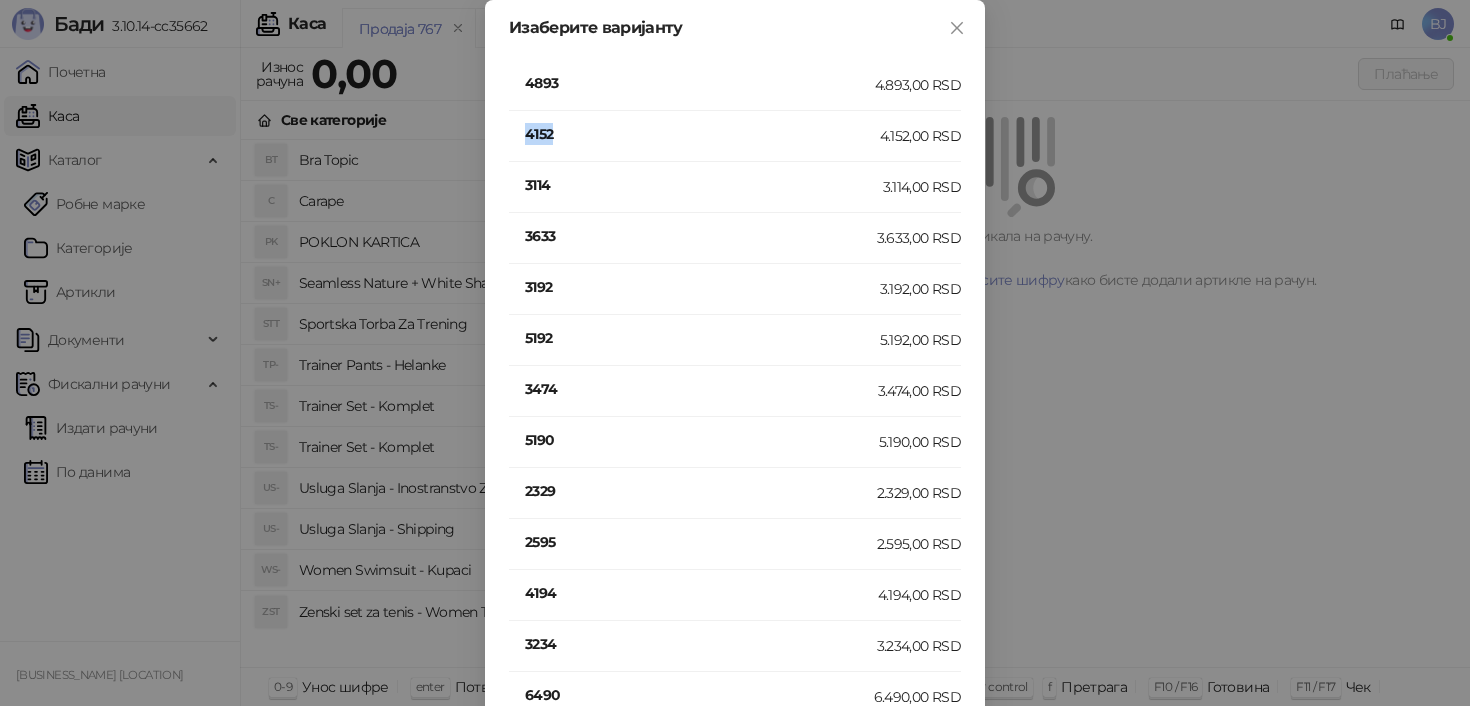 click on "4152" at bounding box center [702, 134] 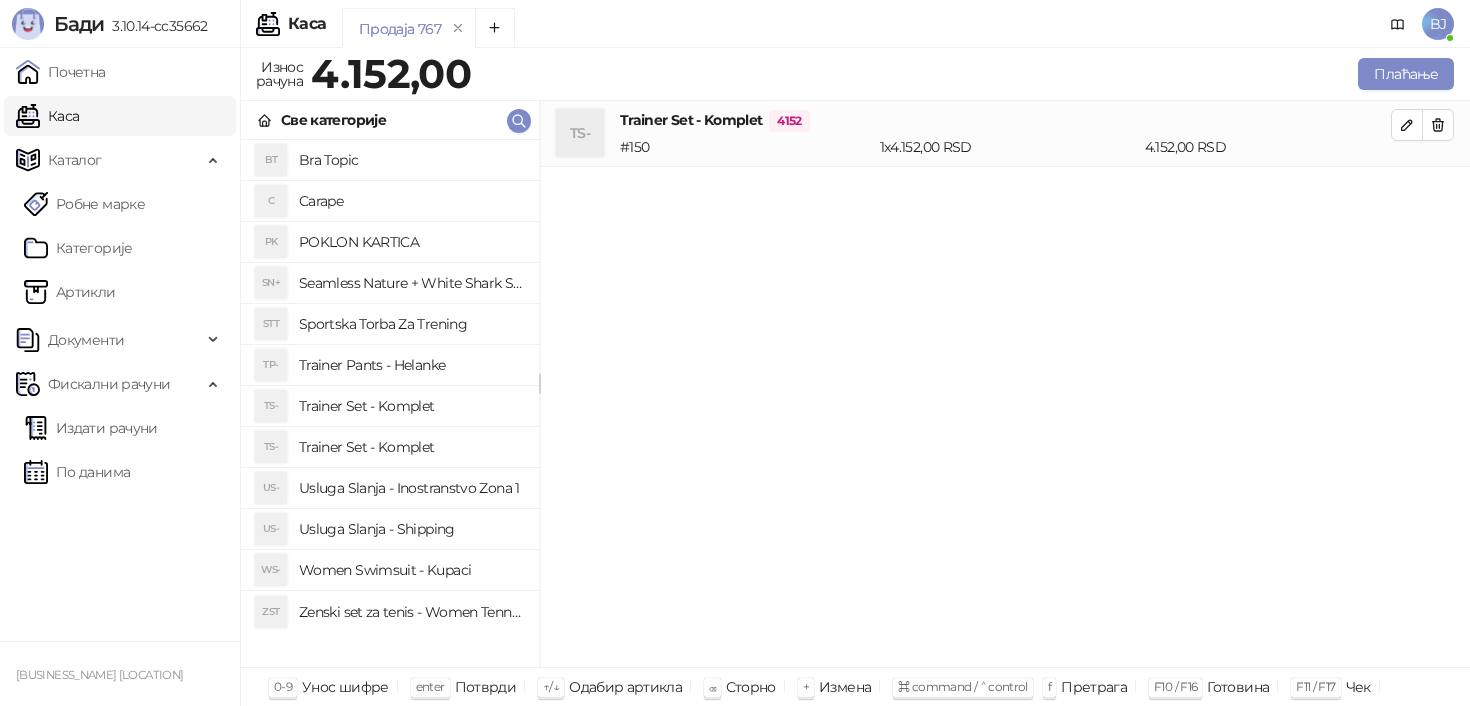 click on "Usluga Slanja - Shipping" at bounding box center [411, 529] 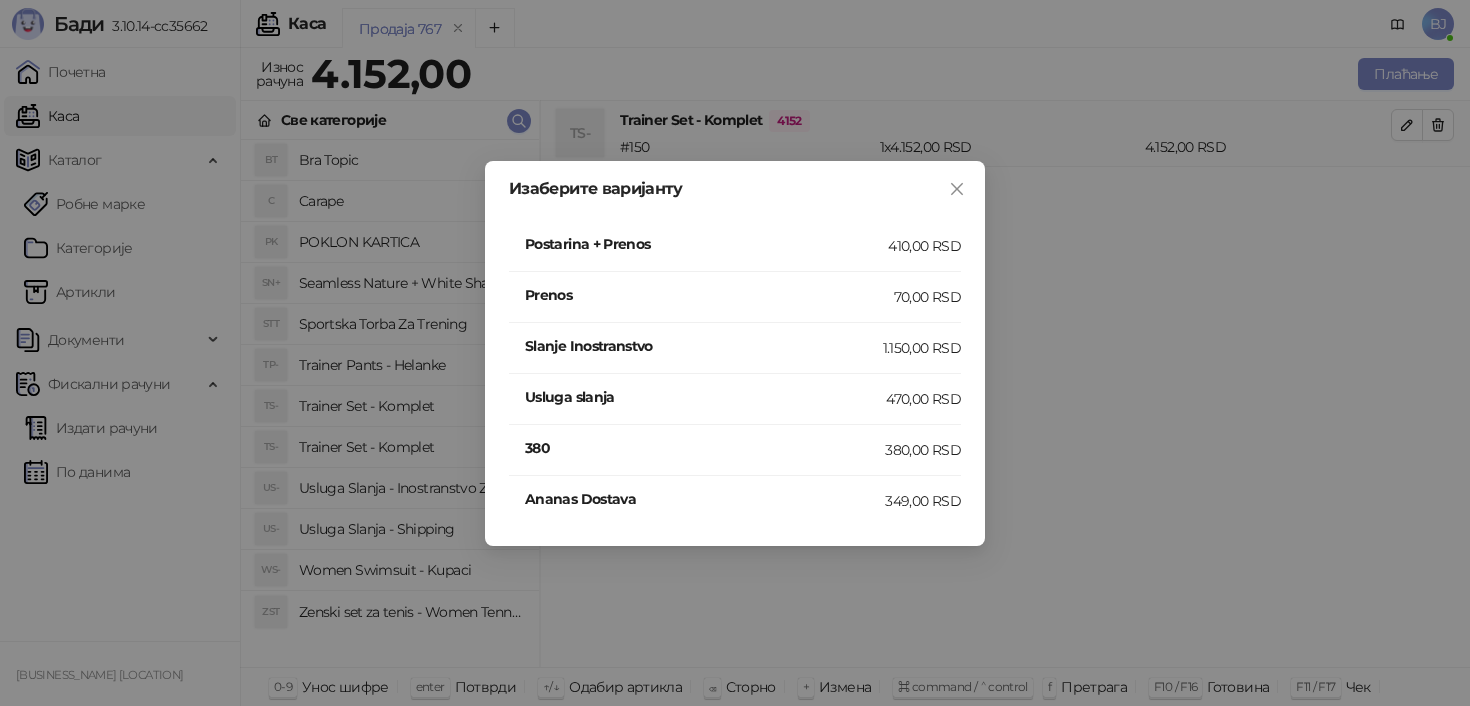 click on "Postarina + Prenos" at bounding box center [706, 246] 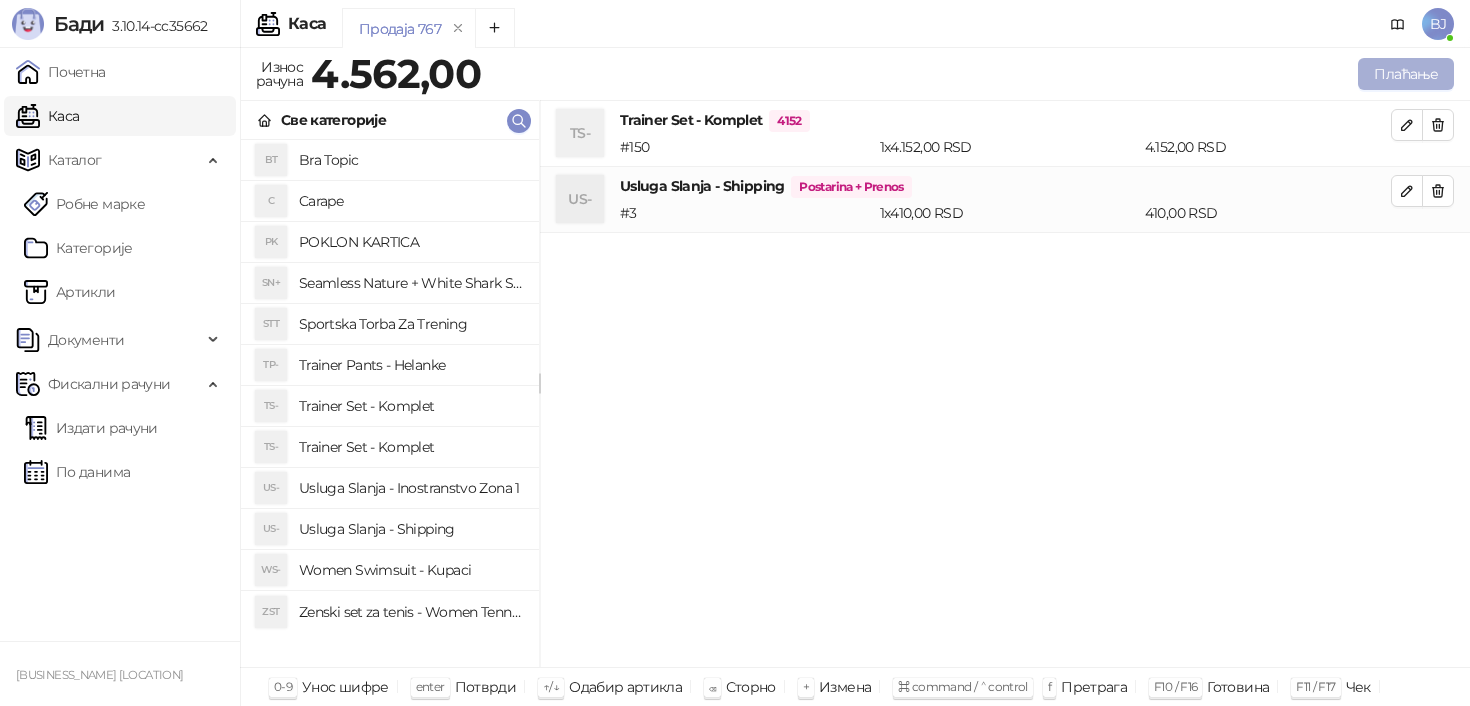 click on "Плаћање" at bounding box center (1406, 74) 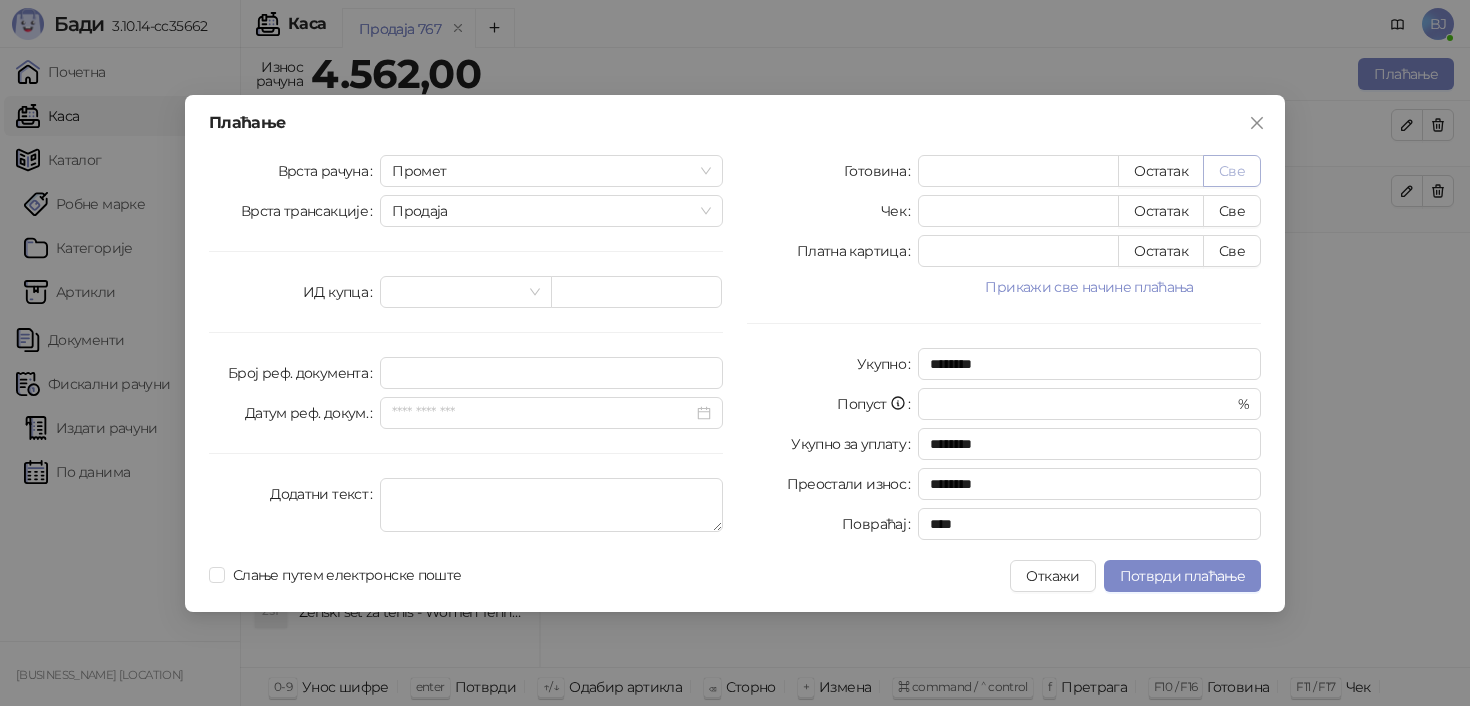 click on "Све" at bounding box center [1232, 171] 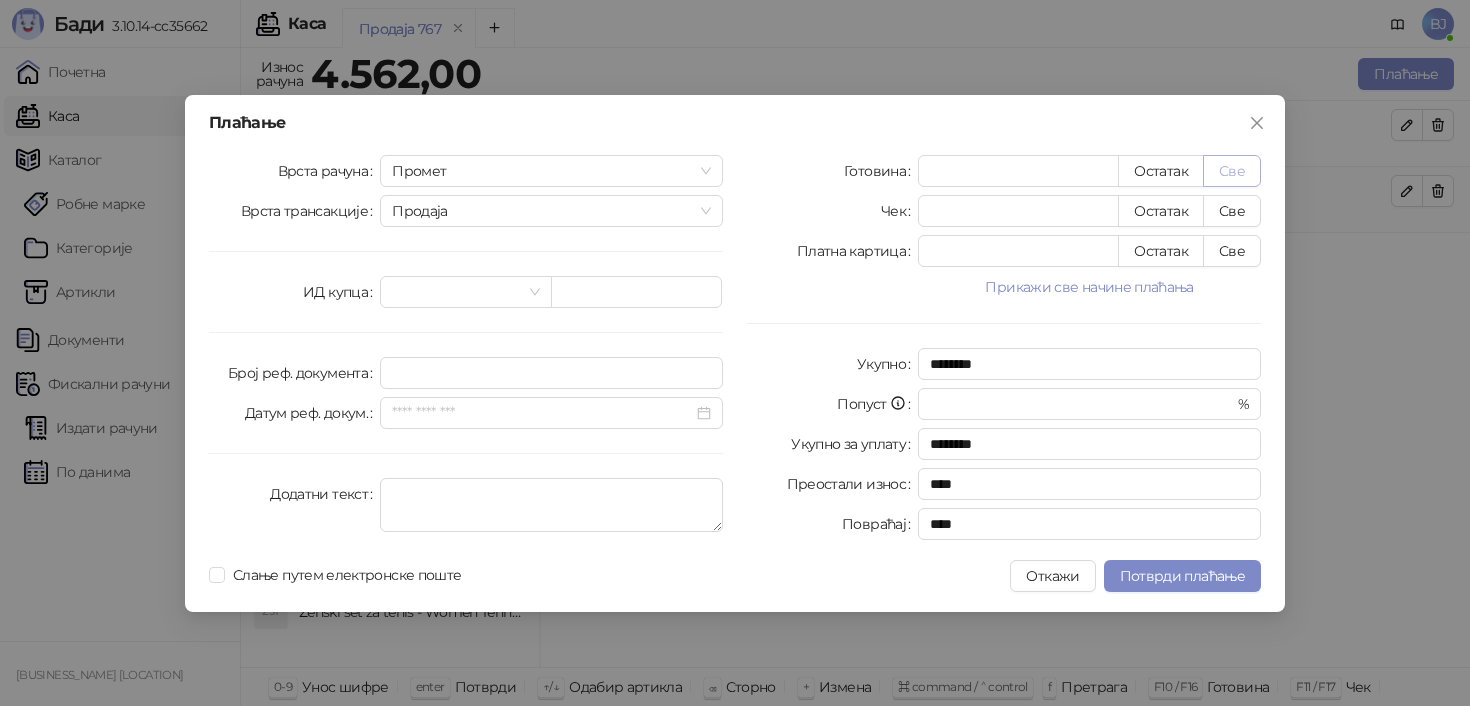 type 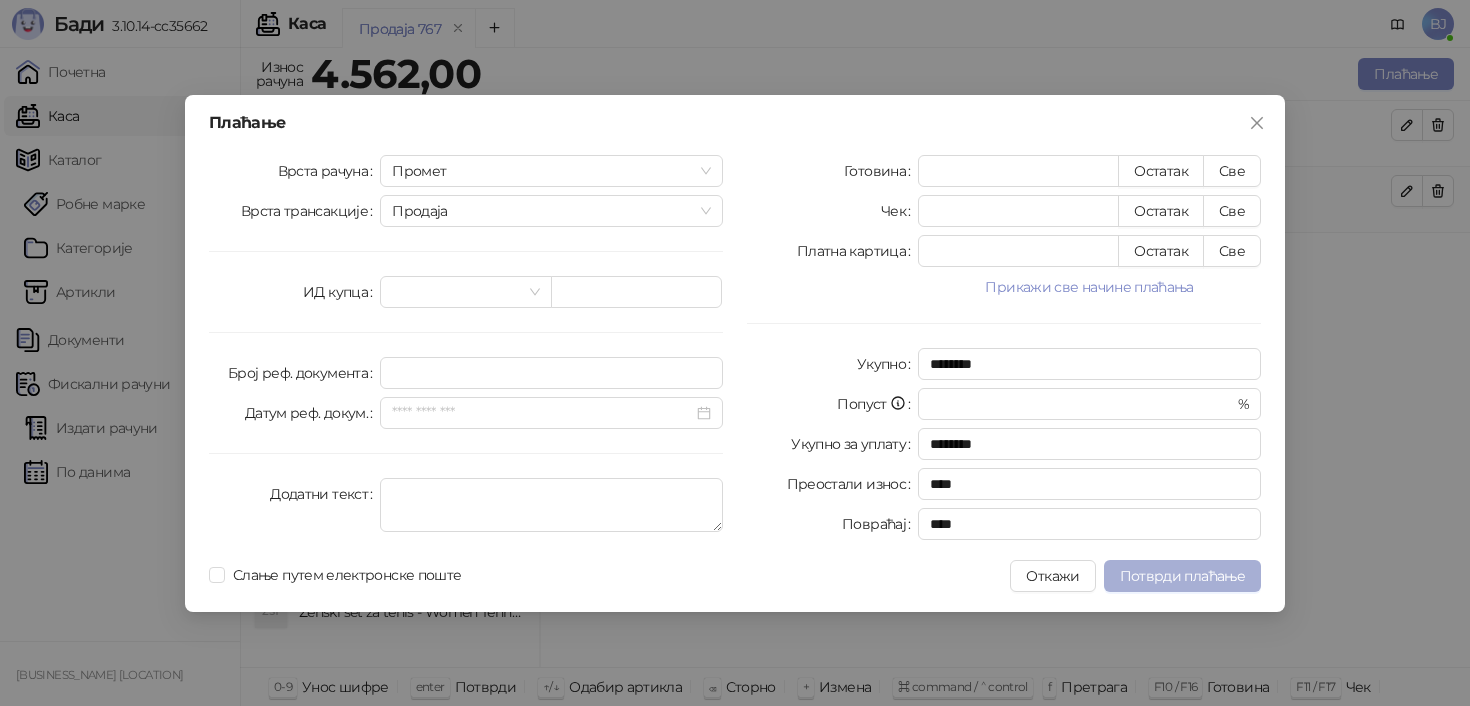 click on "Потврди плаћање" at bounding box center [1182, 576] 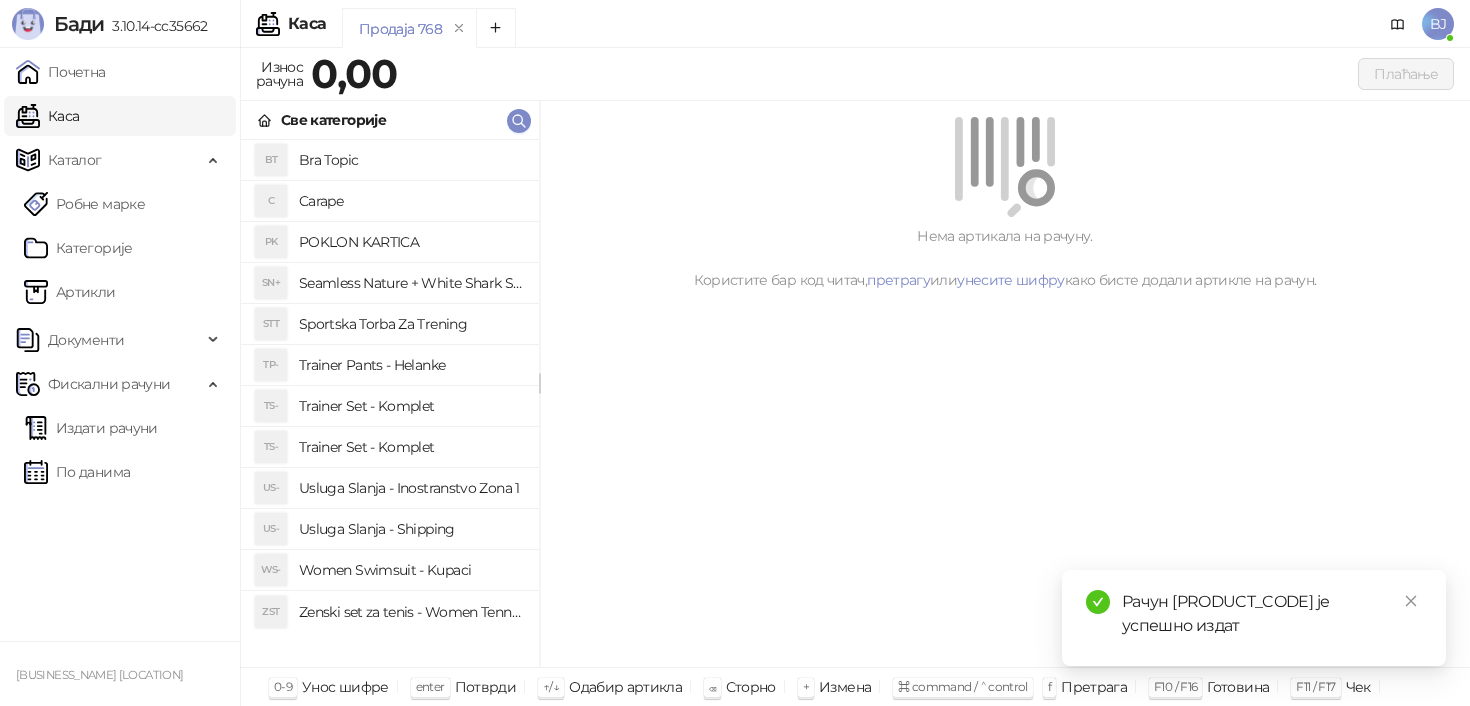 click on "Trainer Set - Komplet" at bounding box center (411, 447) 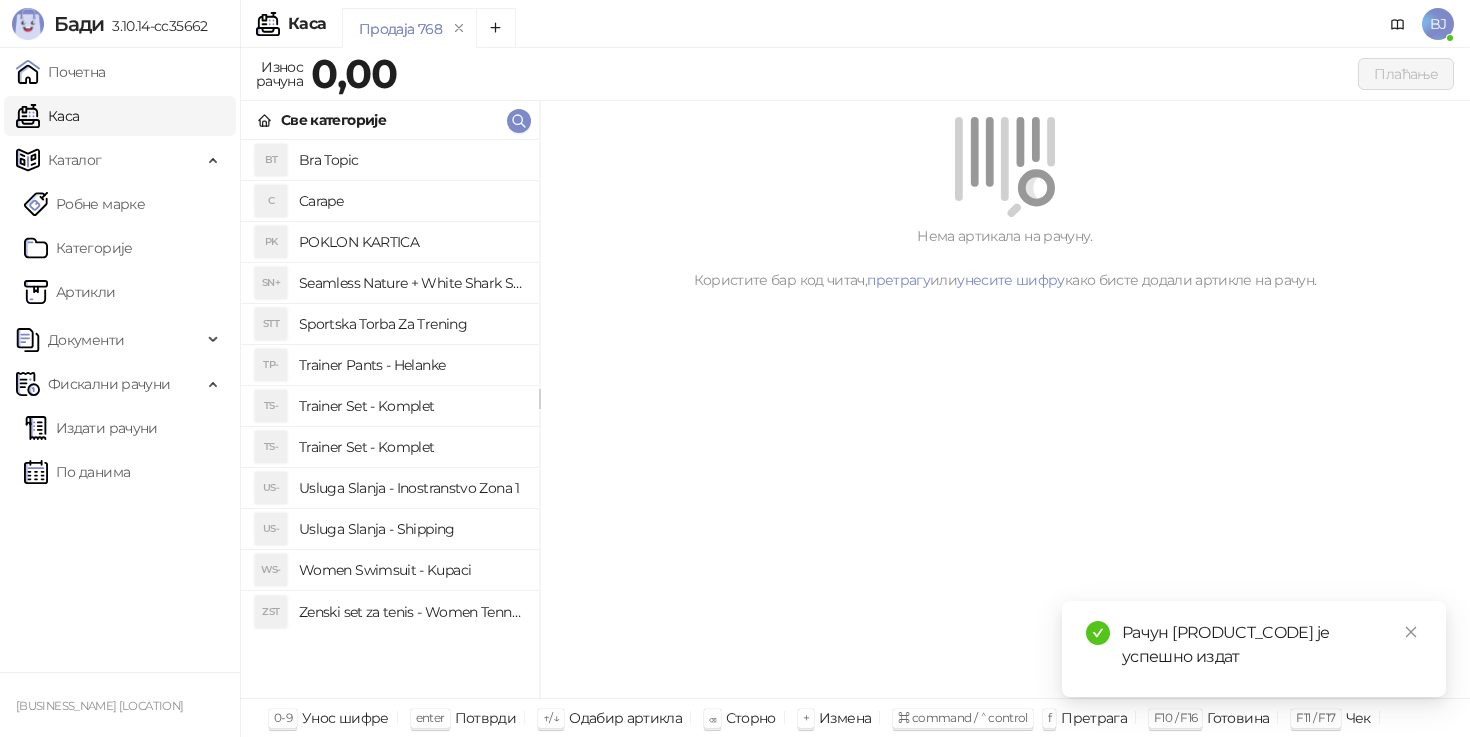 click on "Trainer Set - Komplet" at bounding box center (411, 406) 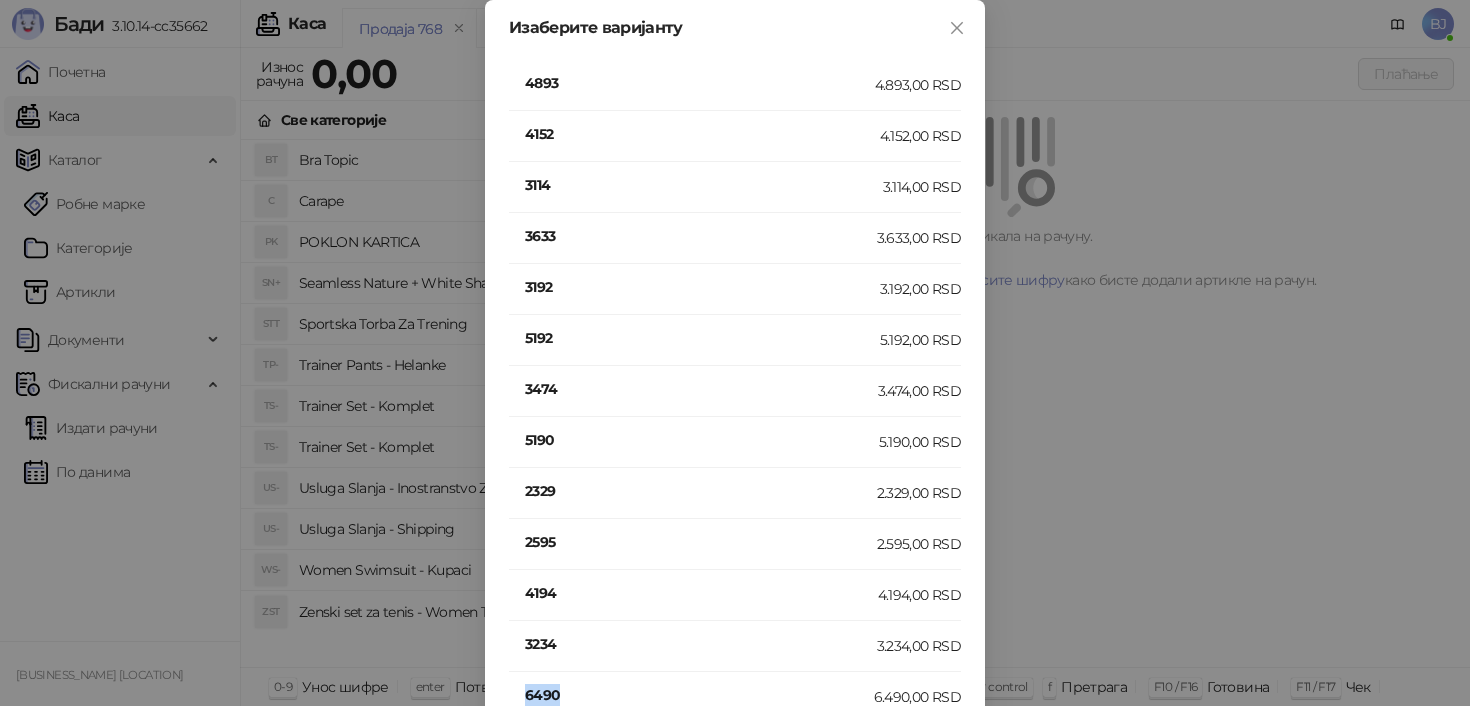click on "6490" at bounding box center (699, 695) 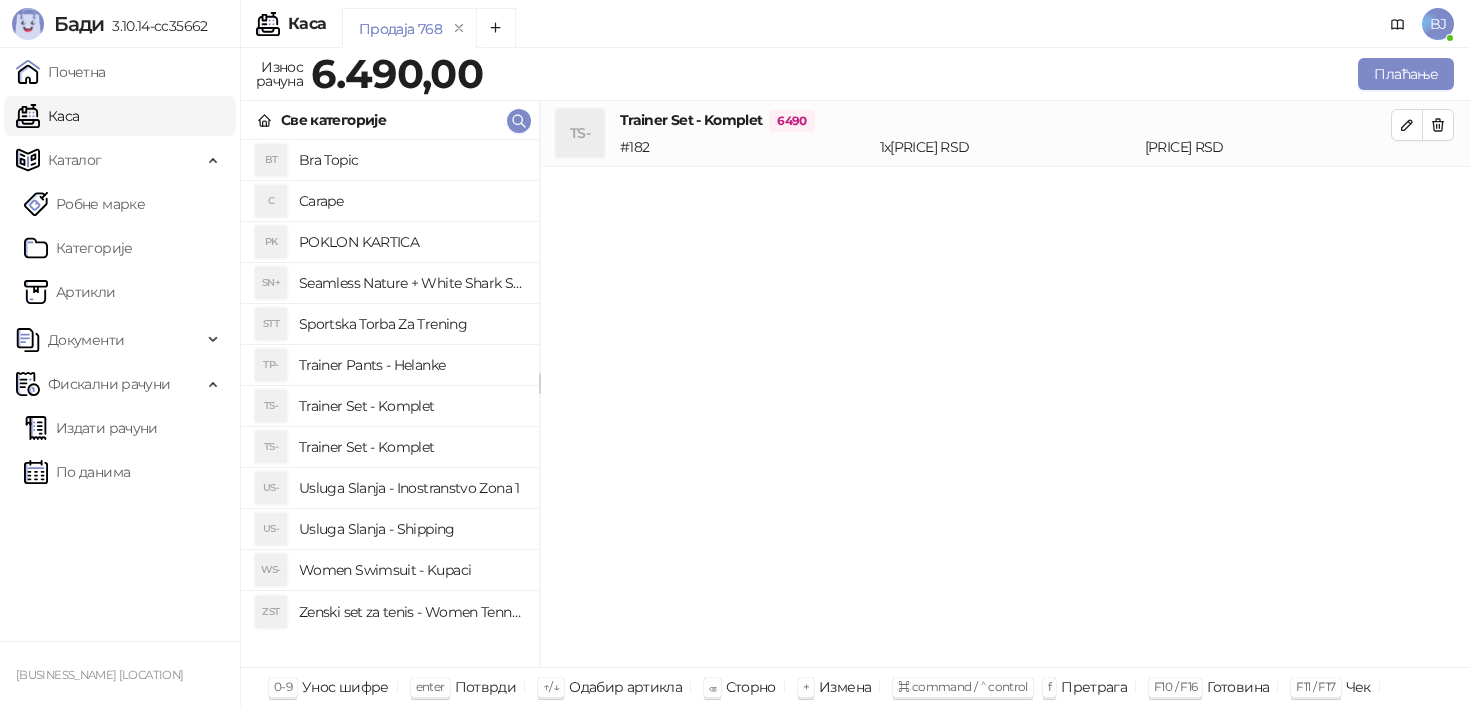 click on "Usluga Slanja - Shipping" at bounding box center [411, 529] 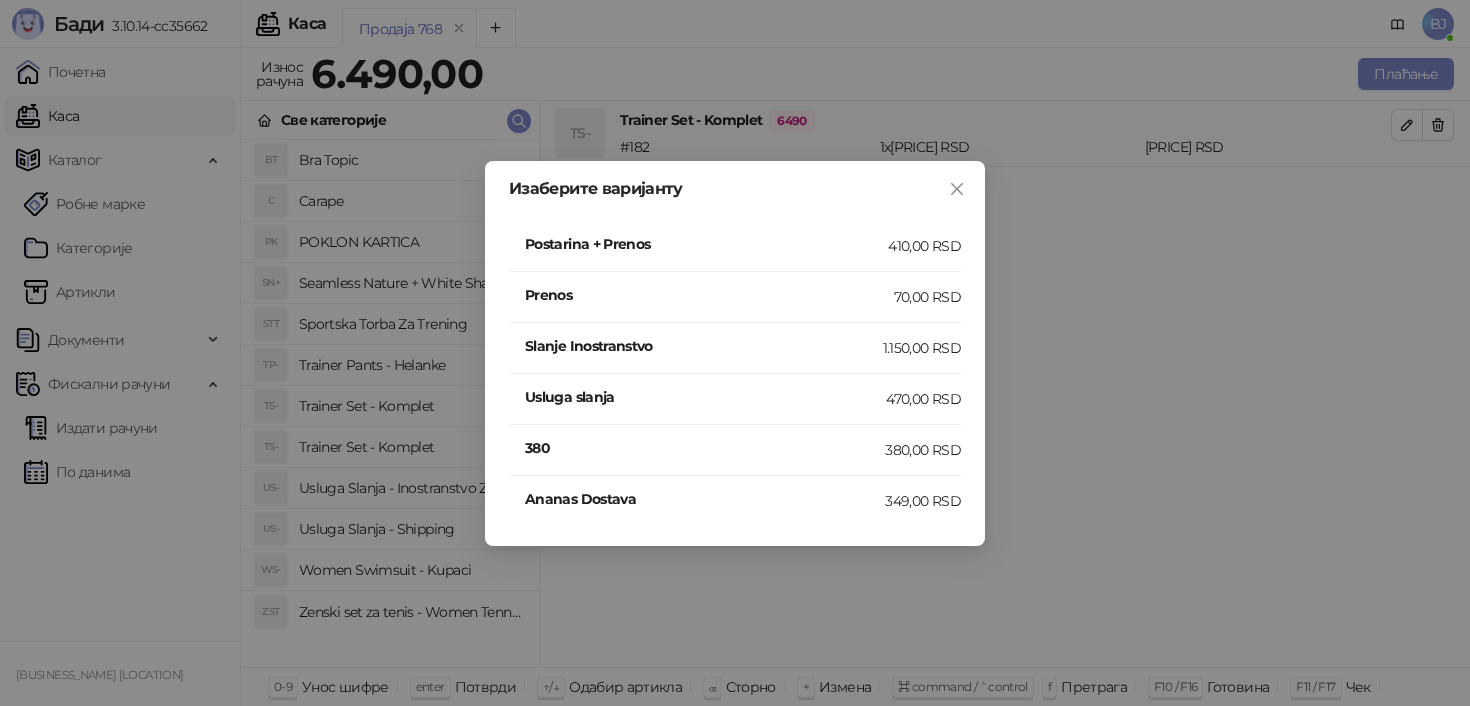 click on "410,00 RSD" at bounding box center [924, 246] 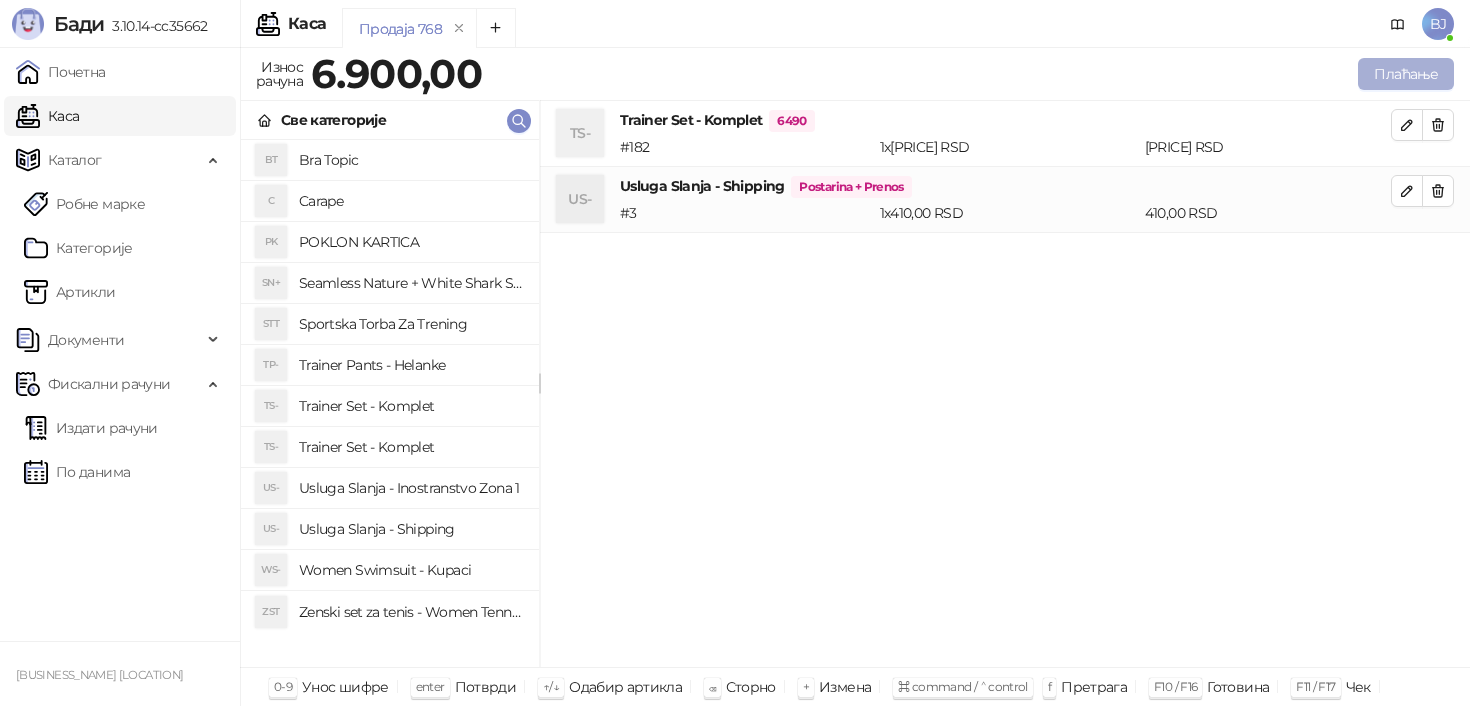 click on "Плаћање" at bounding box center (1406, 74) 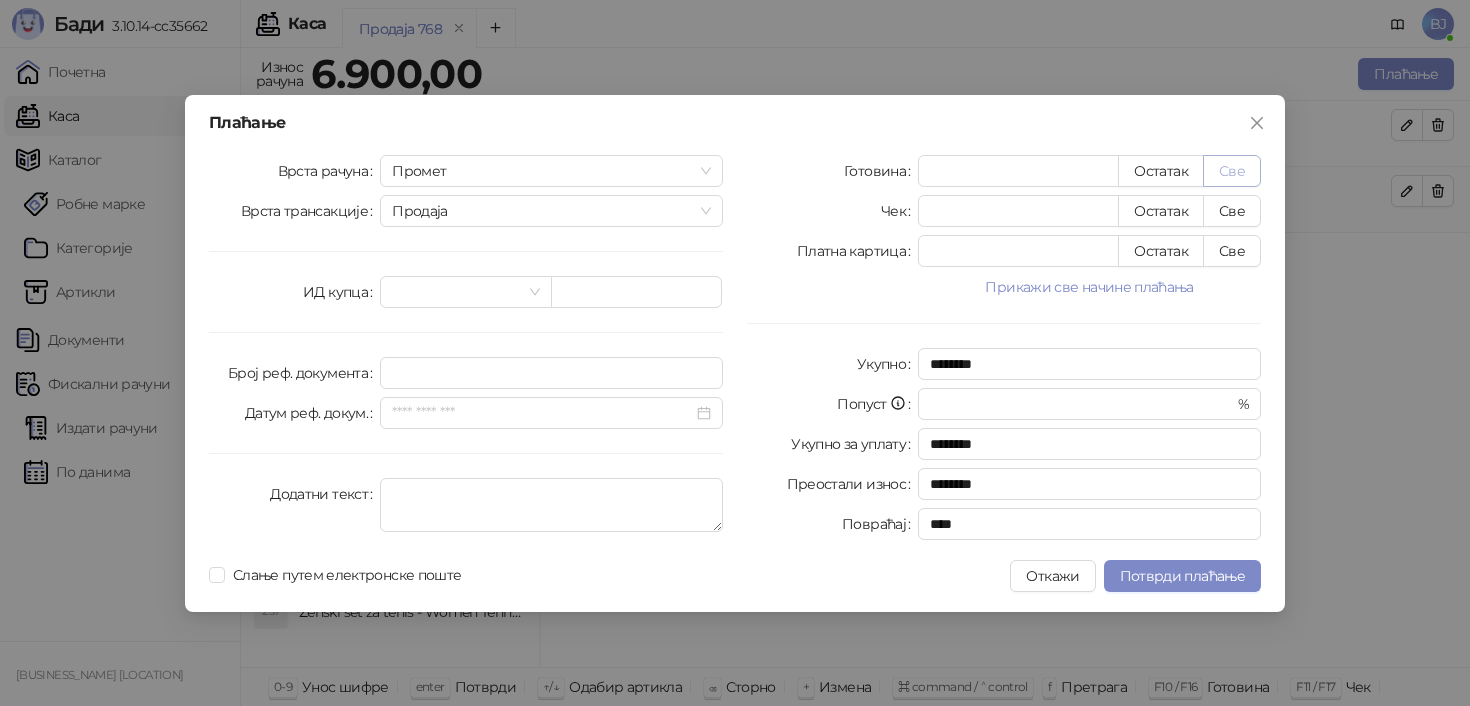 click on "Све" at bounding box center [1232, 171] 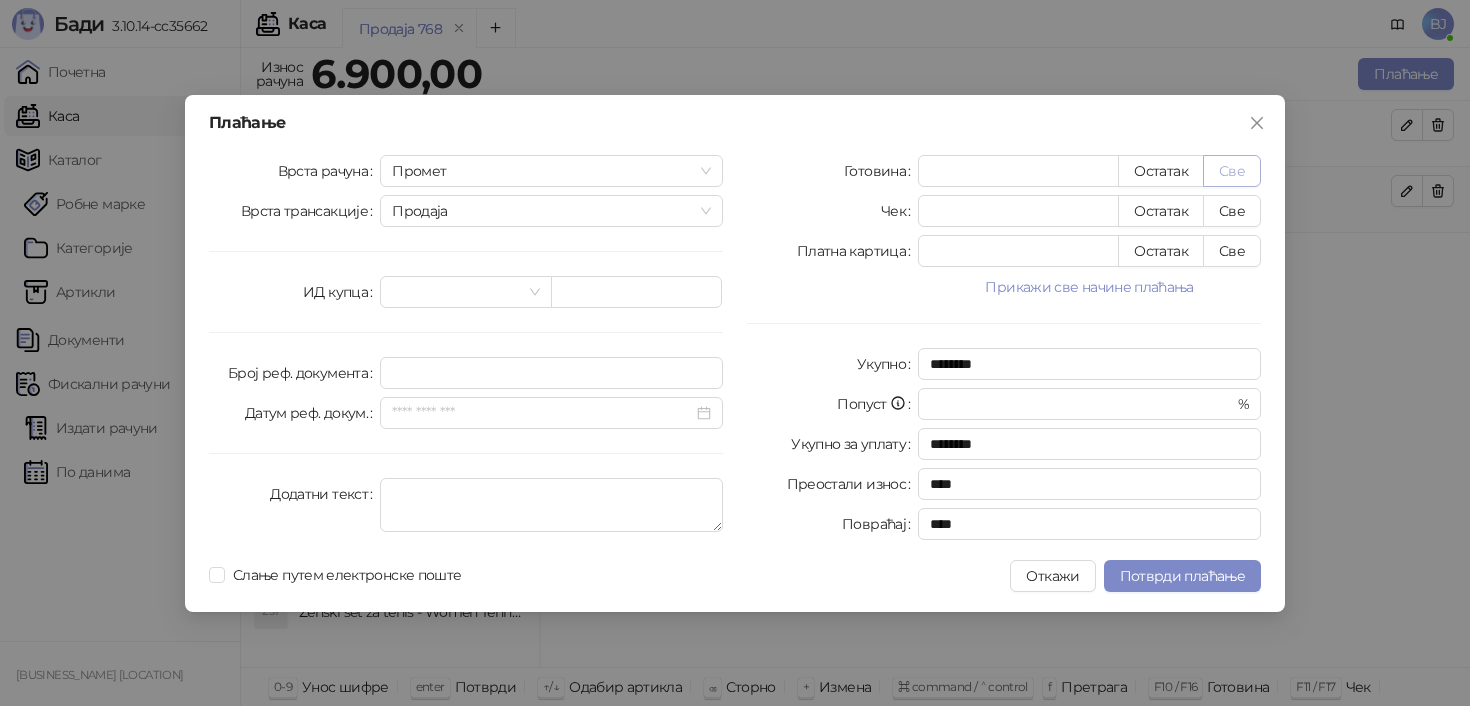 type 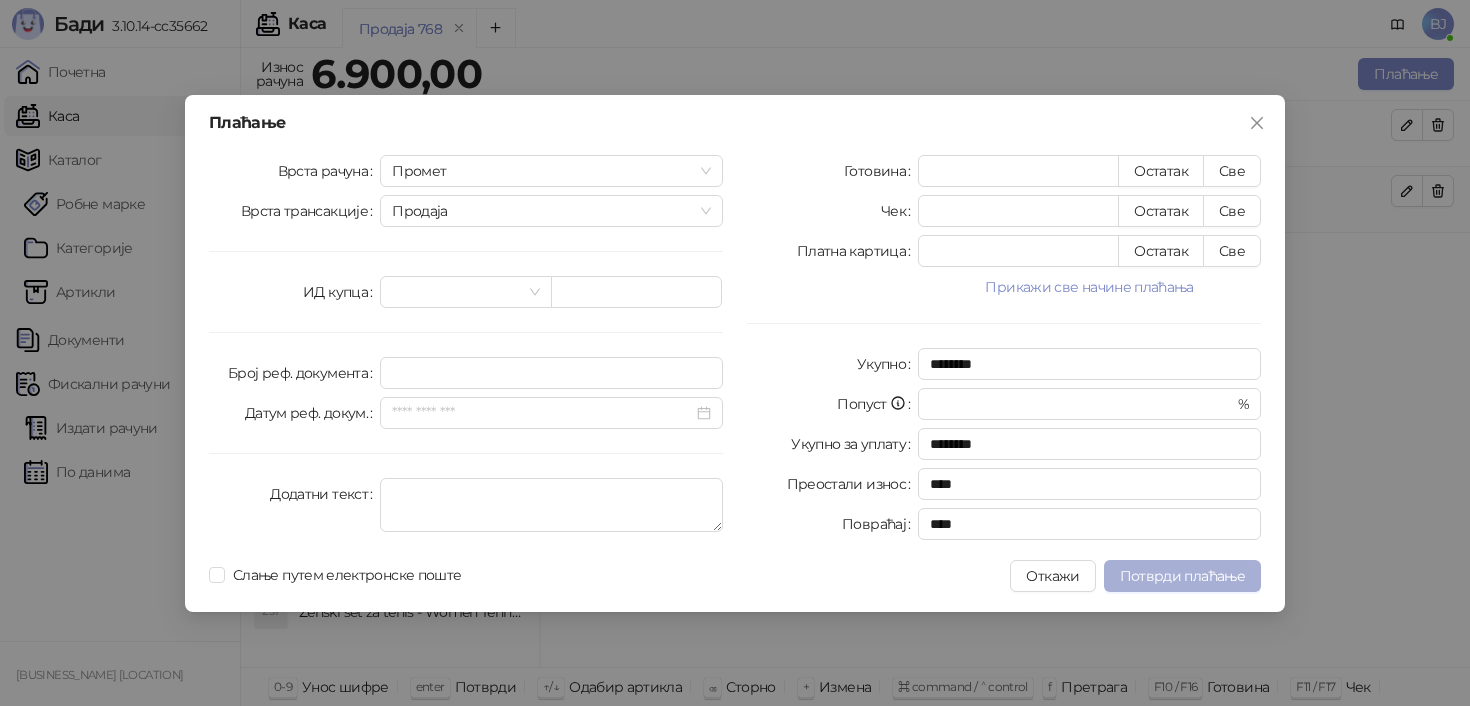 click on "Потврди плаћање" at bounding box center (1182, 576) 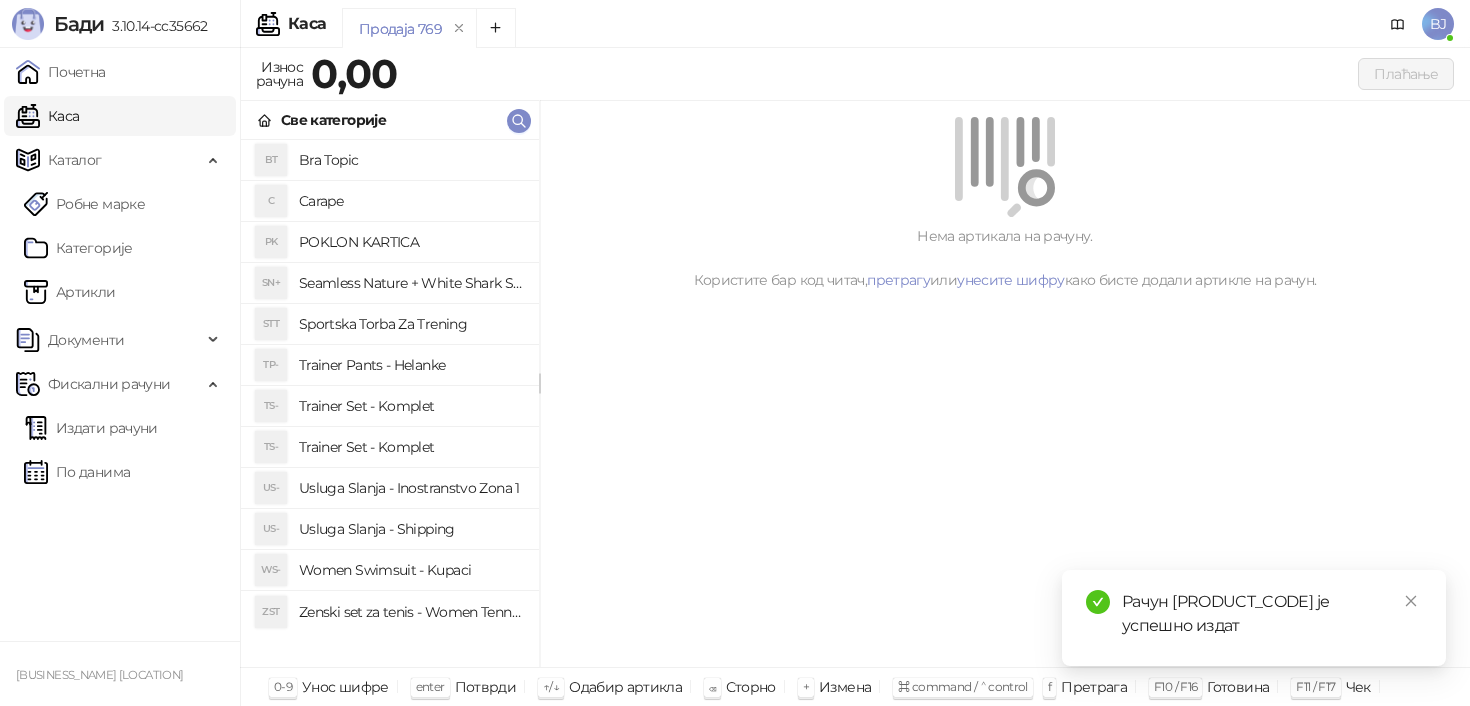 click on "Trainer Set - Komplet" at bounding box center (411, 447) 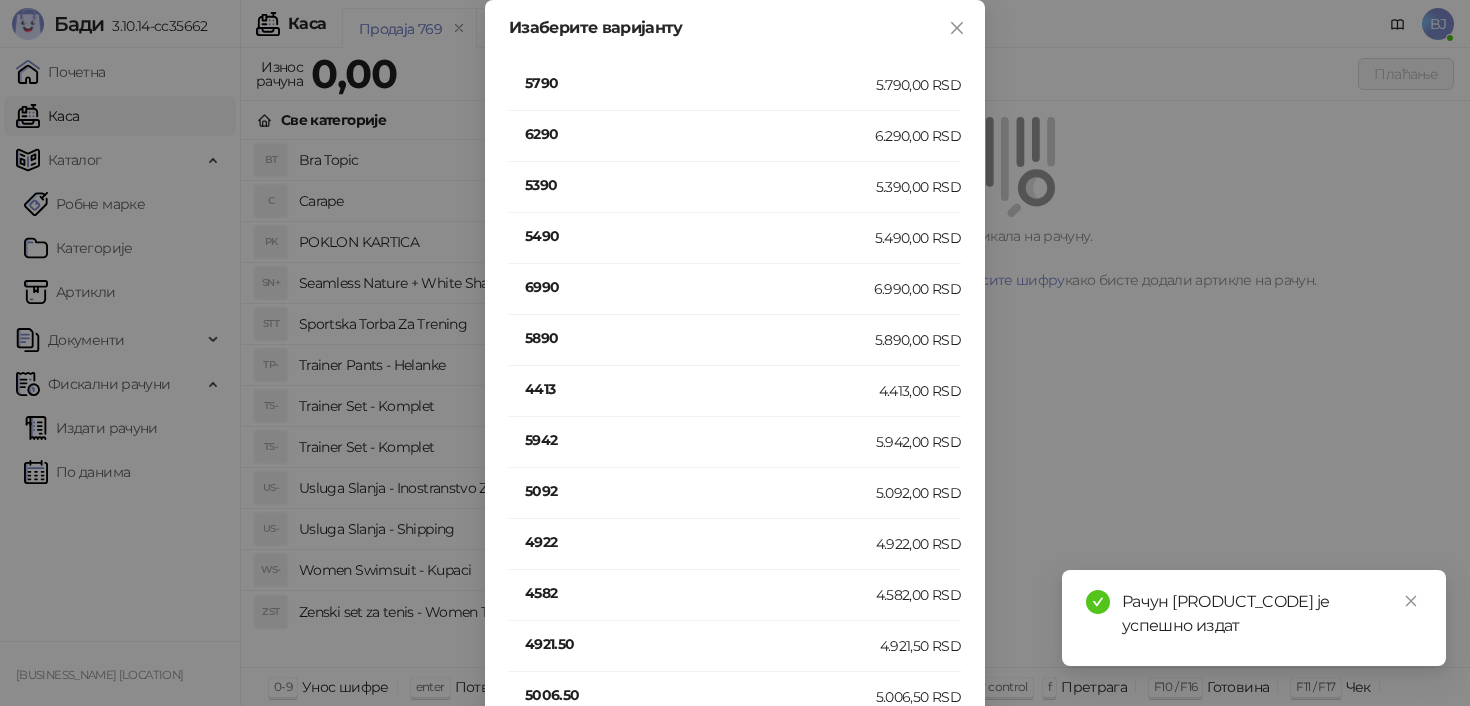 scroll, scrollTop: 393, scrollLeft: 0, axis: vertical 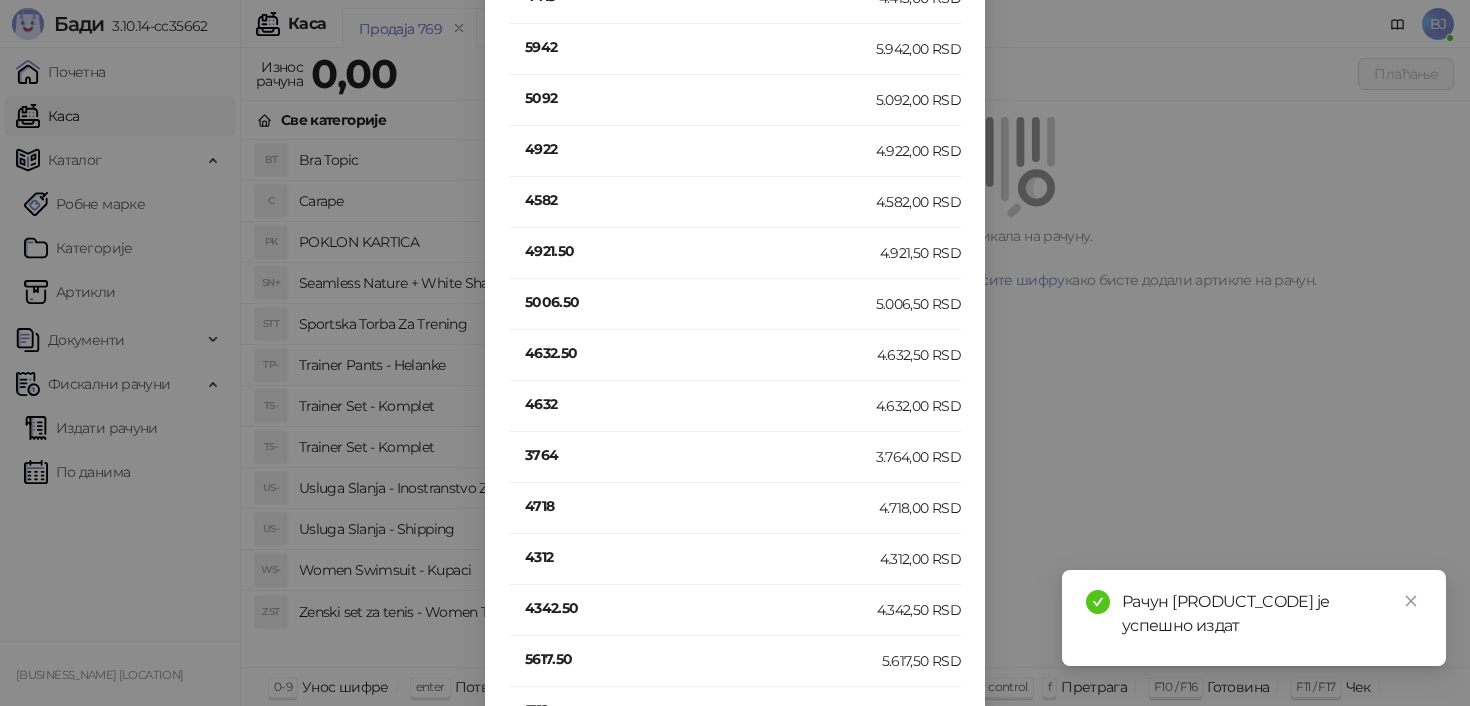 click on "4632" at bounding box center [700, 404] 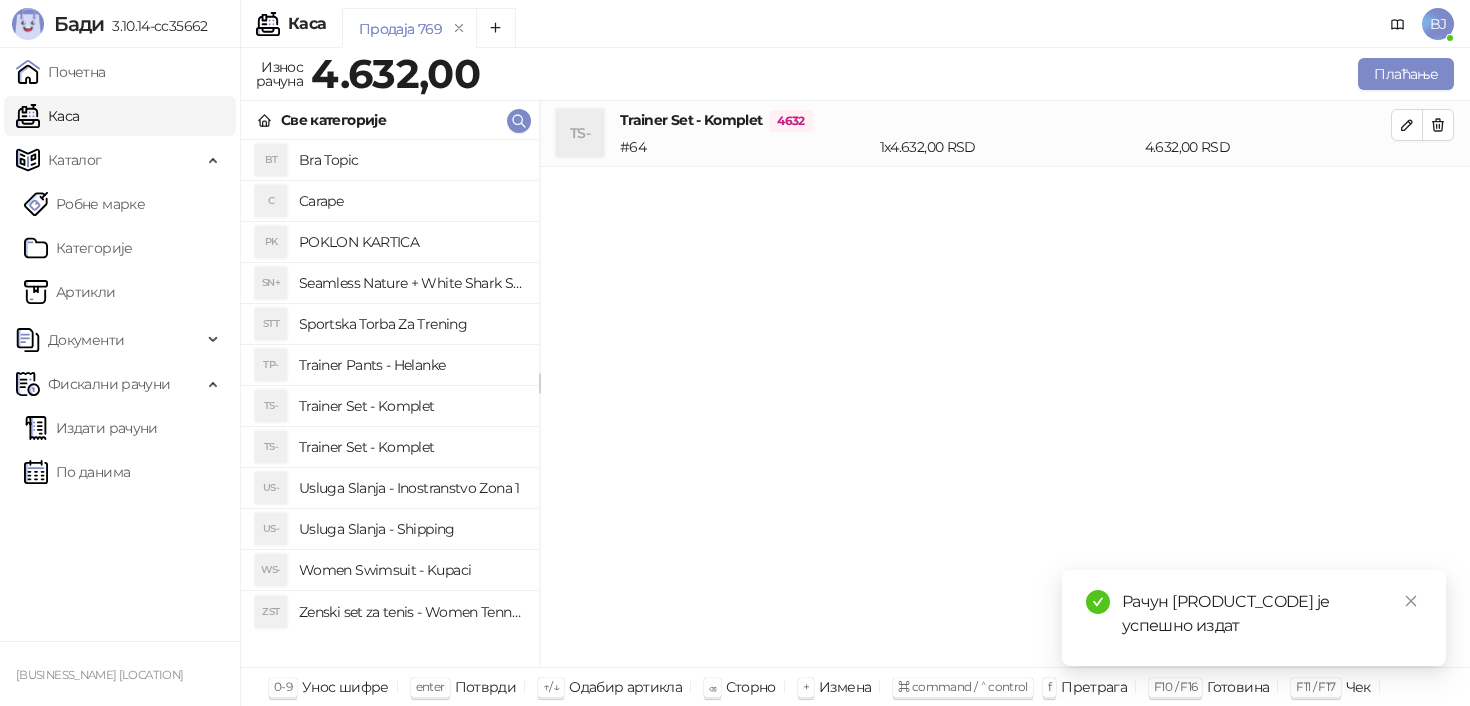 scroll, scrollTop: 0, scrollLeft: 0, axis: both 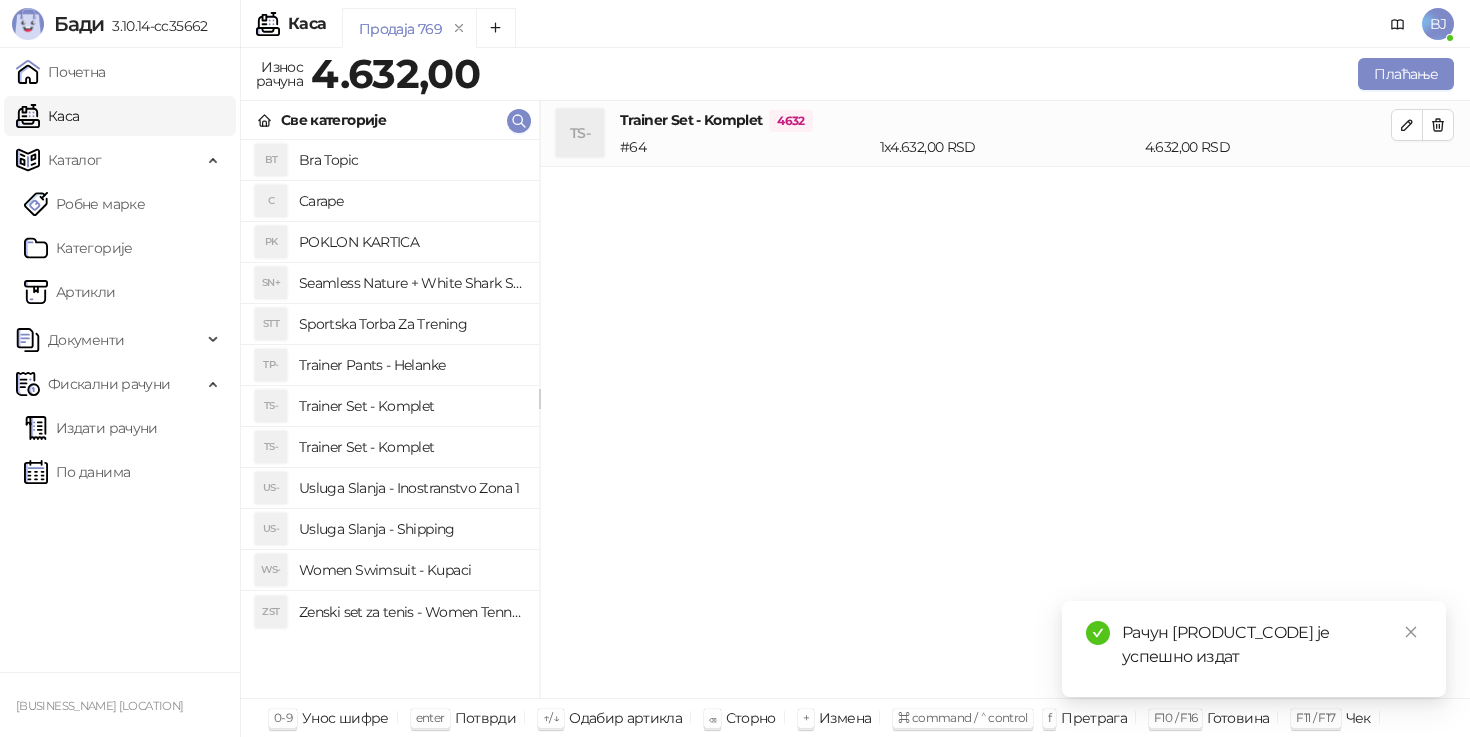 click on "Women Swimsuit - Kupaci" at bounding box center (411, 570) 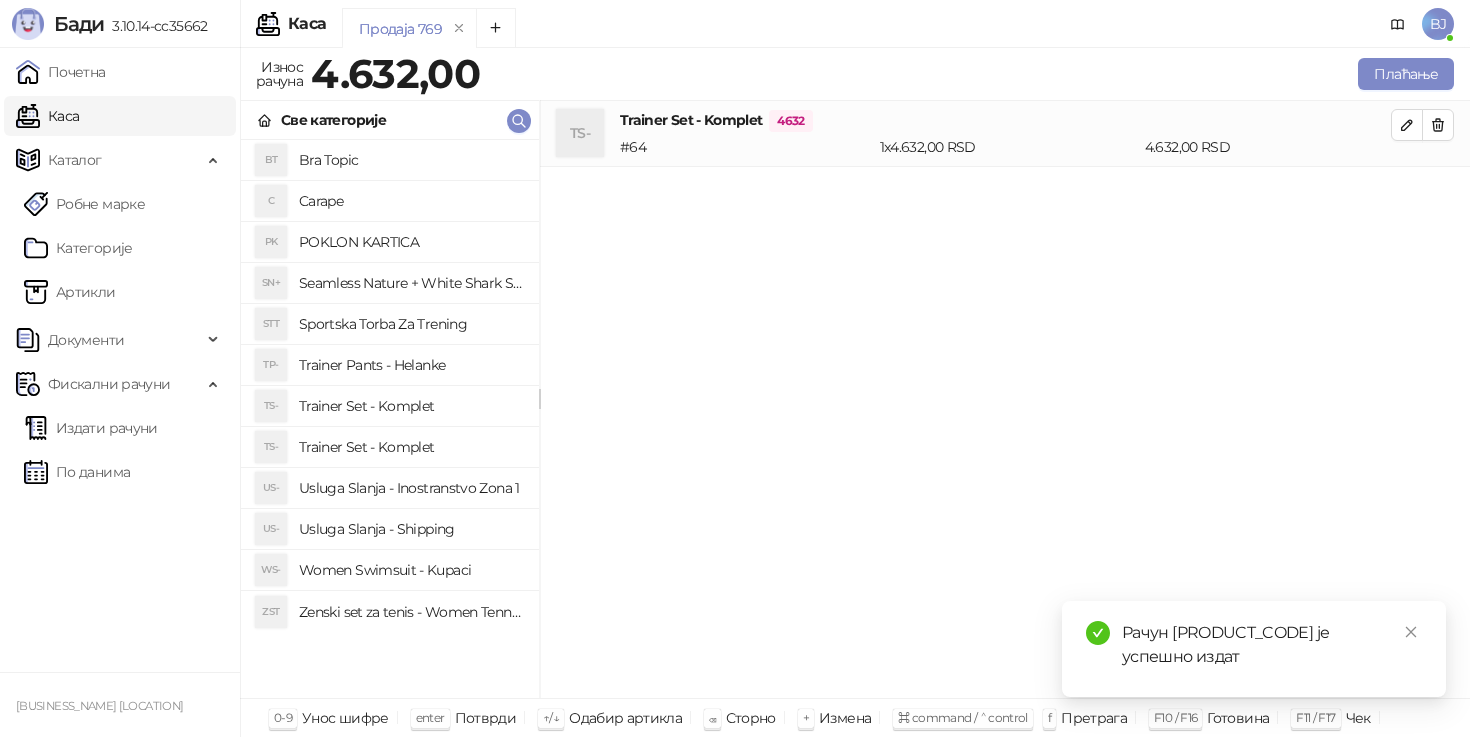 click on "Usluga Slanja - Shipping" at bounding box center (411, 529) 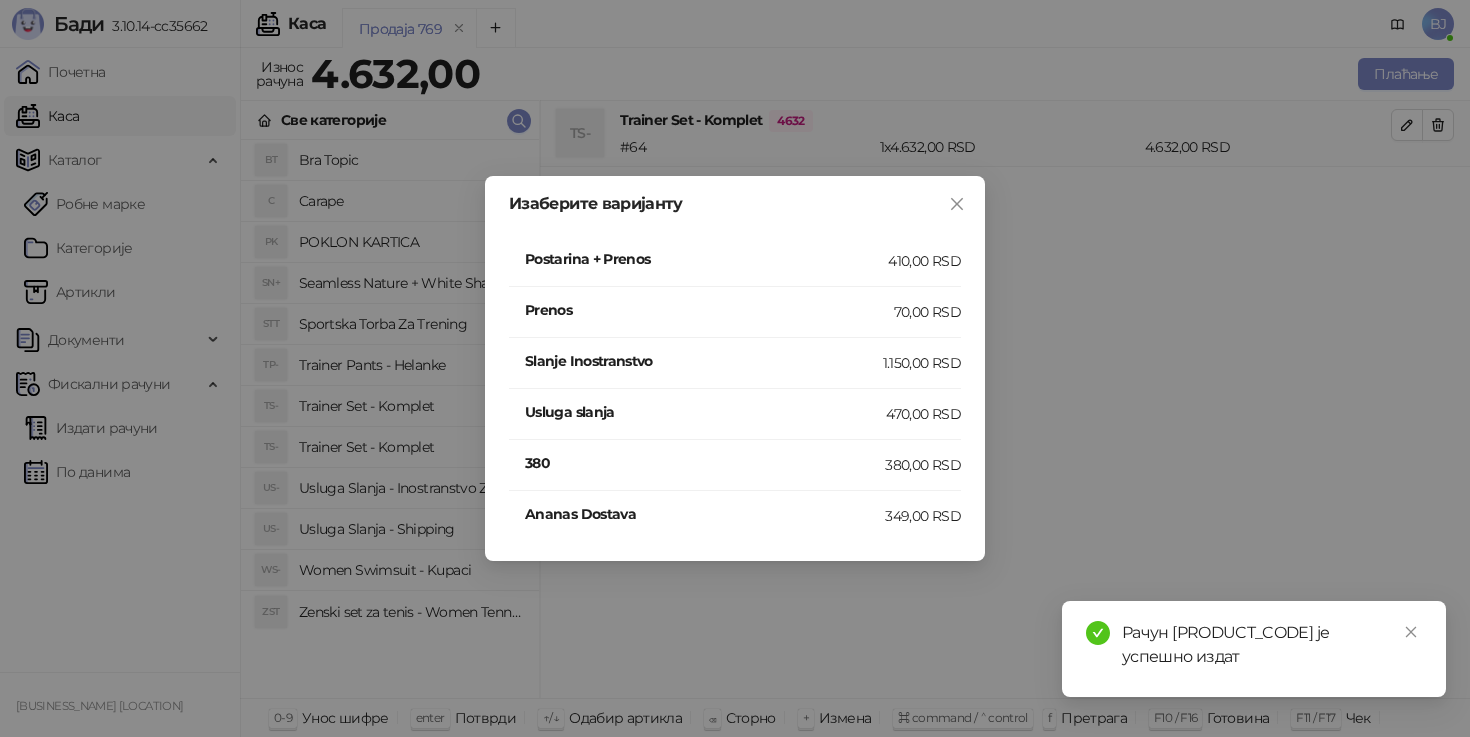 click on "410,00 RSD" at bounding box center [924, 261] 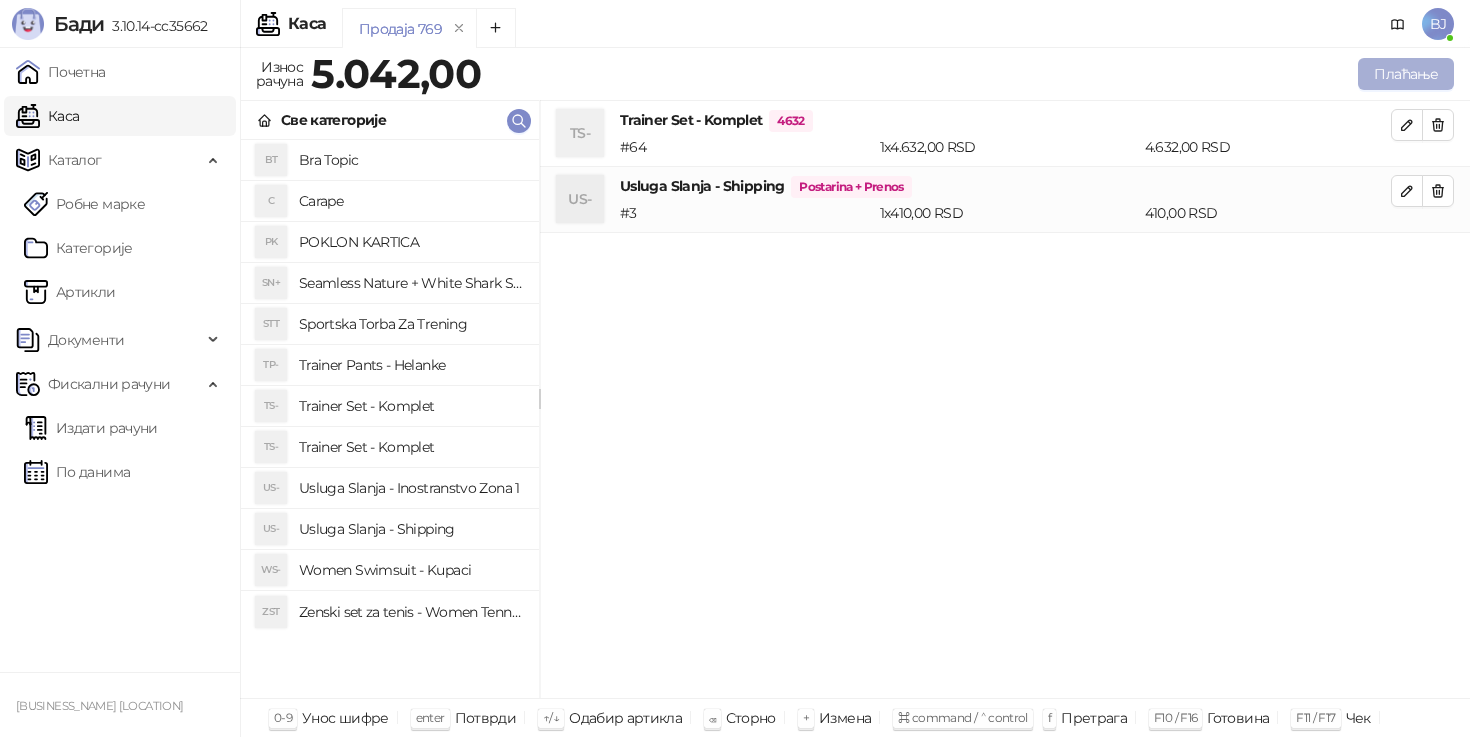 click on "Плаћање" at bounding box center (1406, 74) 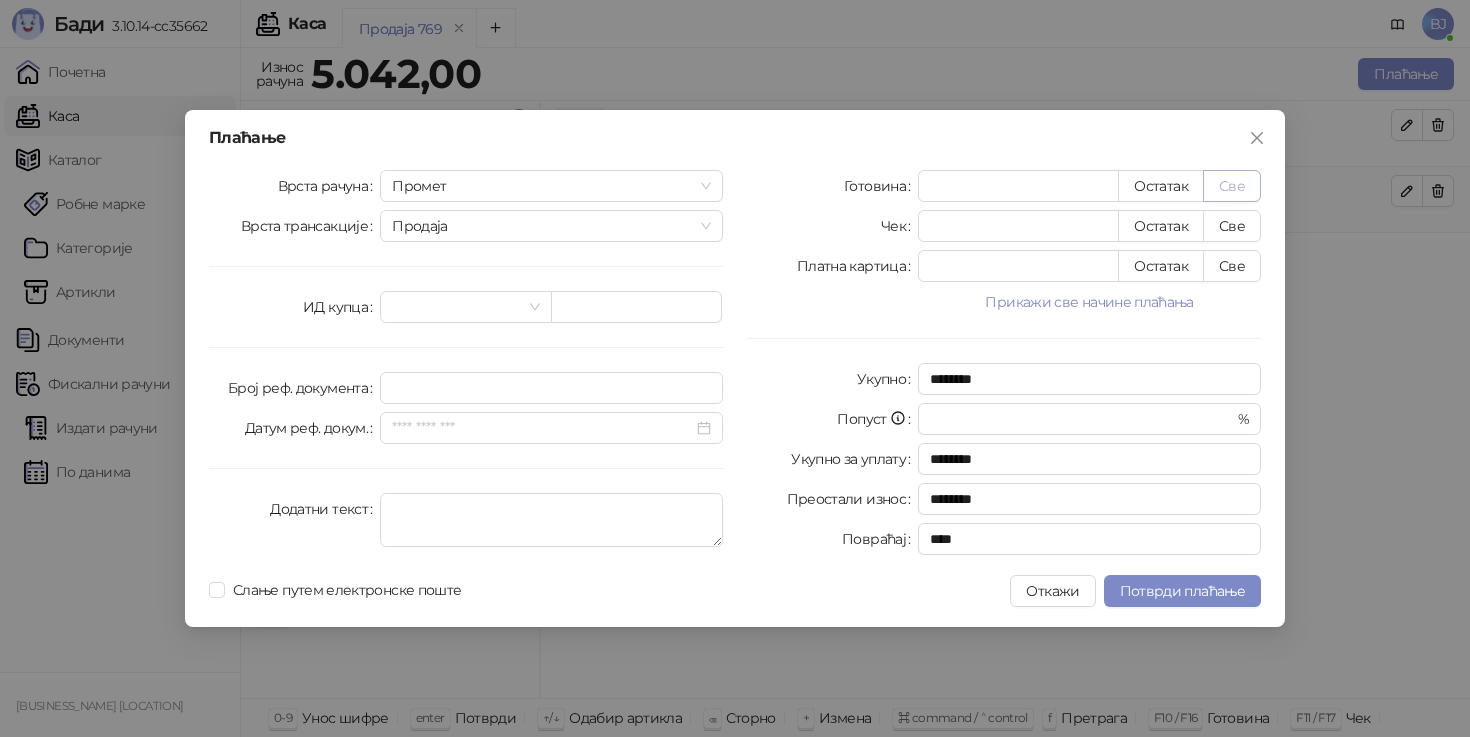 click on "Све" at bounding box center [1232, 186] 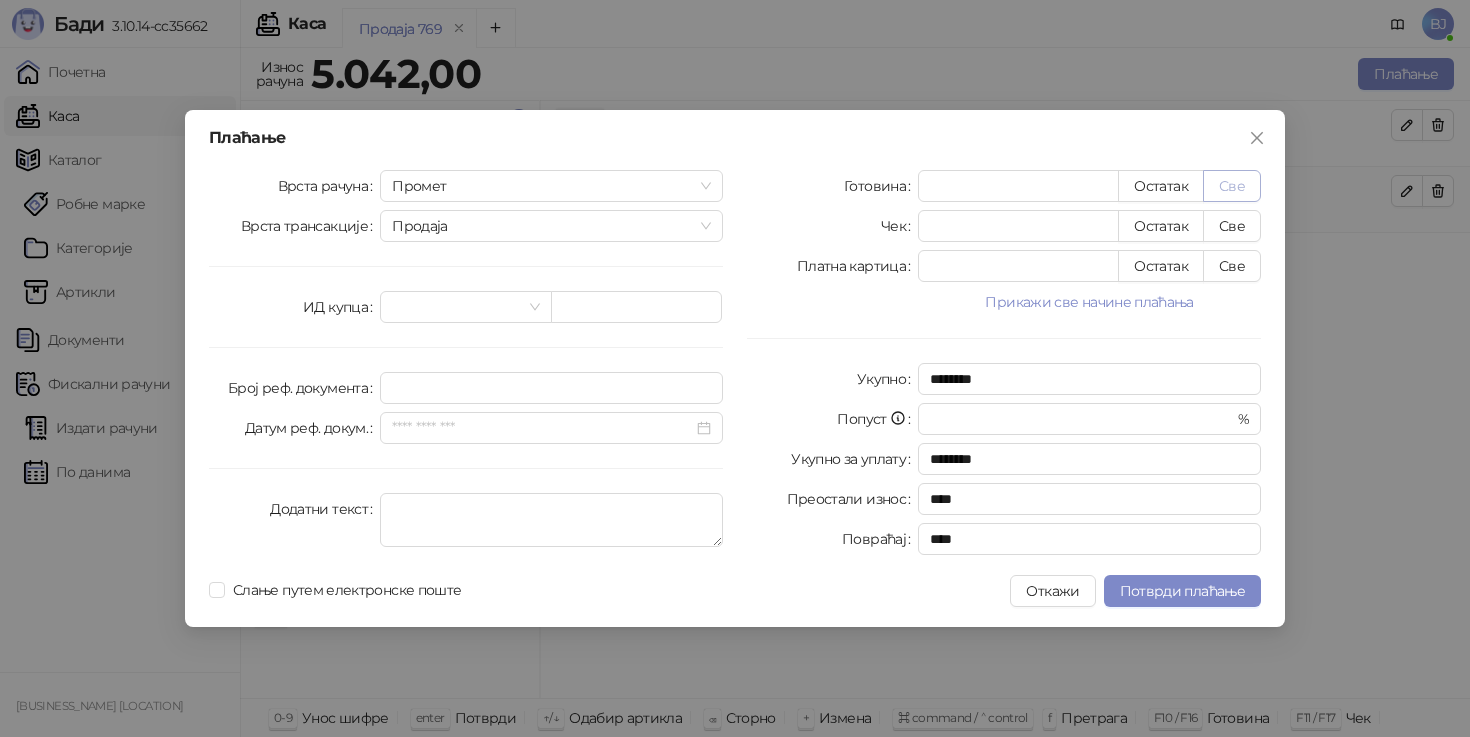 type 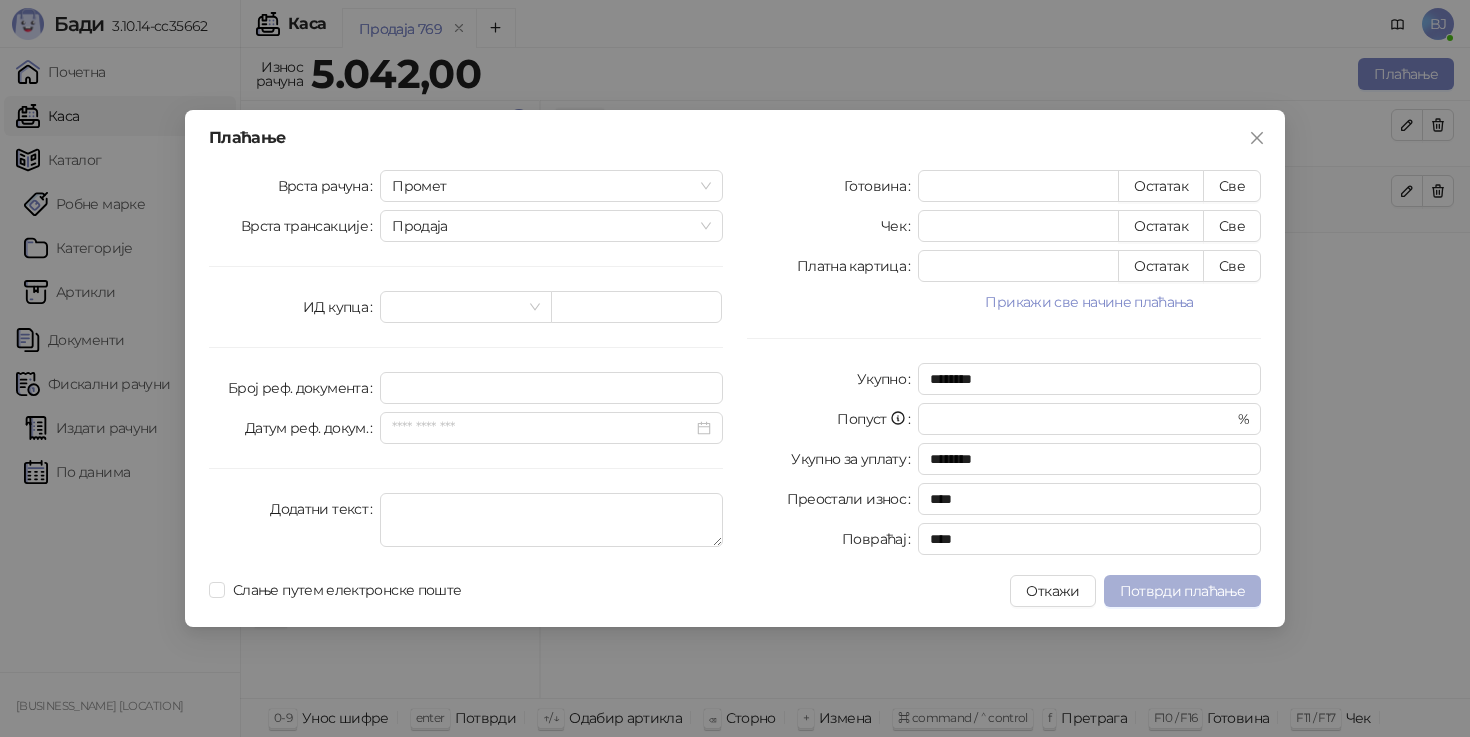 click on "Потврди плаћање" at bounding box center [1182, 591] 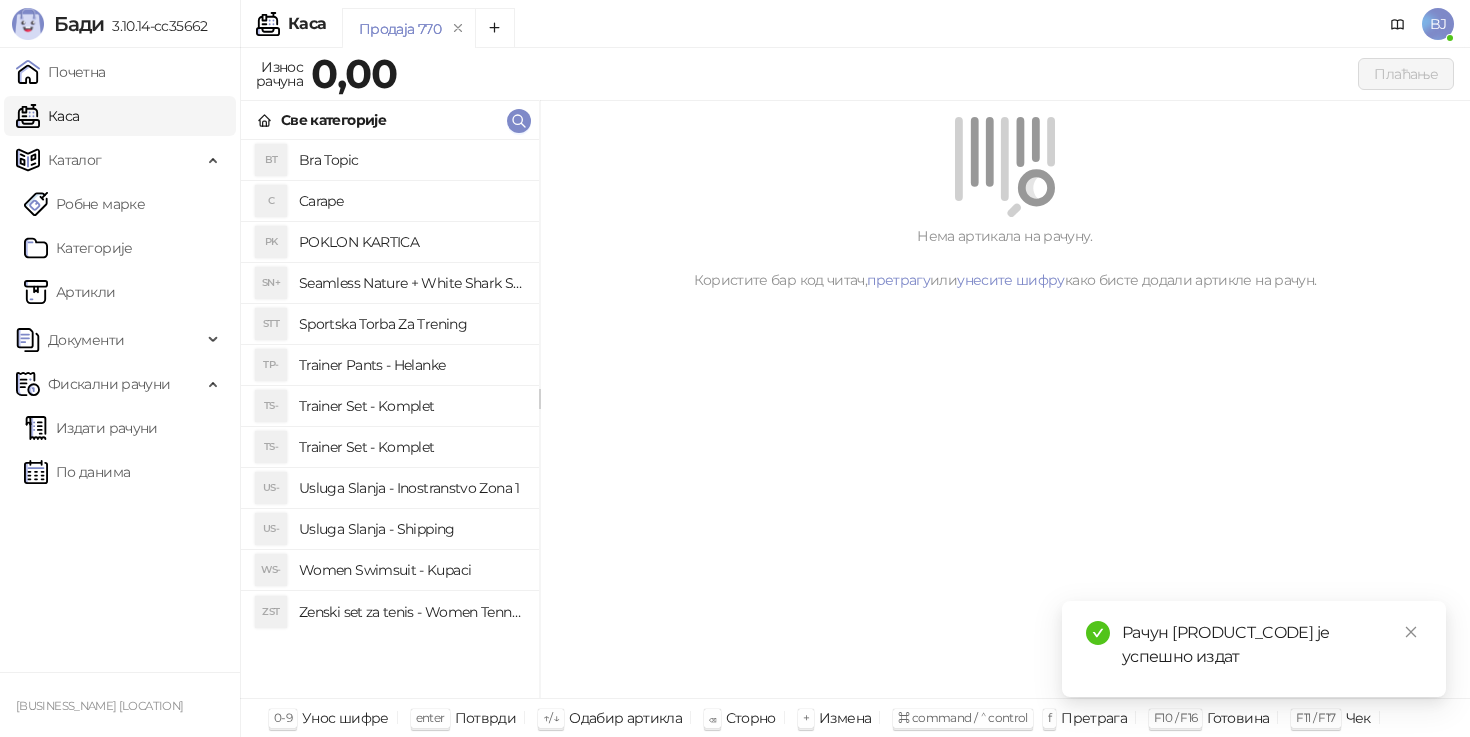 click on "Trainer Set - Komplet" at bounding box center [411, 406] 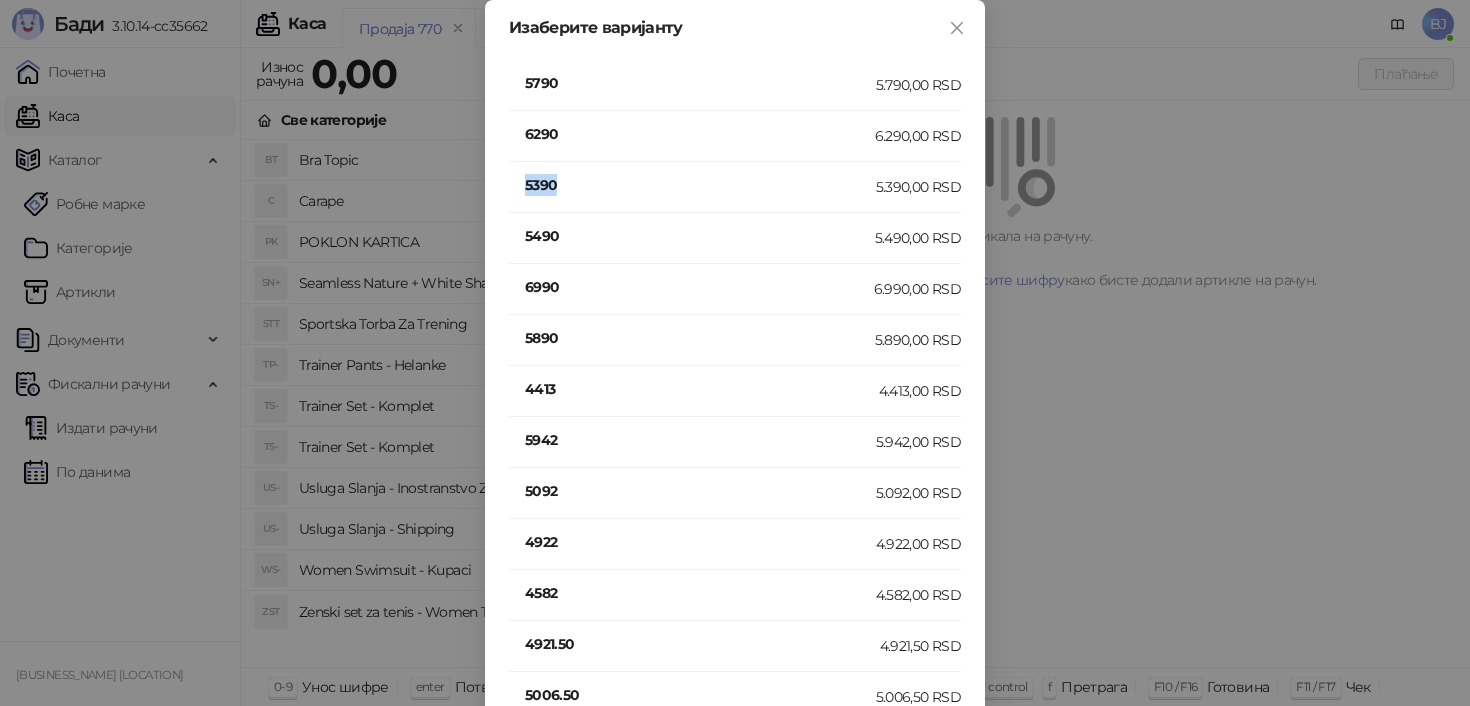 click on "5390" at bounding box center (700, 185) 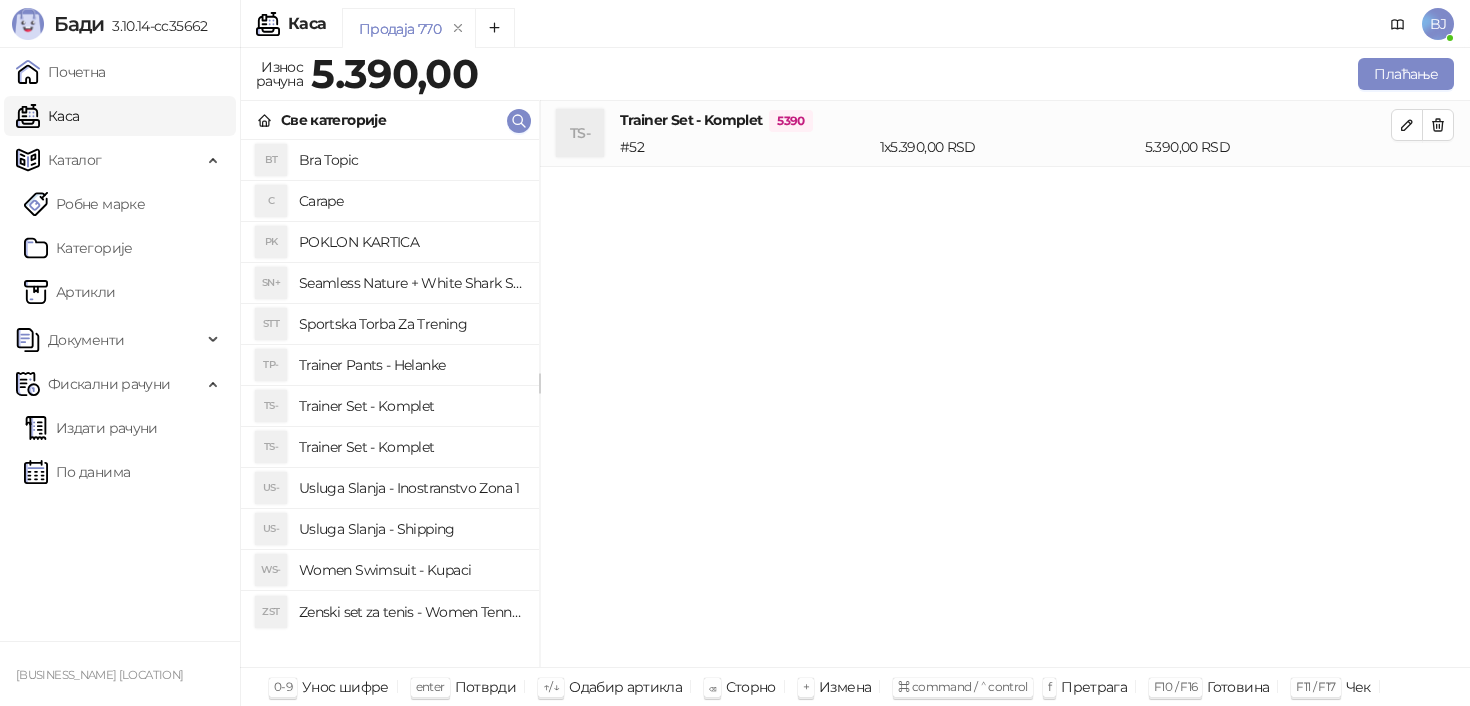 click on "Usluga Slanja - Shipping" at bounding box center (411, 529) 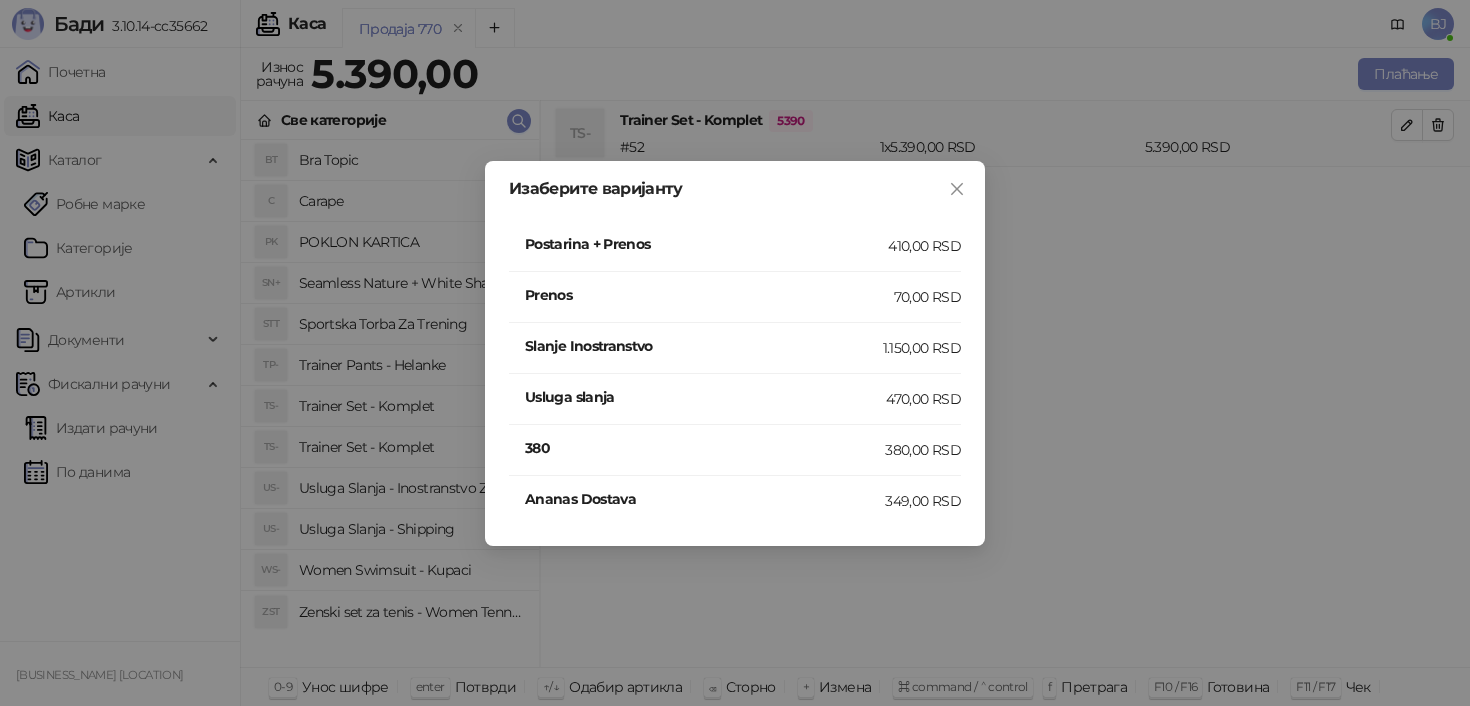 click on "Postarina + Prenos" at bounding box center [706, 244] 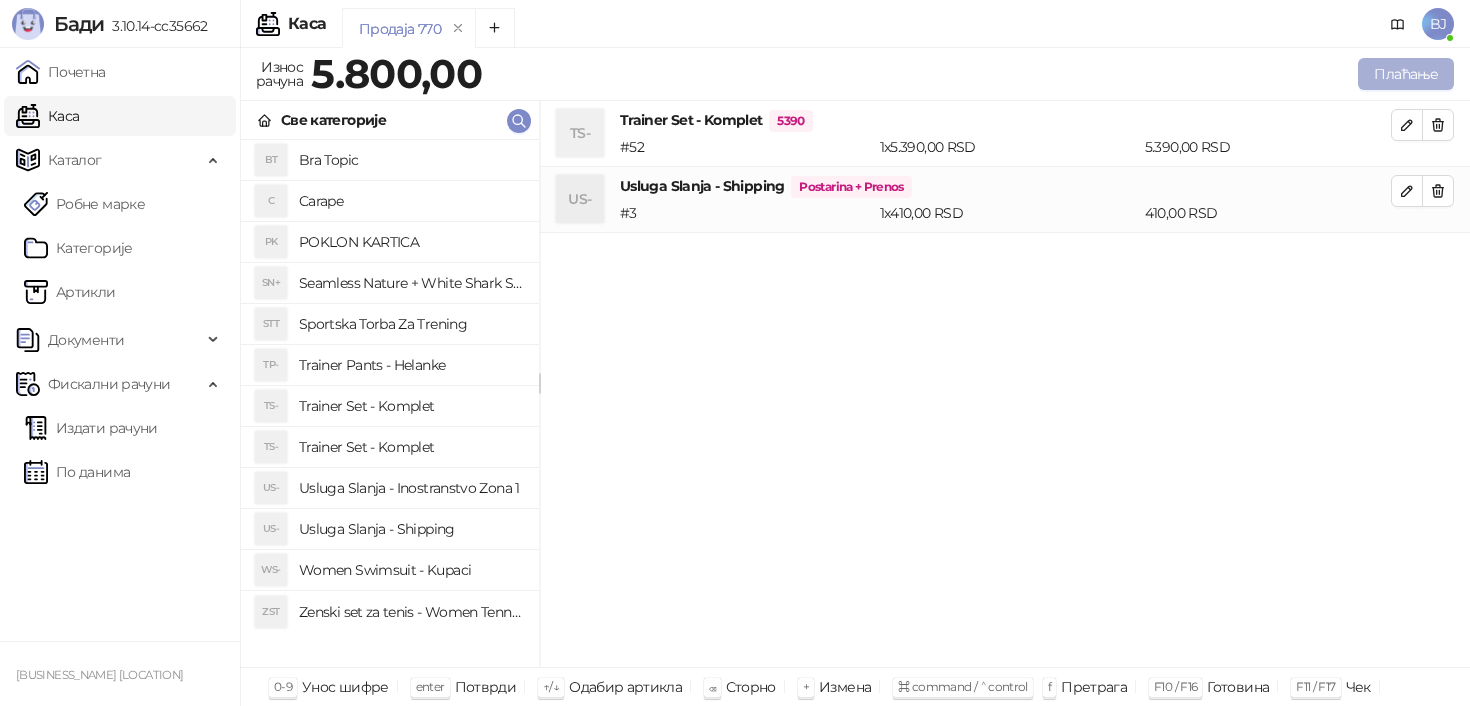 click on "Плаћање" at bounding box center [1406, 74] 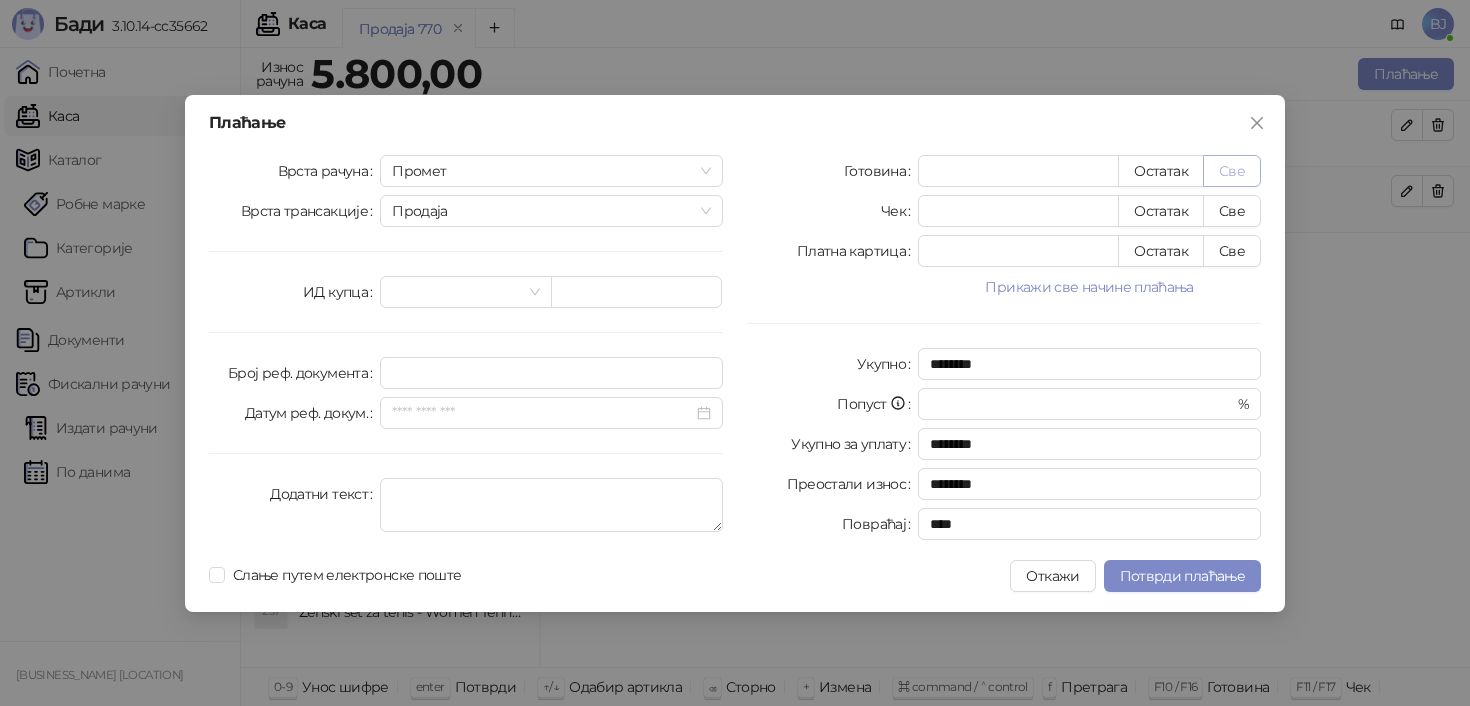 click on "Све" at bounding box center [1232, 171] 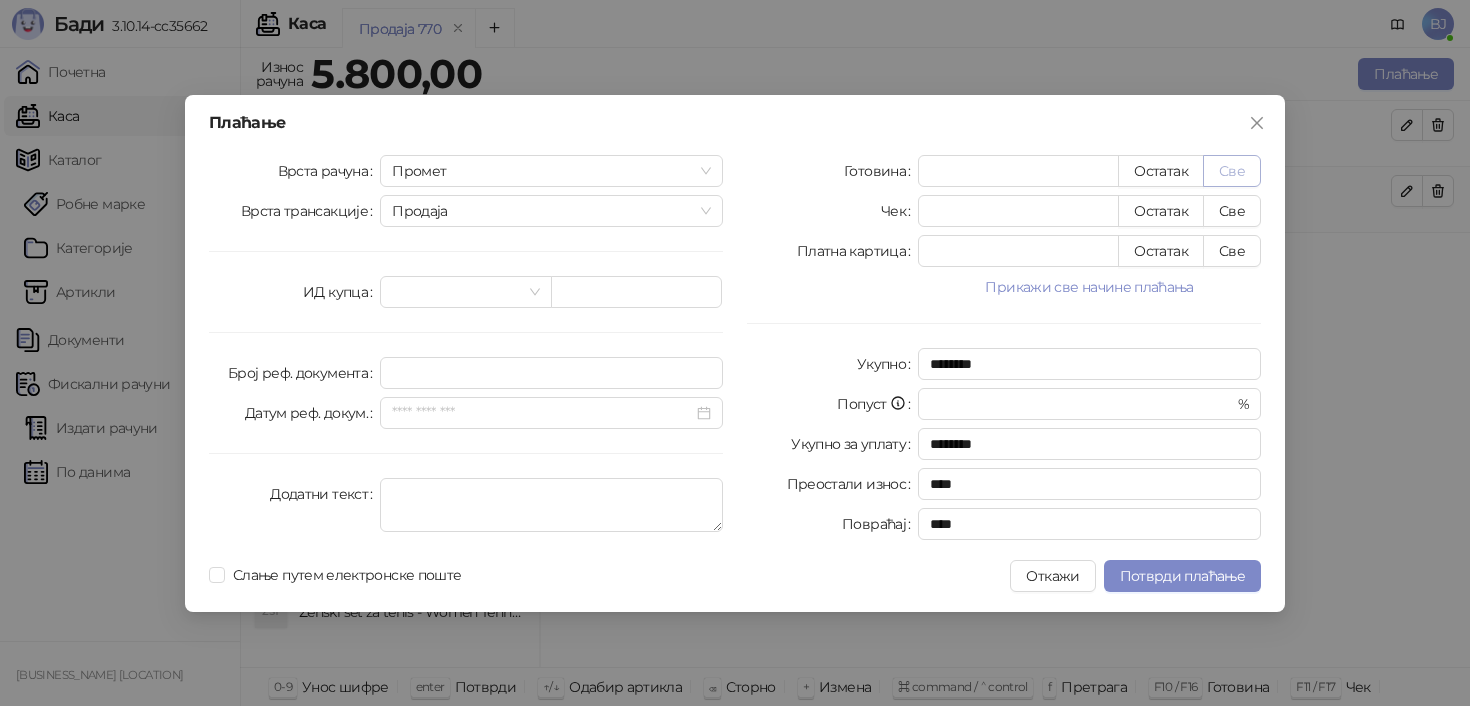 type 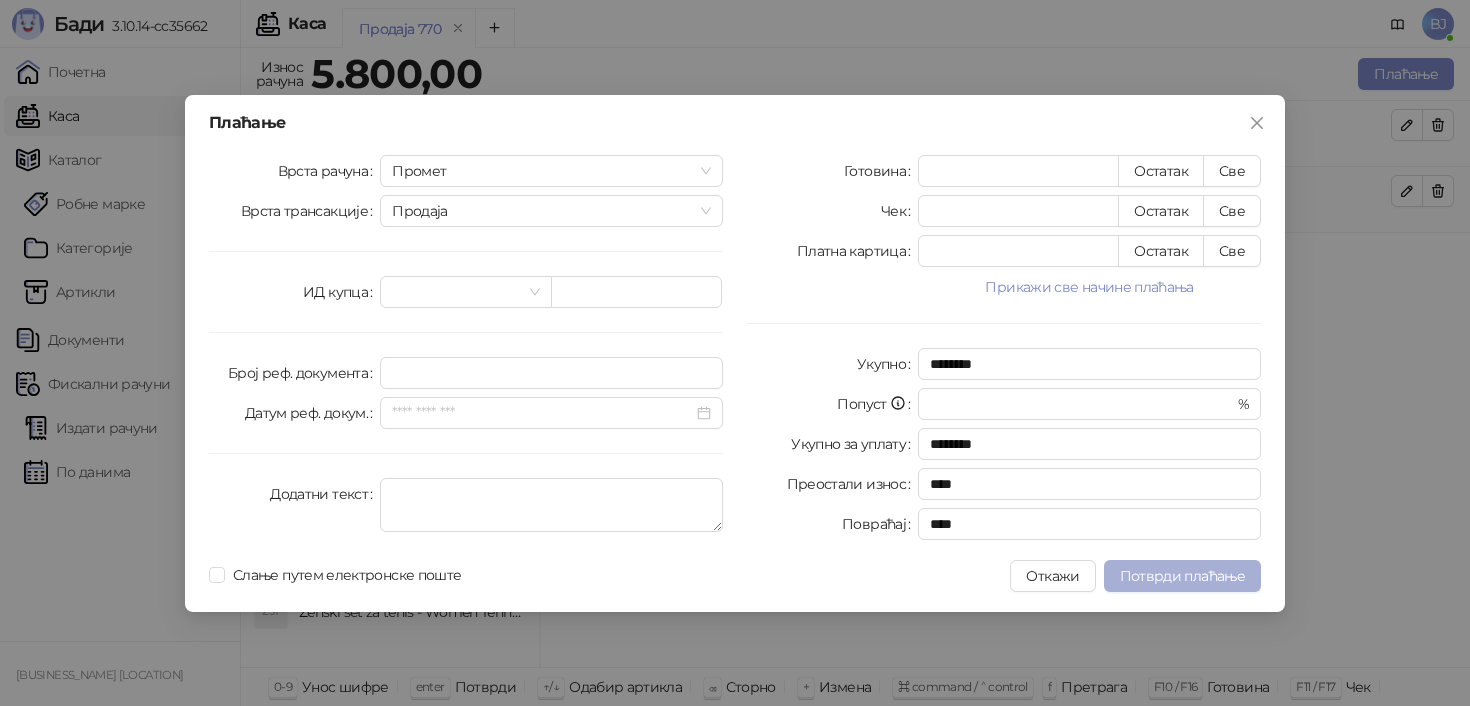 click on "Потврди плаћање" at bounding box center (1182, 576) 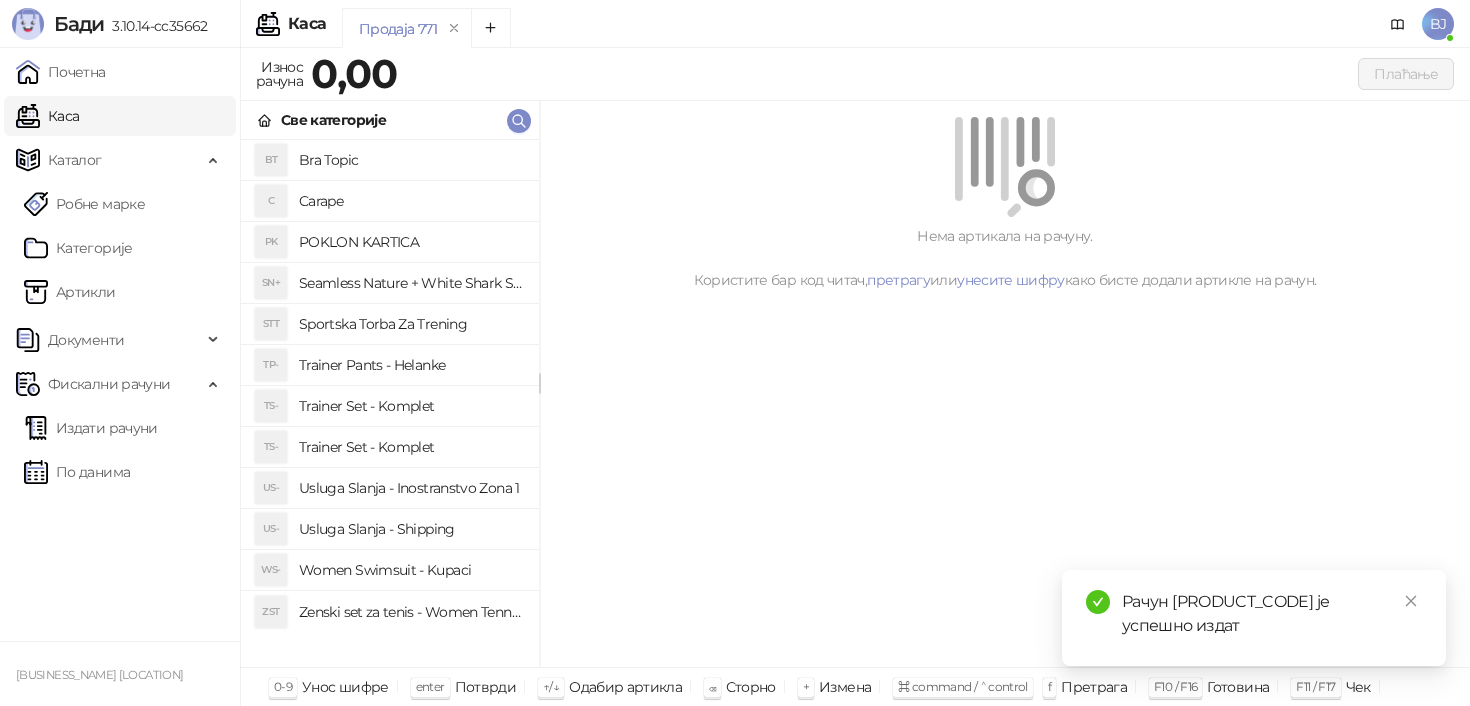 click on "Trainer Pants - Helanke" at bounding box center [411, 365] 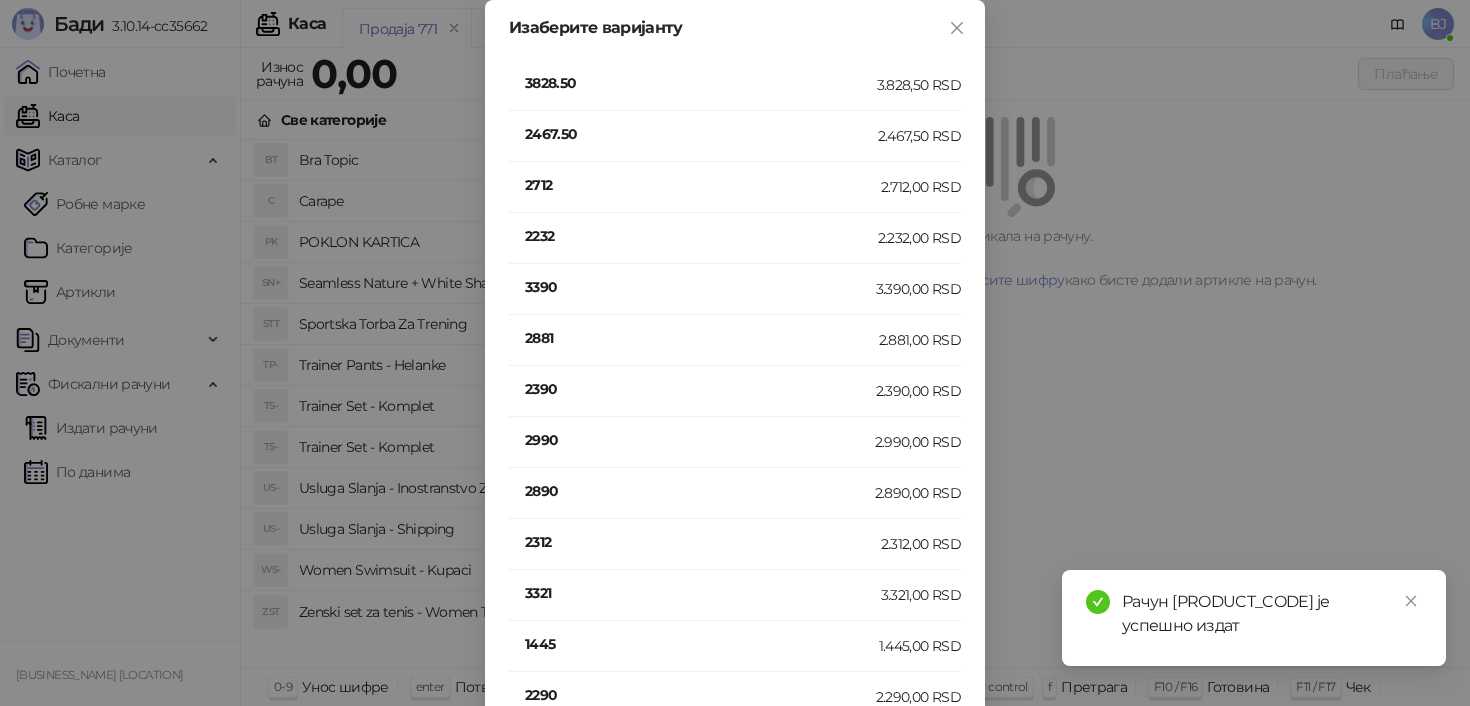 scroll, scrollTop: 444, scrollLeft: 0, axis: vertical 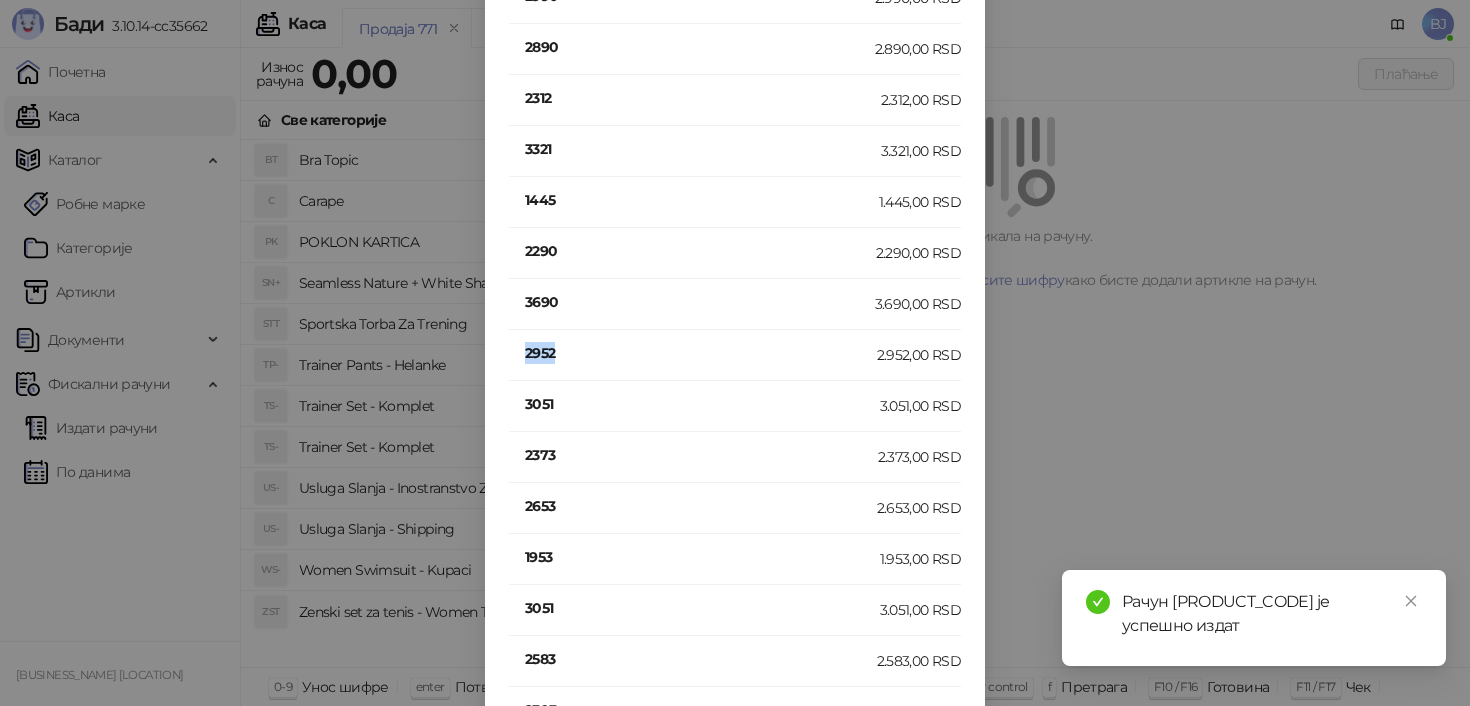 click on "2952" at bounding box center [701, 353] 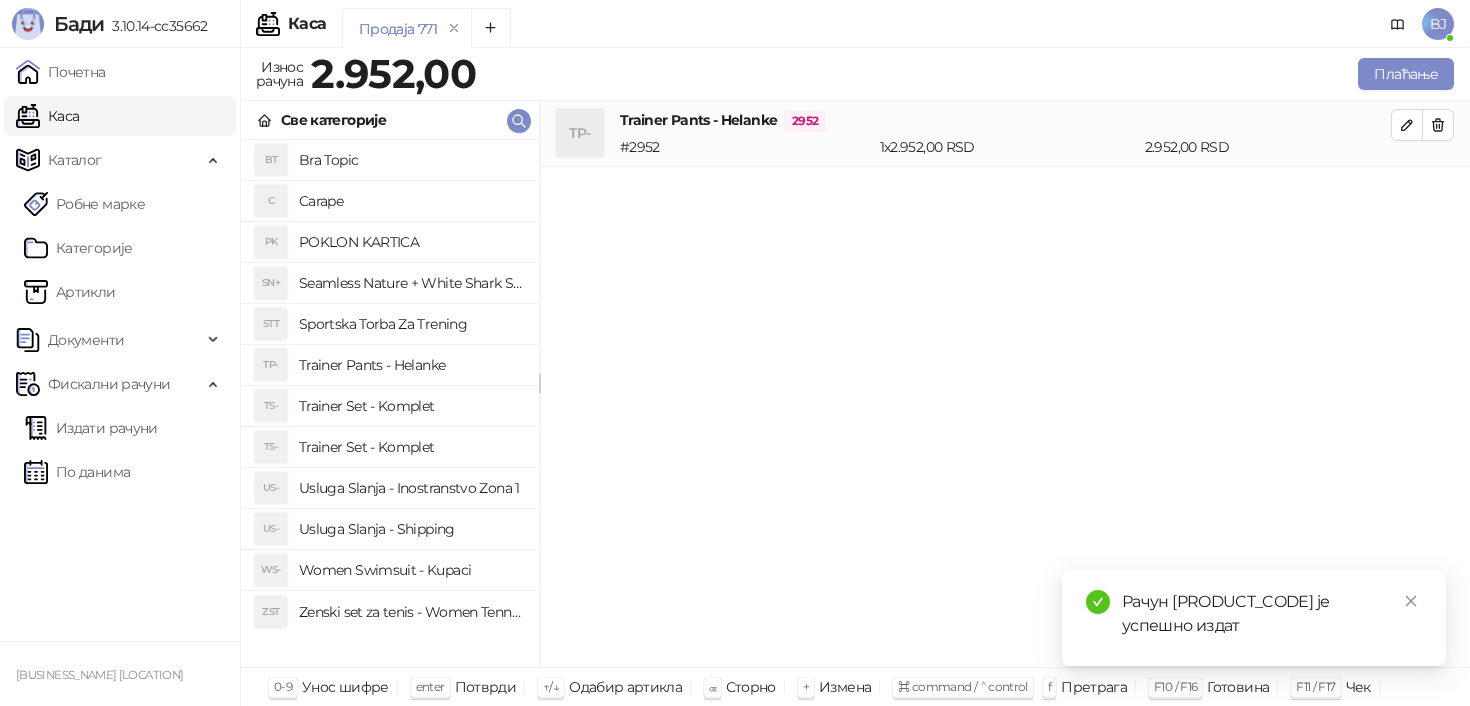 scroll, scrollTop: 0, scrollLeft: 0, axis: both 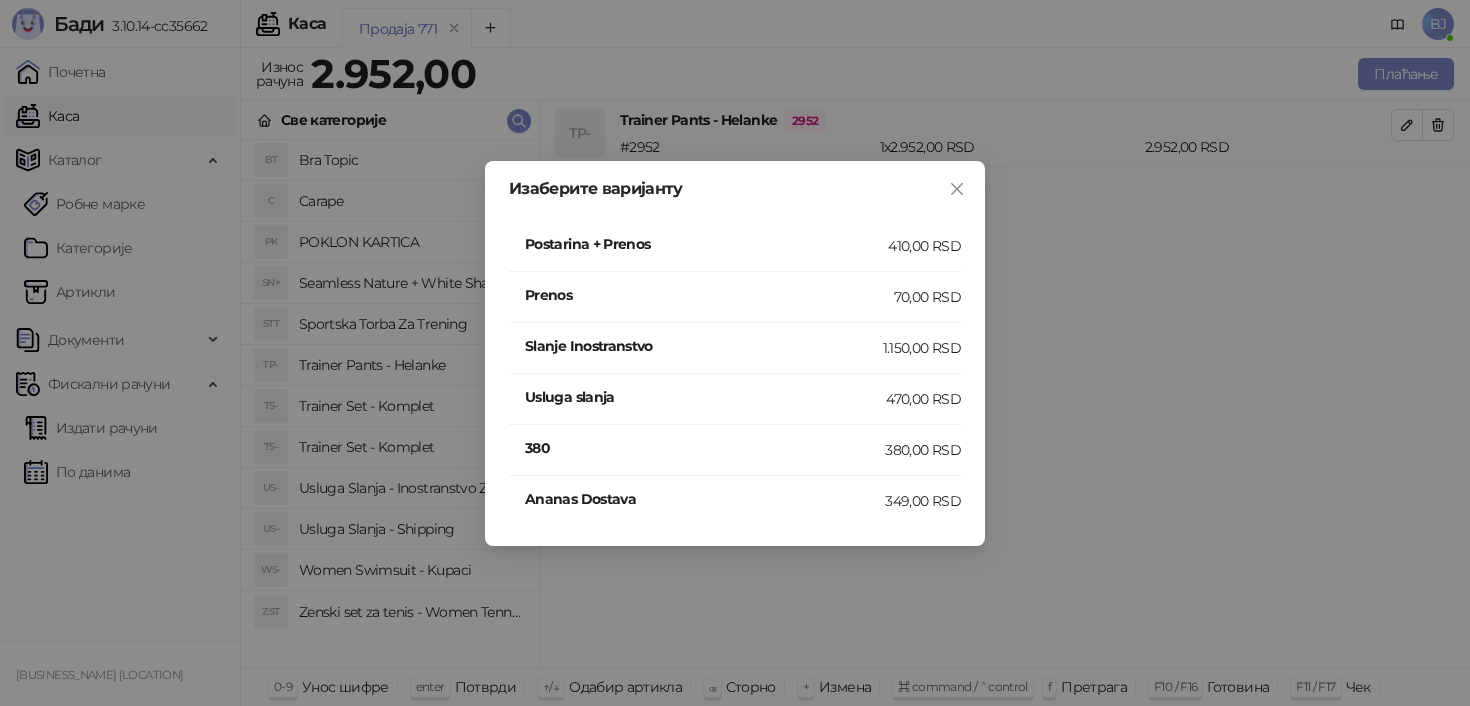 click on "Postarina + Prenos" at bounding box center (706, 244) 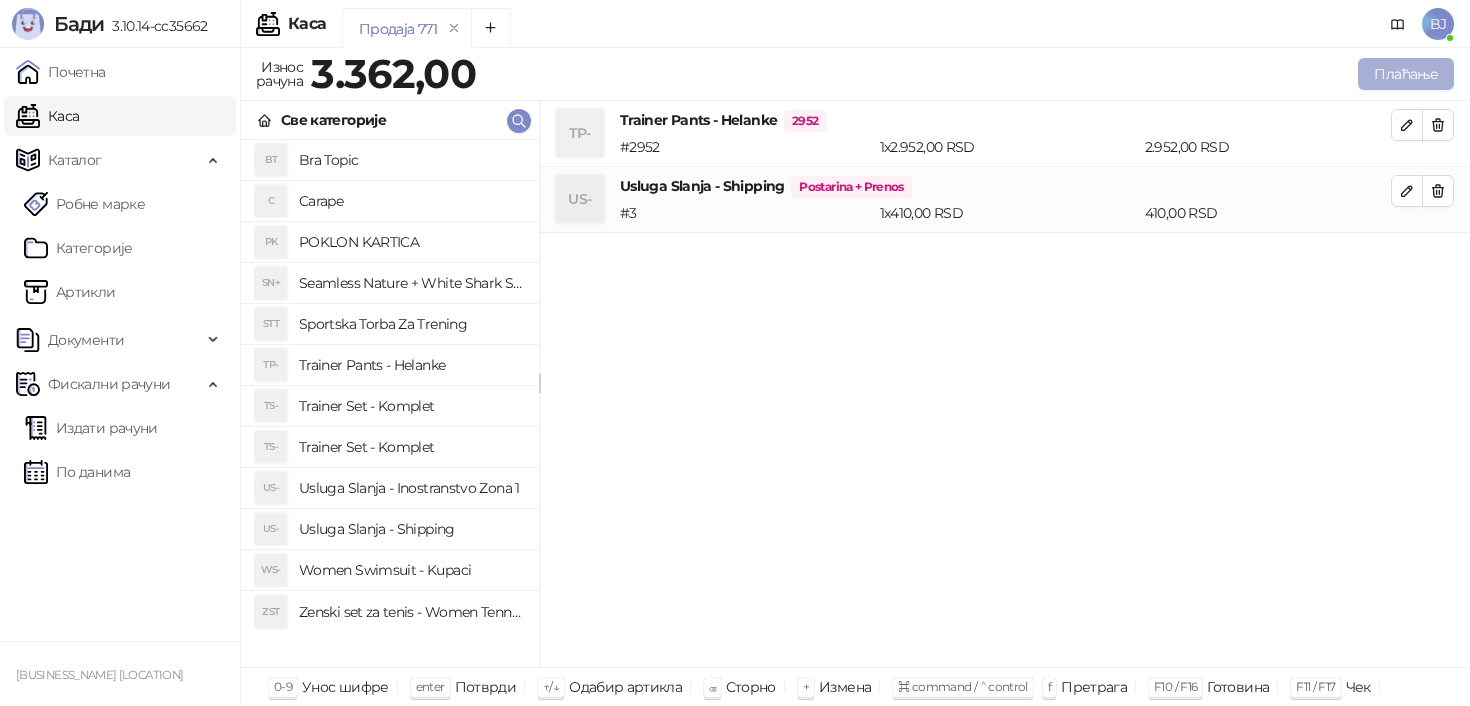 click on "Плаћање" at bounding box center [1406, 74] 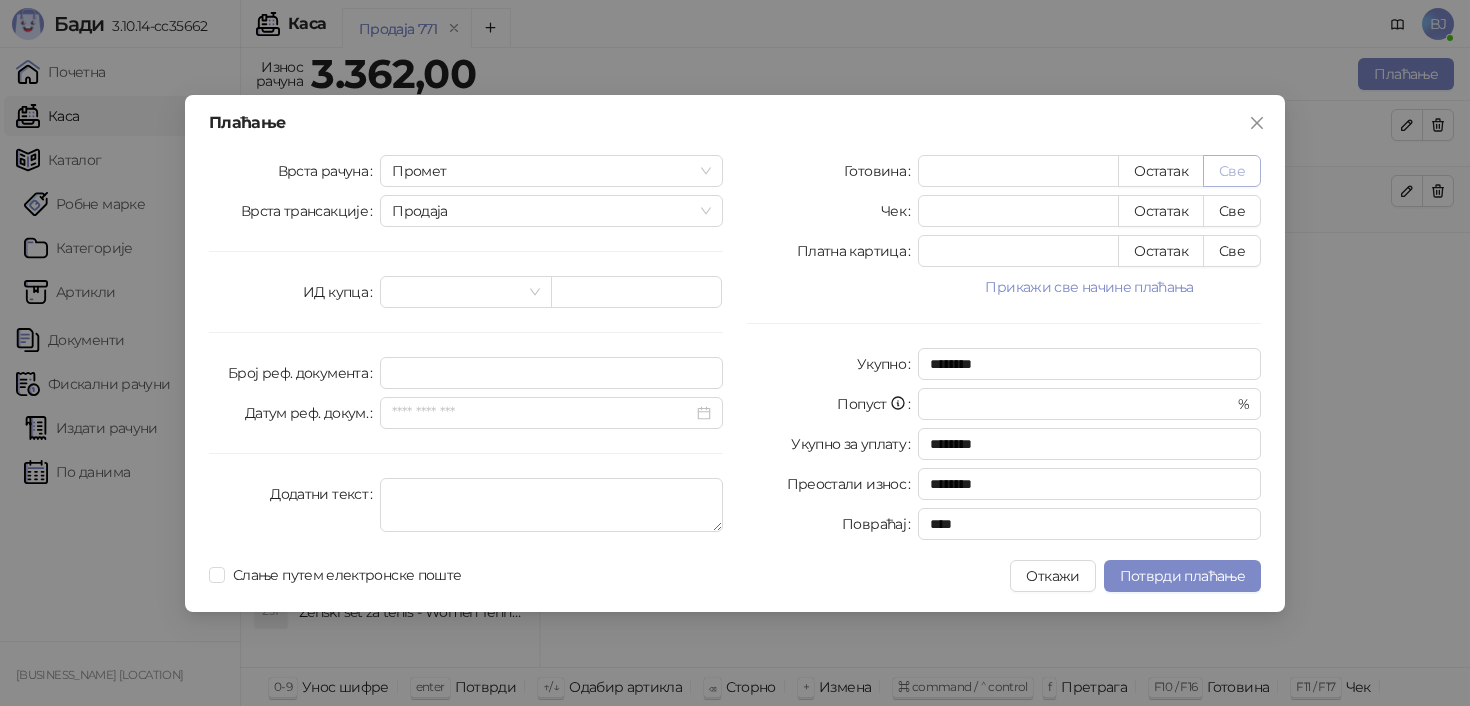 click on "Све" at bounding box center (1232, 171) 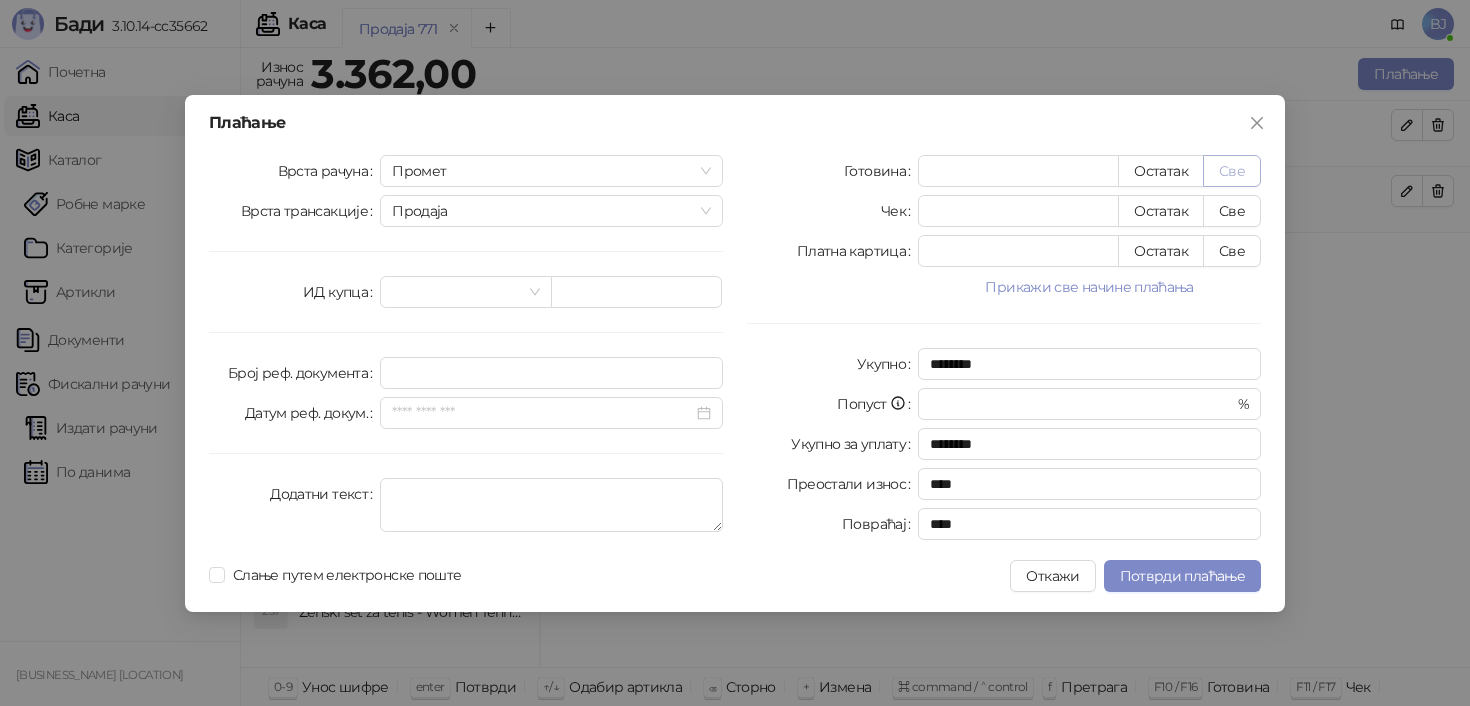 type 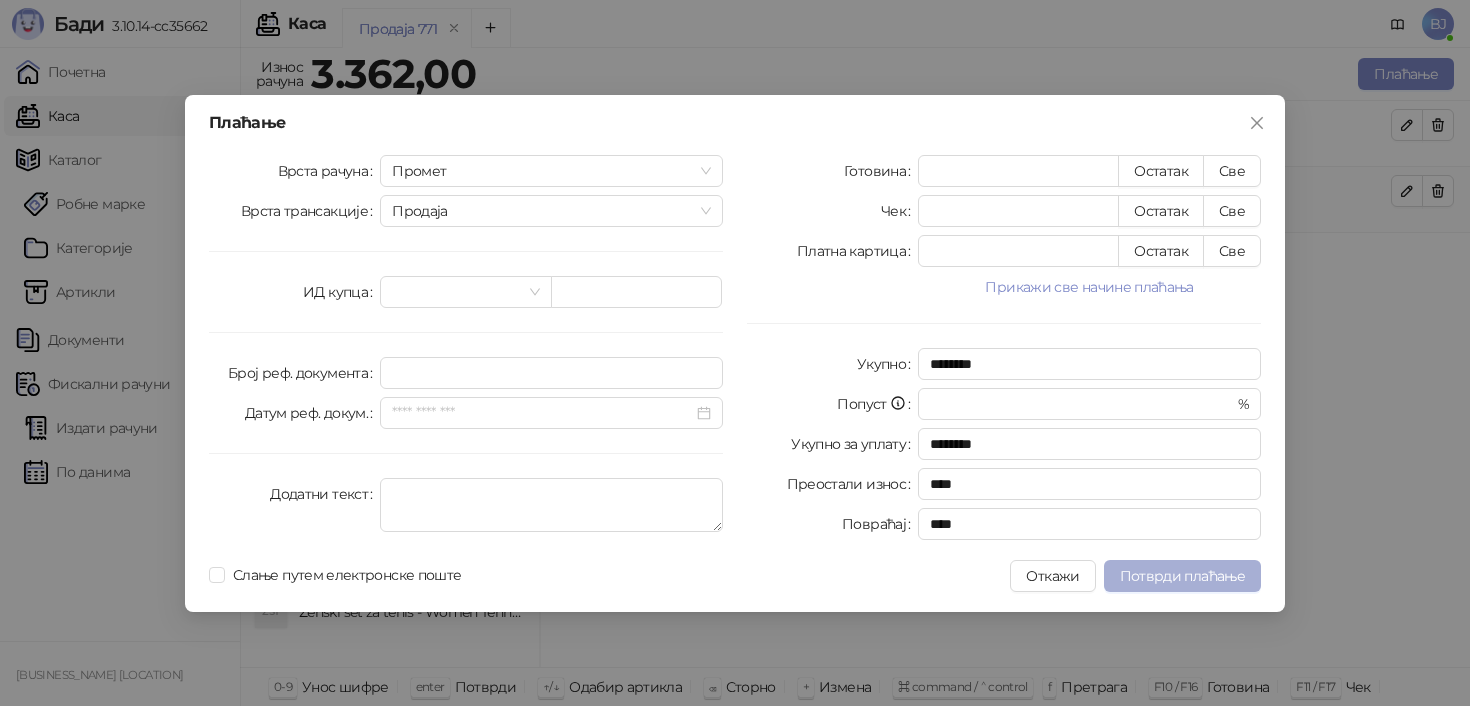 click on "Потврди плаћање" at bounding box center [1182, 576] 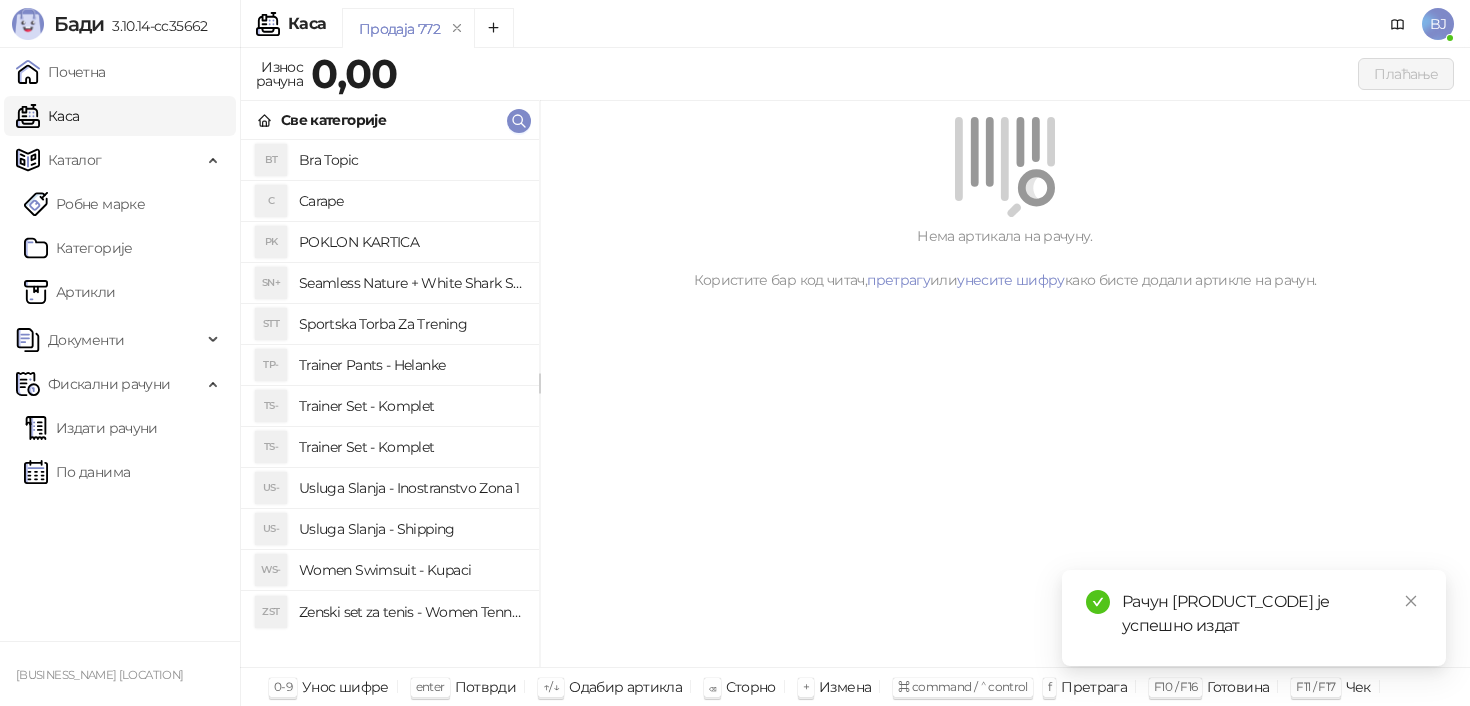 click on "Trainer Set - Komplet" at bounding box center (411, 406) 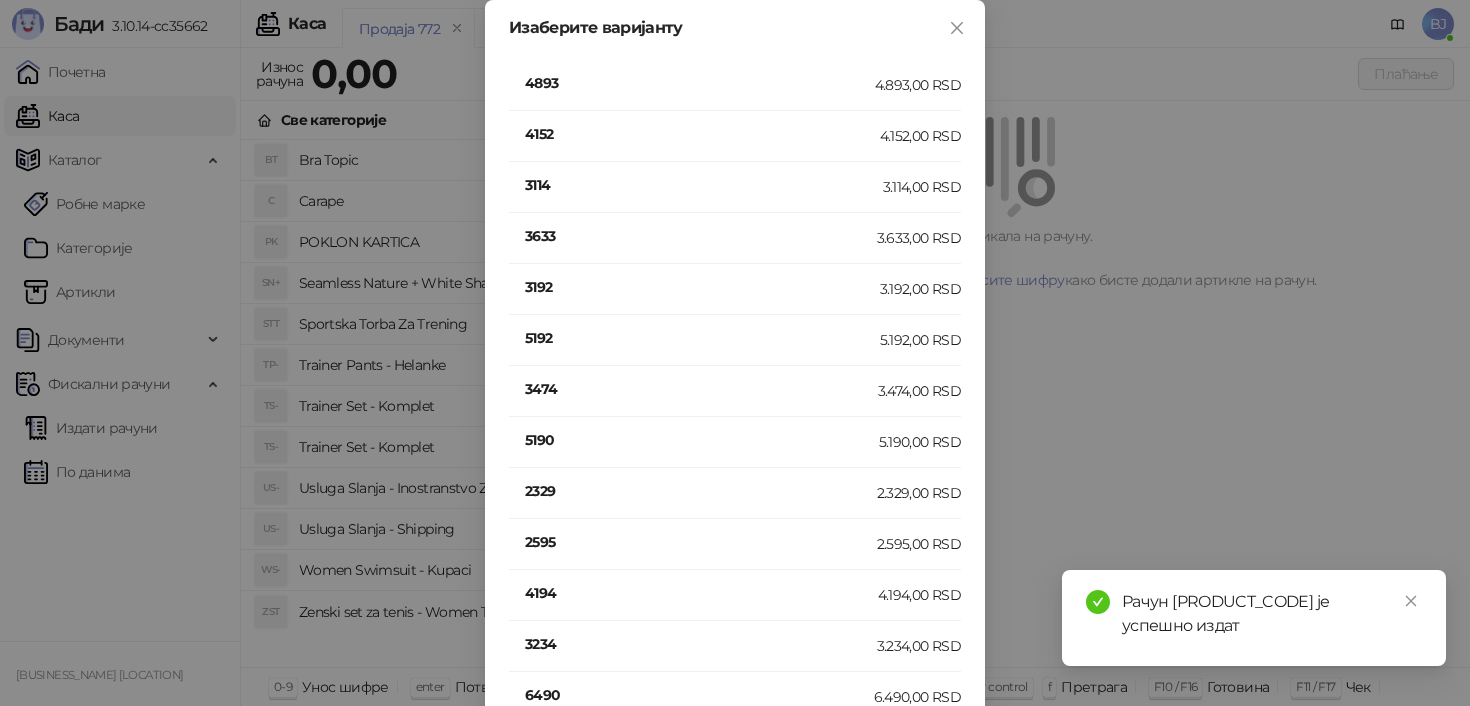 click on "4152" at bounding box center (702, 134) 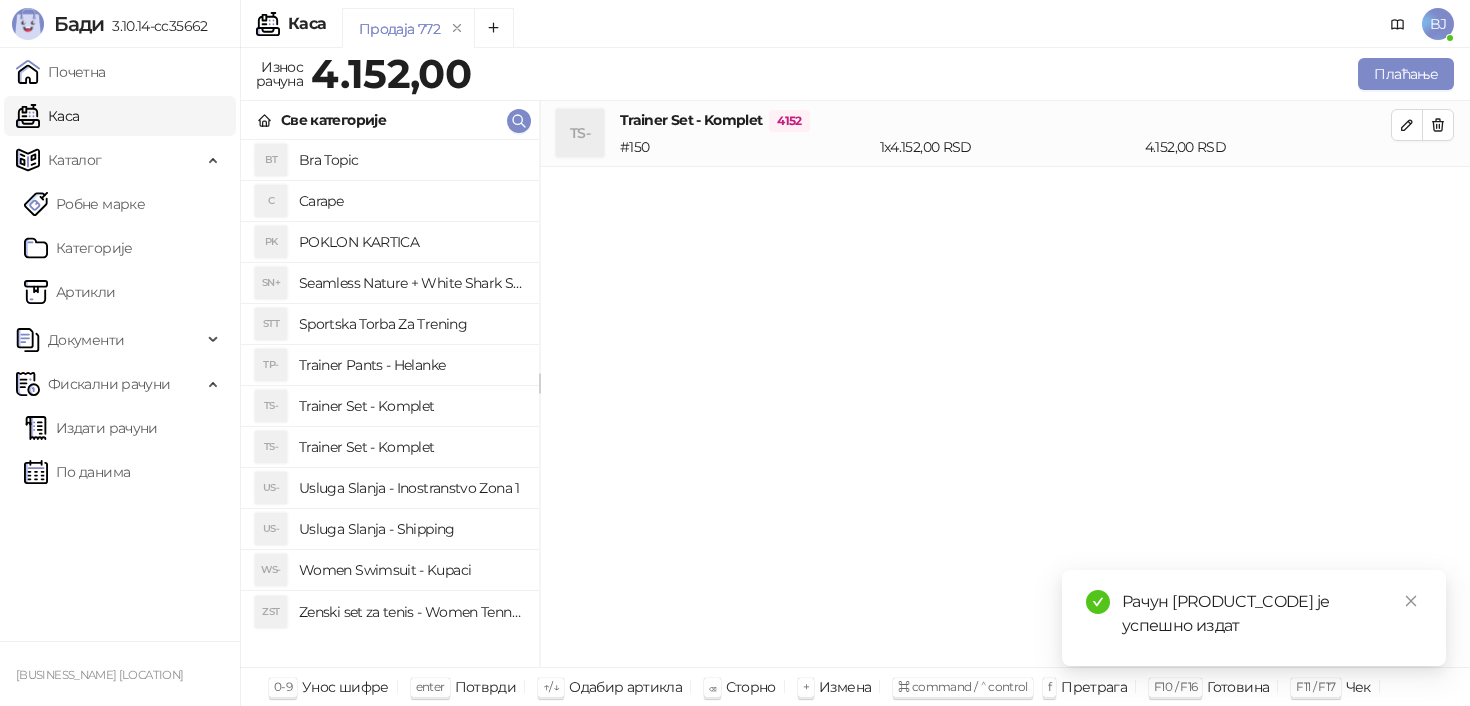 click on "Usluga Slanja - Shipping" at bounding box center [411, 529] 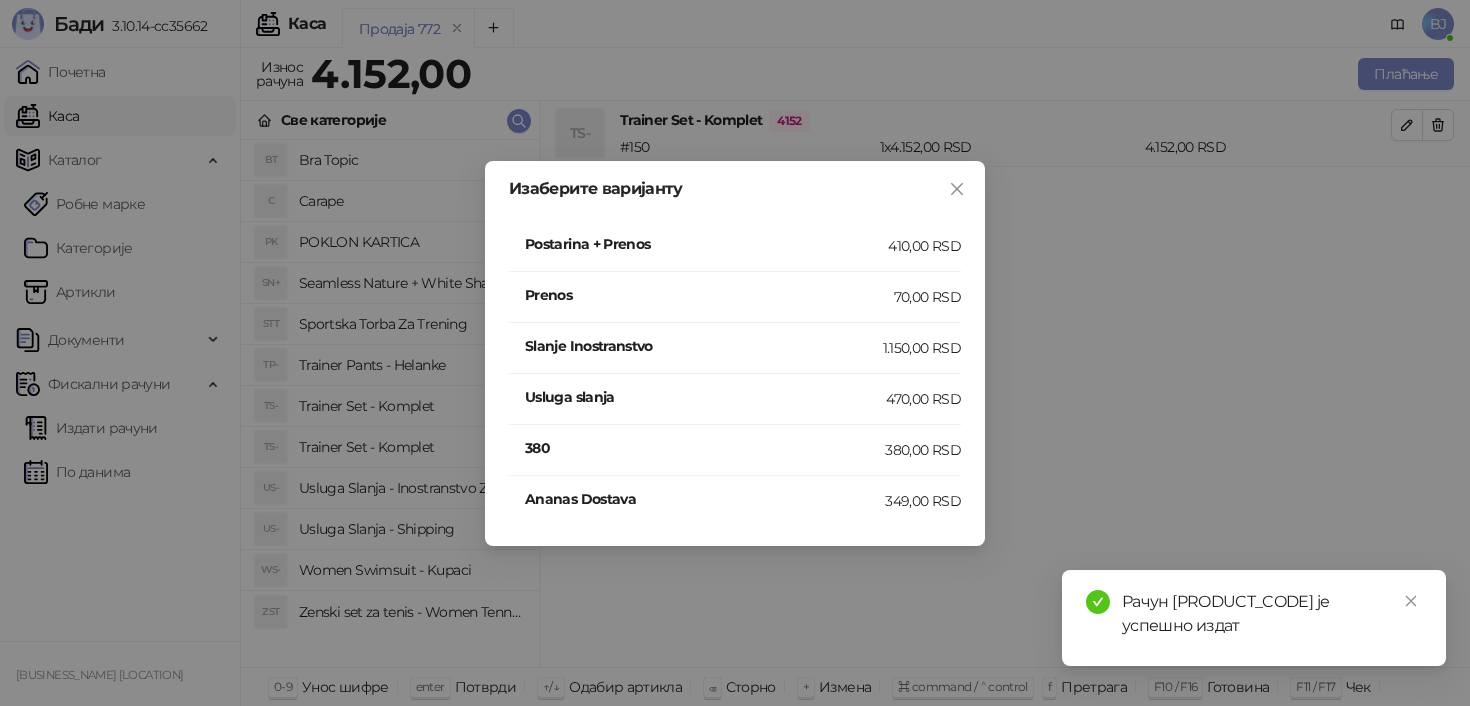 click on "Postarina + Prenos" at bounding box center (706, 244) 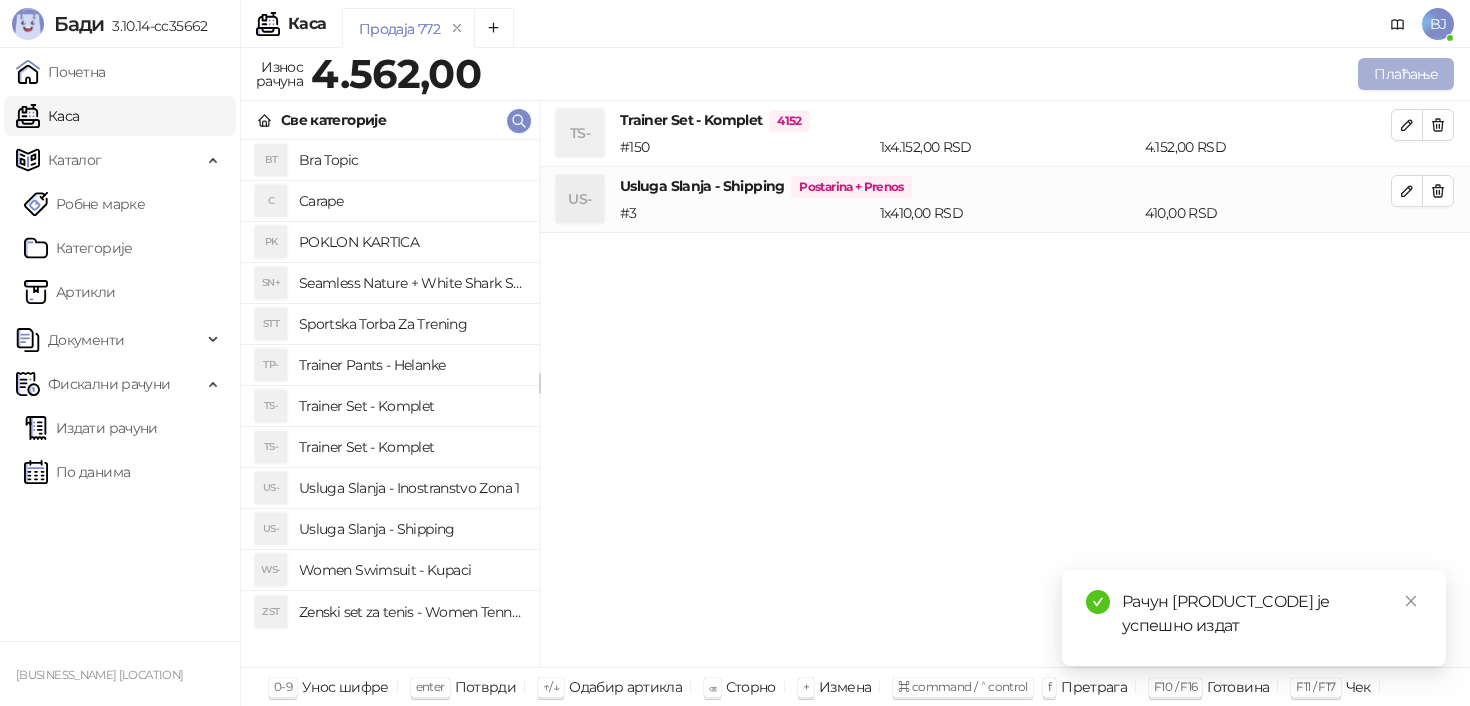 click on "Плаћање" at bounding box center (1406, 74) 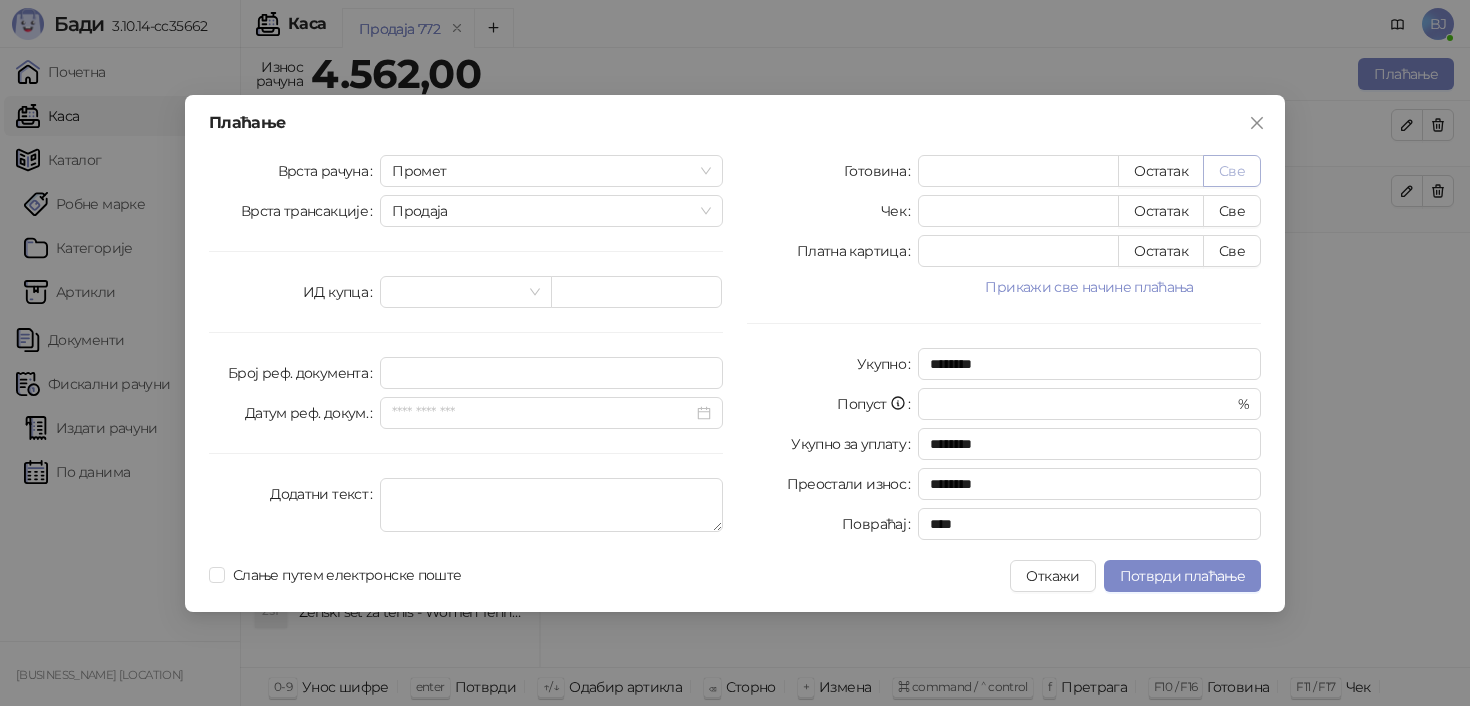 click on "Све" at bounding box center [1232, 171] 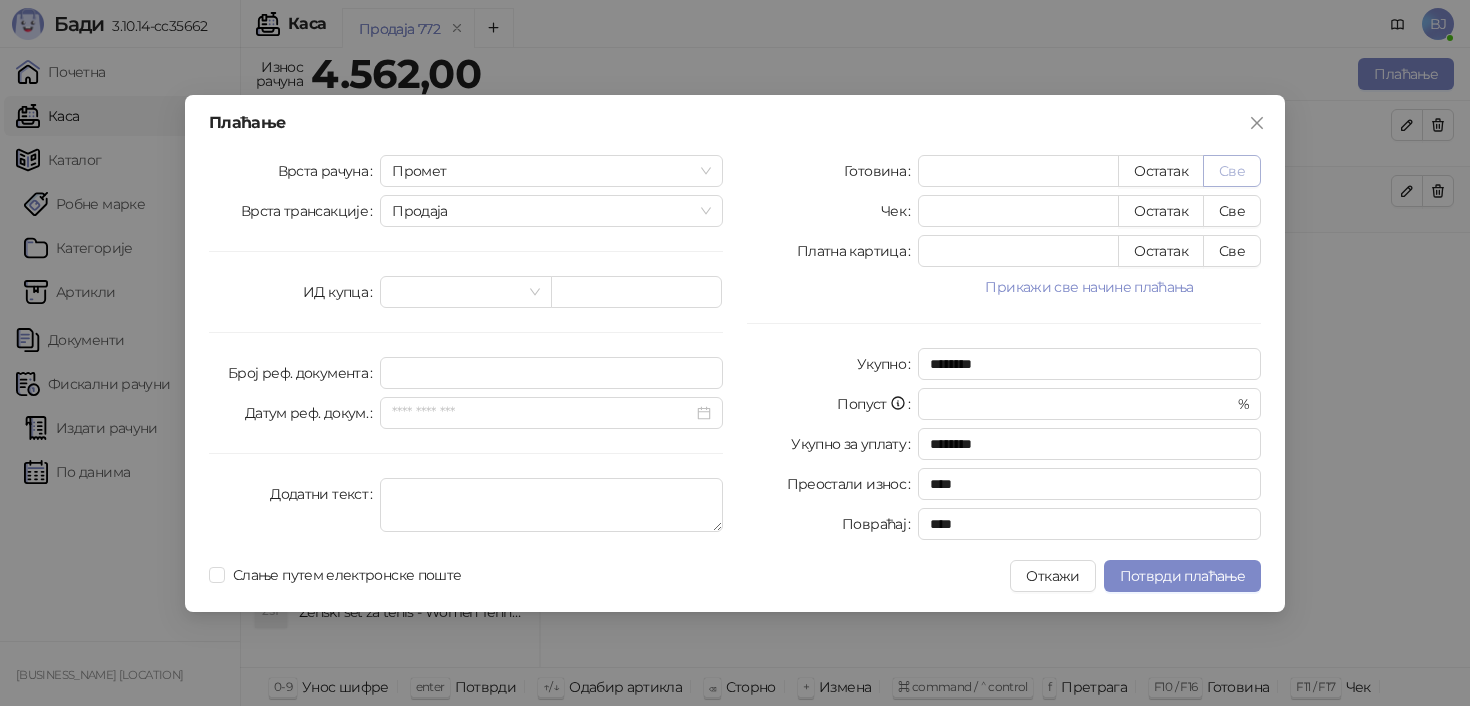 type 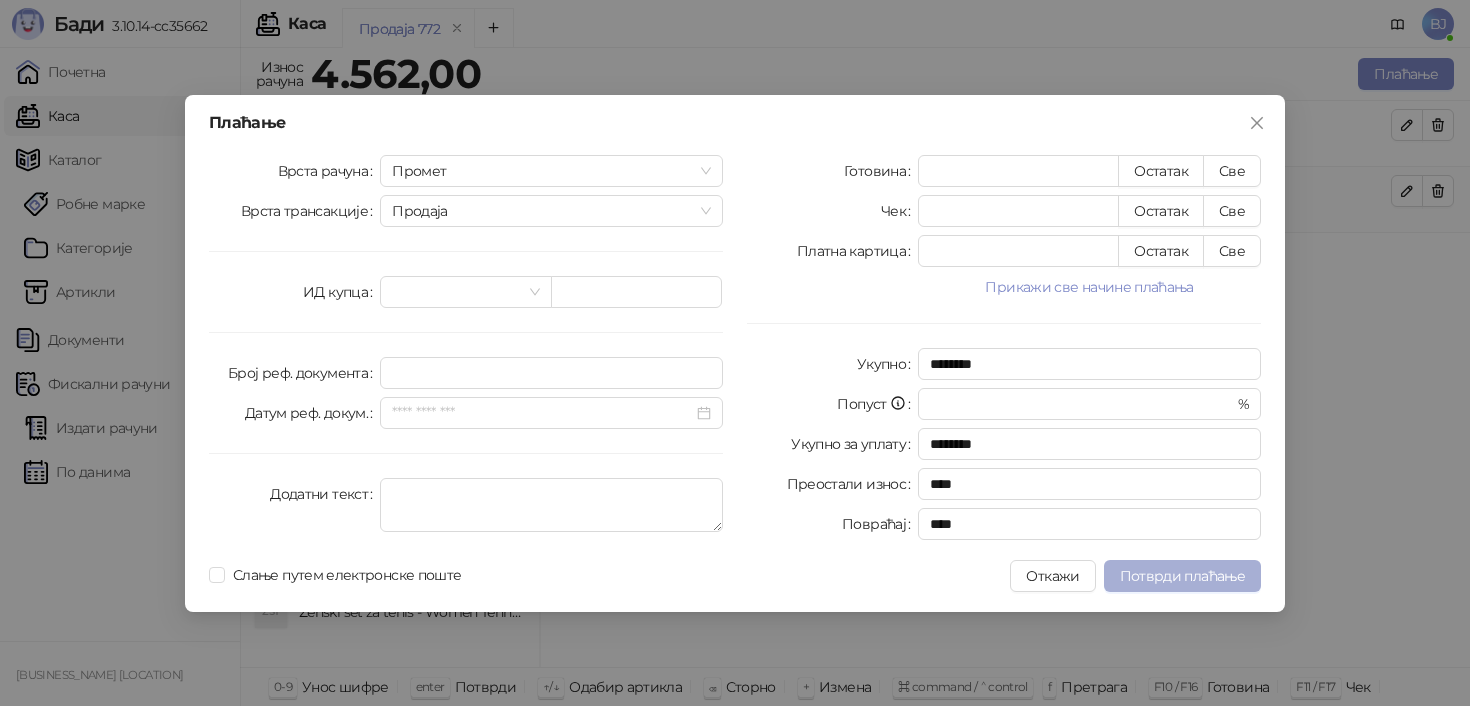 click on "Потврди плаћање" at bounding box center [1182, 576] 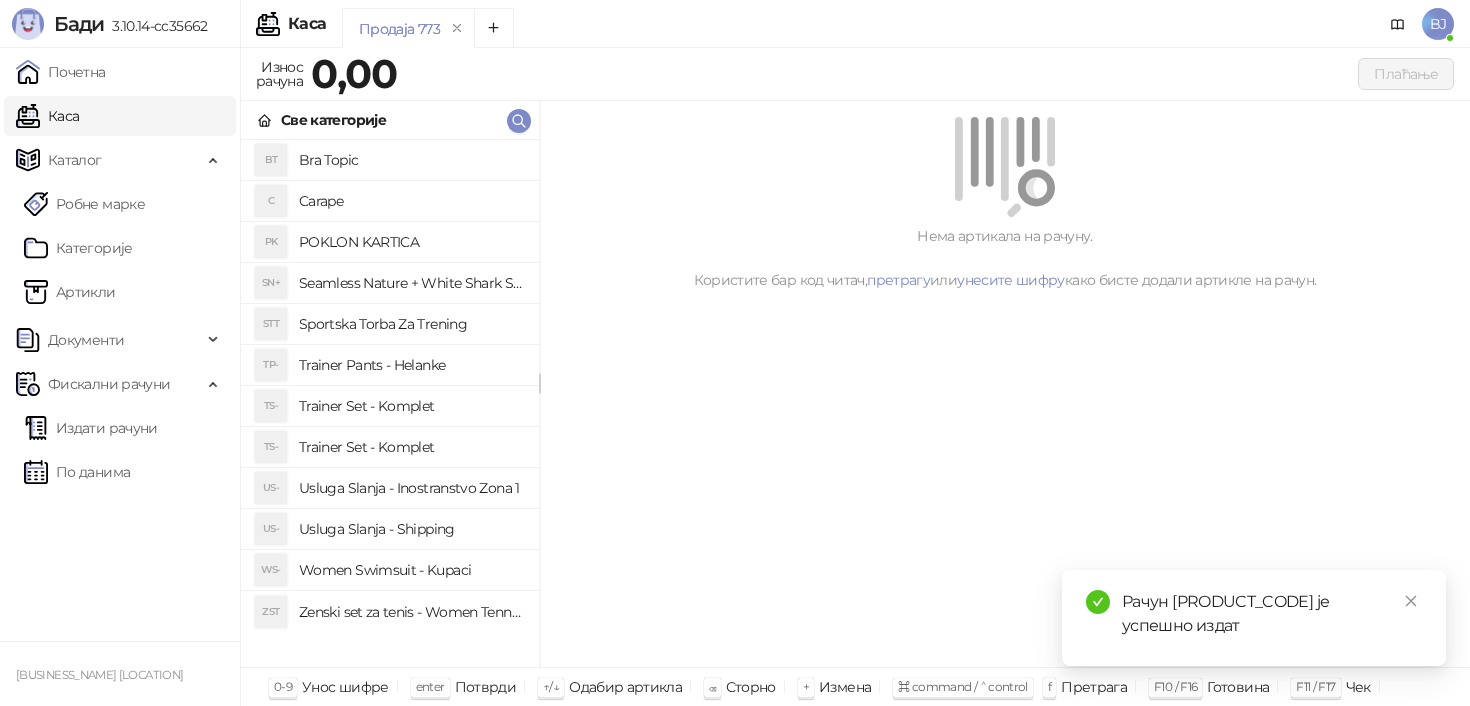 click on "Women Swimsuit - Kupaci" at bounding box center [411, 570] 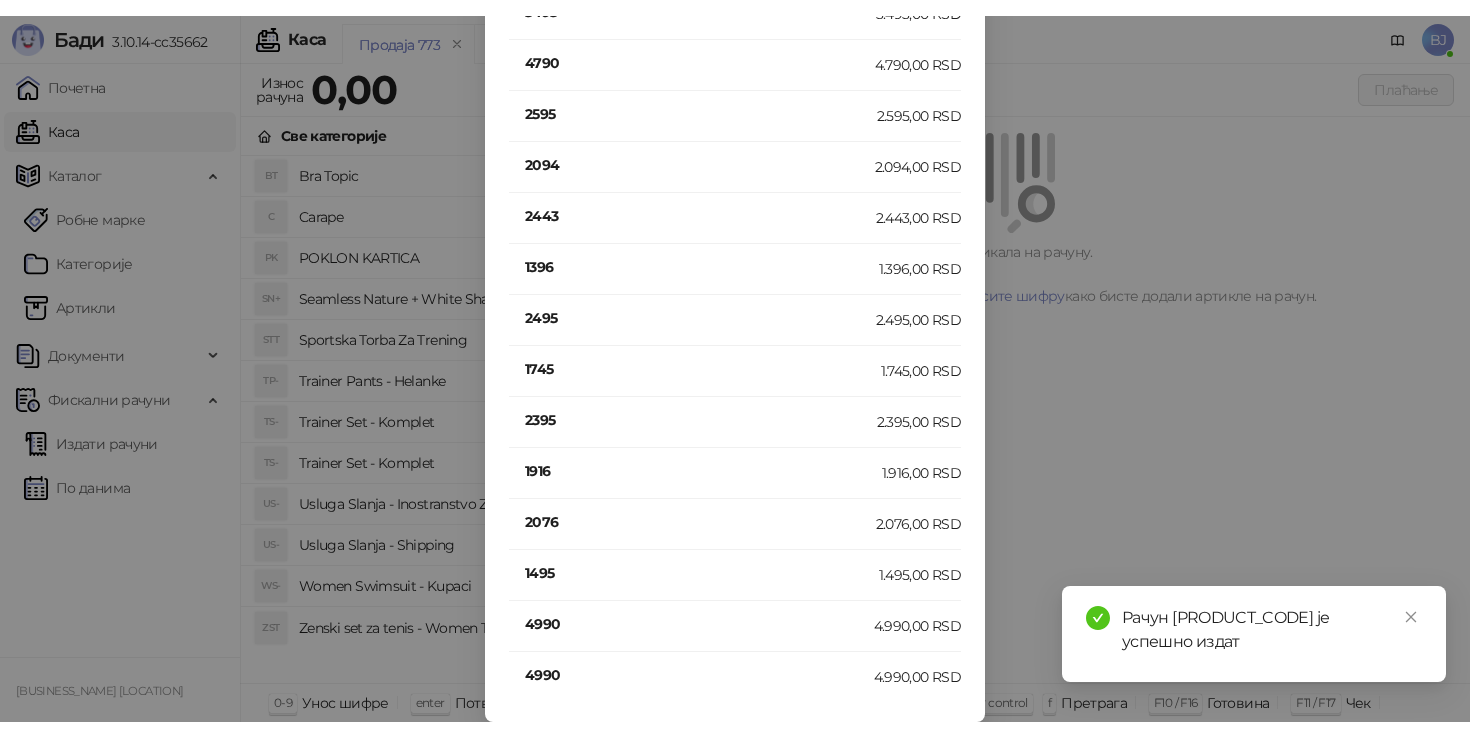 scroll, scrollTop: 138, scrollLeft: 0, axis: vertical 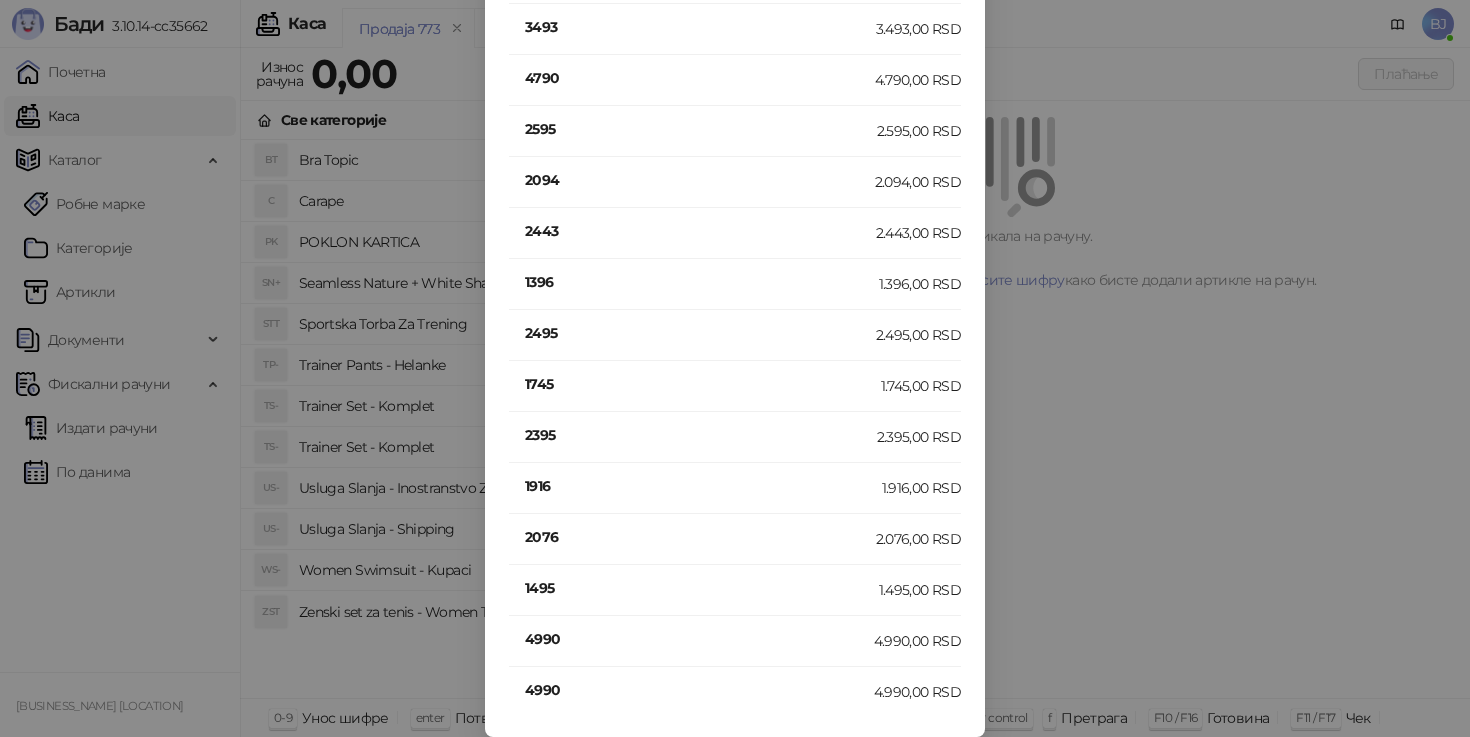 click on "4990" at bounding box center [699, 639] 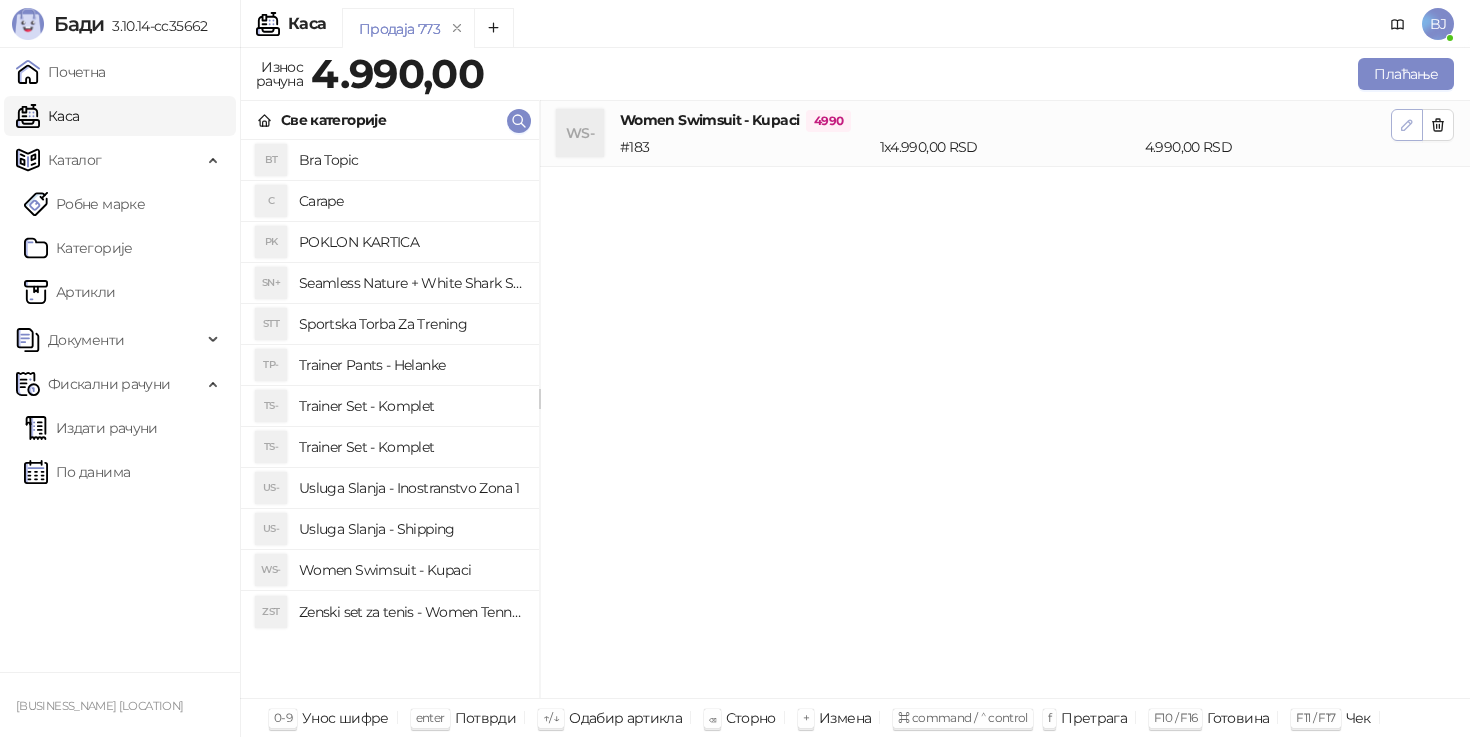 click 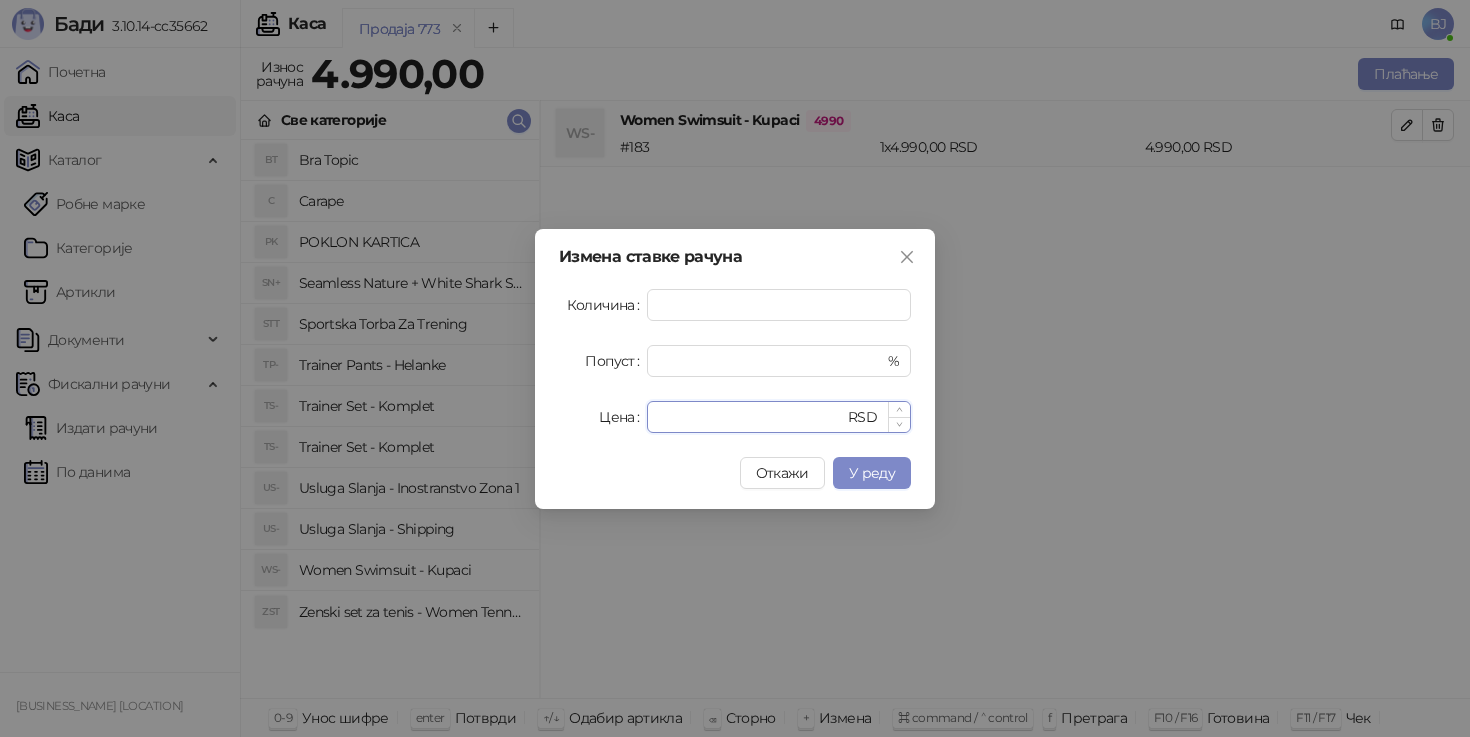 click on "****" at bounding box center (751, 417) 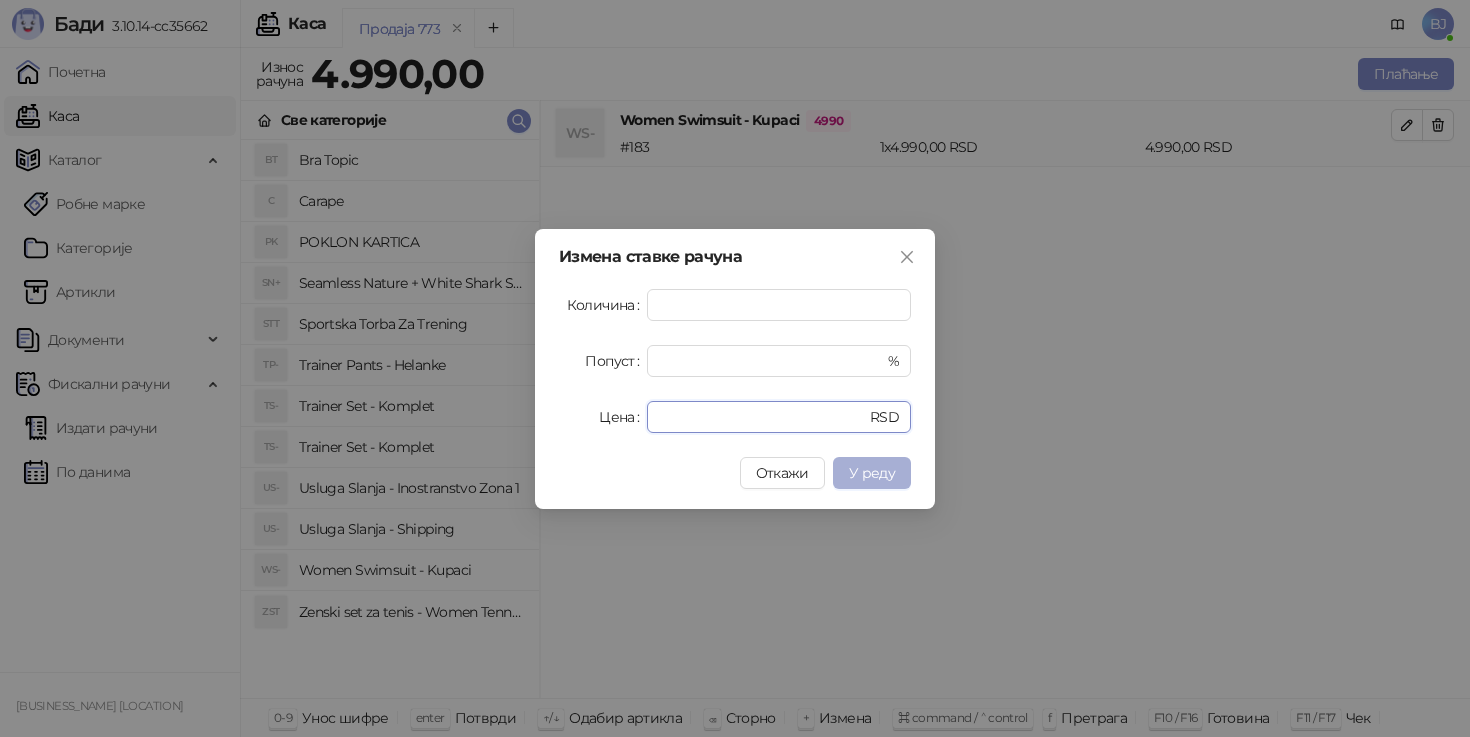 type on "****" 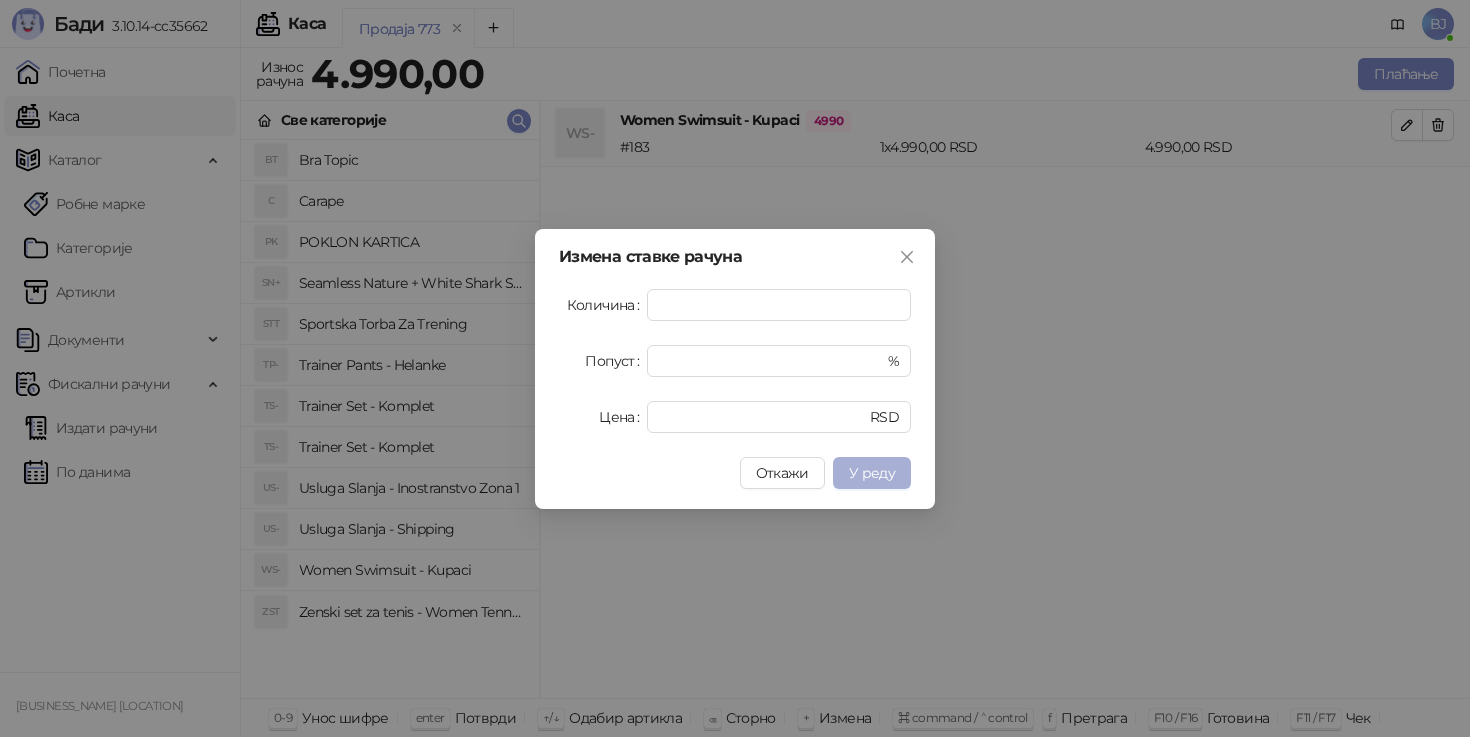 click on "У реду" at bounding box center [872, 473] 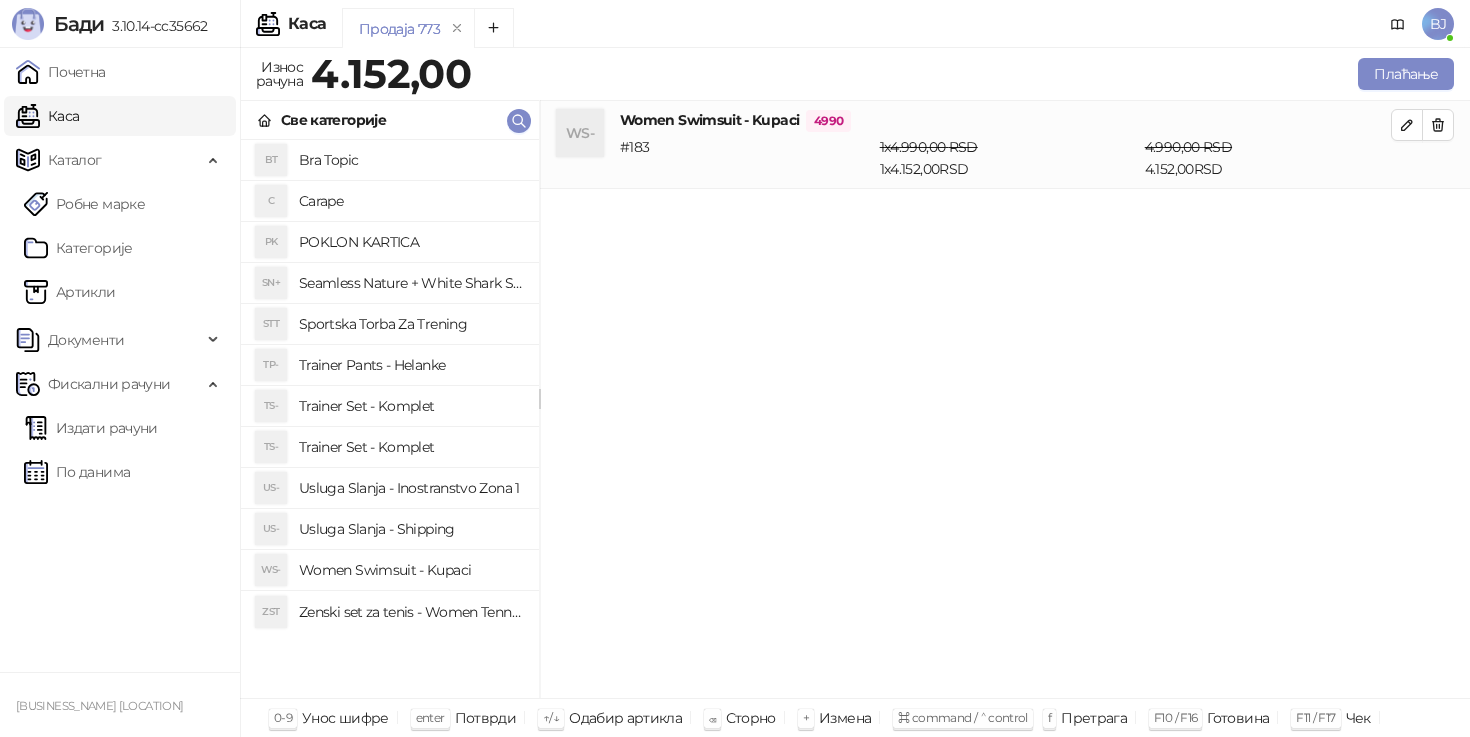 click on "Women Swimsuit - Kupaci" at bounding box center [411, 570] 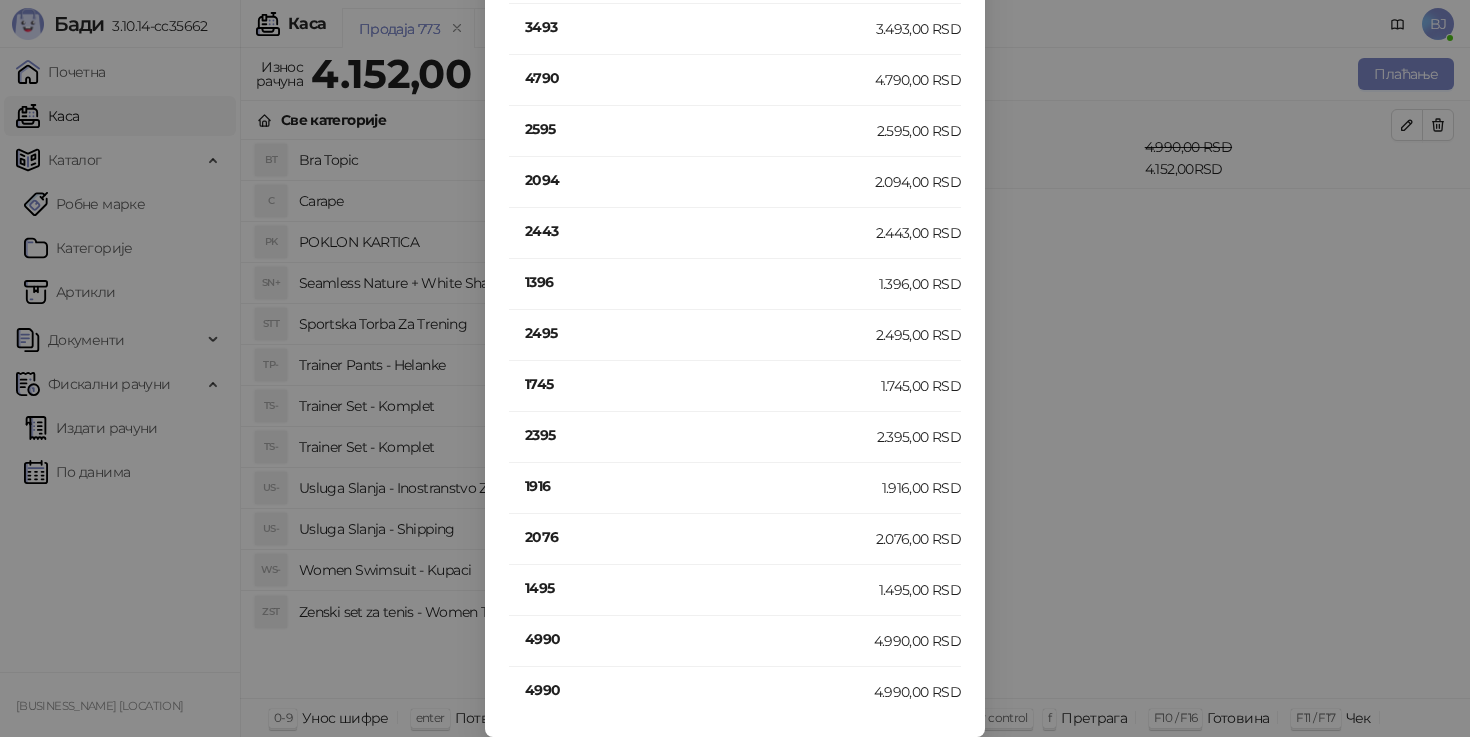 click on "4990" at bounding box center [699, 690] 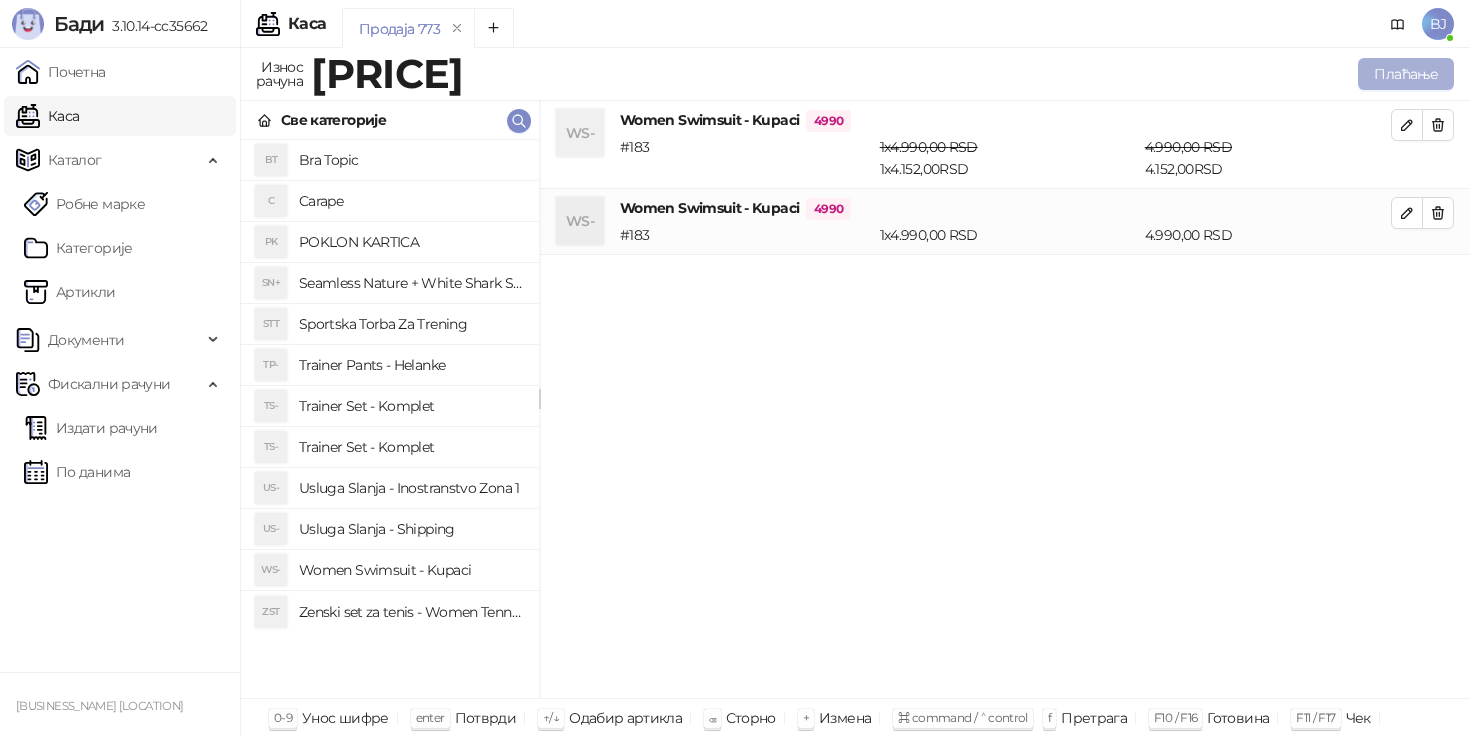 click on "Плаћање" at bounding box center (1406, 74) 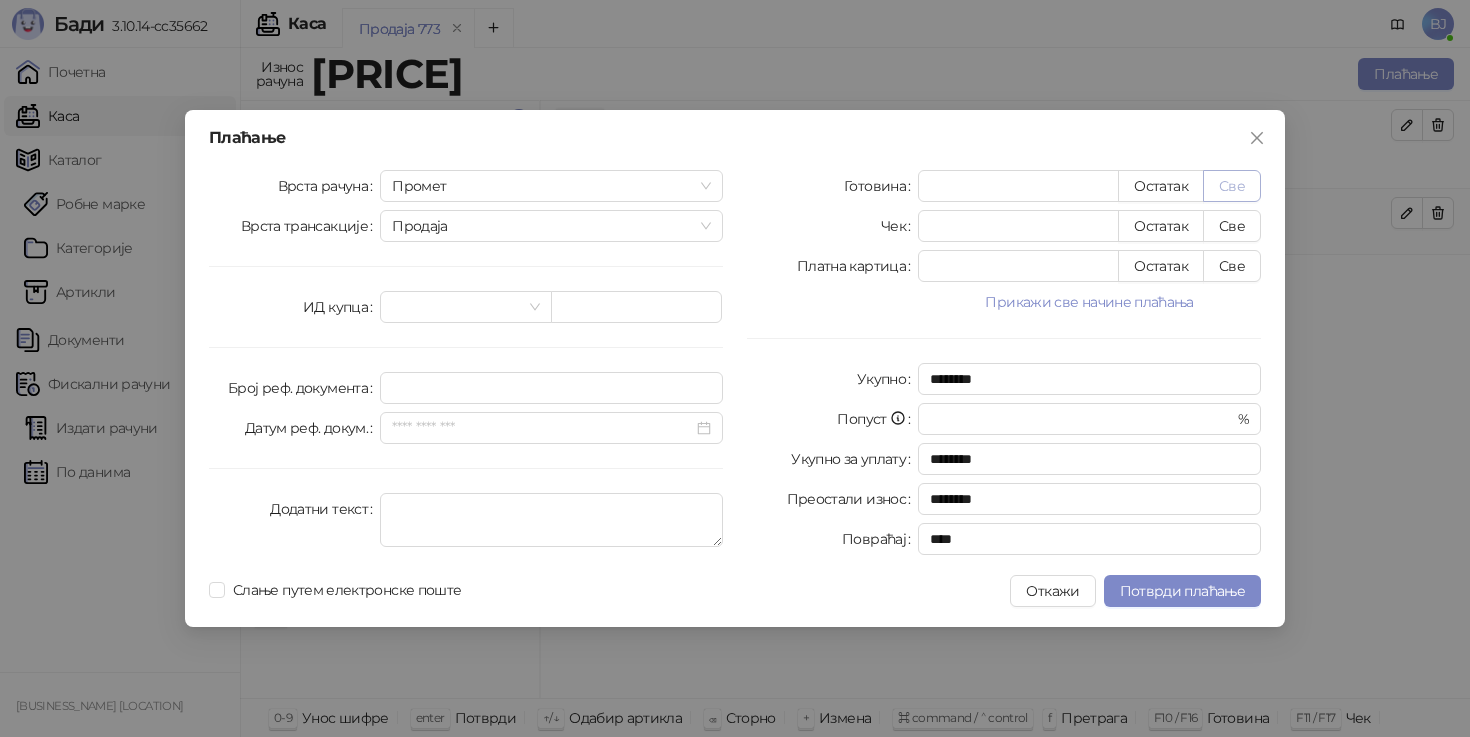 click on "Све" at bounding box center [1232, 186] 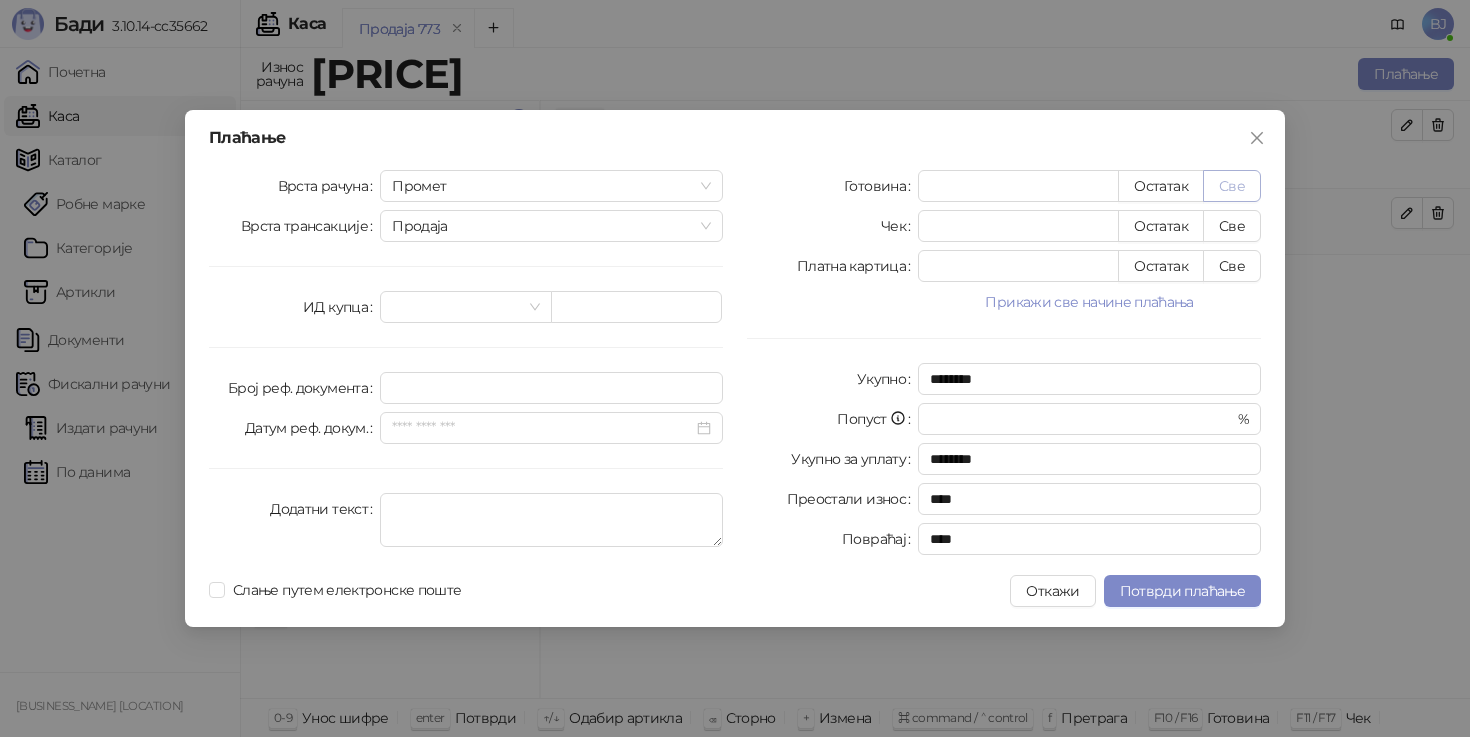type 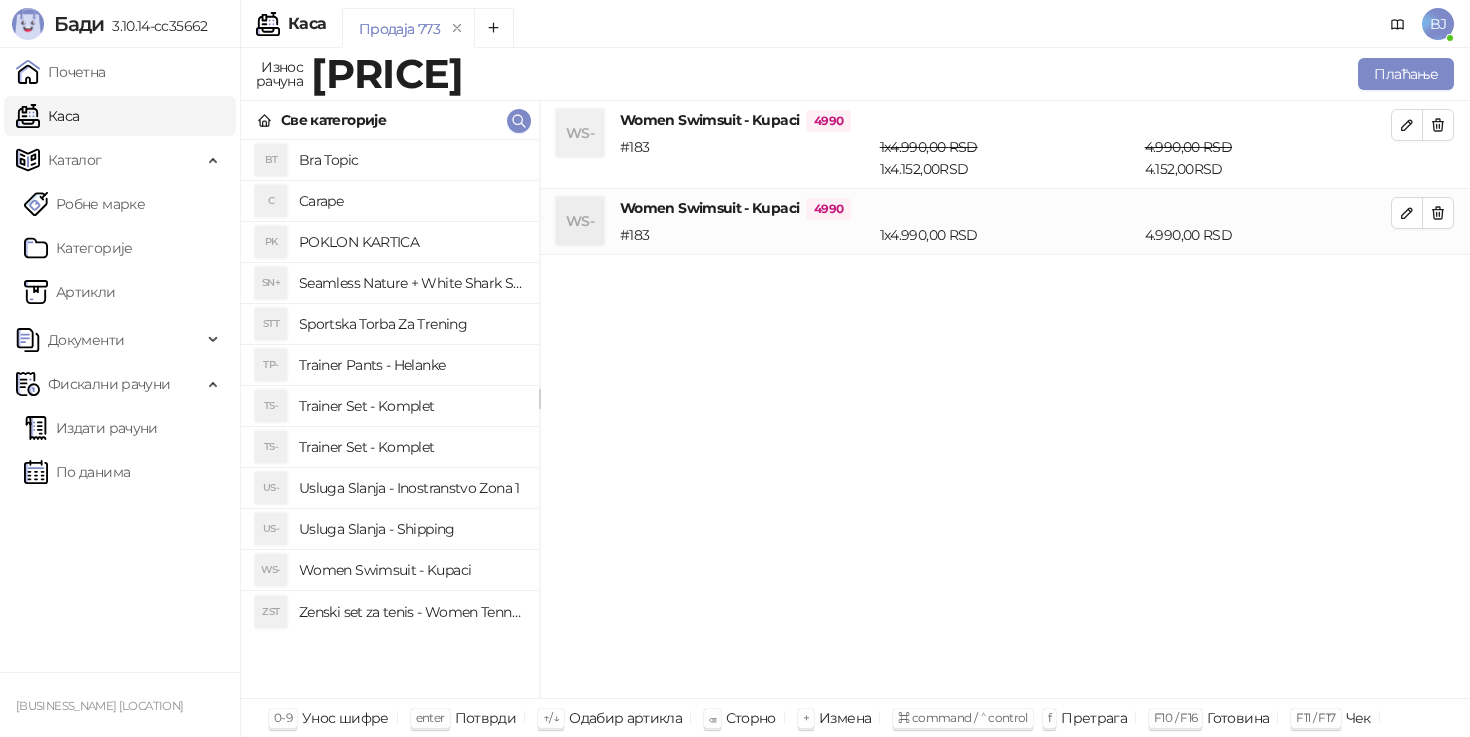 click on "Usluga Slanja - Shipping" at bounding box center [411, 529] 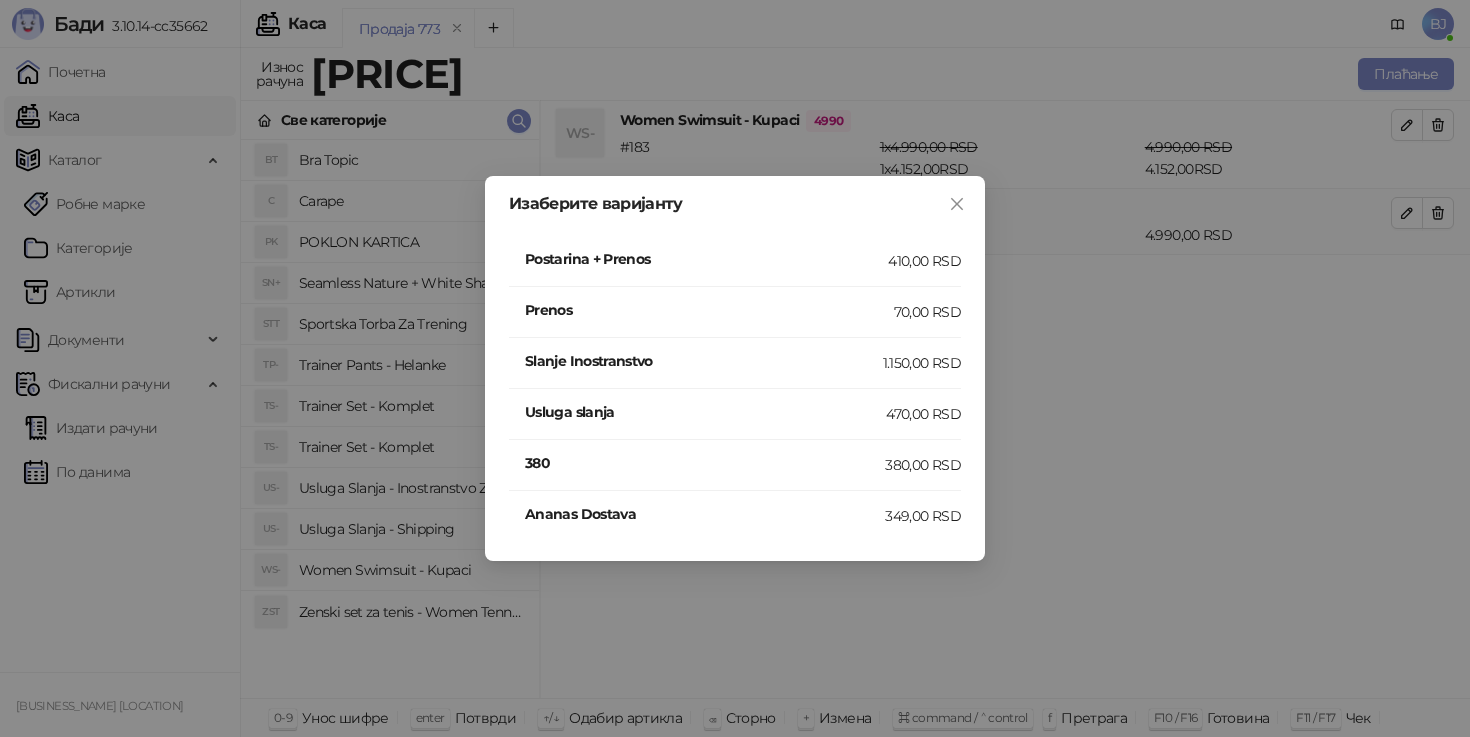 click on "410,00 RSD" at bounding box center (924, 261) 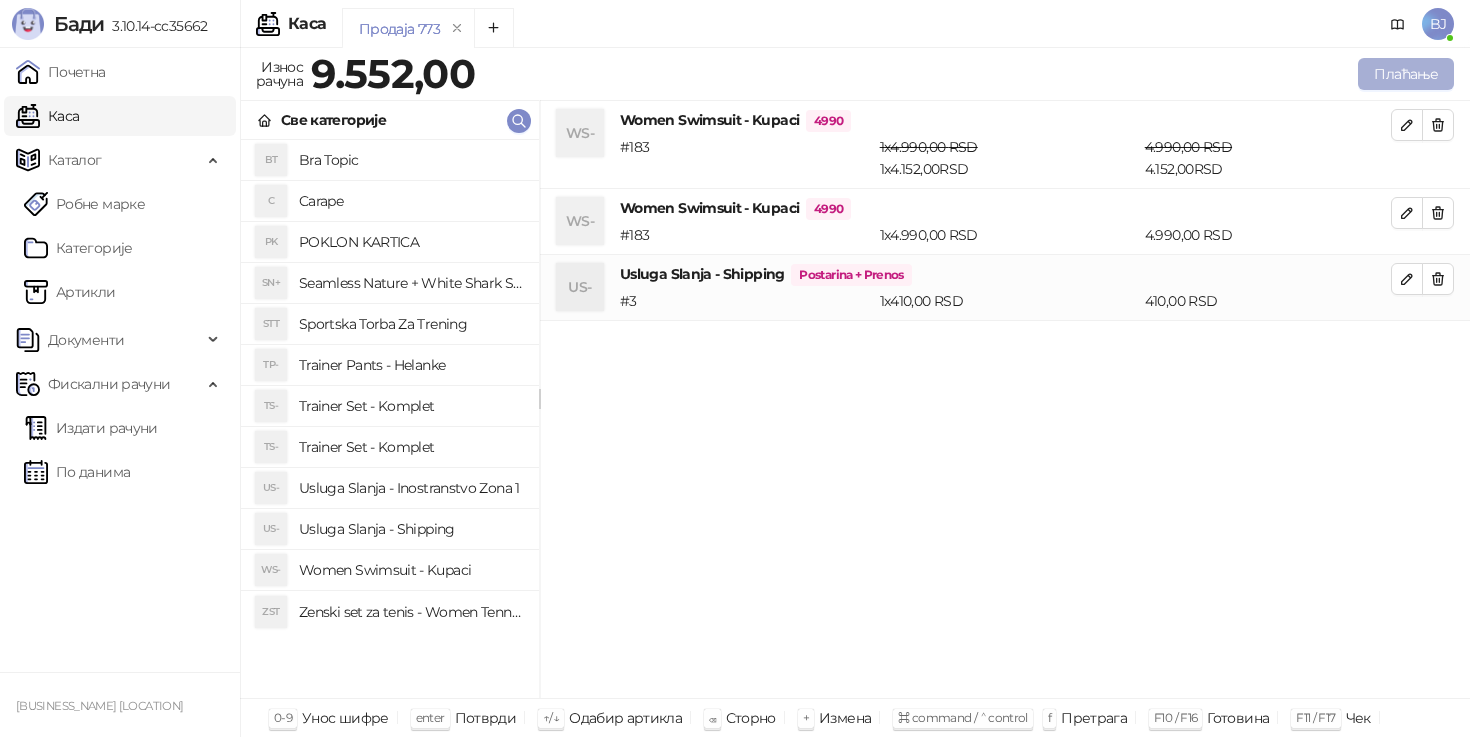click on "Плаћање" at bounding box center [1406, 74] 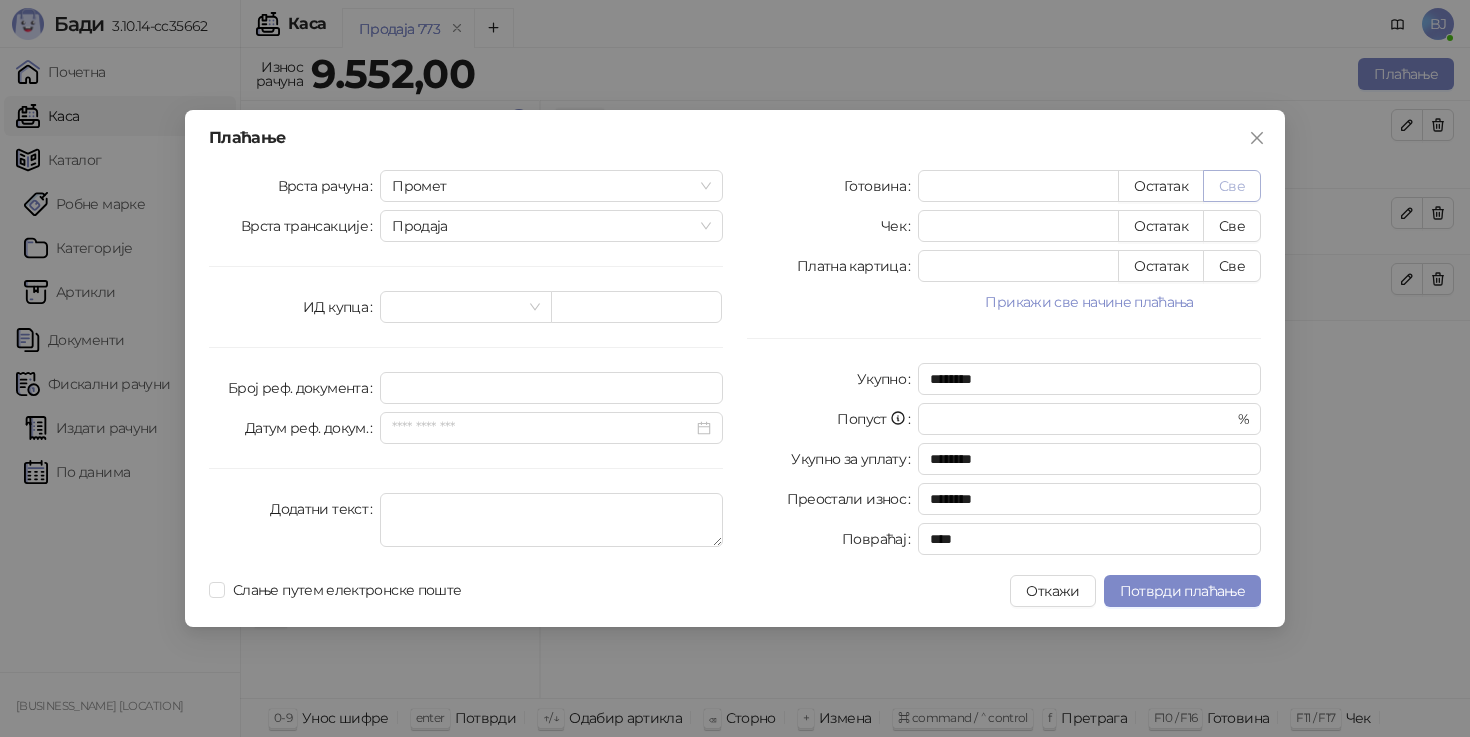 click on "Све" at bounding box center (1232, 186) 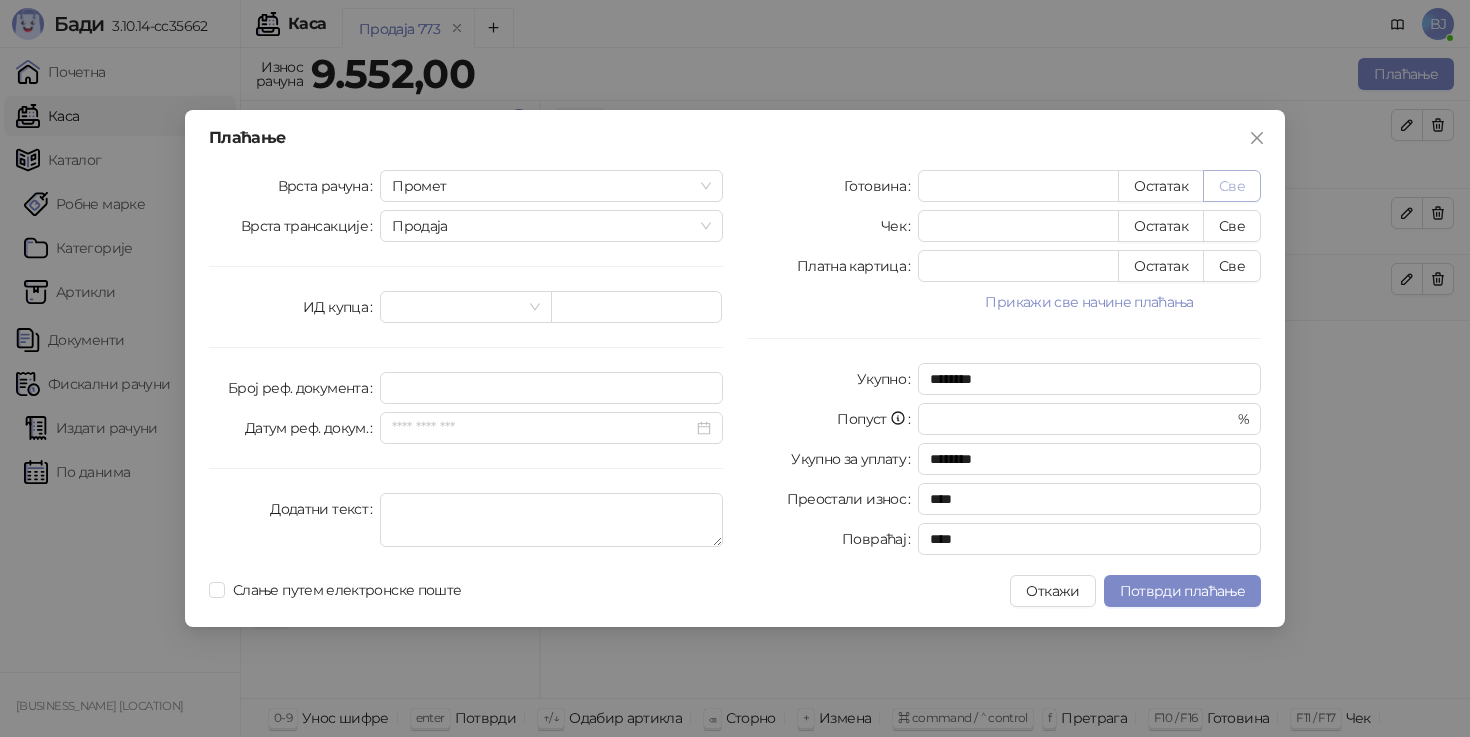 type 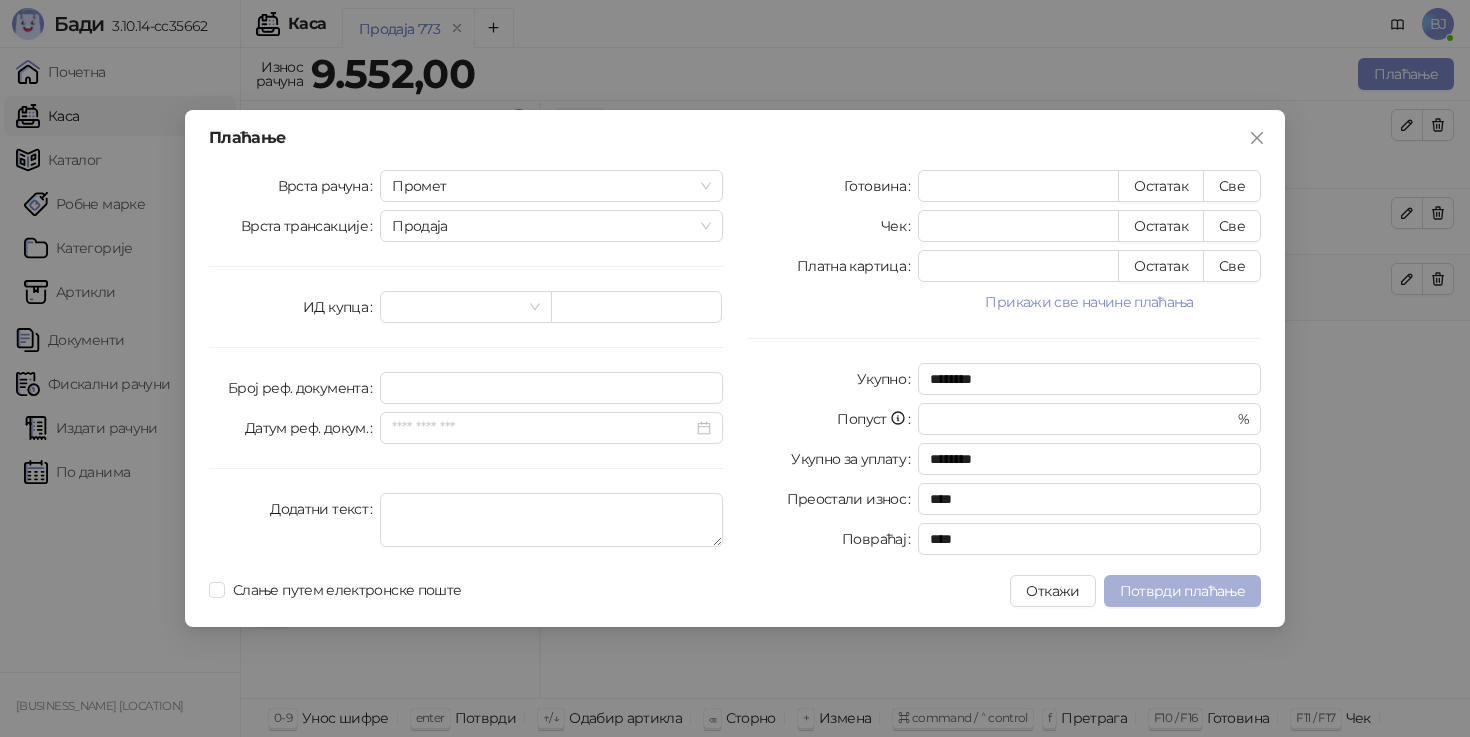 click on "Потврди плаћање" at bounding box center [1182, 591] 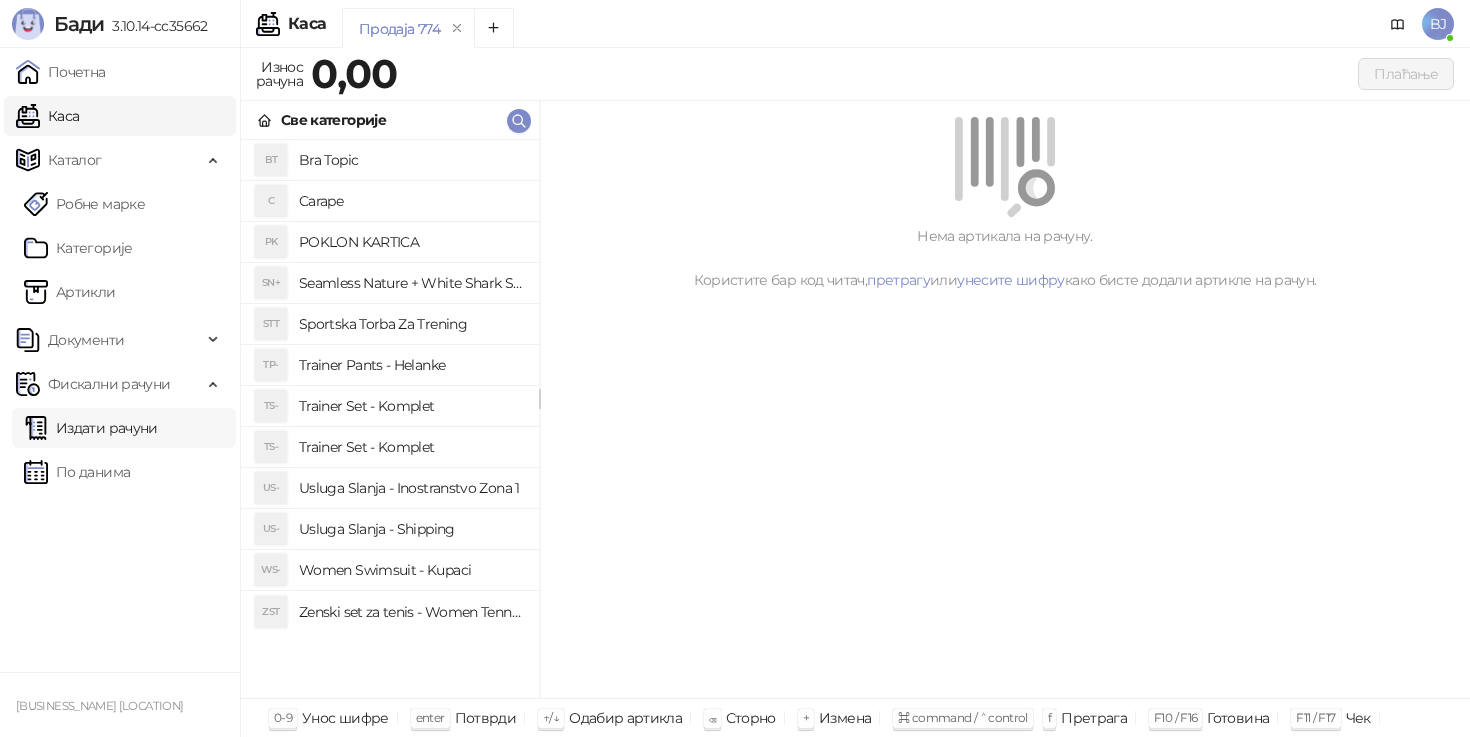 click on "Издати рачуни" at bounding box center (91, 428) 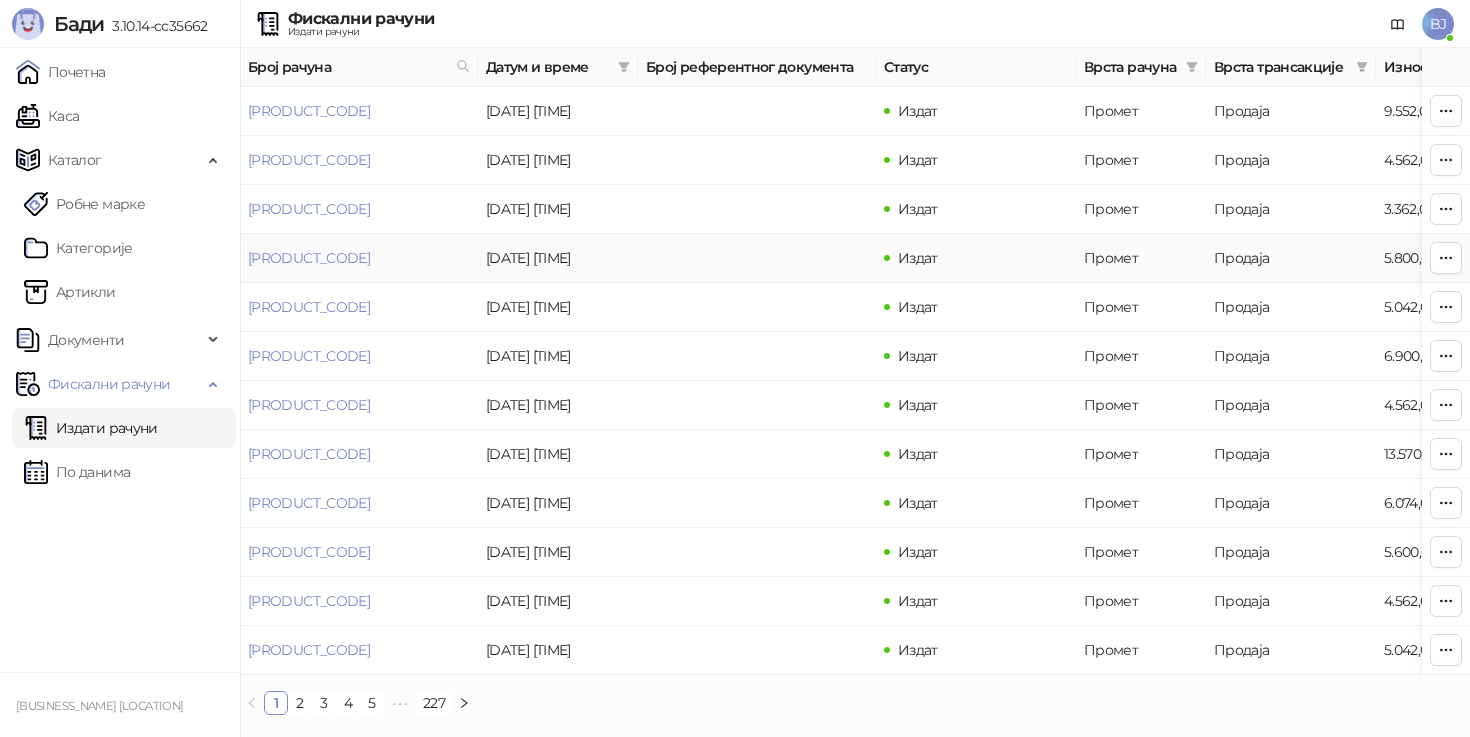 scroll, scrollTop: -1, scrollLeft: 0, axis: vertical 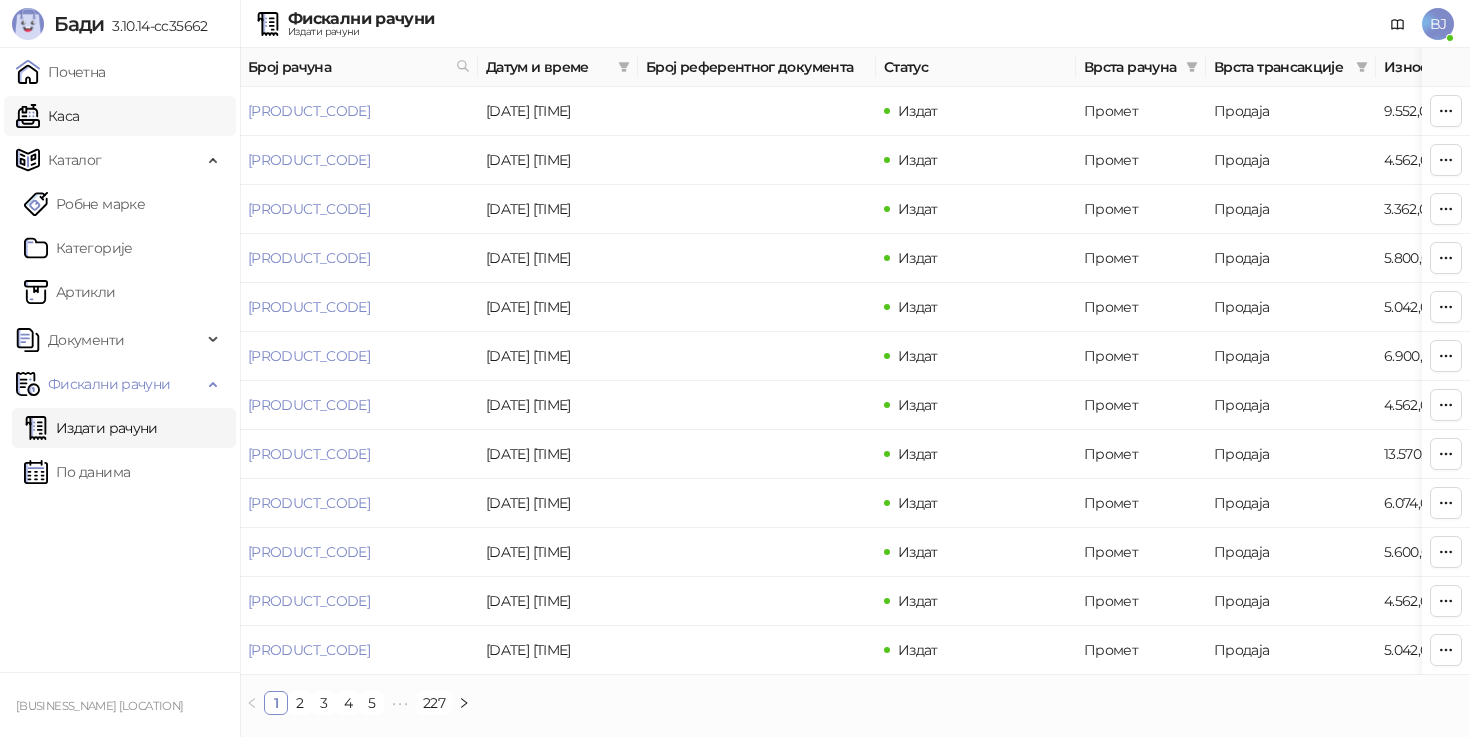 click on "Каса" at bounding box center [47, 116] 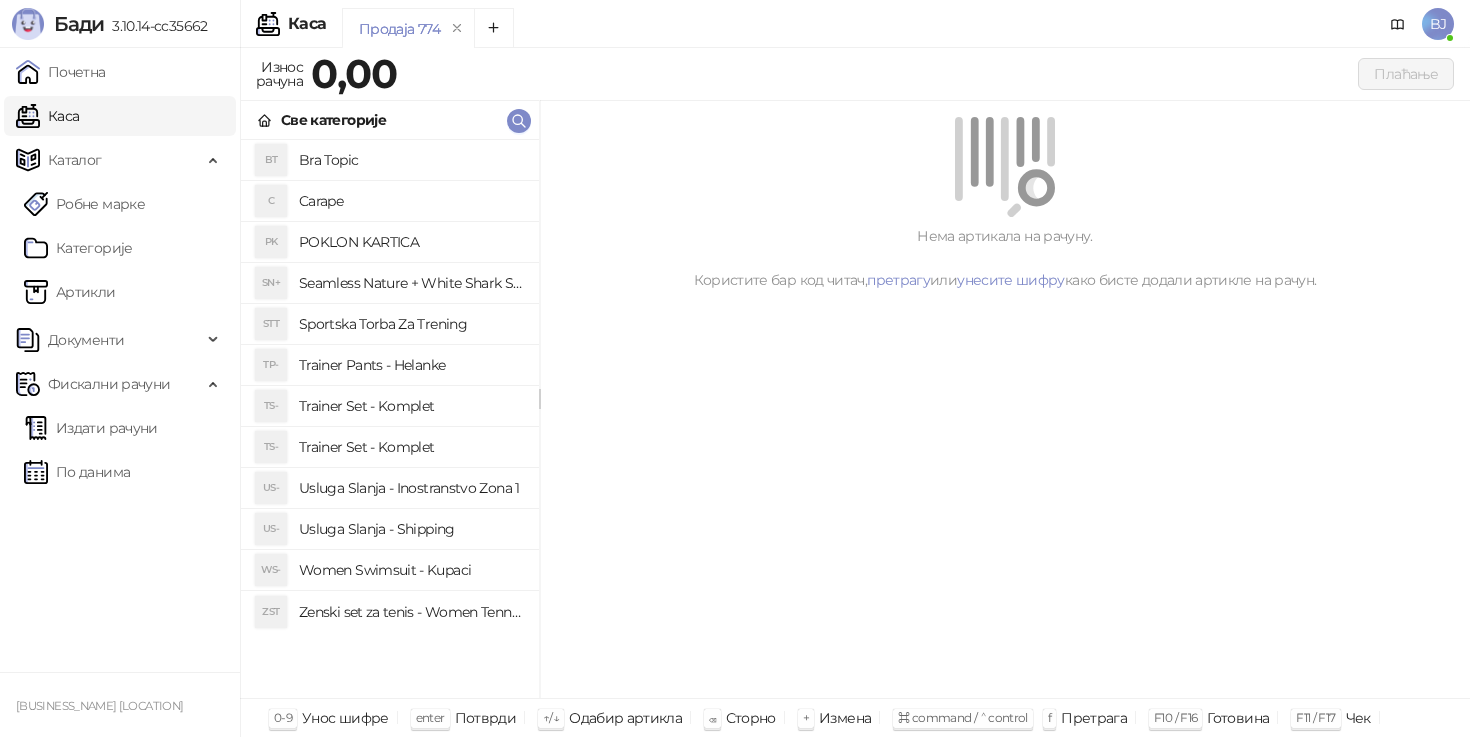 click on "Trainer Set - Komplet" at bounding box center (411, 447) 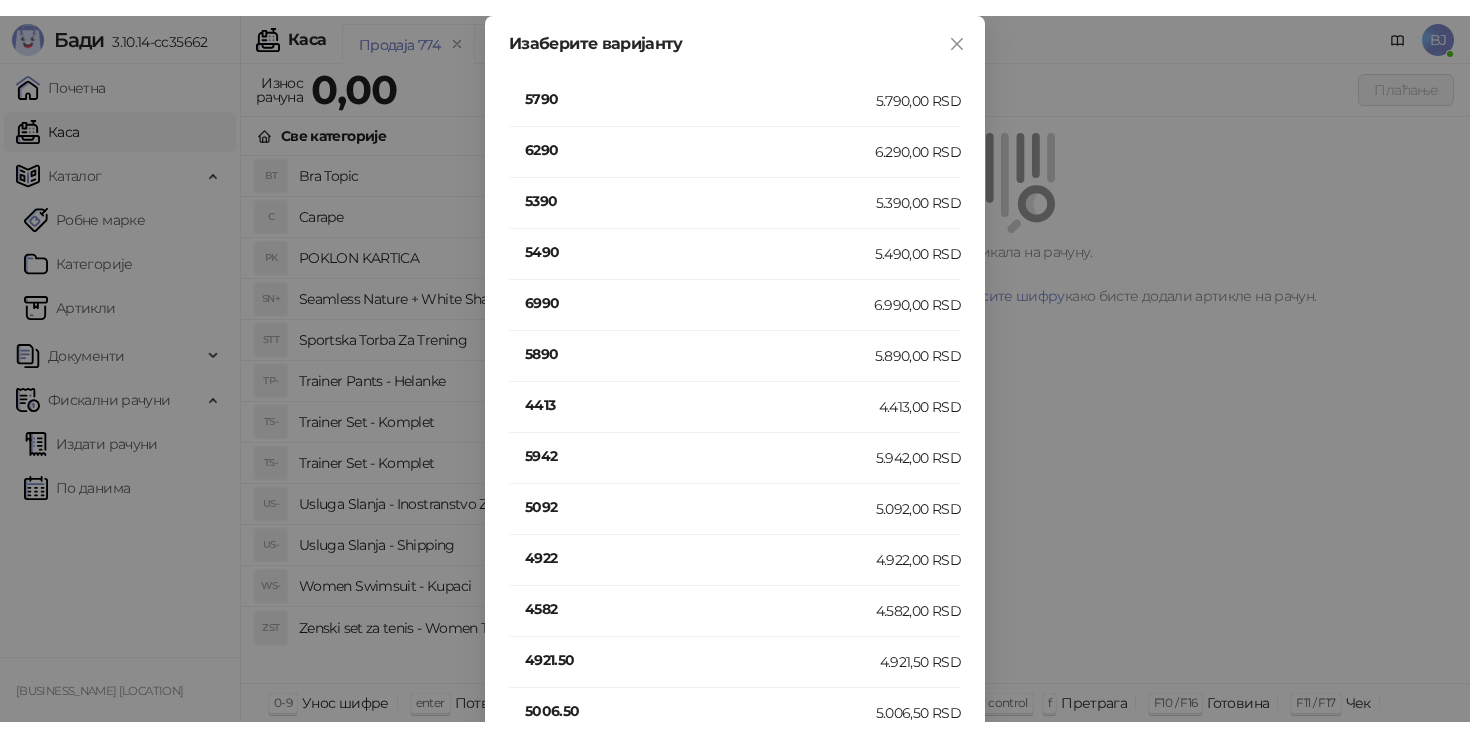 scroll, scrollTop: 750, scrollLeft: 0, axis: vertical 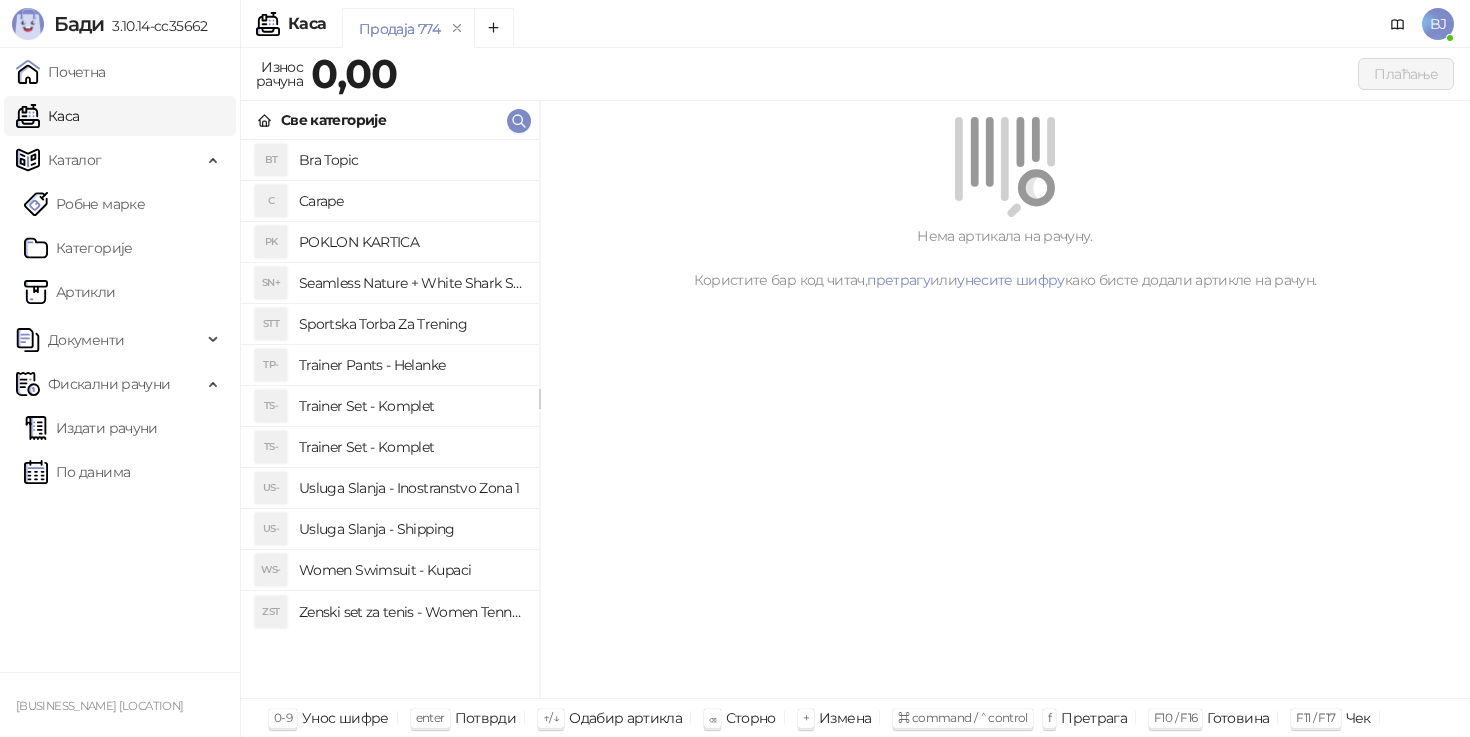 click on "Trainer Set - Komplet" at bounding box center (411, 406) 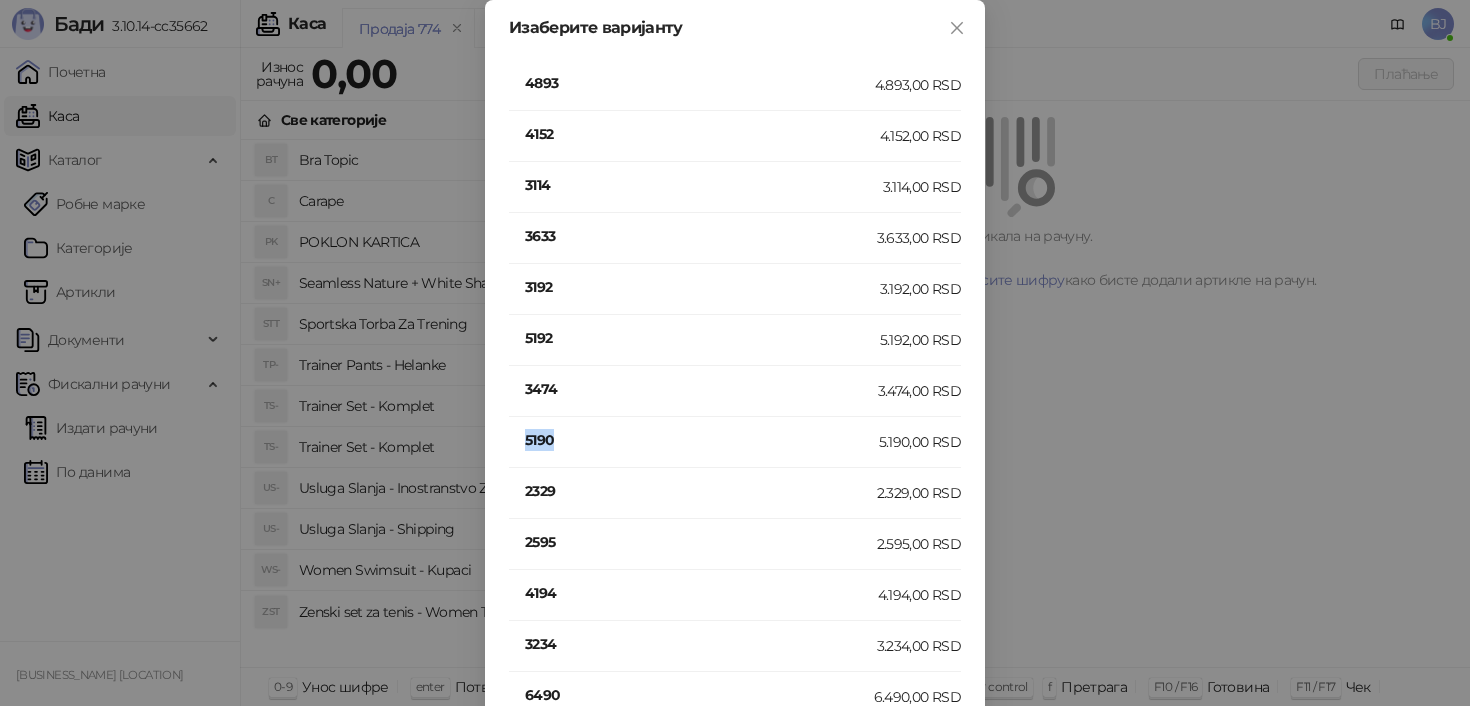 click on "5190" at bounding box center (702, 440) 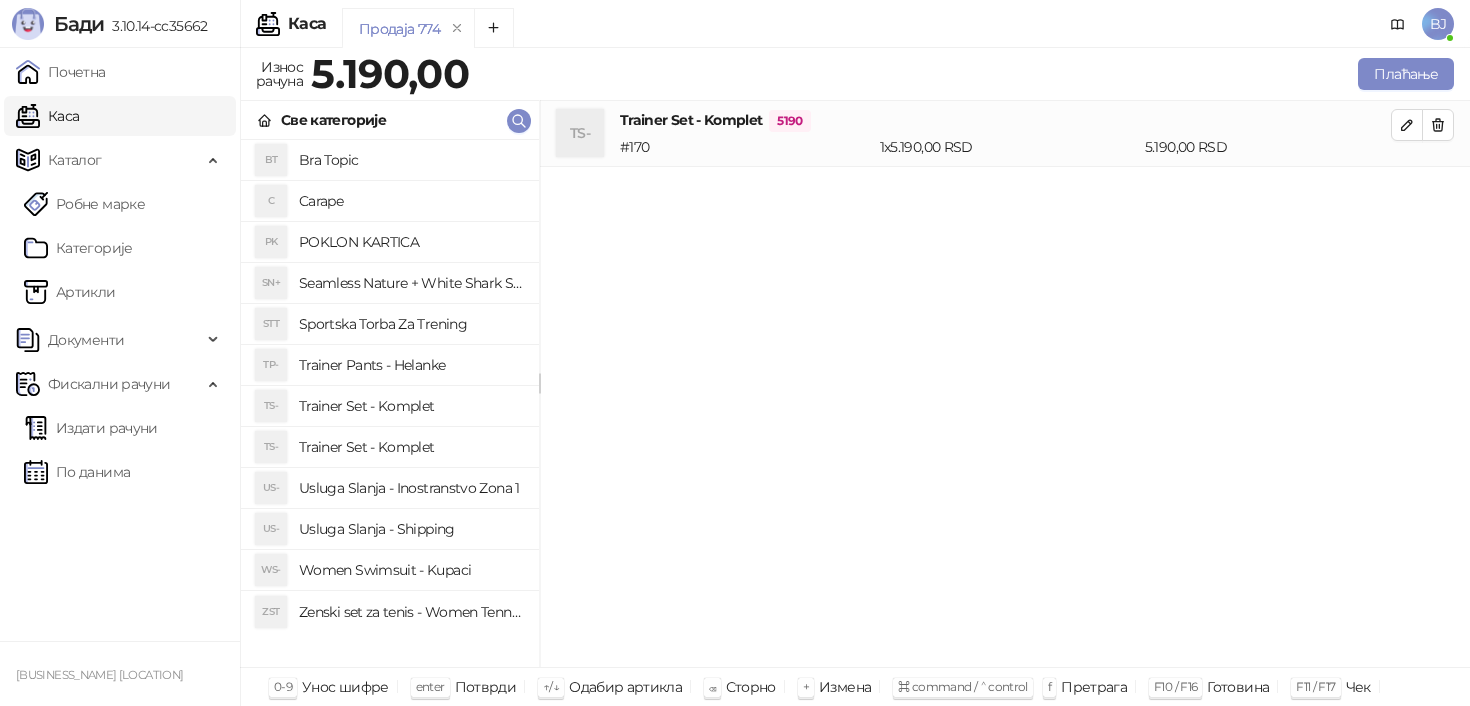 click on "Usluga Slanja - Shipping" at bounding box center (411, 529) 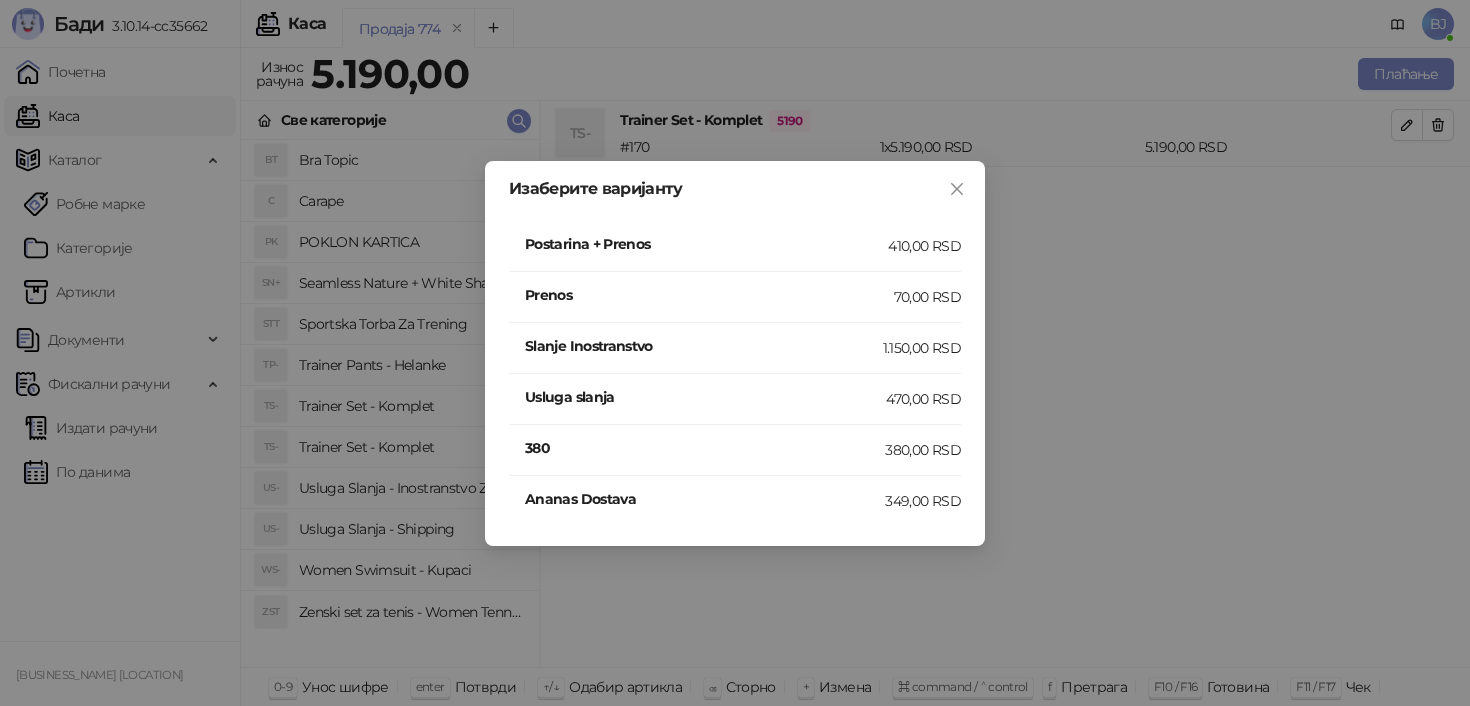 click on "Postarina + Prenos" at bounding box center (706, 244) 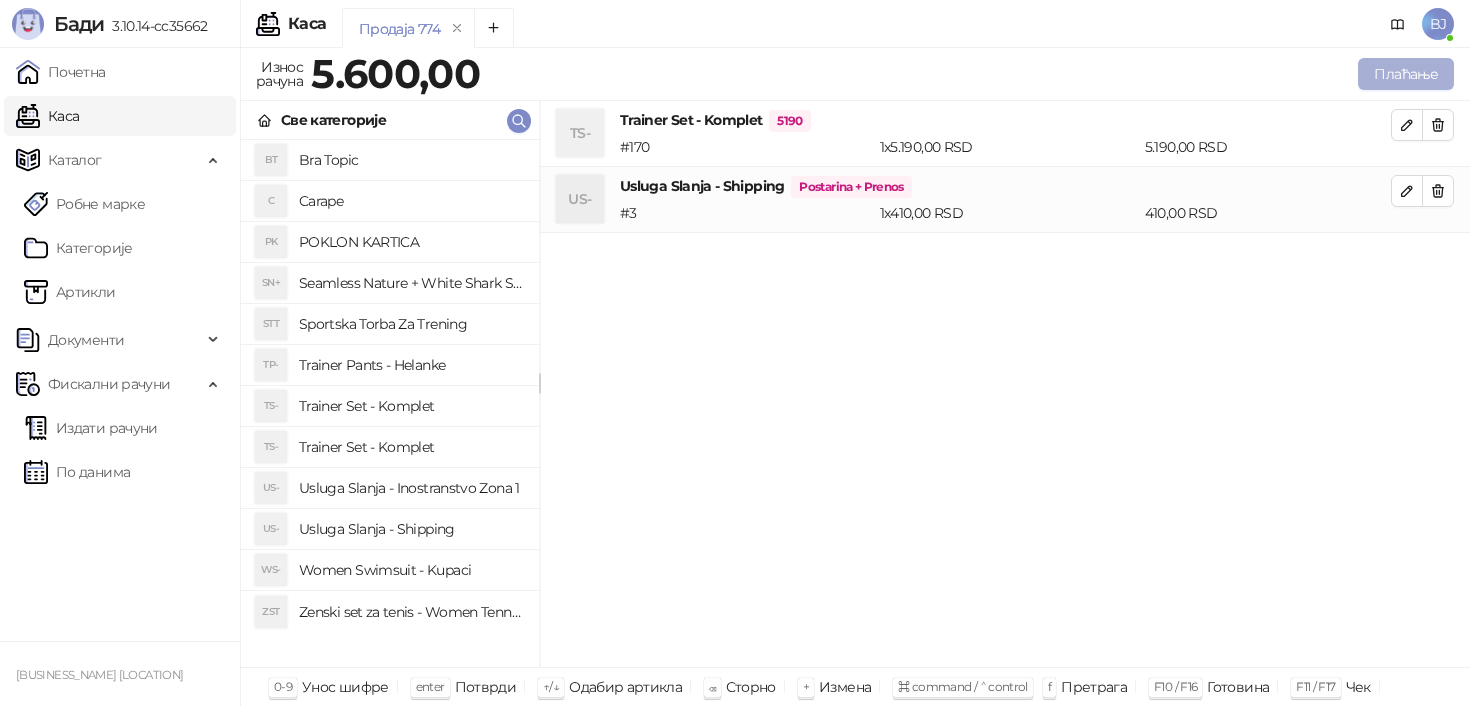 click on "Плаћање" at bounding box center (1406, 74) 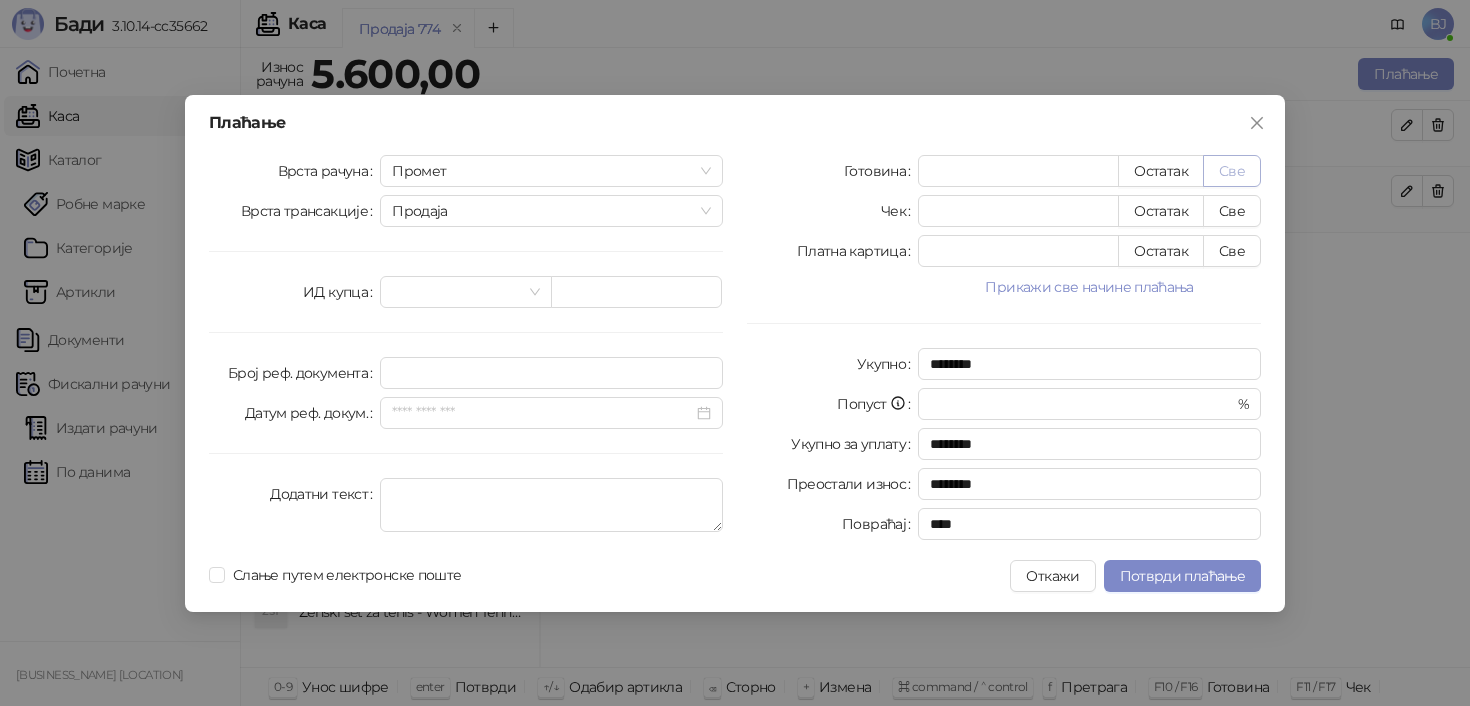 click on "Све" at bounding box center (1232, 171) 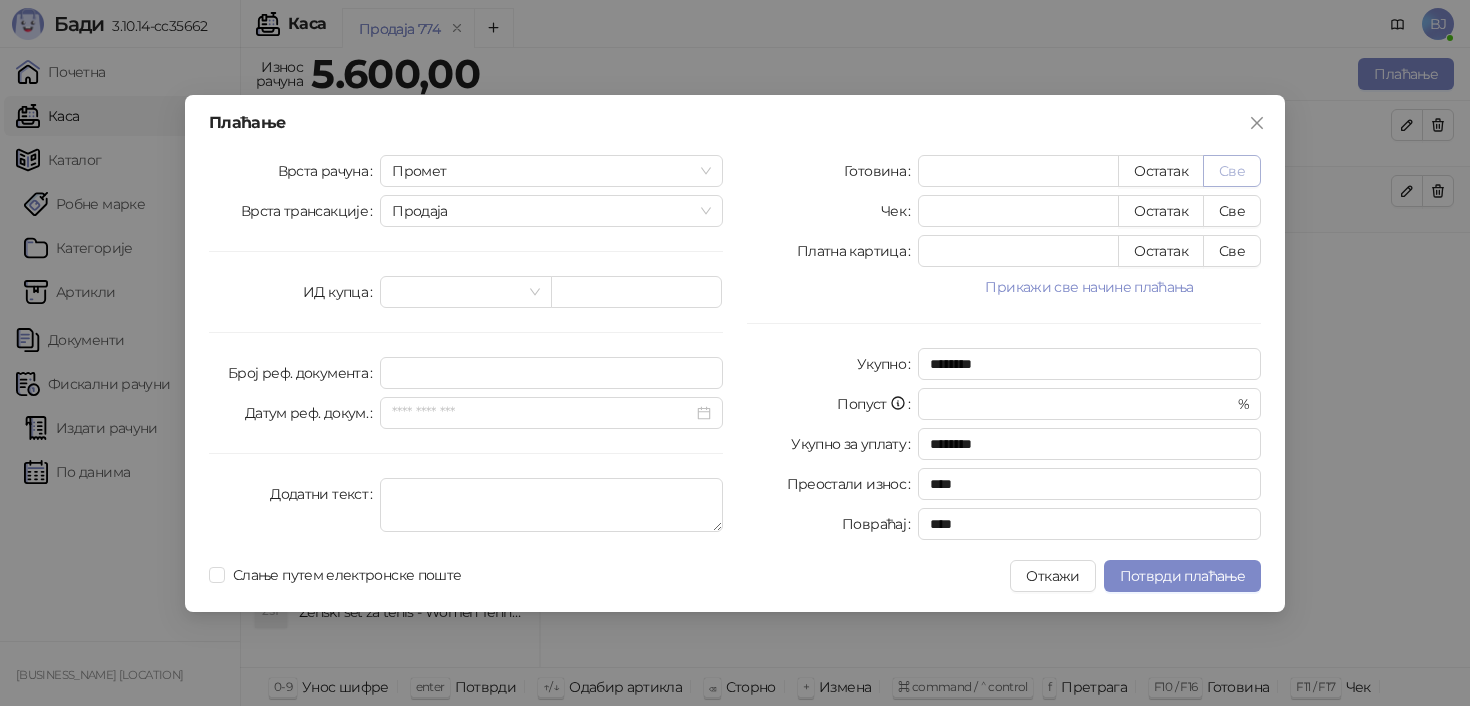 type 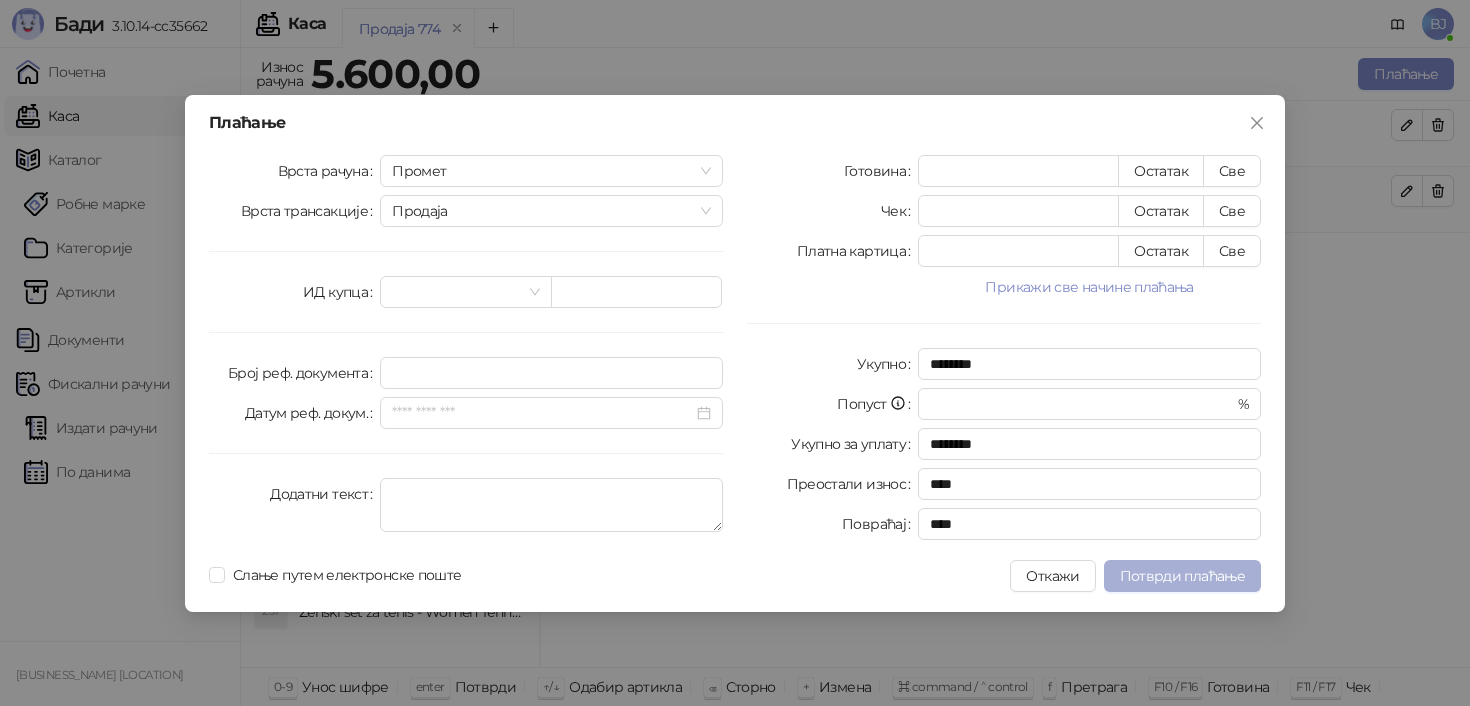 click on "Потврди плаћање" at bounding box center (1182, 576) 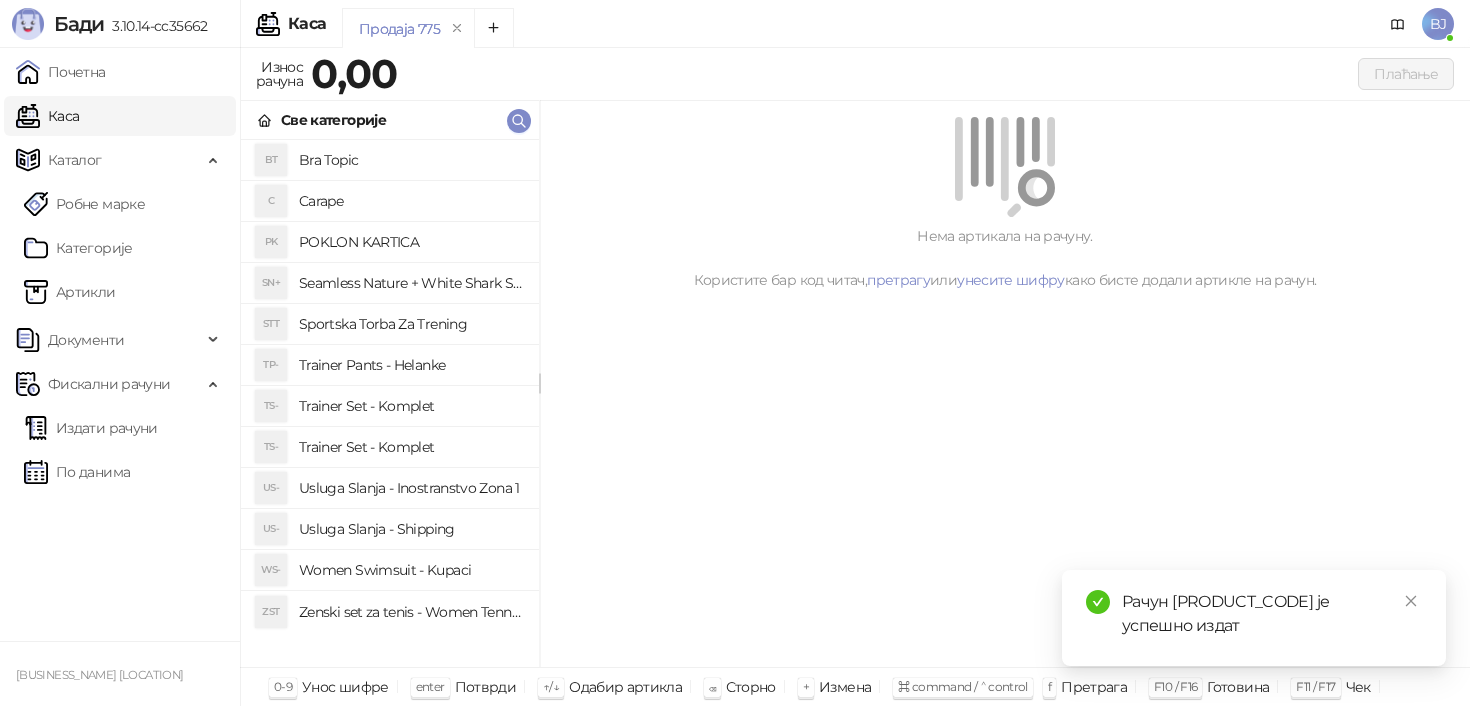 click on "Trainer Set - Komplet" at bounding box center (411, 406) 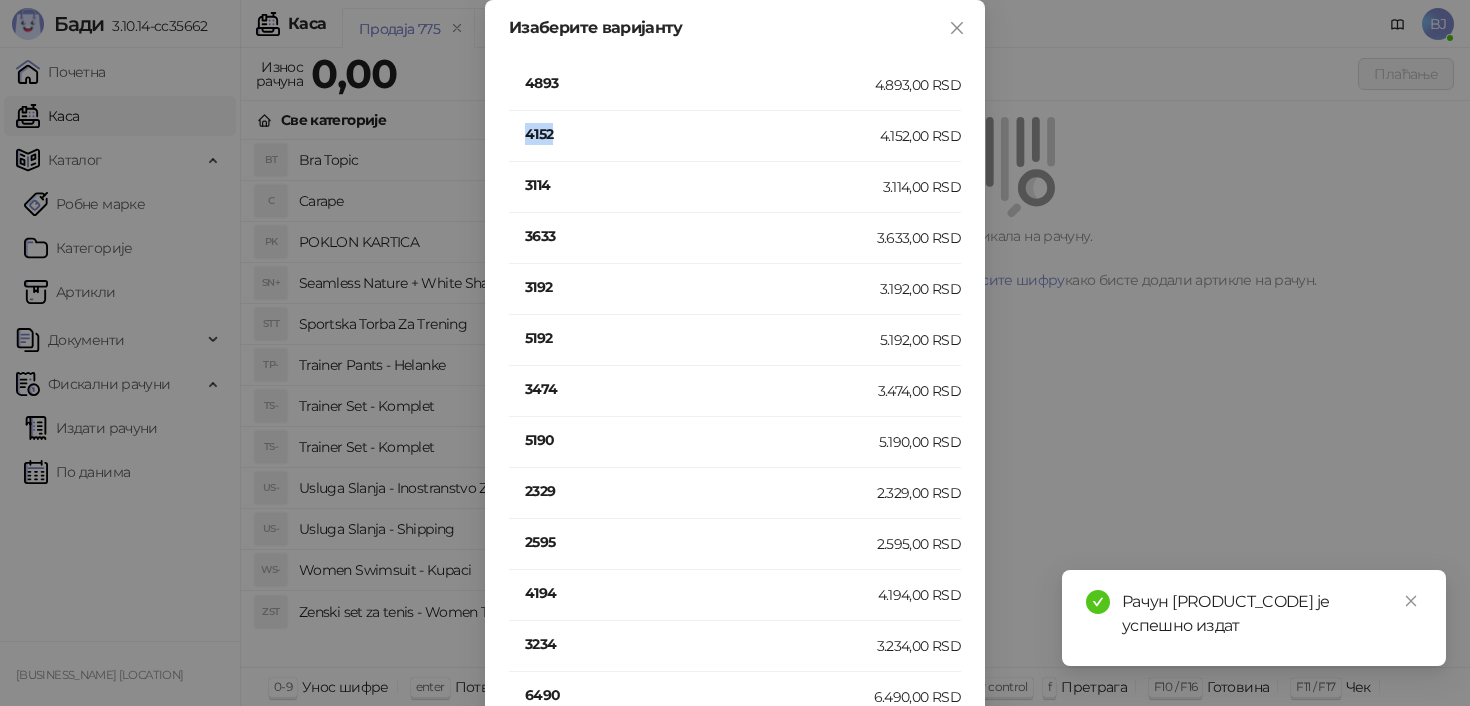 click on "4152" at bounding box center (702, 134) 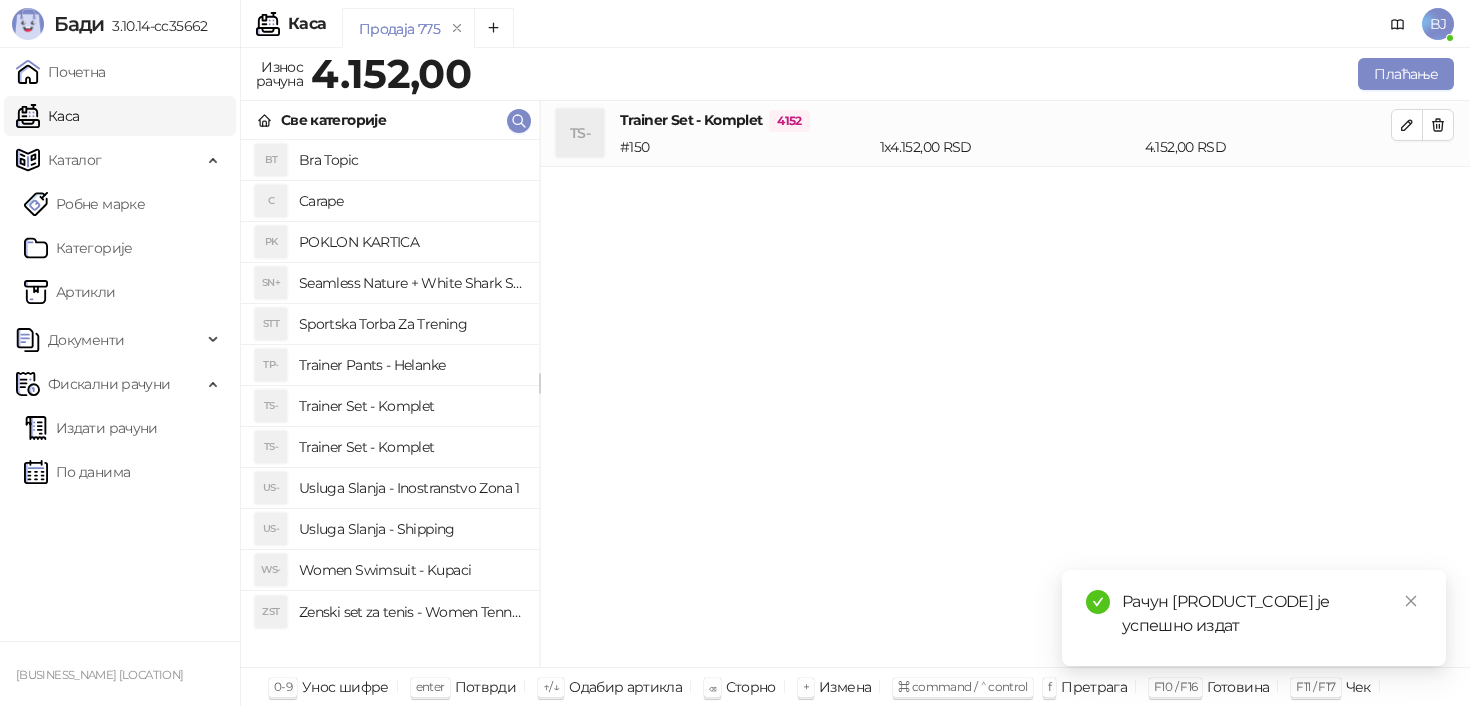 click on "Usluga Slanja - Shipping" at bounding box center (411, 529) 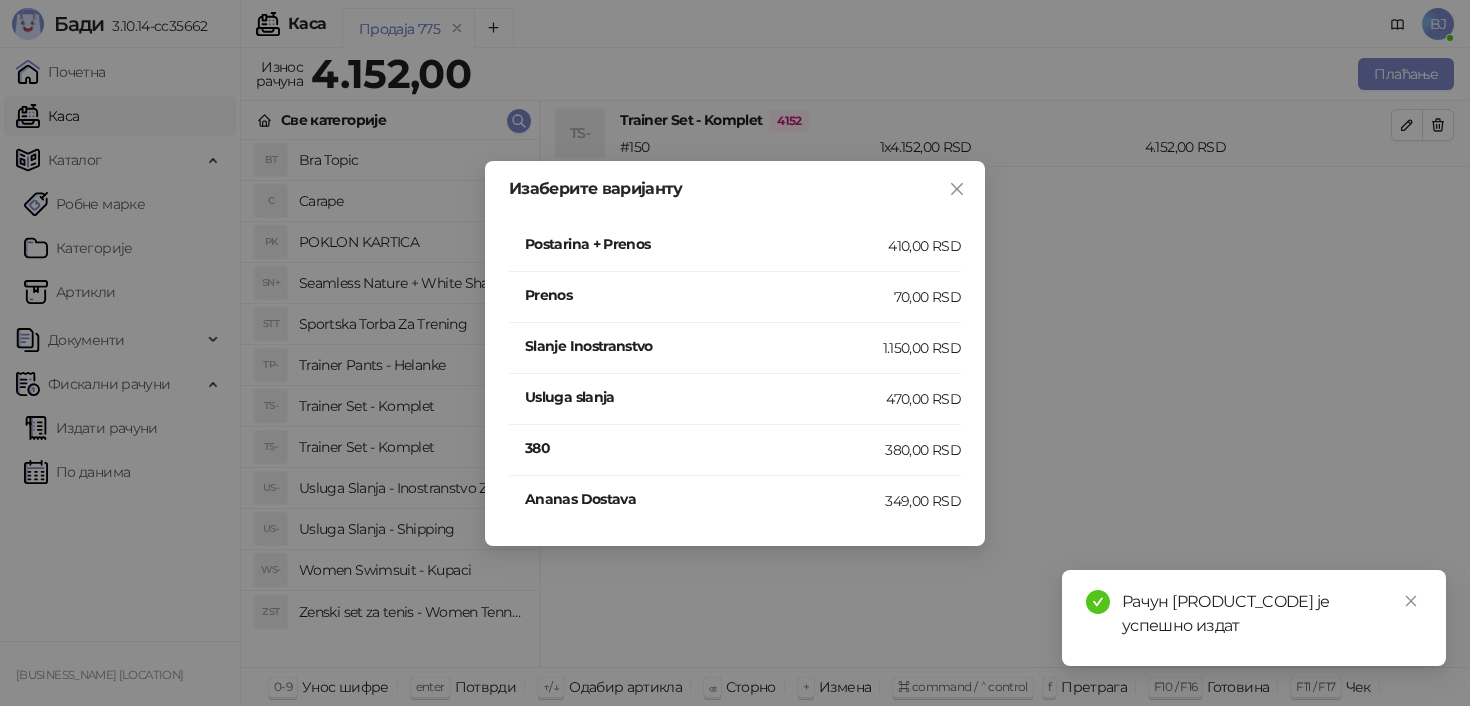 click on "Postarina + Prenos" at bounding box center (706, 244) 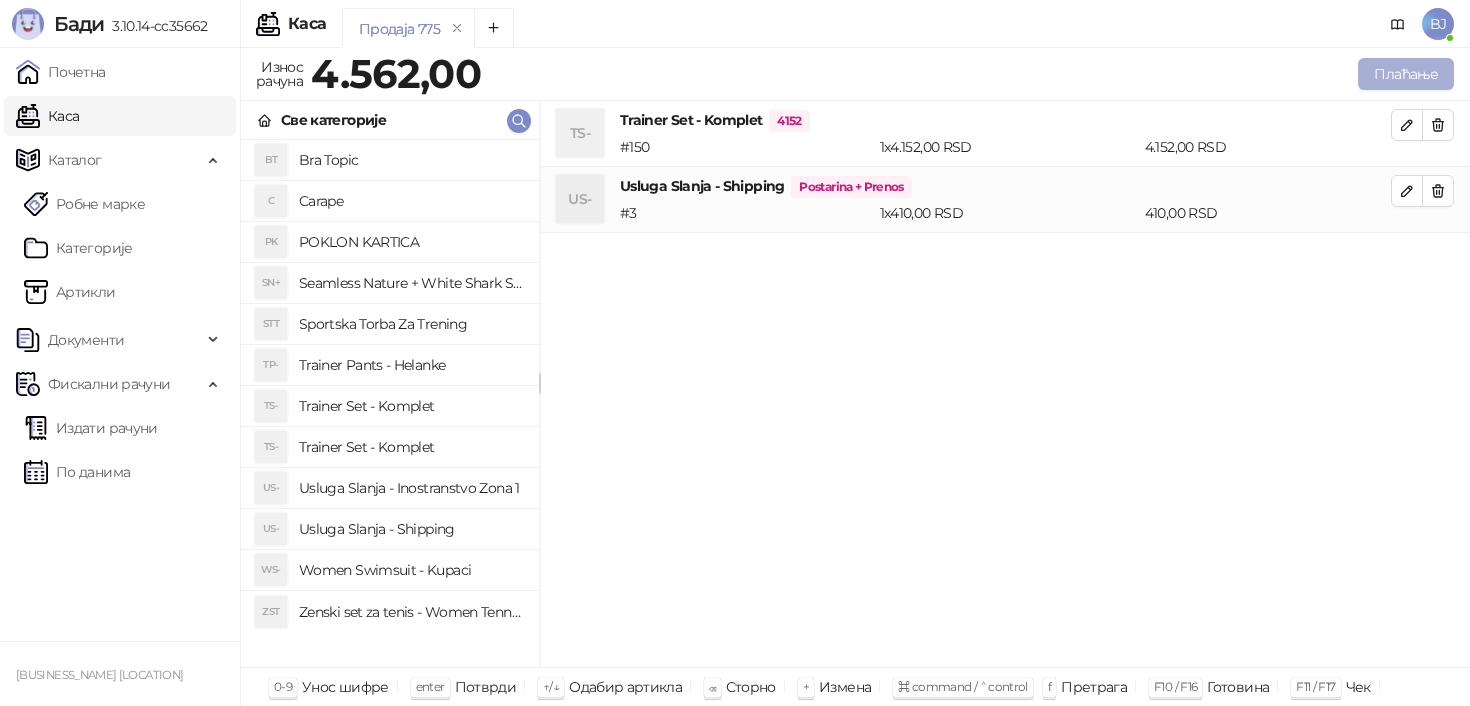 click on "Плаћање" at bounding box center [1406, 74] 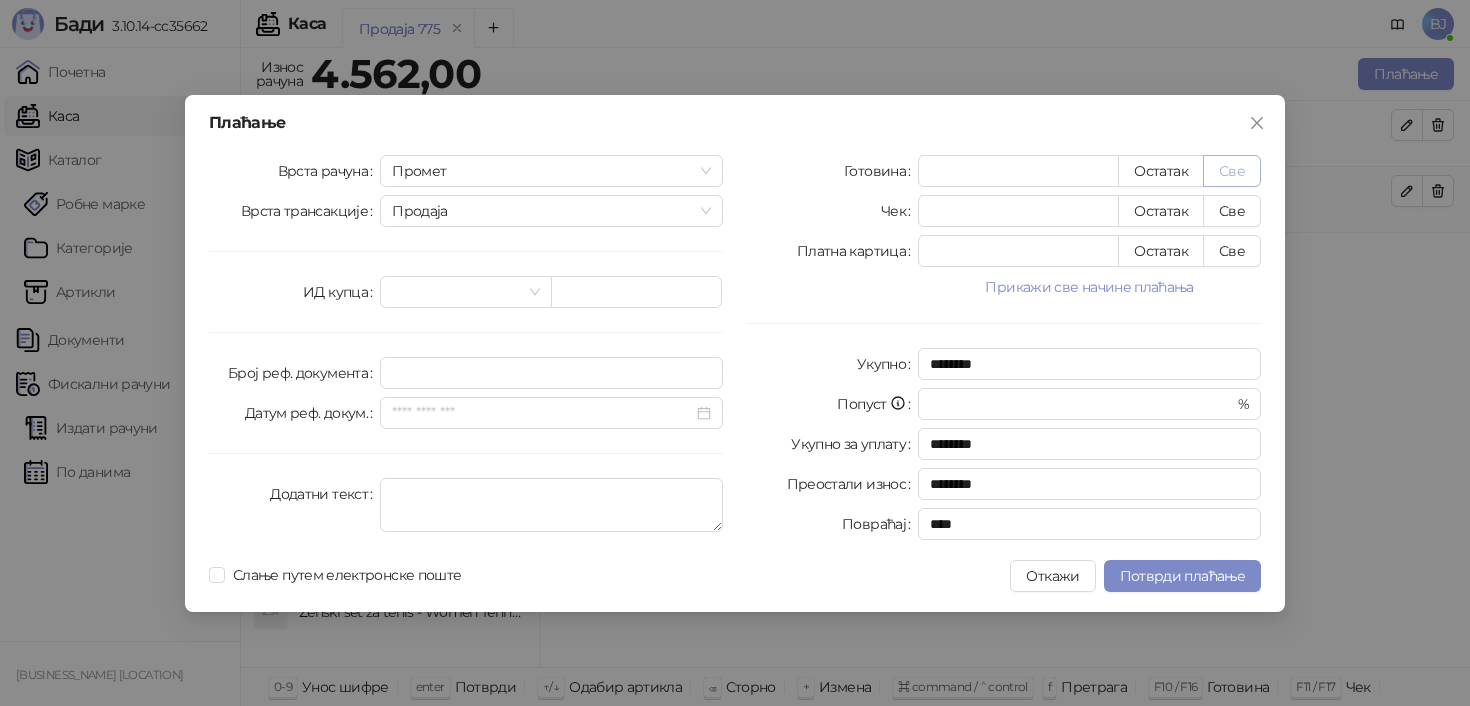 click on "Све" at bounding box center [1232, 171] 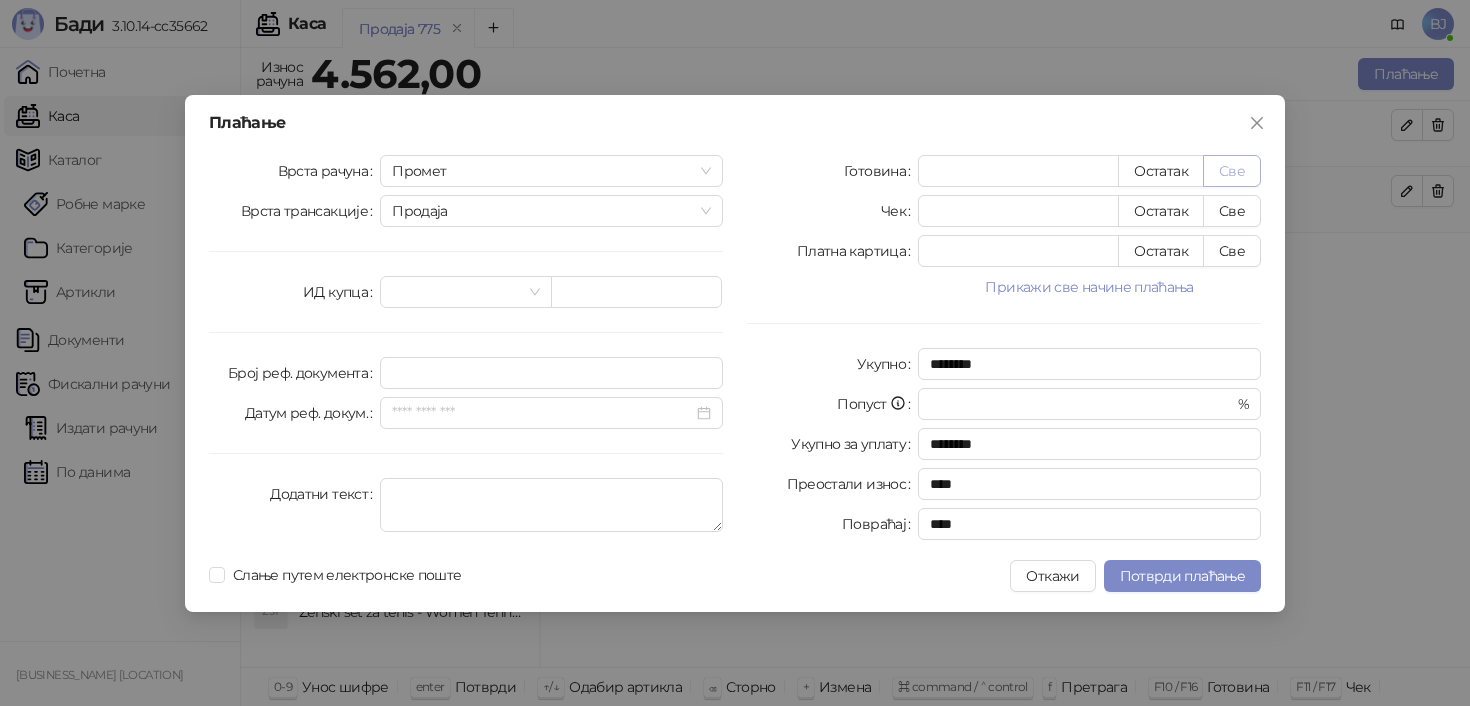 type 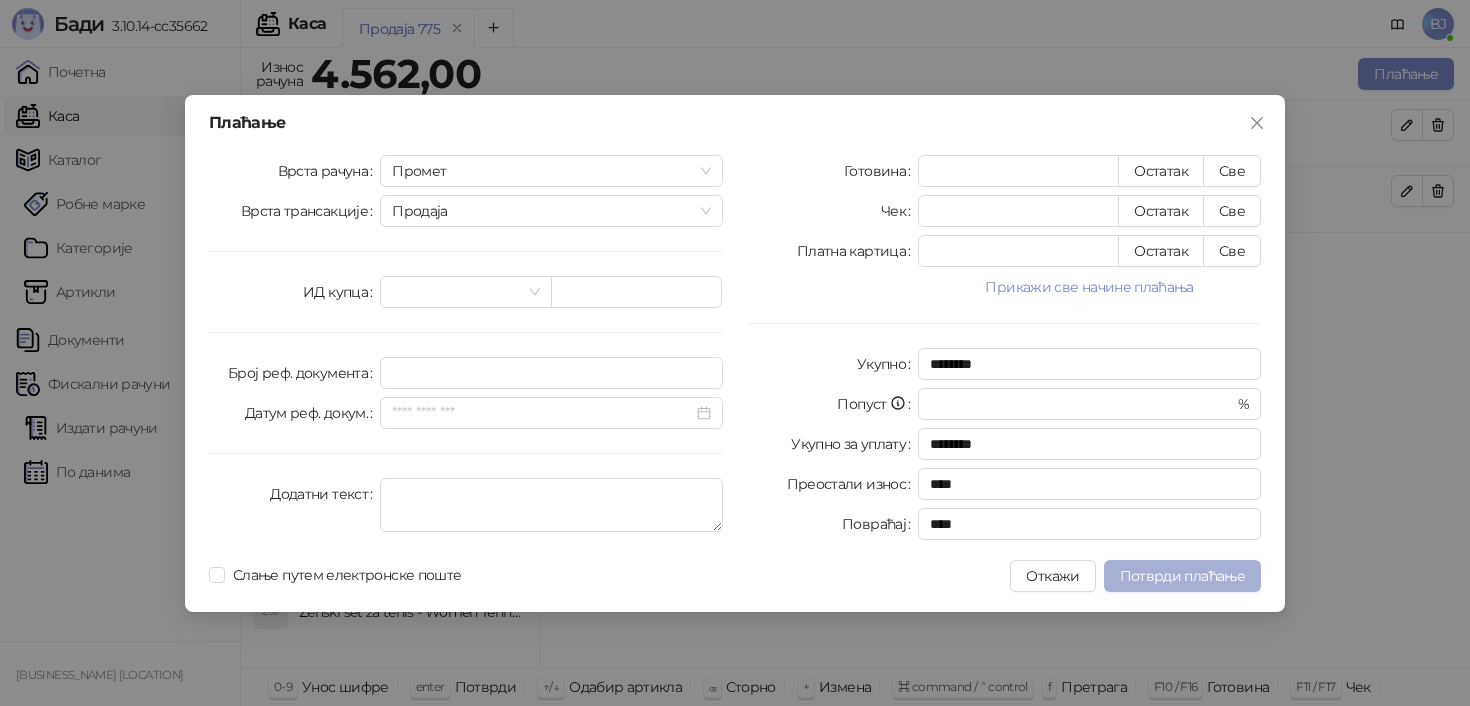 click on "Потврди плаћање" at bounding box center (1182, 576) 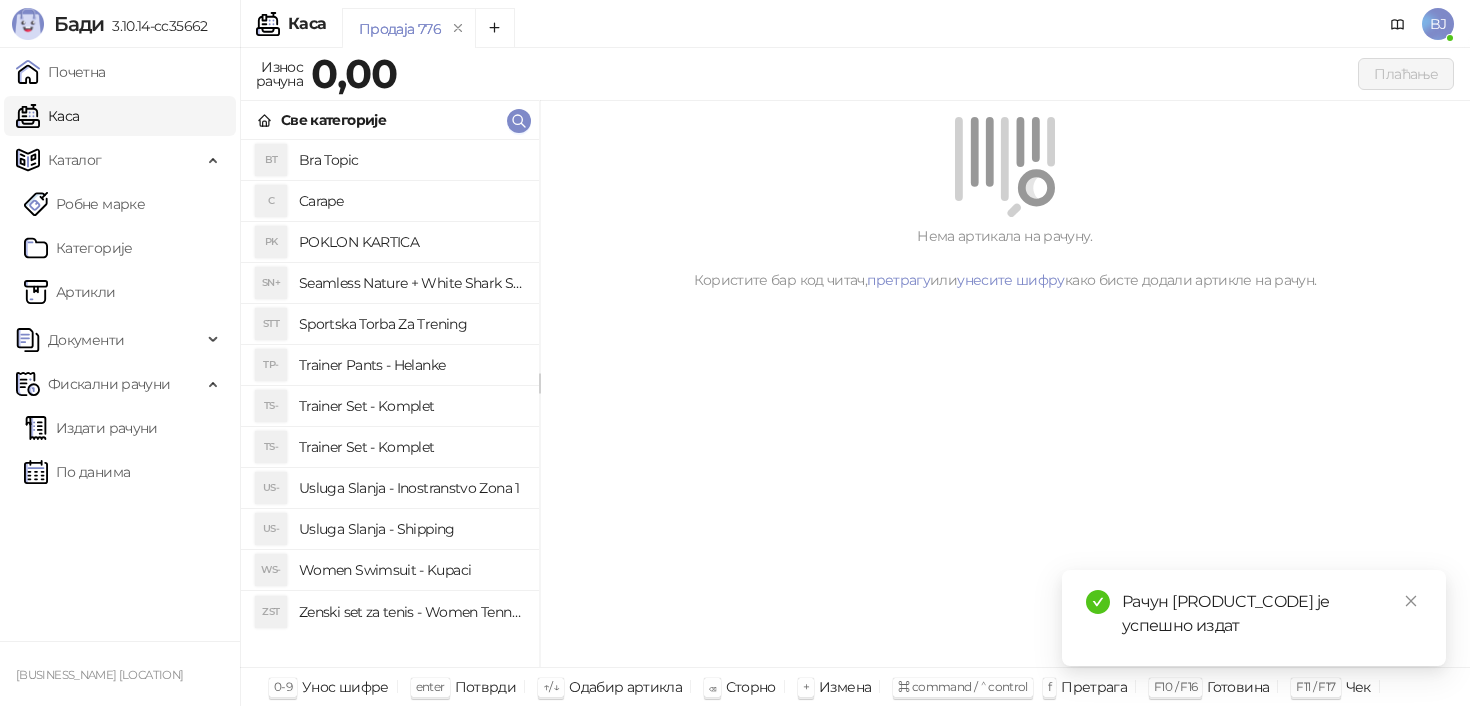 click on "Trainer Set - Komplet" at bounding box center (411, 447) 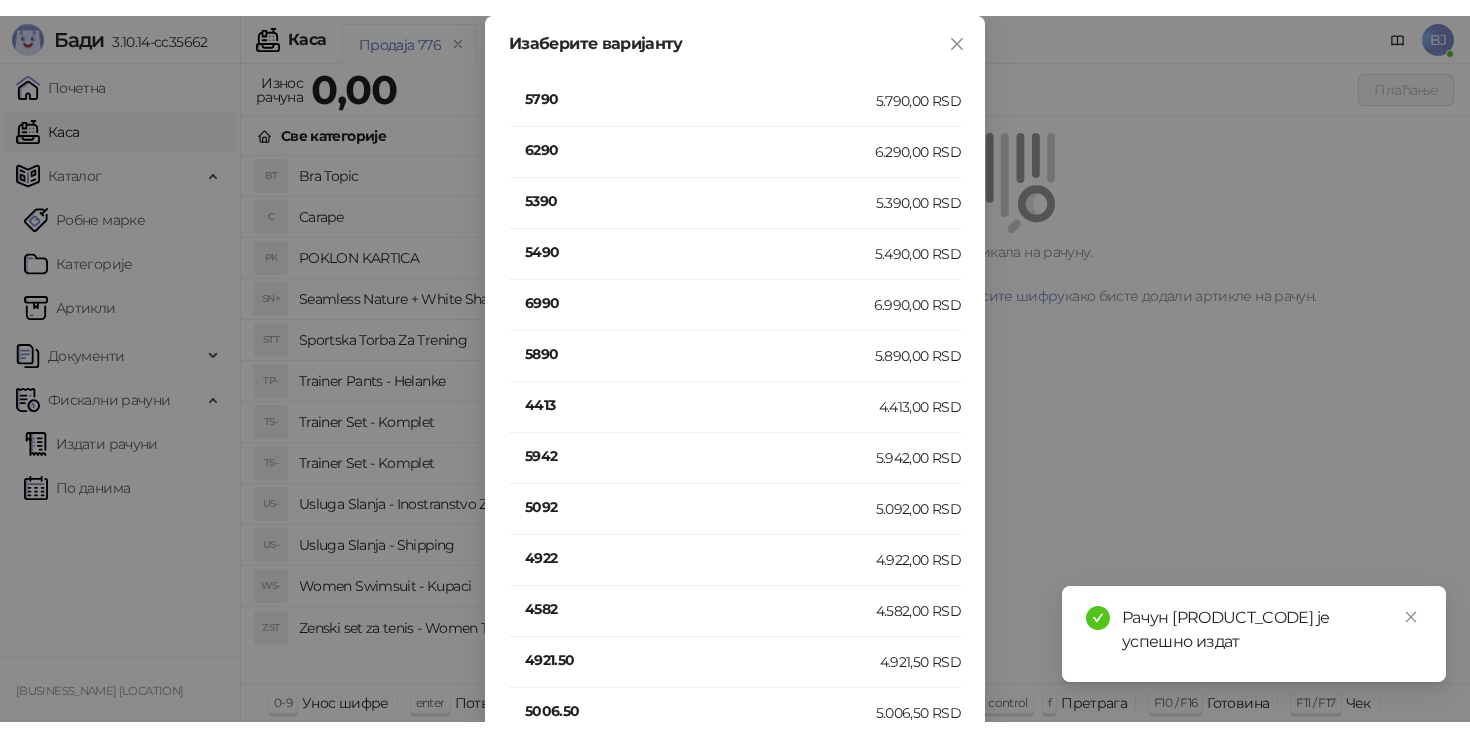 scroll, scrollTop: 750, scrollLeft: 0, axis: vertical 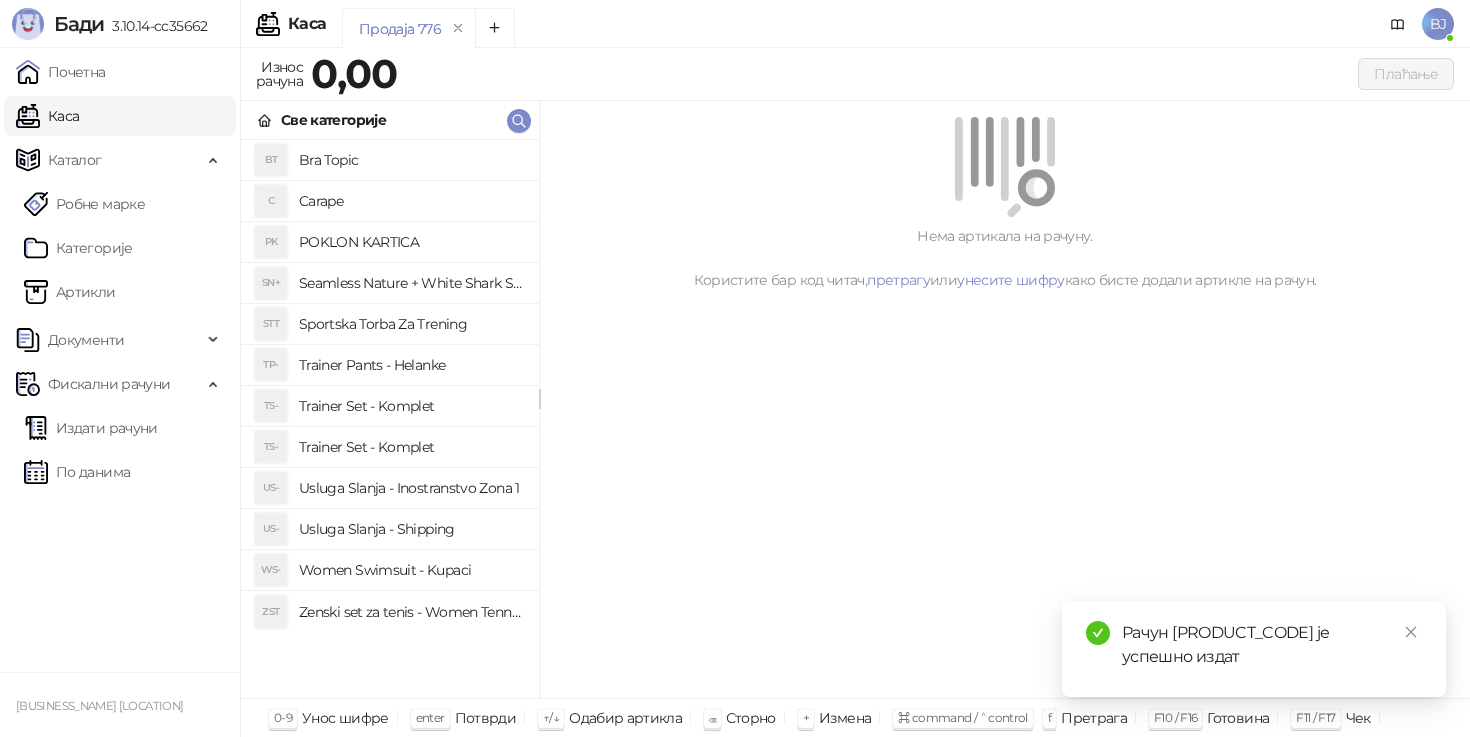 click on "Trainer Set - Komplet" at bounding box center [411, 406] 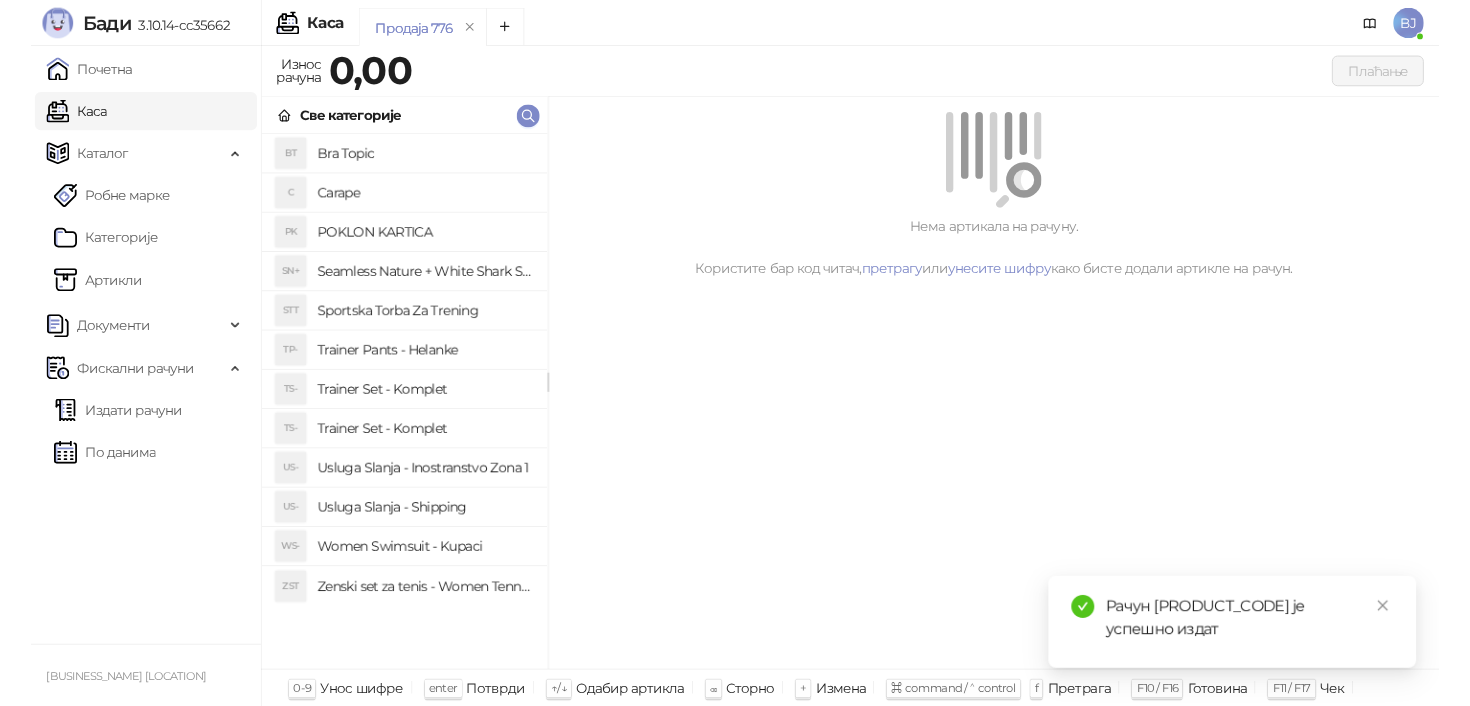 scroll, scrollTop: 107, scrollLeft: 0, axis: vertical 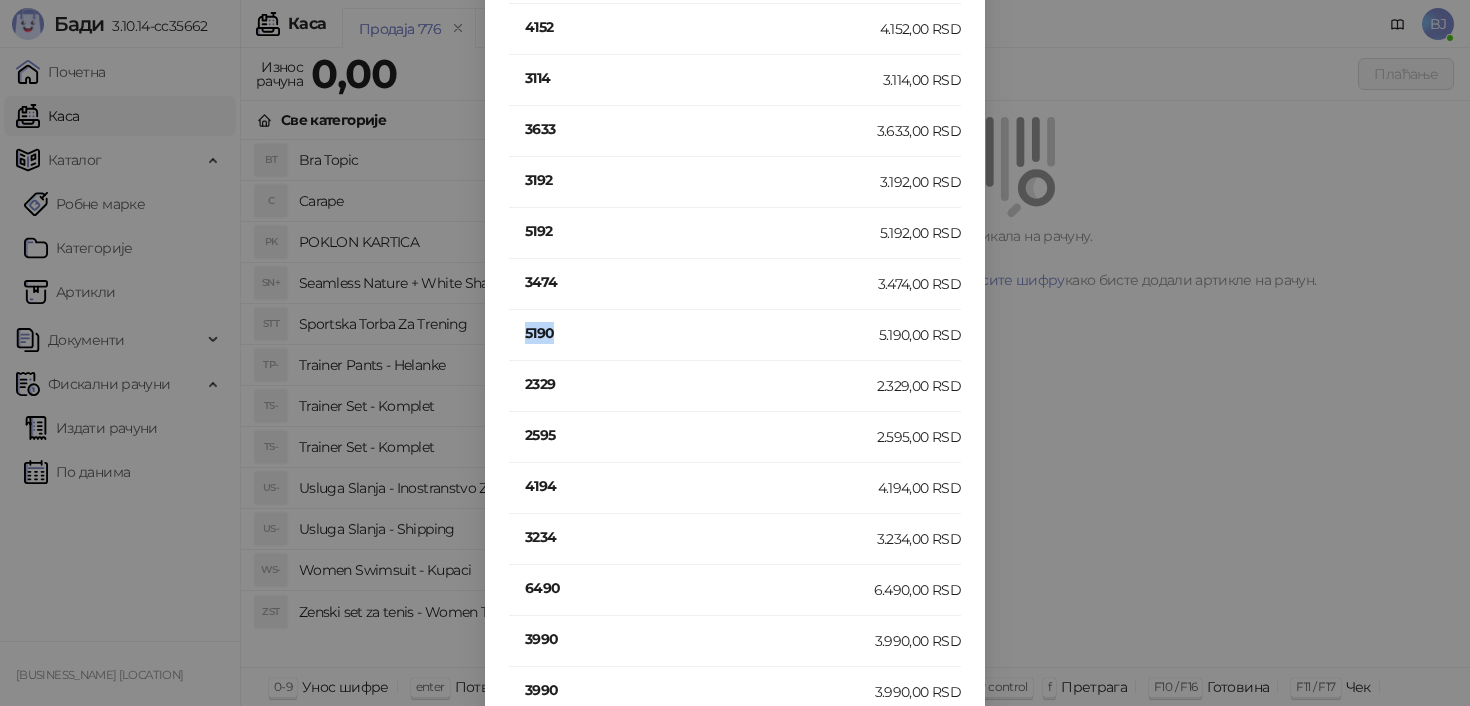 click on "5190" at bounding box center [702, 333] 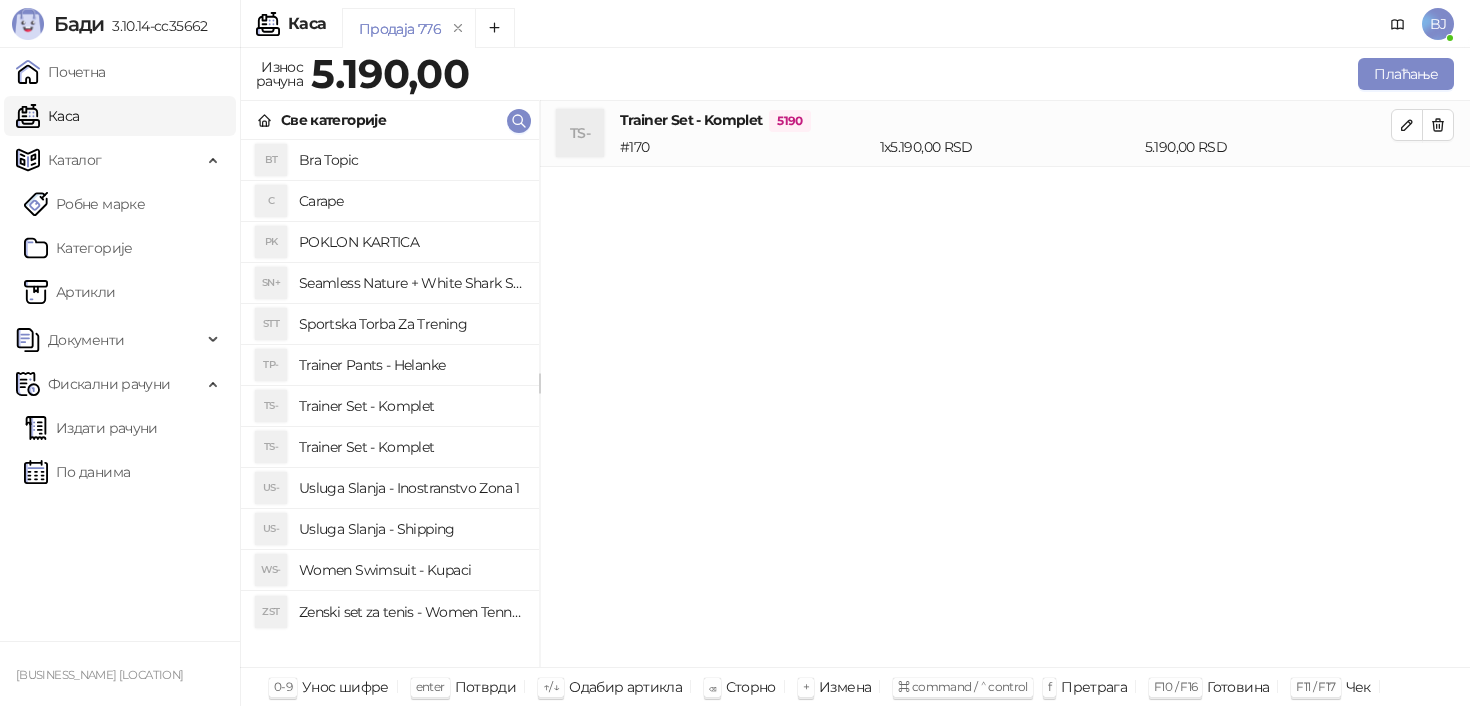 scroll, scrollTop: 0, scrollLeft: 0, axis: both 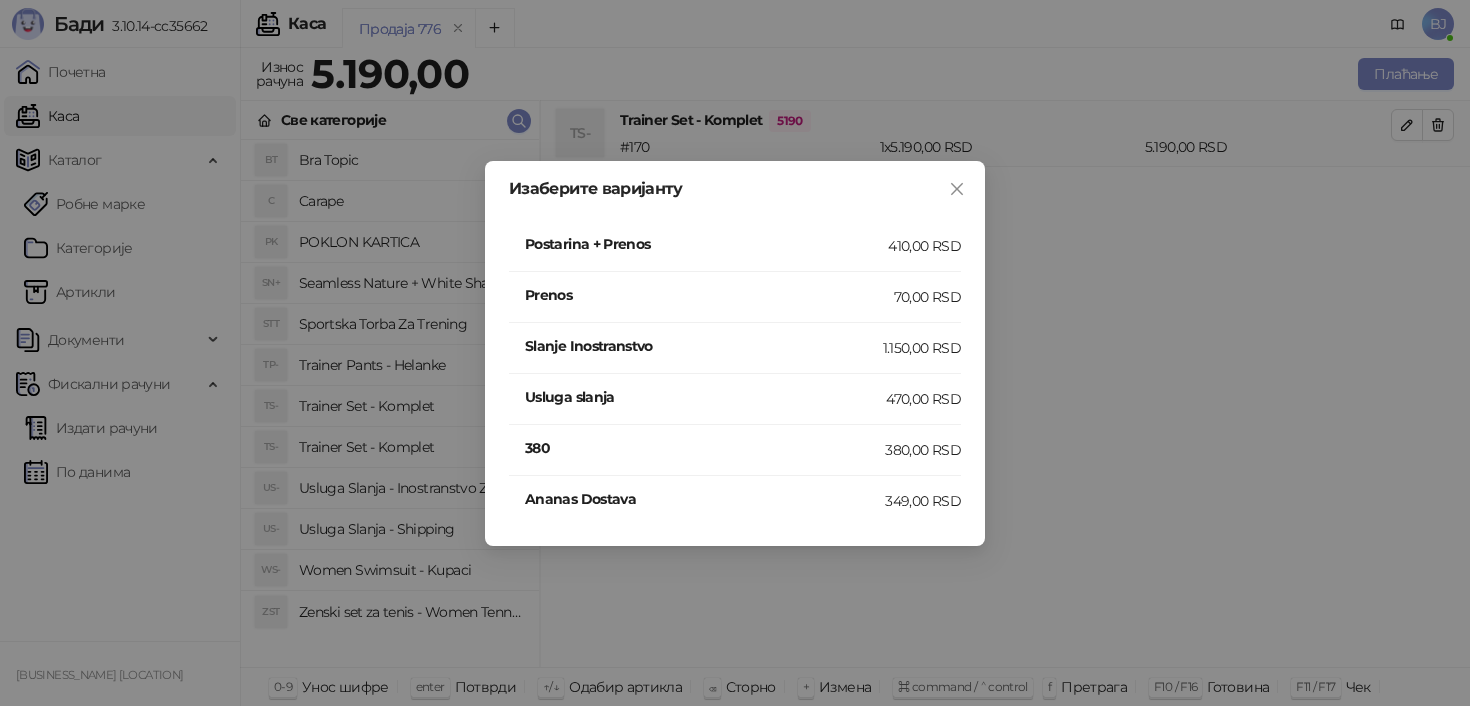 click on "410,00 RSD" at bounding box center (924, 246) 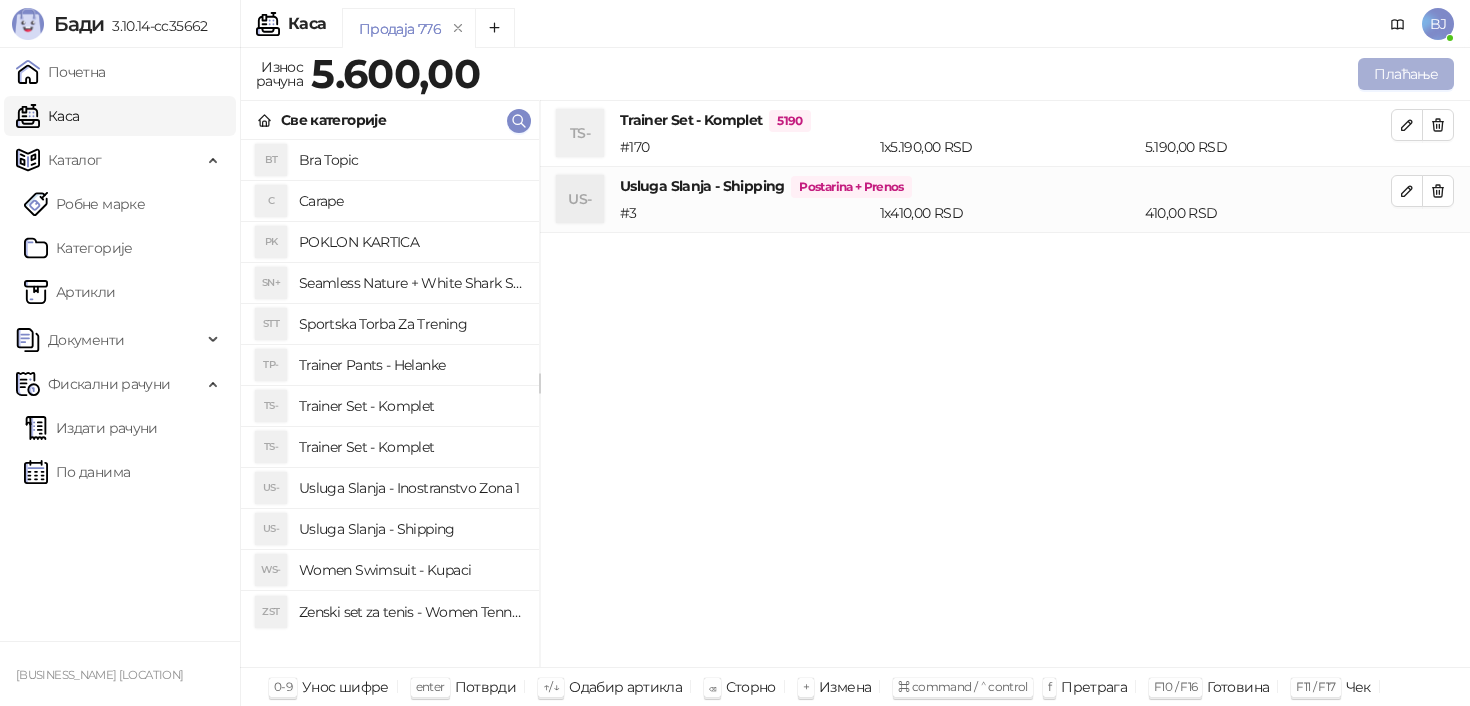 click on "Плаћање" at bounding box center (1406, 74) 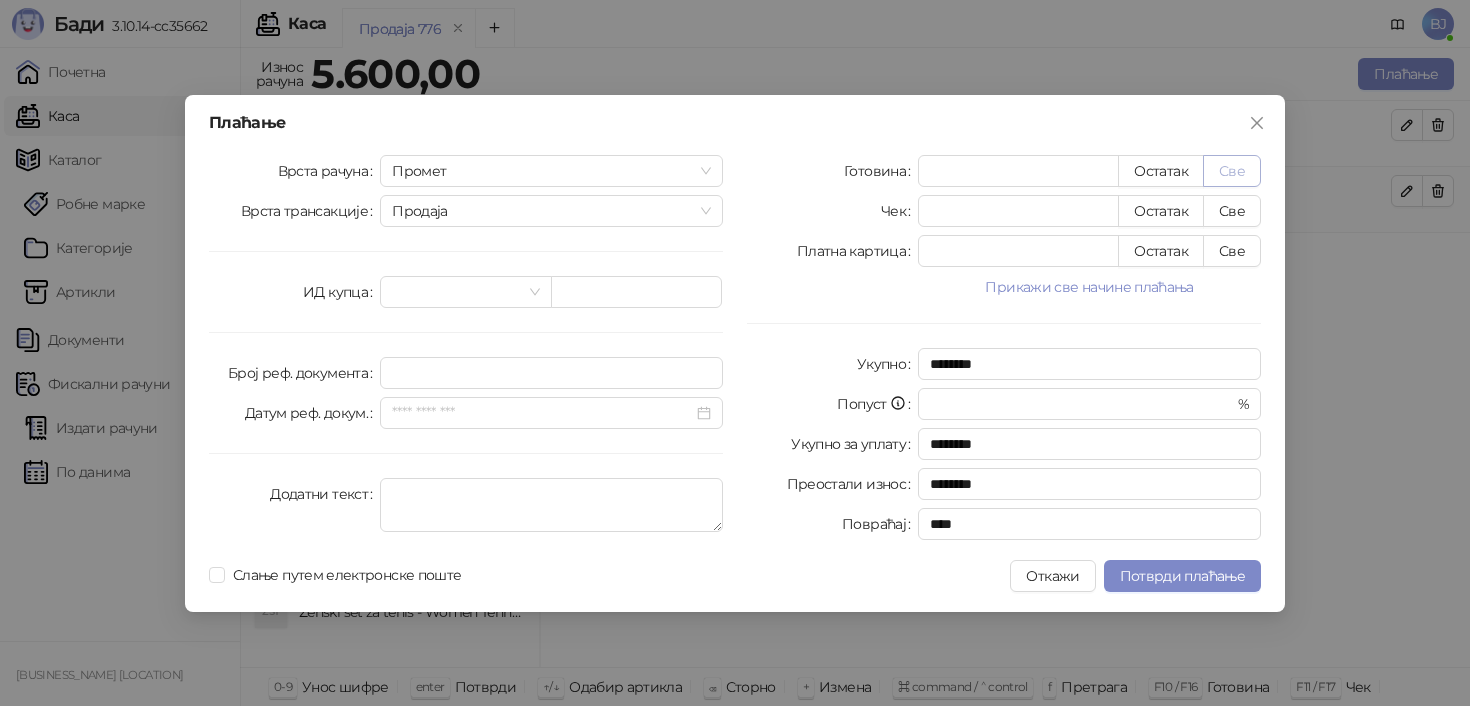 click on "Све" at bounding box center [1232, 171] 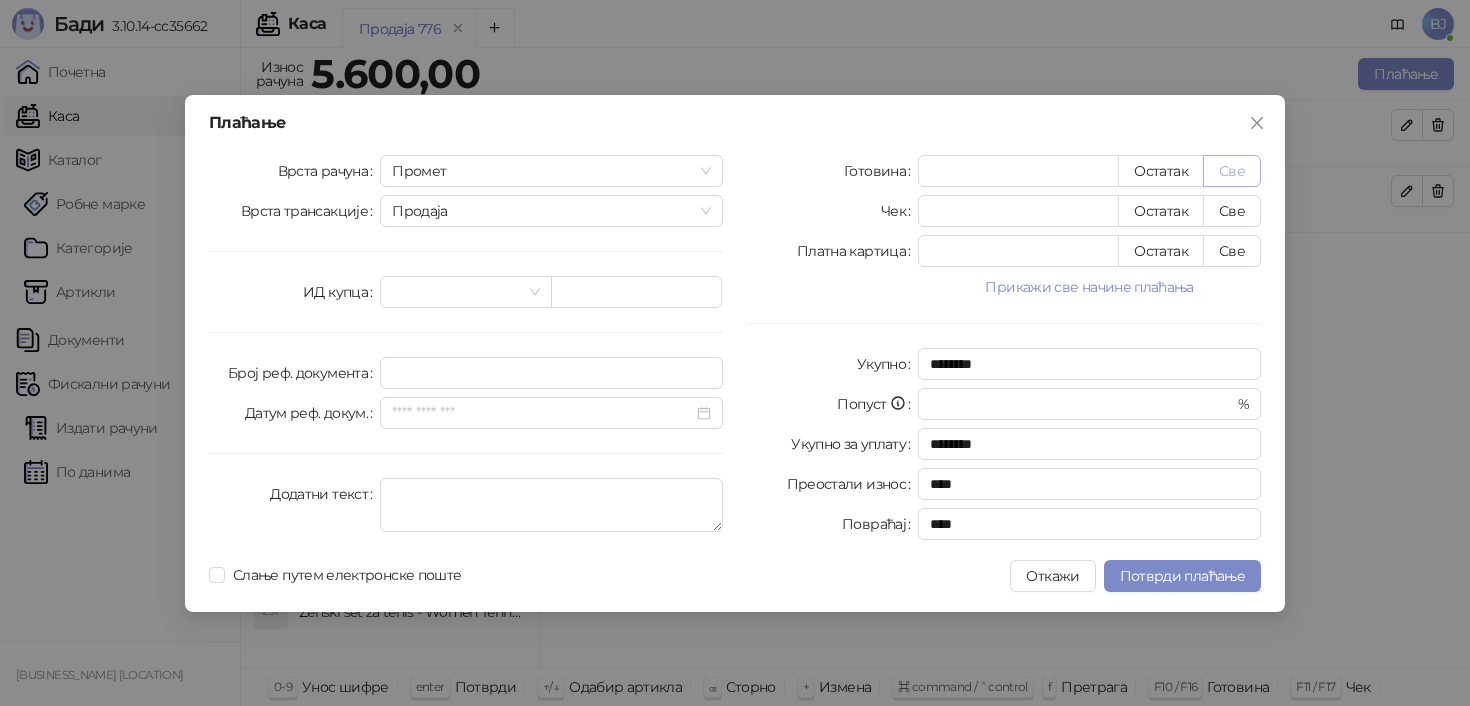 type 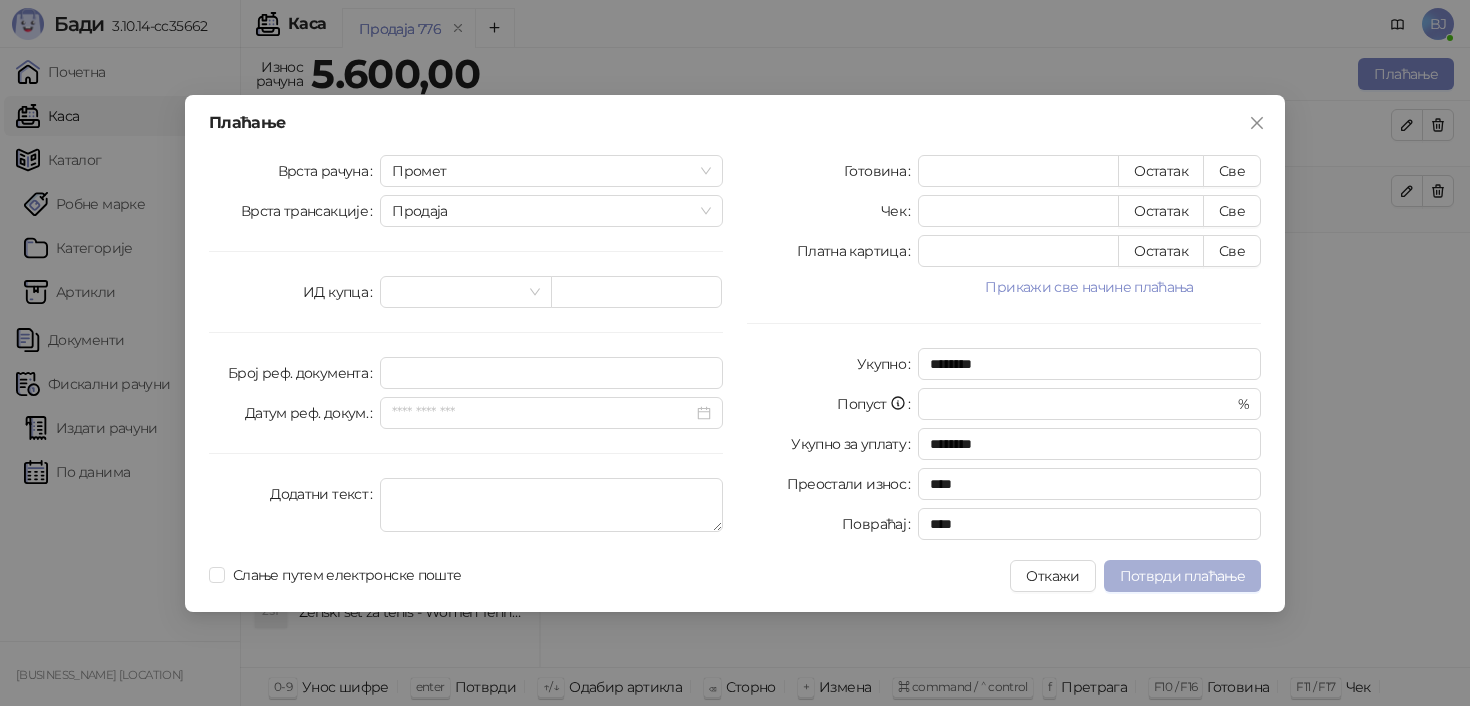 click on "Потврди плаћање" at bounding box center (1182, 576) 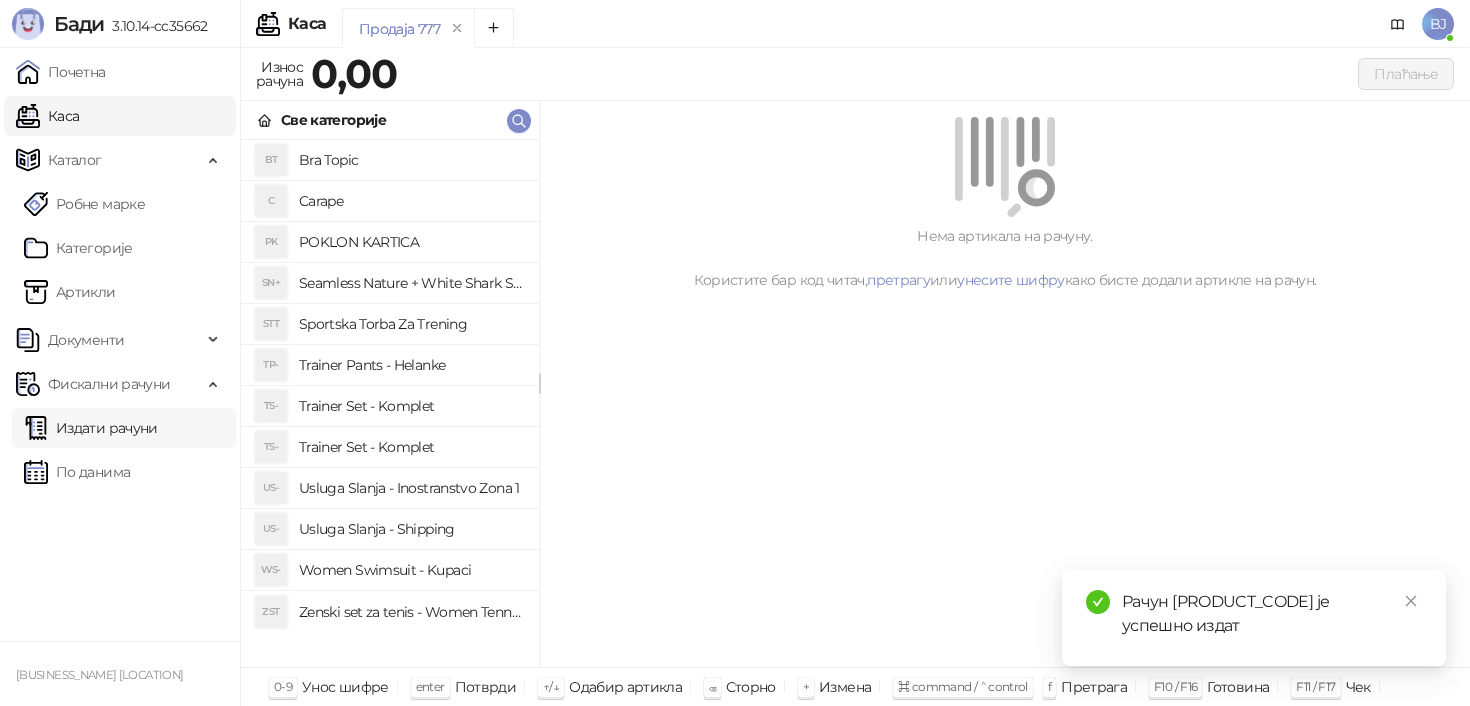 click on "Издати рачуни" at bounding box center (91, 428) 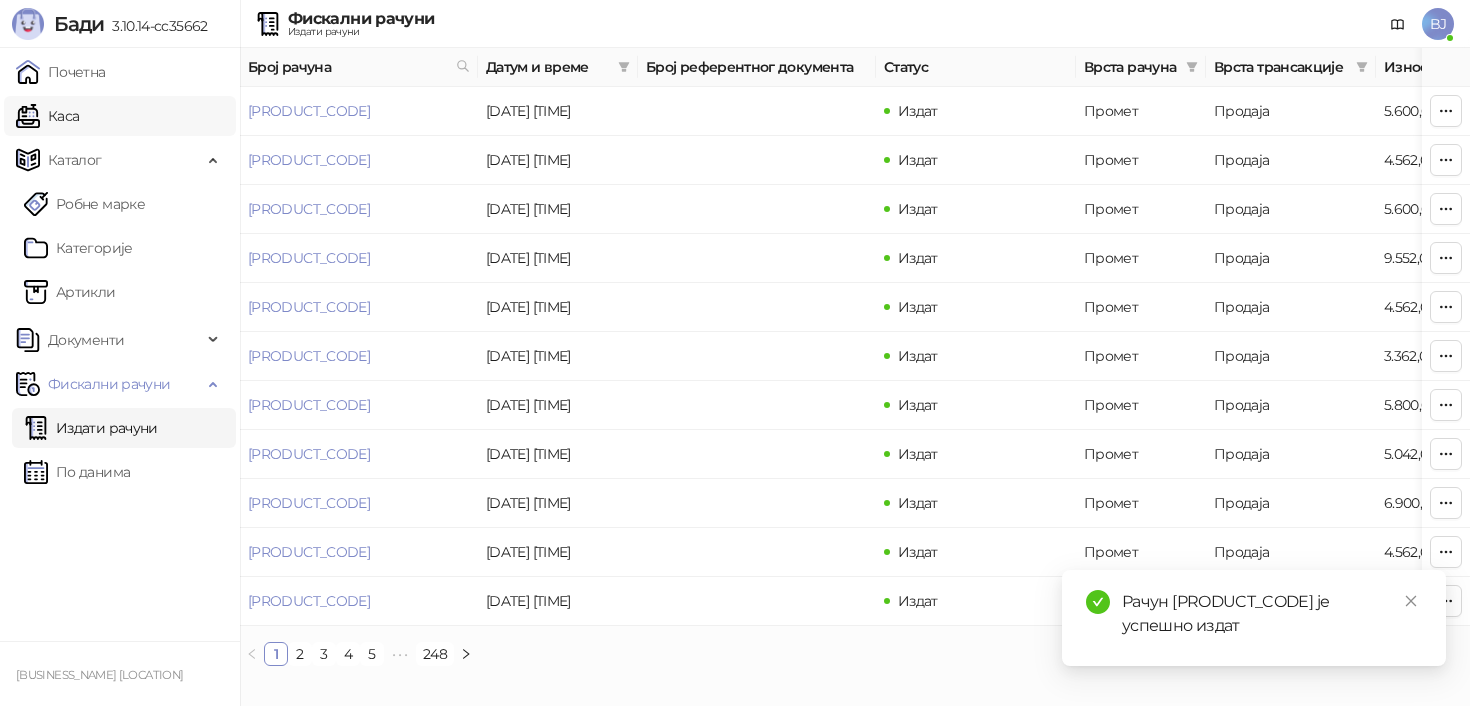 click on "Каса" at bounding box center (47, 116) 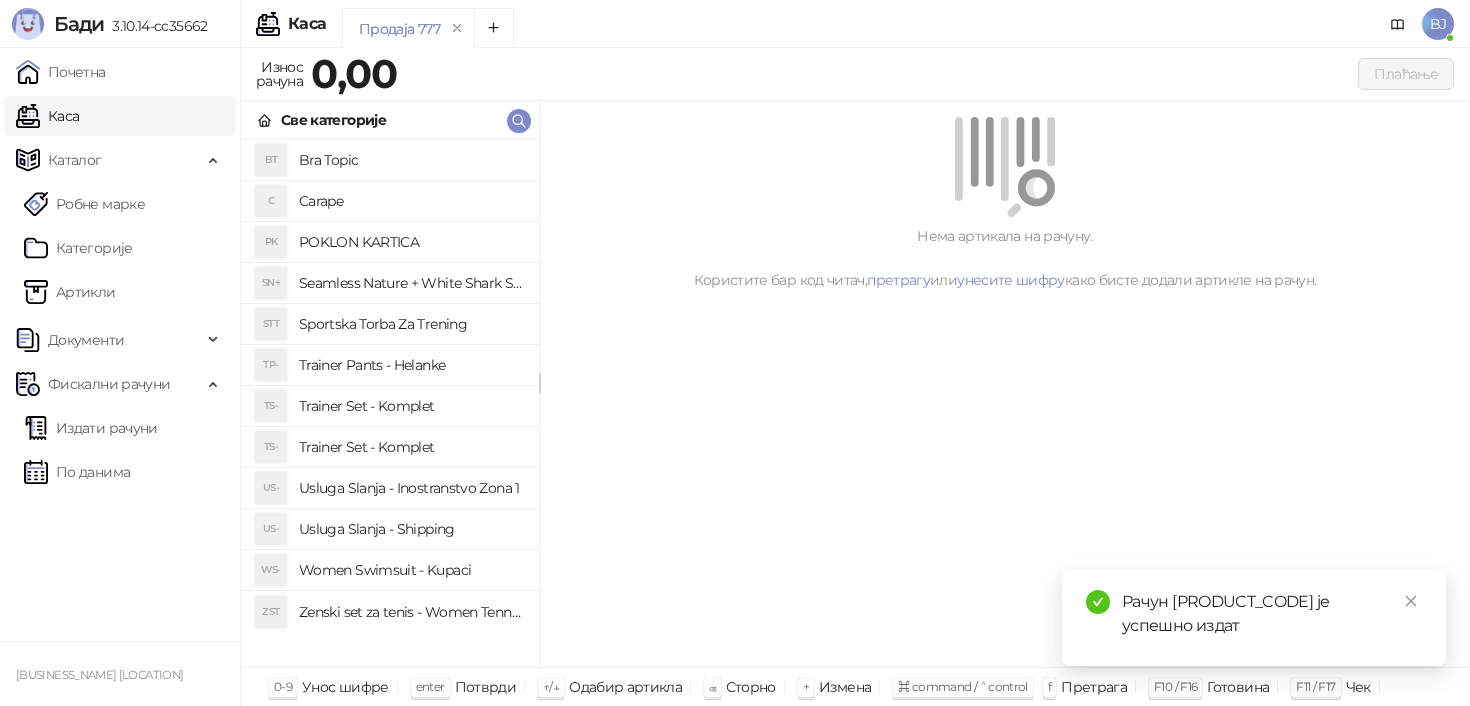 click on "Trainer Set - Komplet" at bounding box center (411, 406) 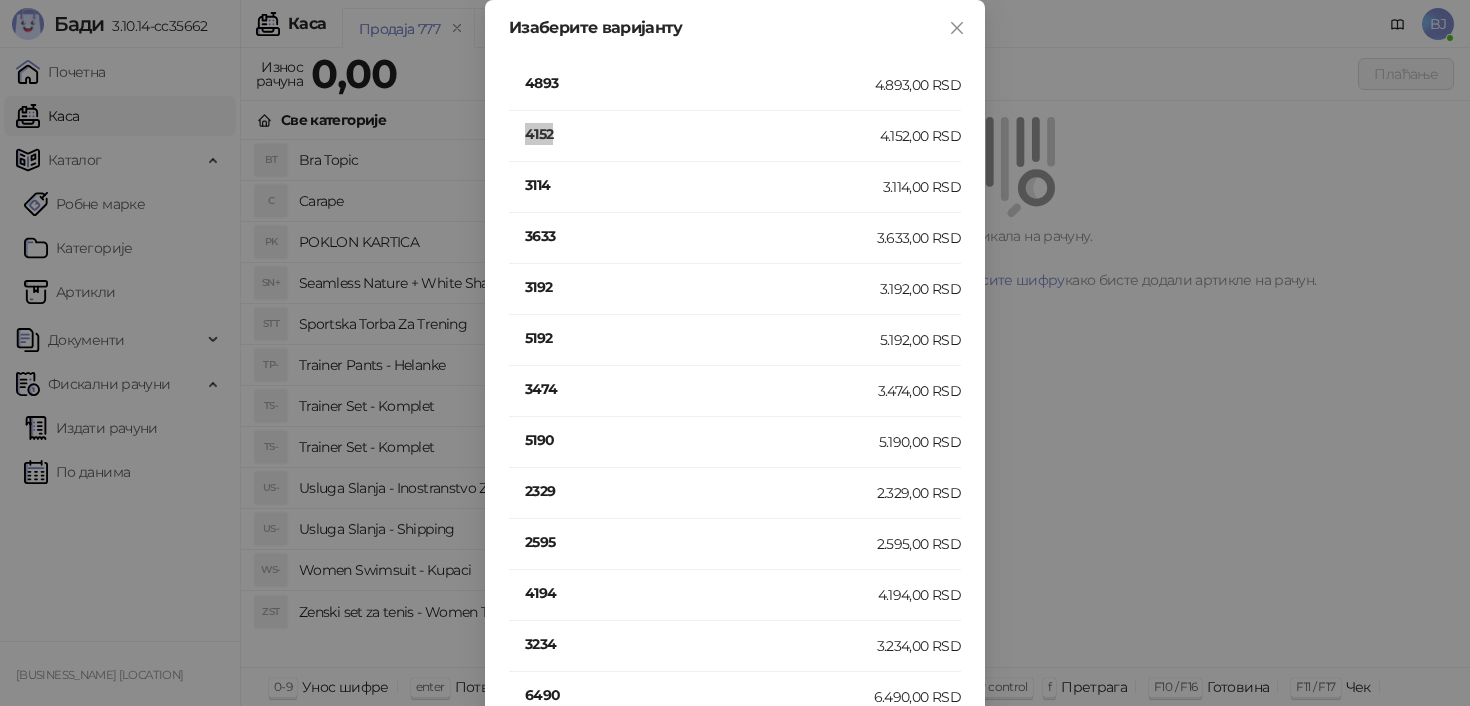 click on "4152" at bounding box center (702, 134) 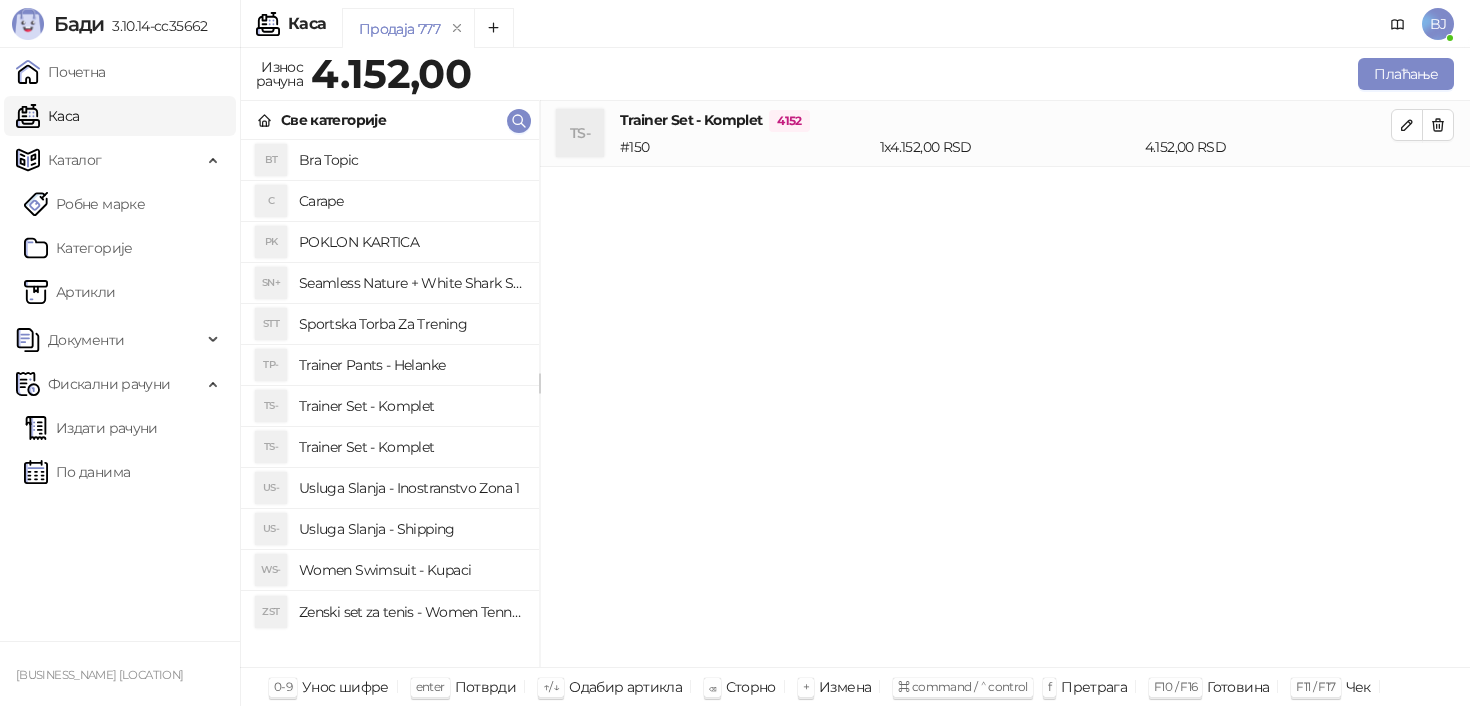 click on "Usluga Slanja - Shipping" at bounding box center (411, 529) 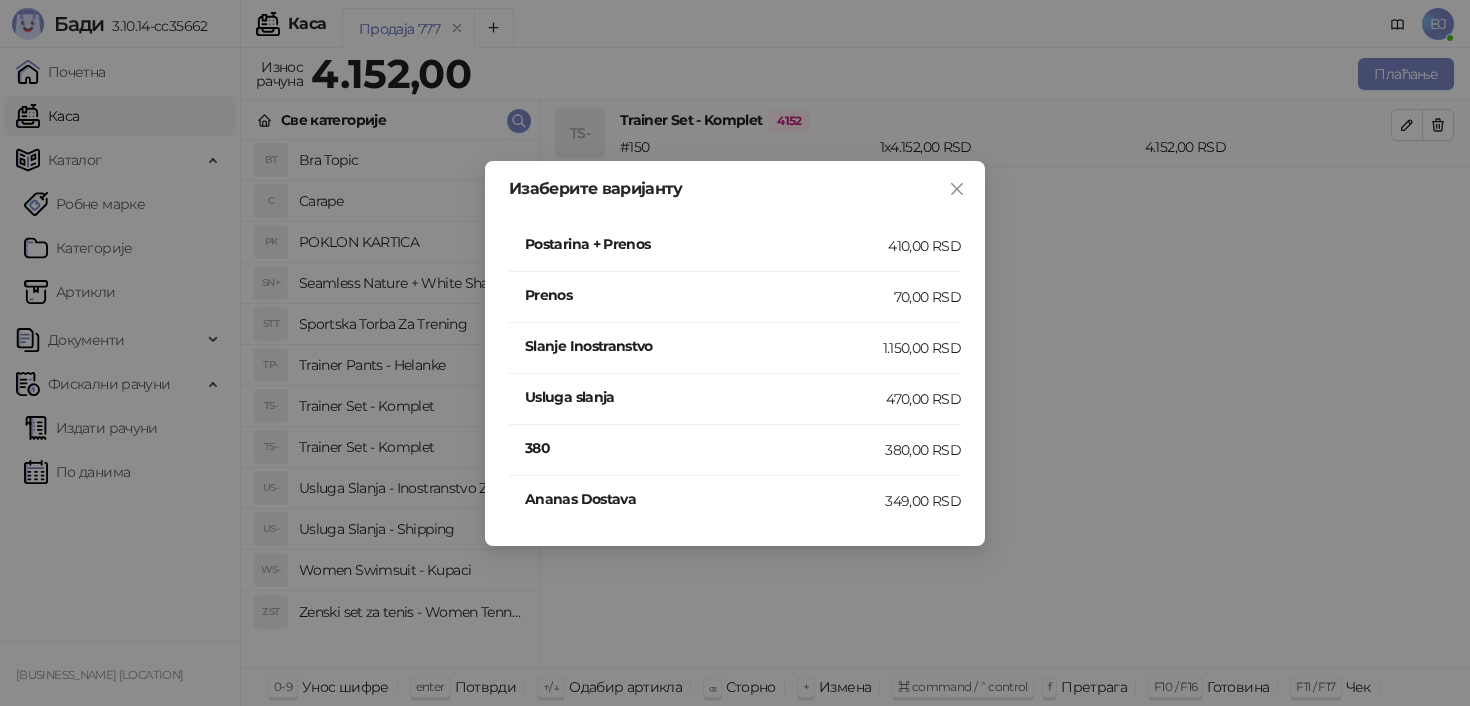 click on "Postarina + Prenos" at bounding box center (706, 244) 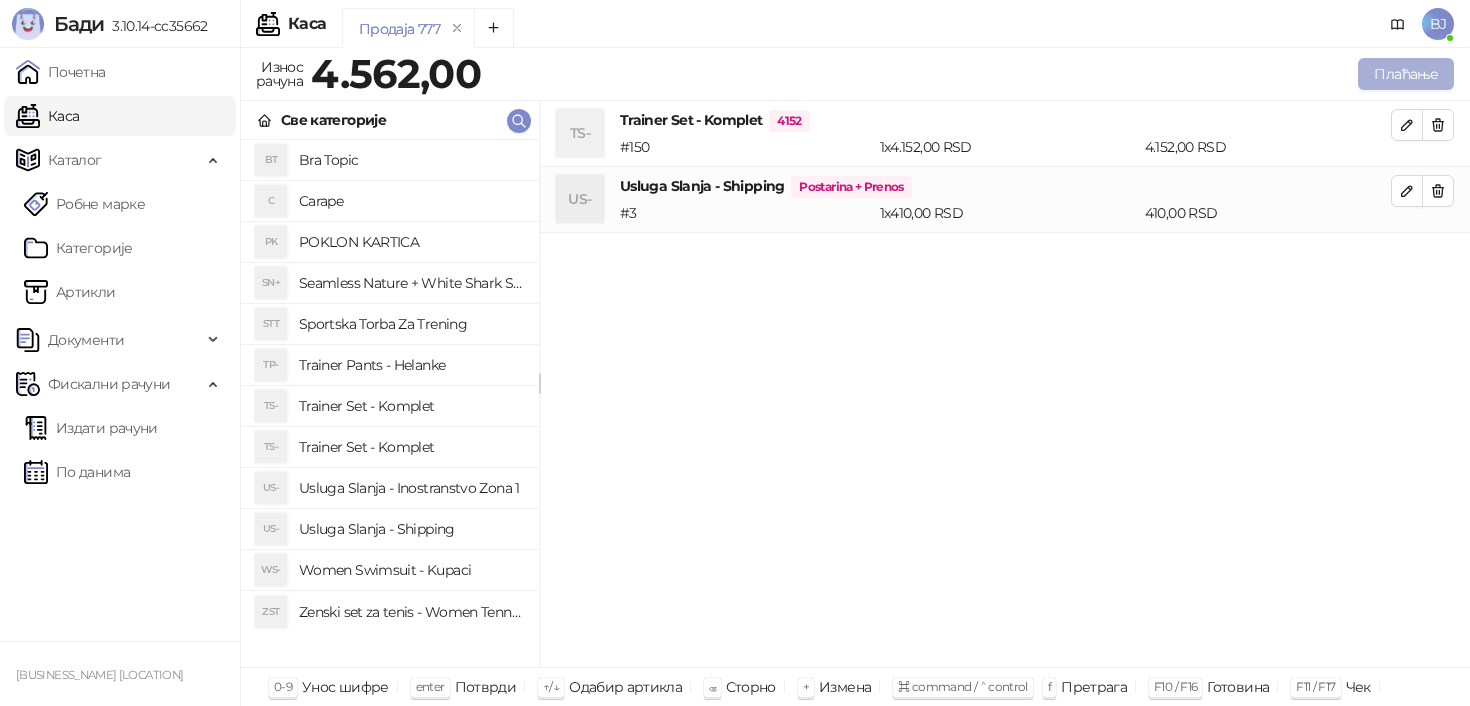 click on "Плаћање" at bounding box center [1406, 74] 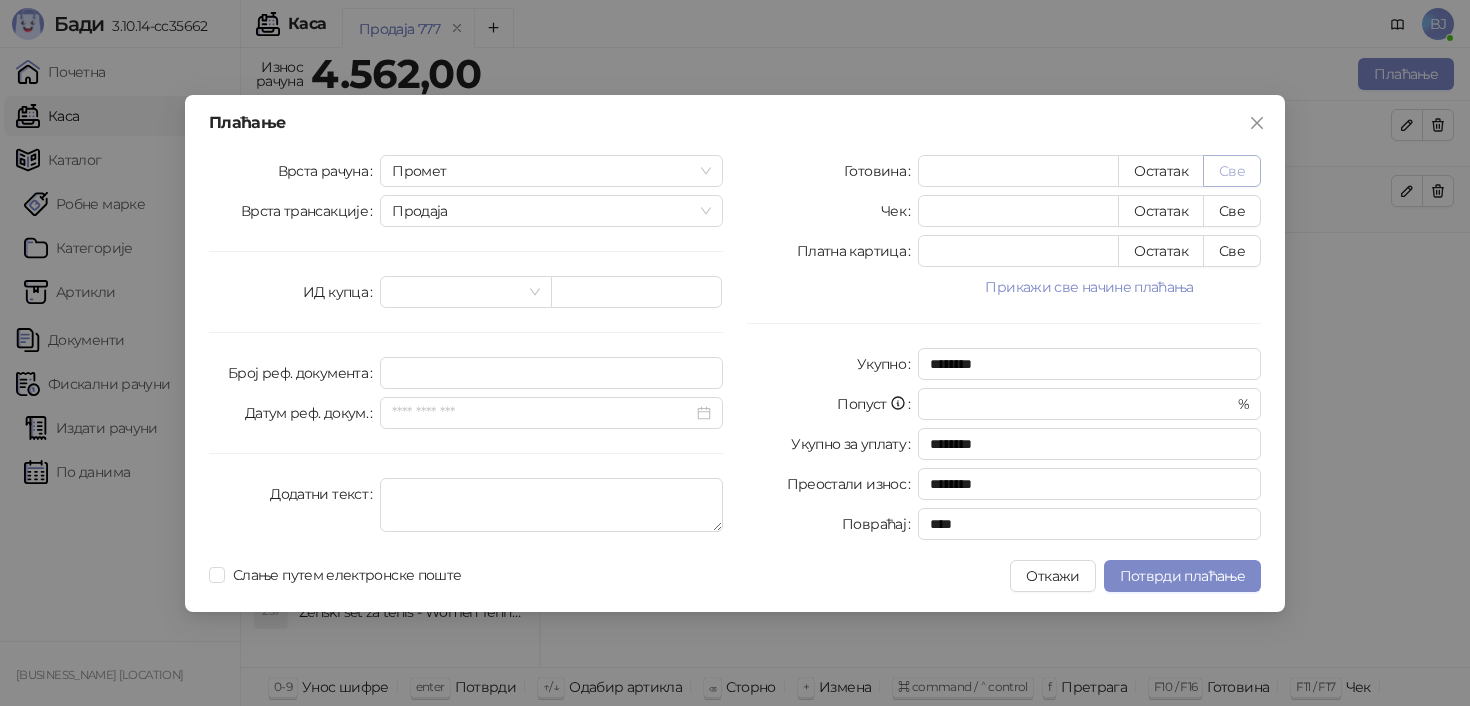click on "Све" at bounding box center [1232, 171] 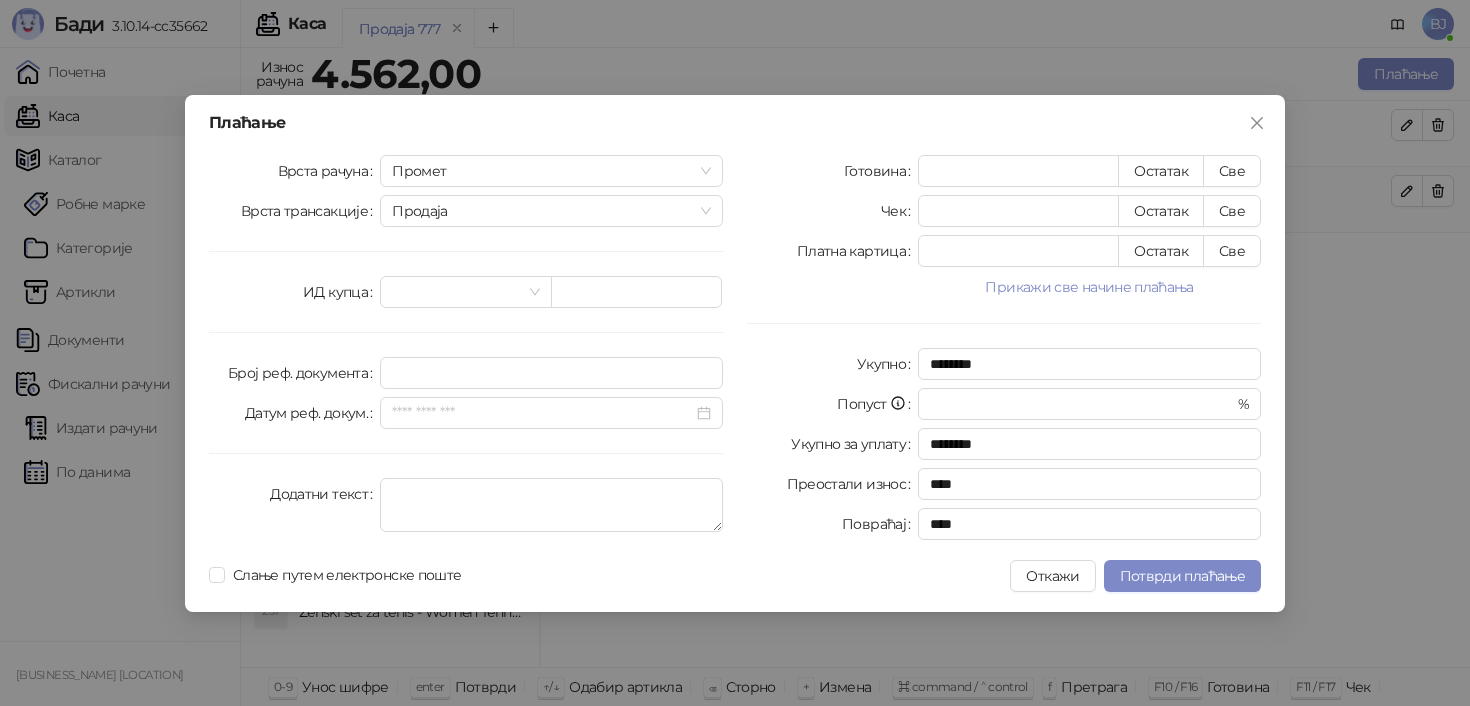 type 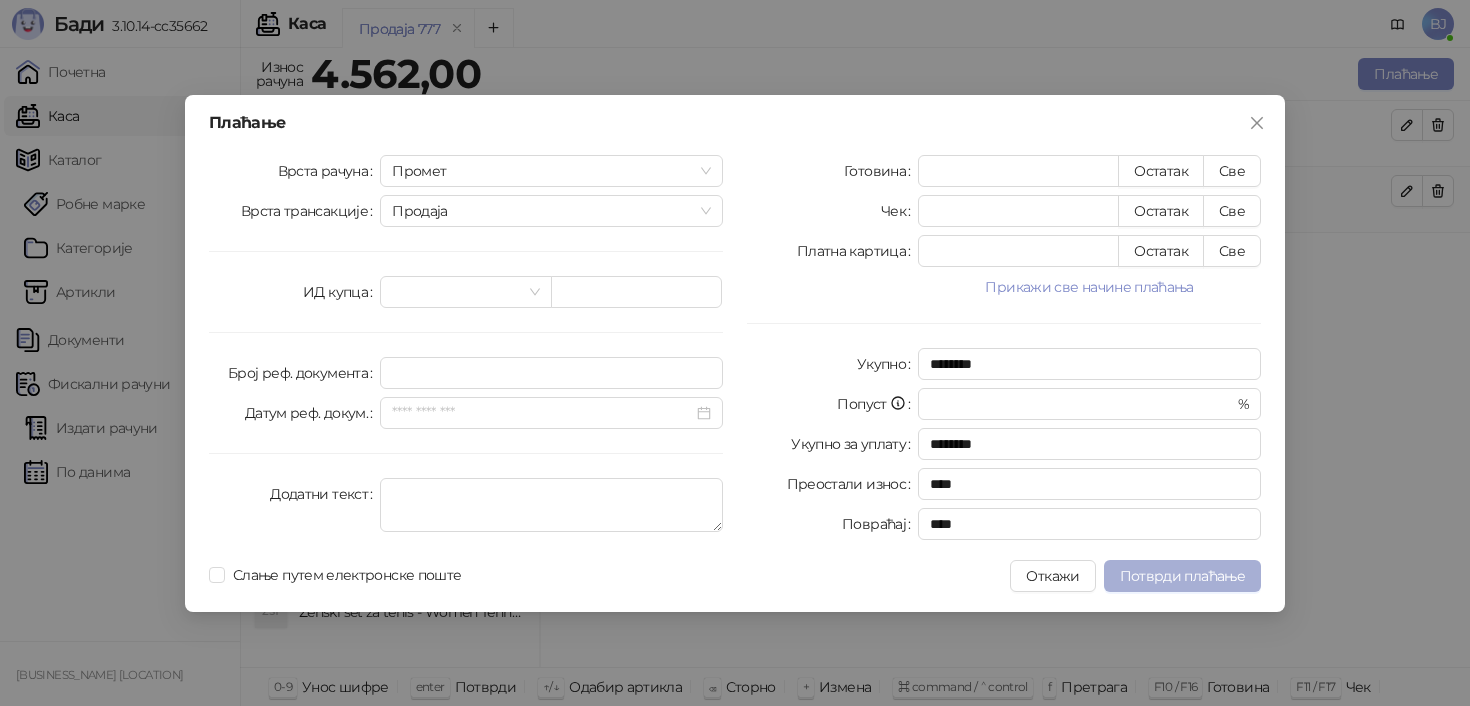 click on "Потврди плаћање" at bounding box center (1182, 576) 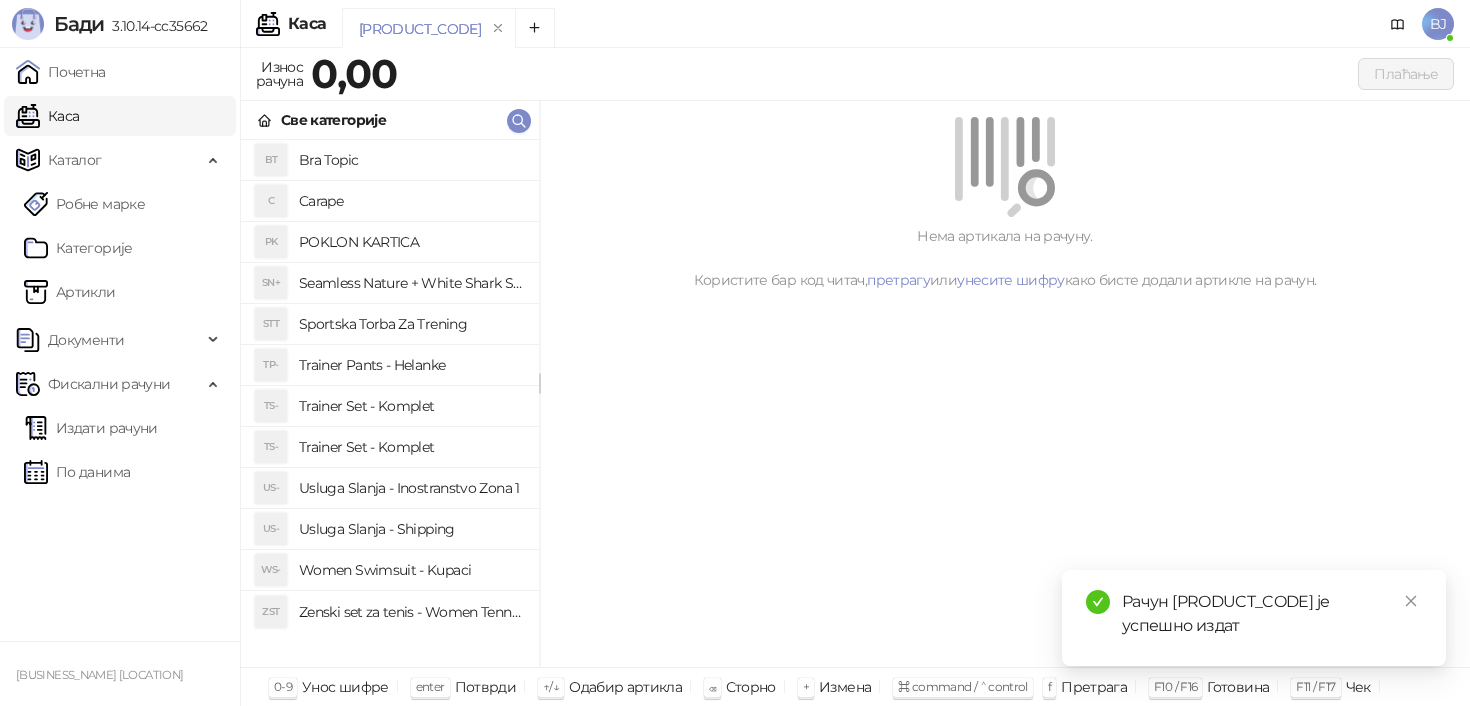 click on "Women Swimsuit - Kupaci" at bounding box center (411, 570) 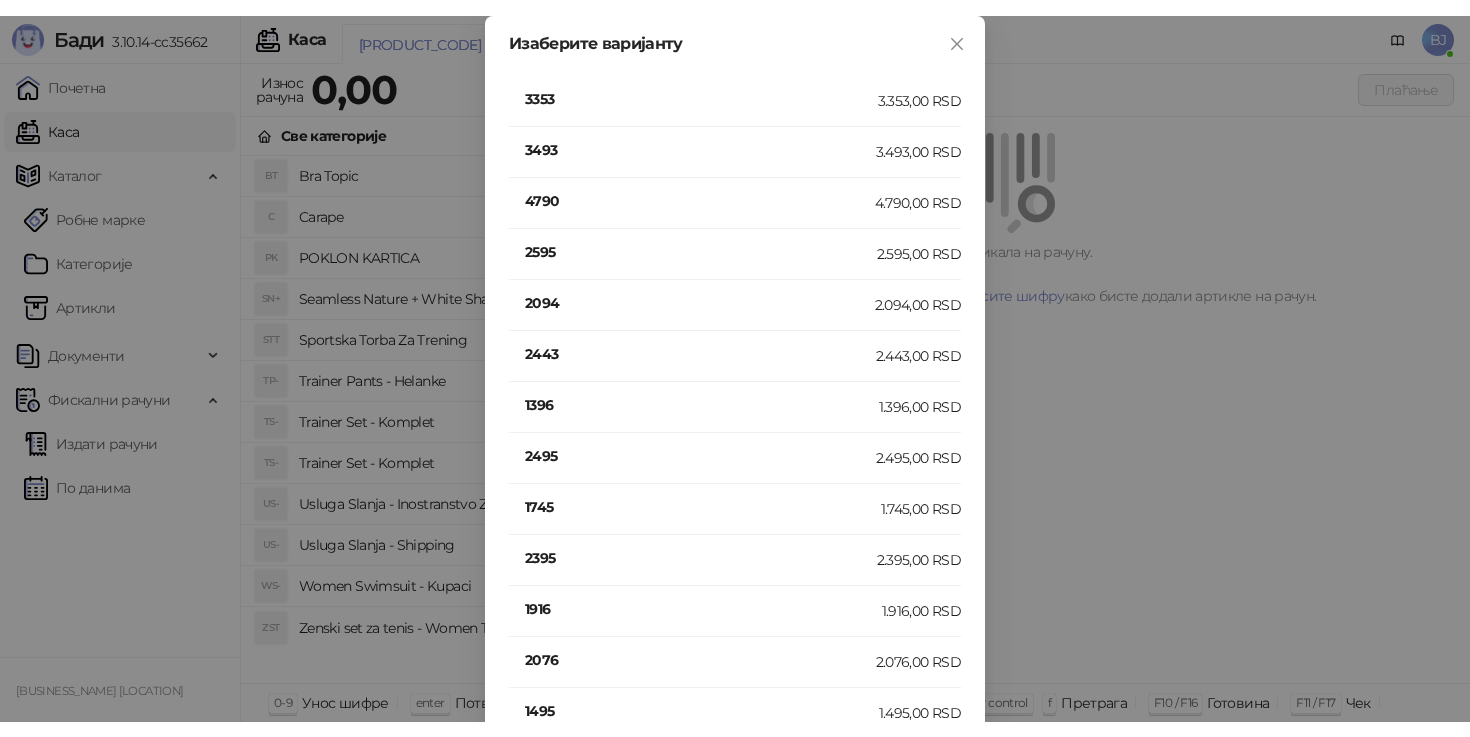 scroll, scrollTop: 0, scrollLeft: 0, axis: both 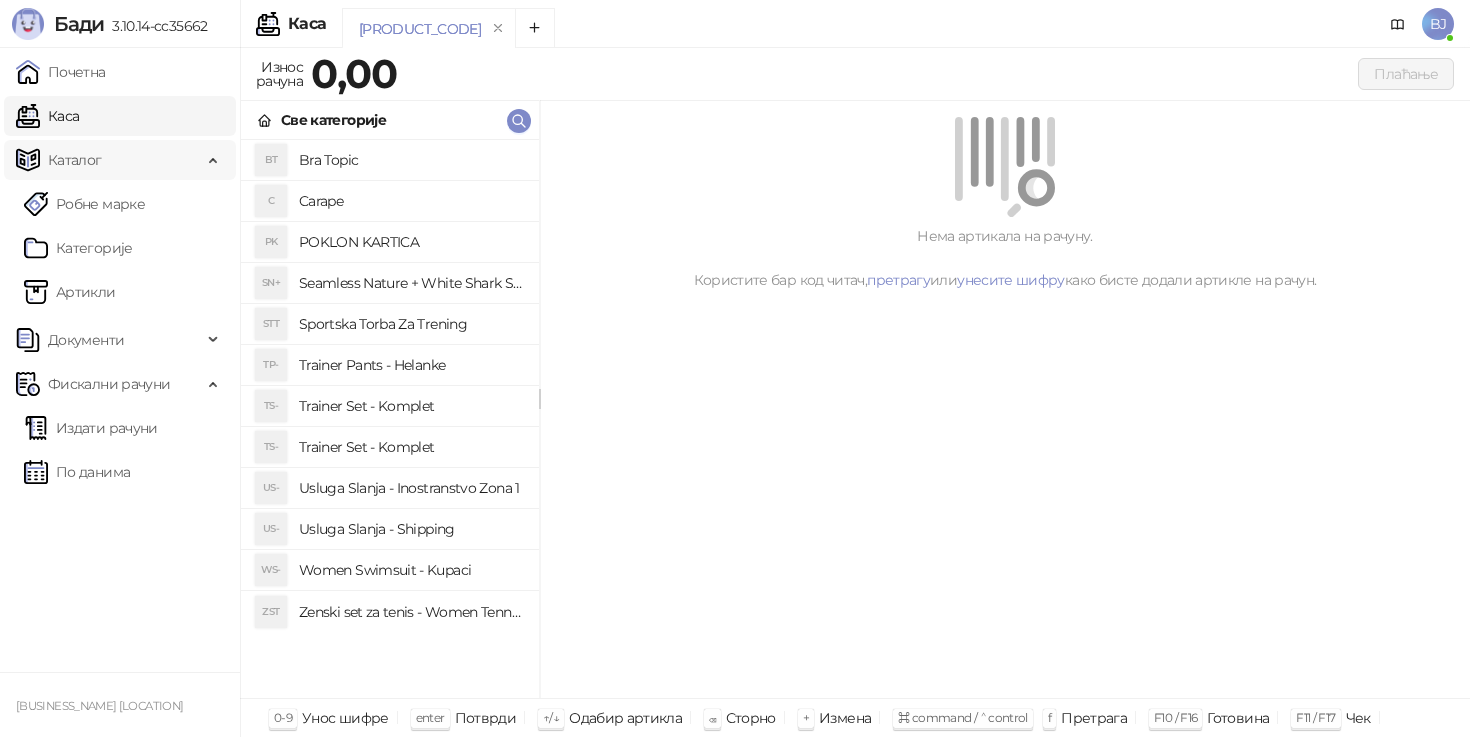 click on "Каталог" at bounding box center (109, 160) 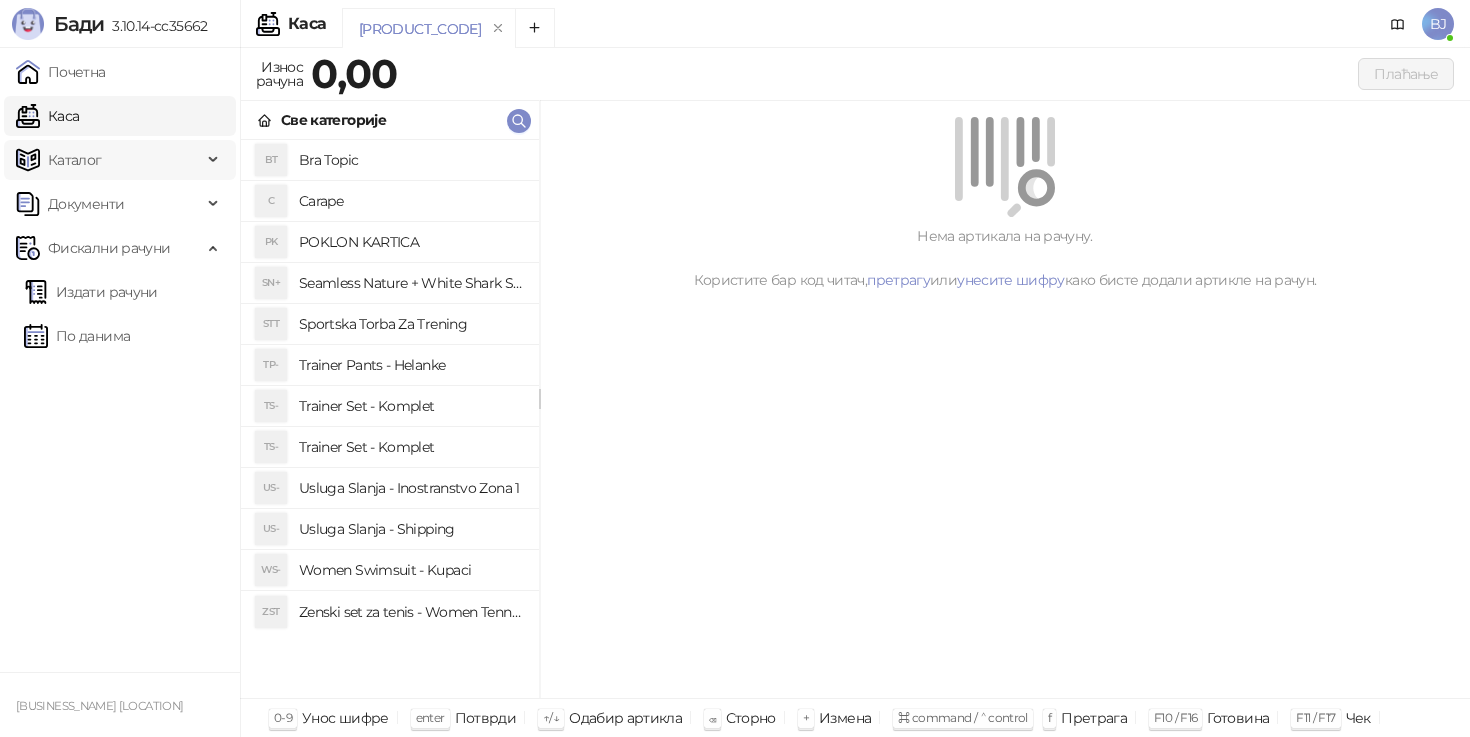 click on "Каталог" at bounding box center [109, 160] 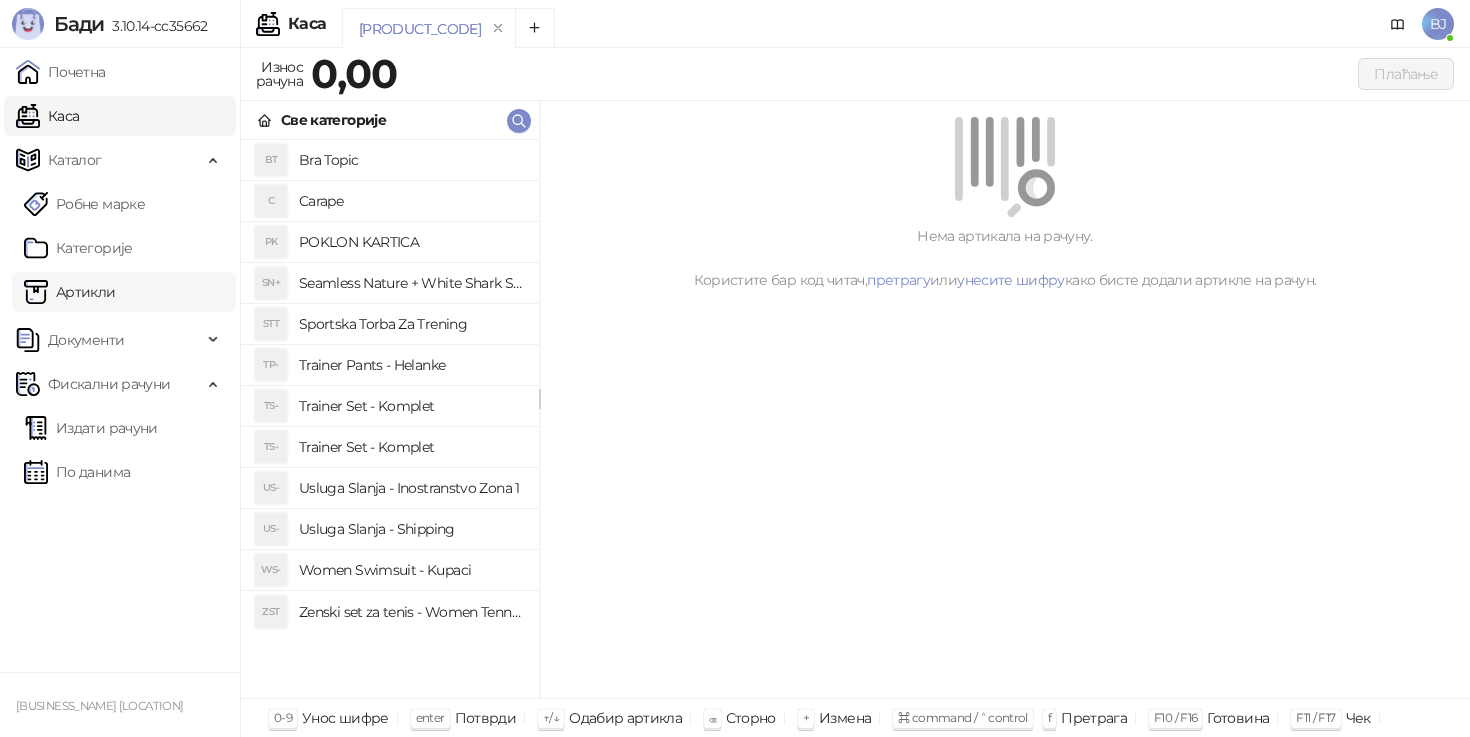 click on "Артикли" at bounding box center (70, 292) 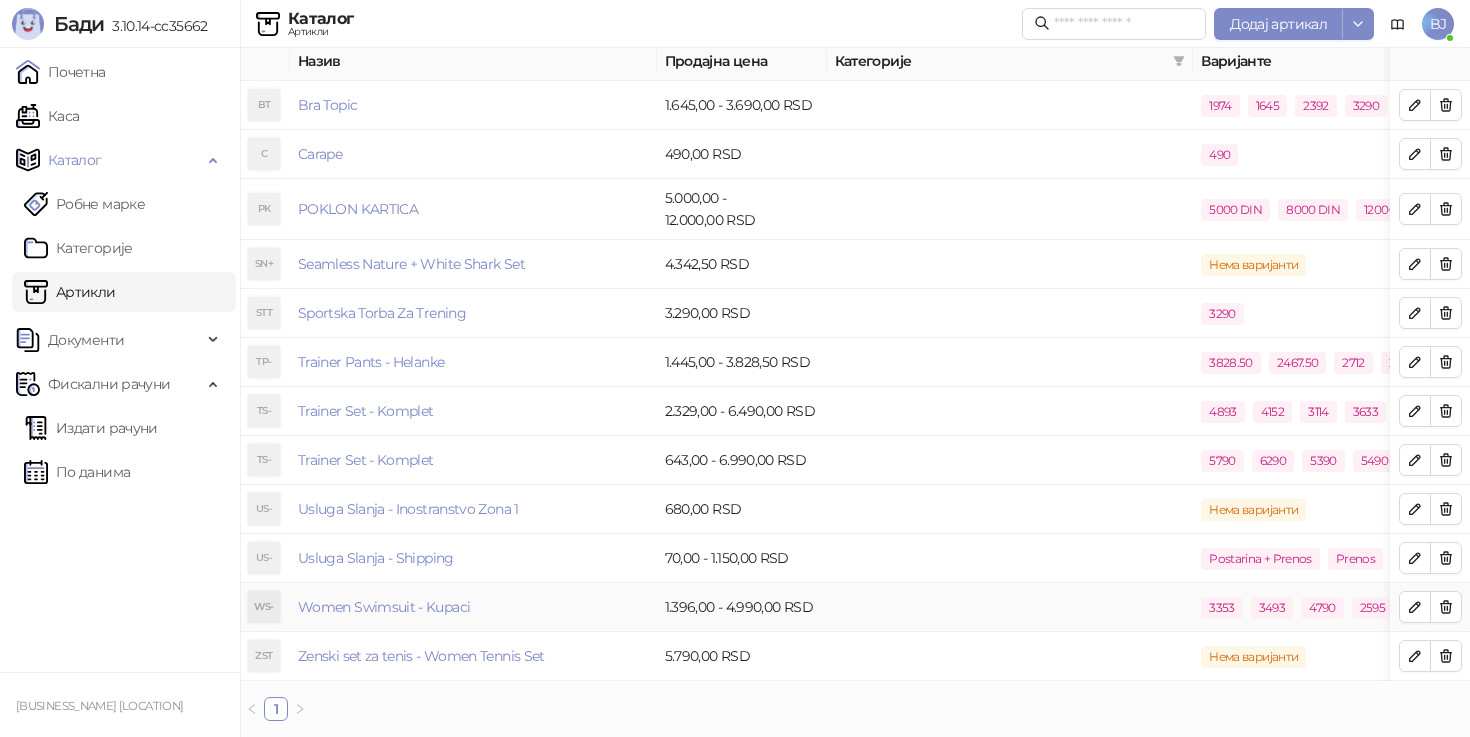 scroll, scrollTop: 6, scrollLeft: 0, axis: vertical 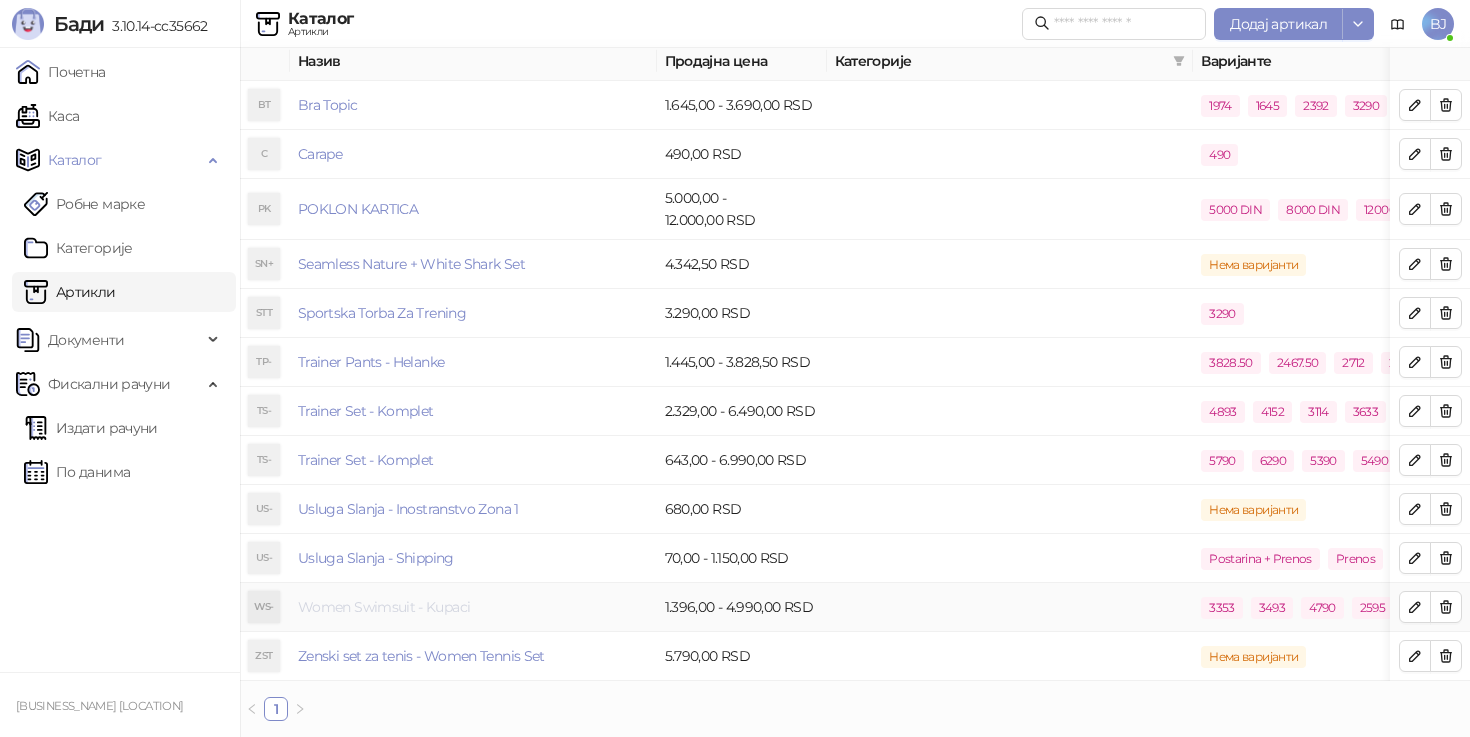 click on "Women Swimsuit - Kupaci" at bounding box center [384, 607] 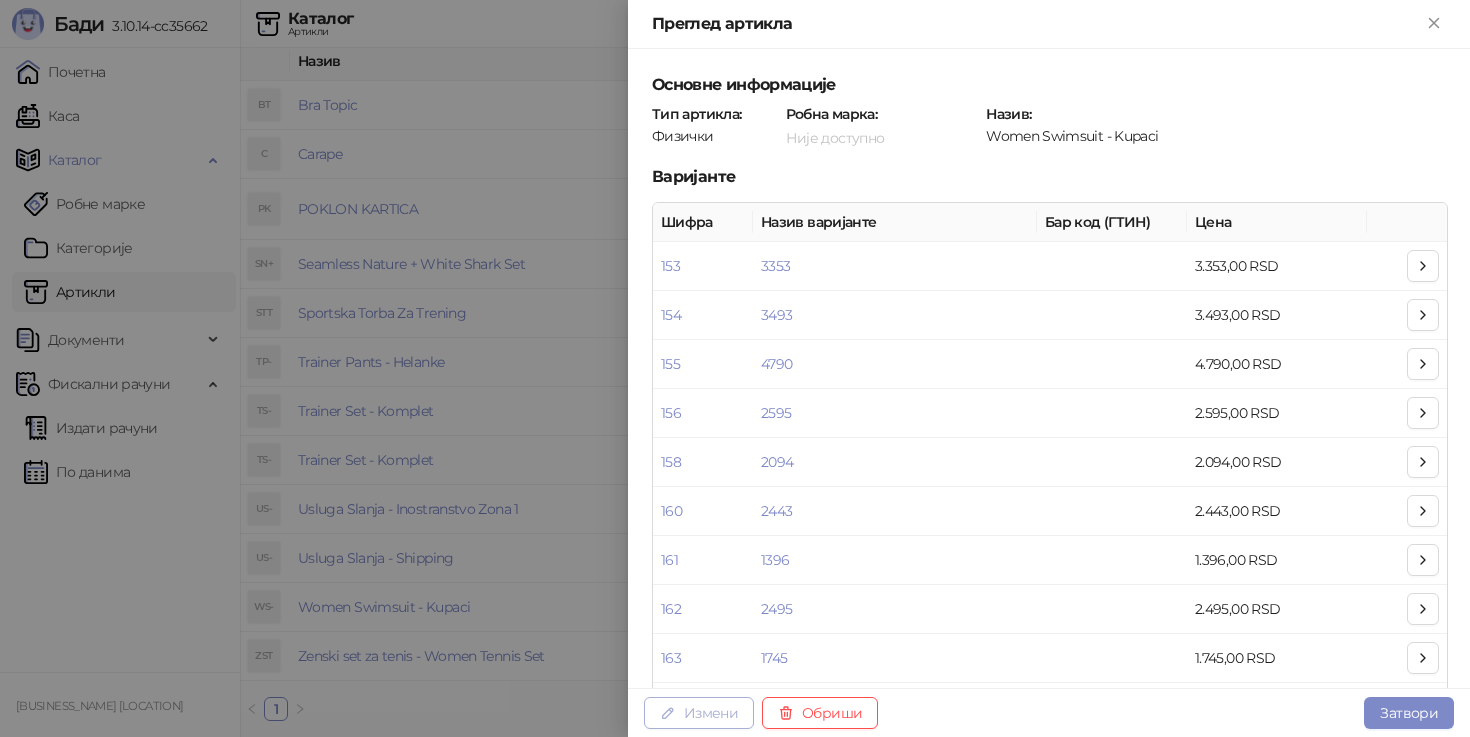 click on "Измени" at bounding box center (699, 713) 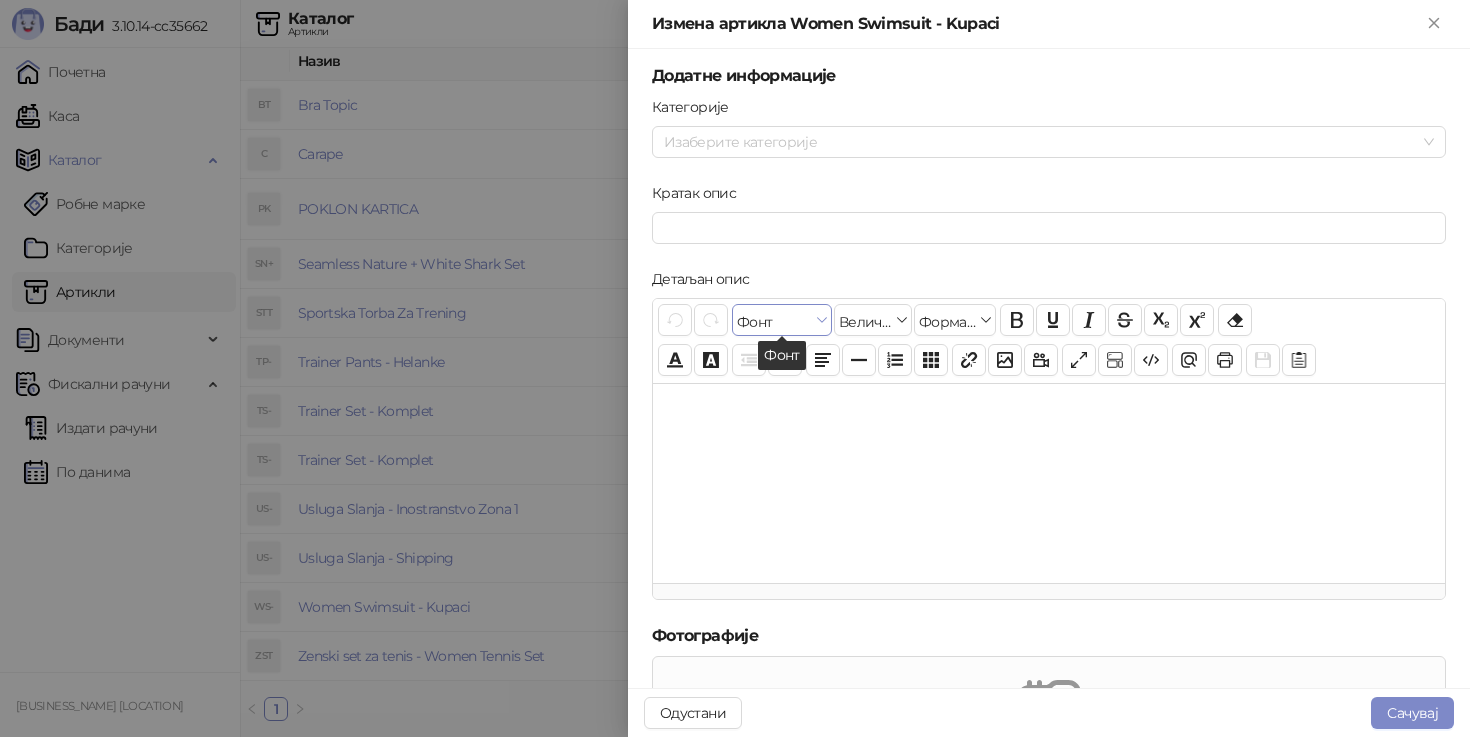 scroll, scrollTop: 655, scrollLeft: 0, axis: vertical 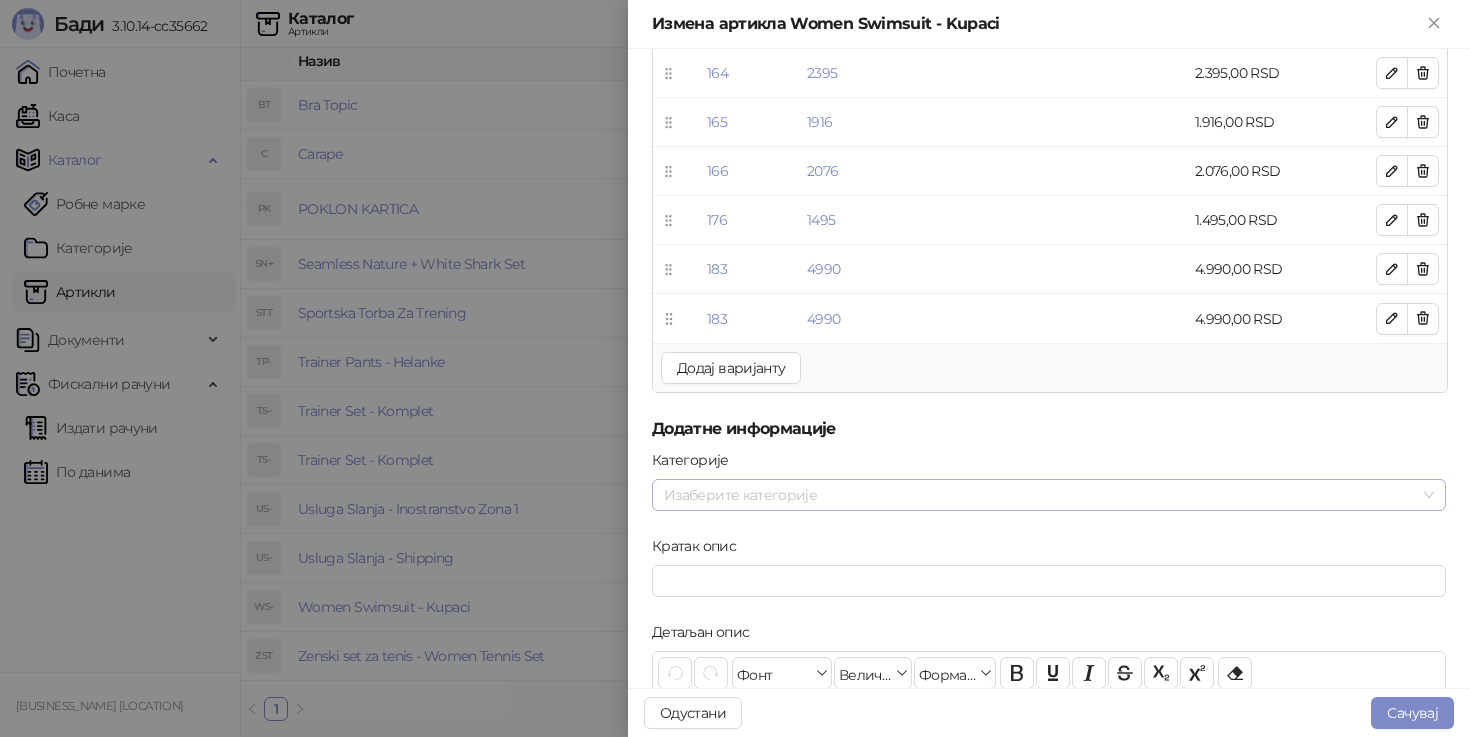 click at bounding box center (1038, 495) 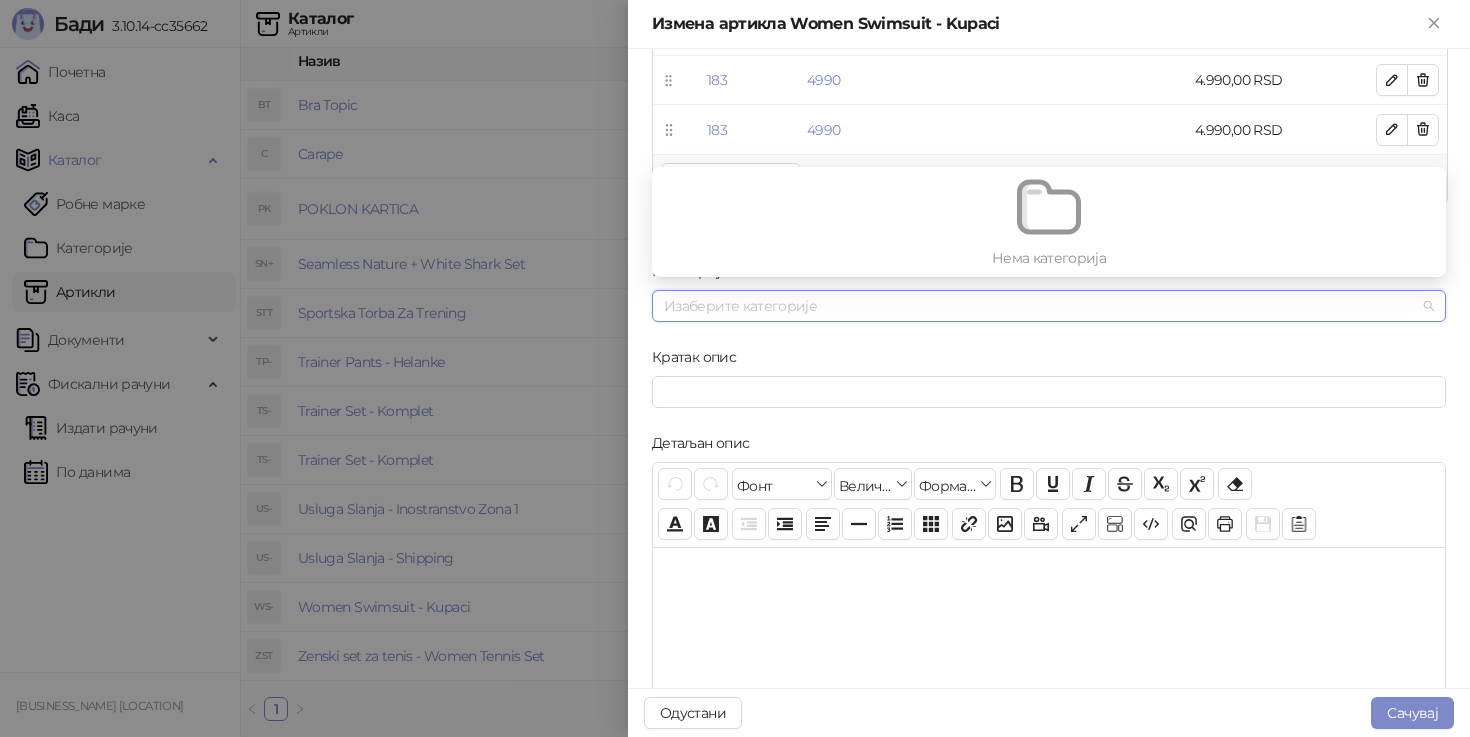 scroll, scrollTop: 858, scrollLeft: 0, axis: vertical 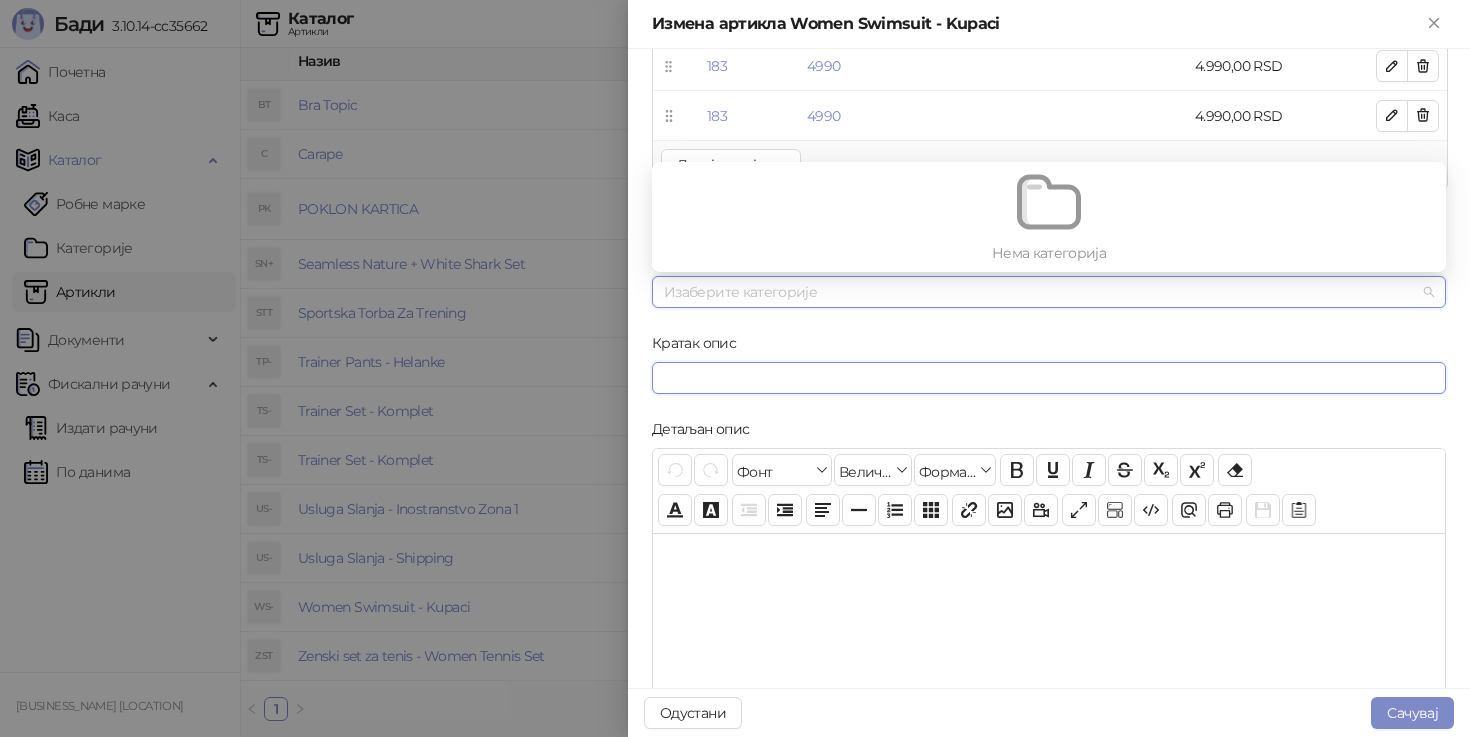 click on "Кратак опис" at bounding box center (1049, 378) 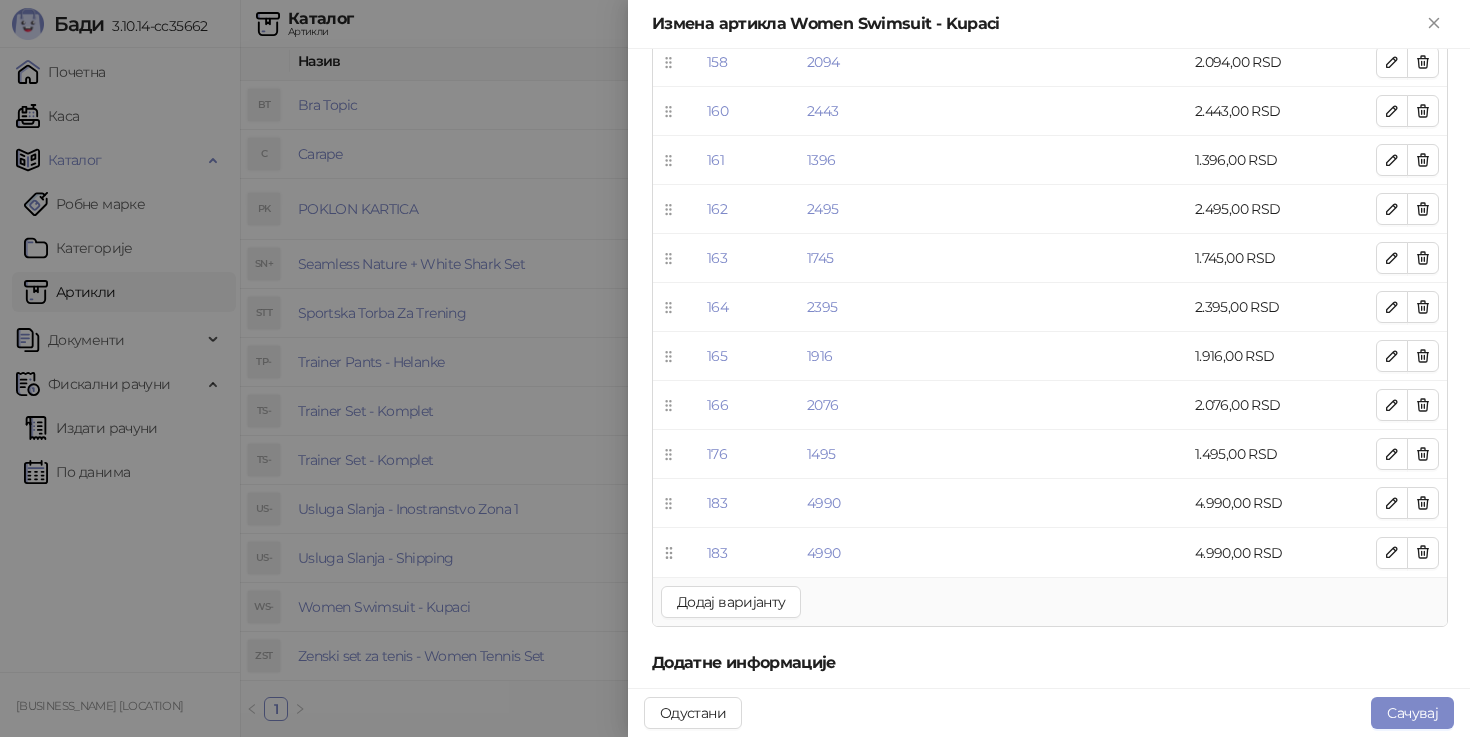 scroll, scrollTop: 466, scrollLeft: 0, axis: vertical 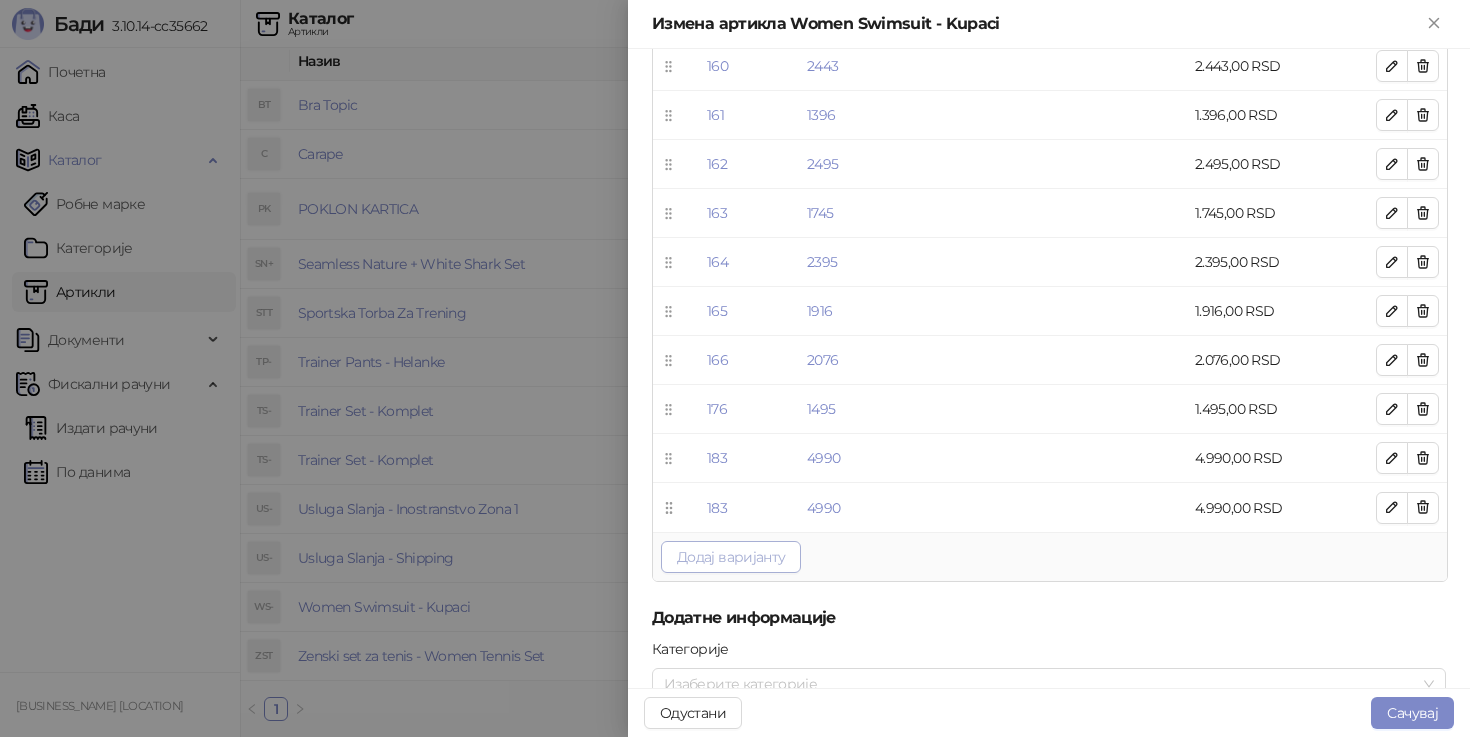click on "Додај варијанту" at bounding box center [731, 557] 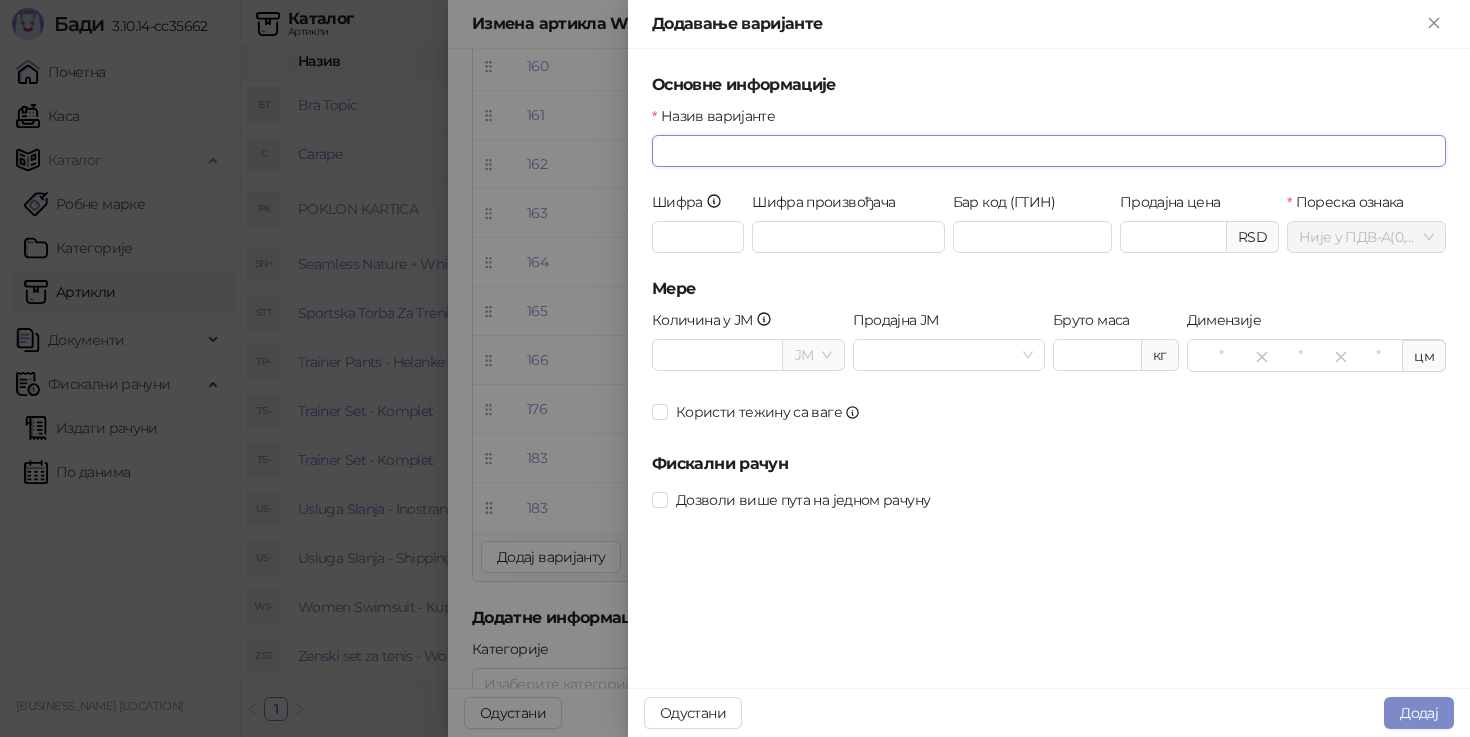 click on "Назив варијанте" at bounding box center [1049, 151] 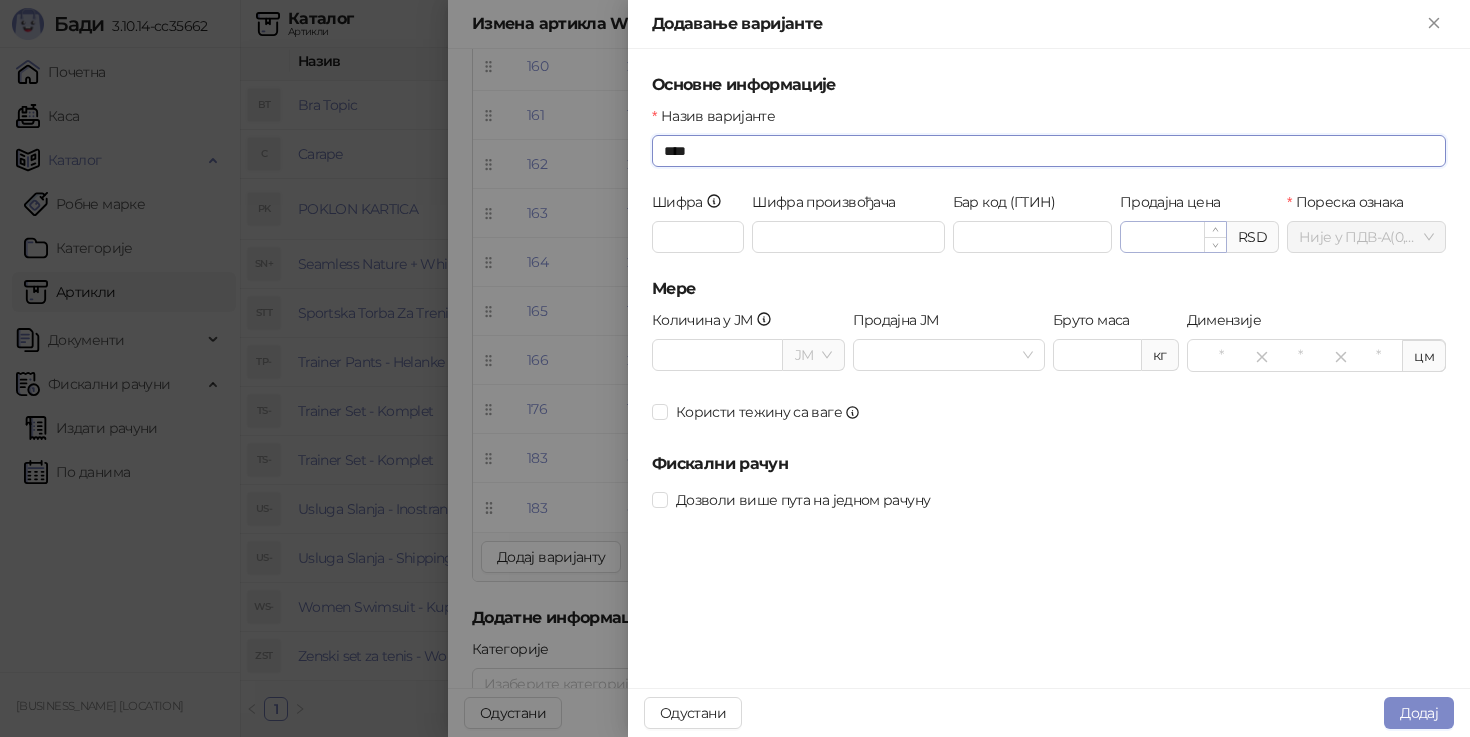 type on "****" 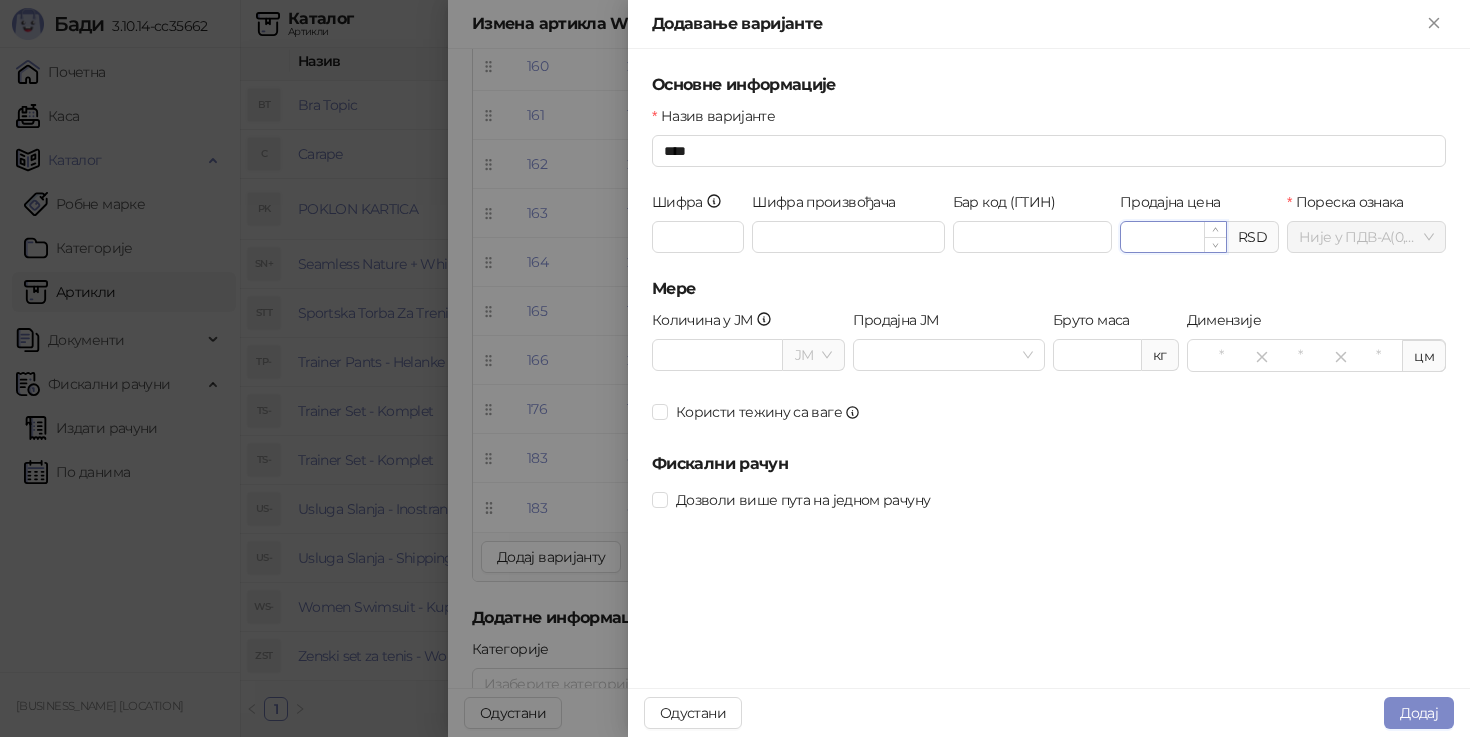 click on "Продајна цена" at bounding box center (1173, 237) 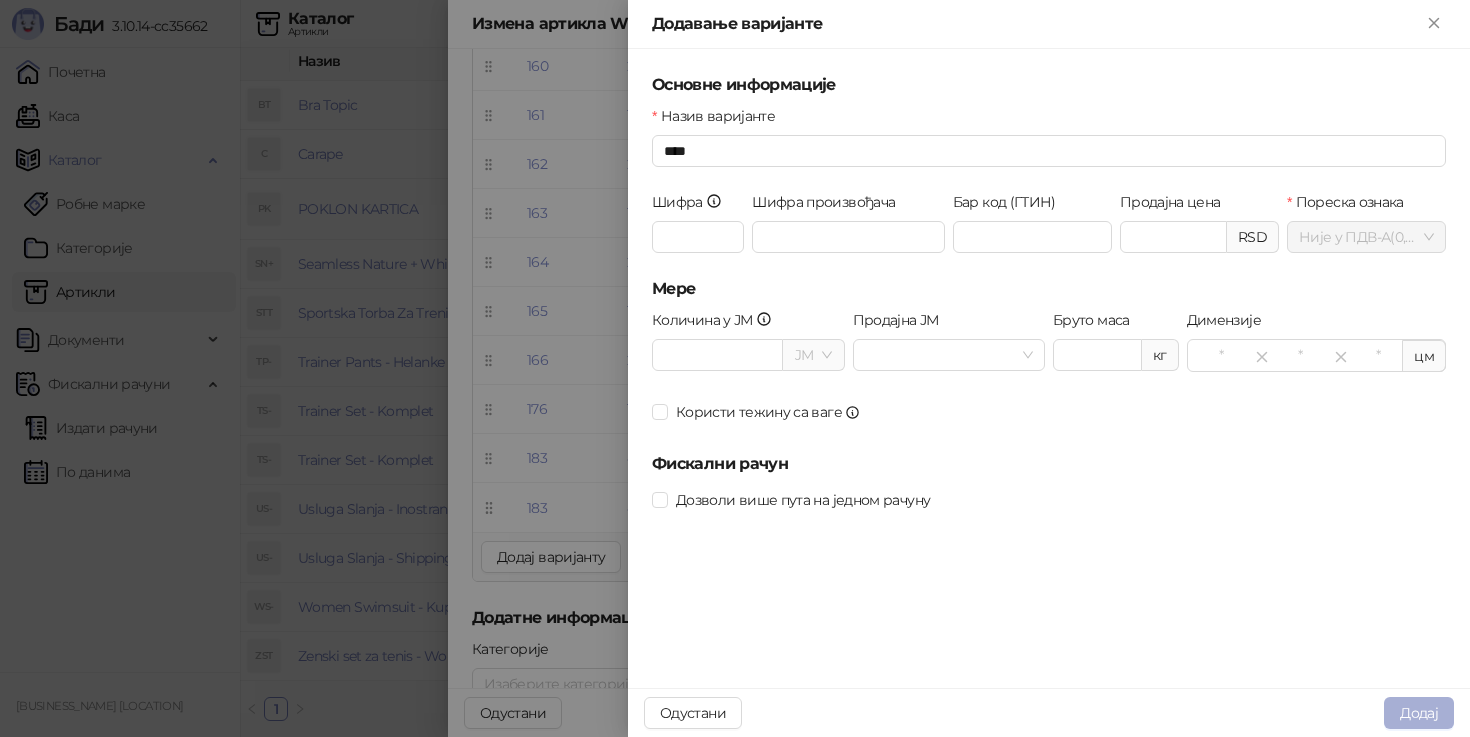 type on "*******" 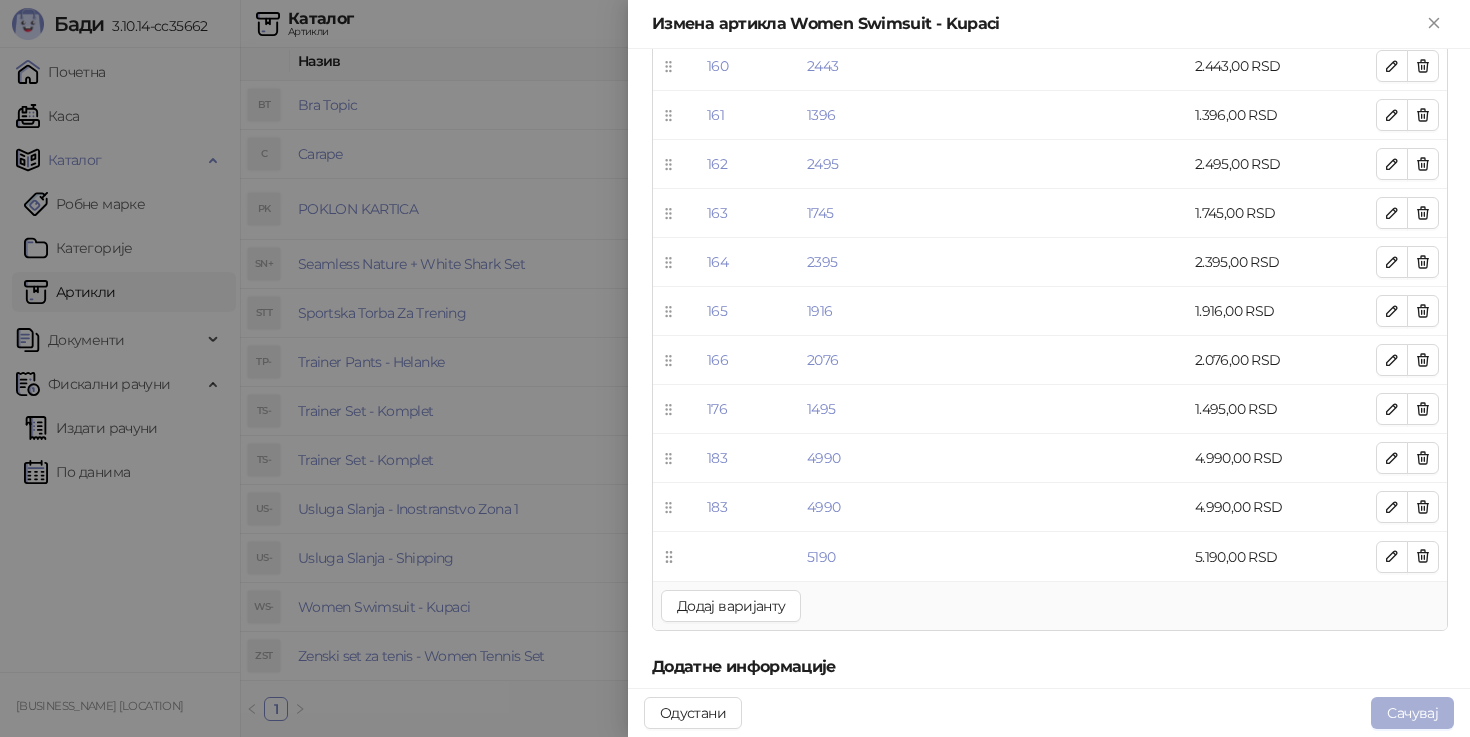 click on "Сачувај" at bounding box center (1412, 713) 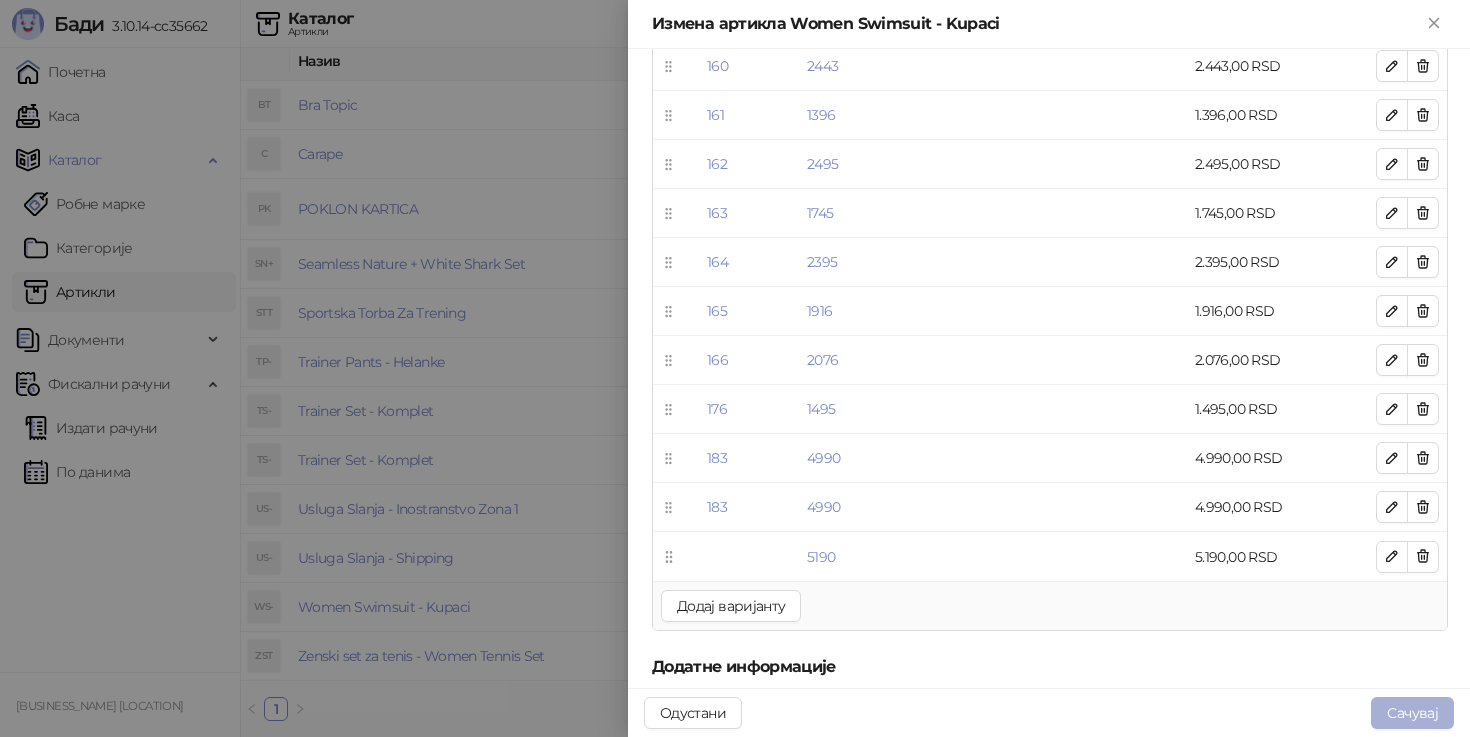 click on "Сачувај" at bounding box center (1412, 713) 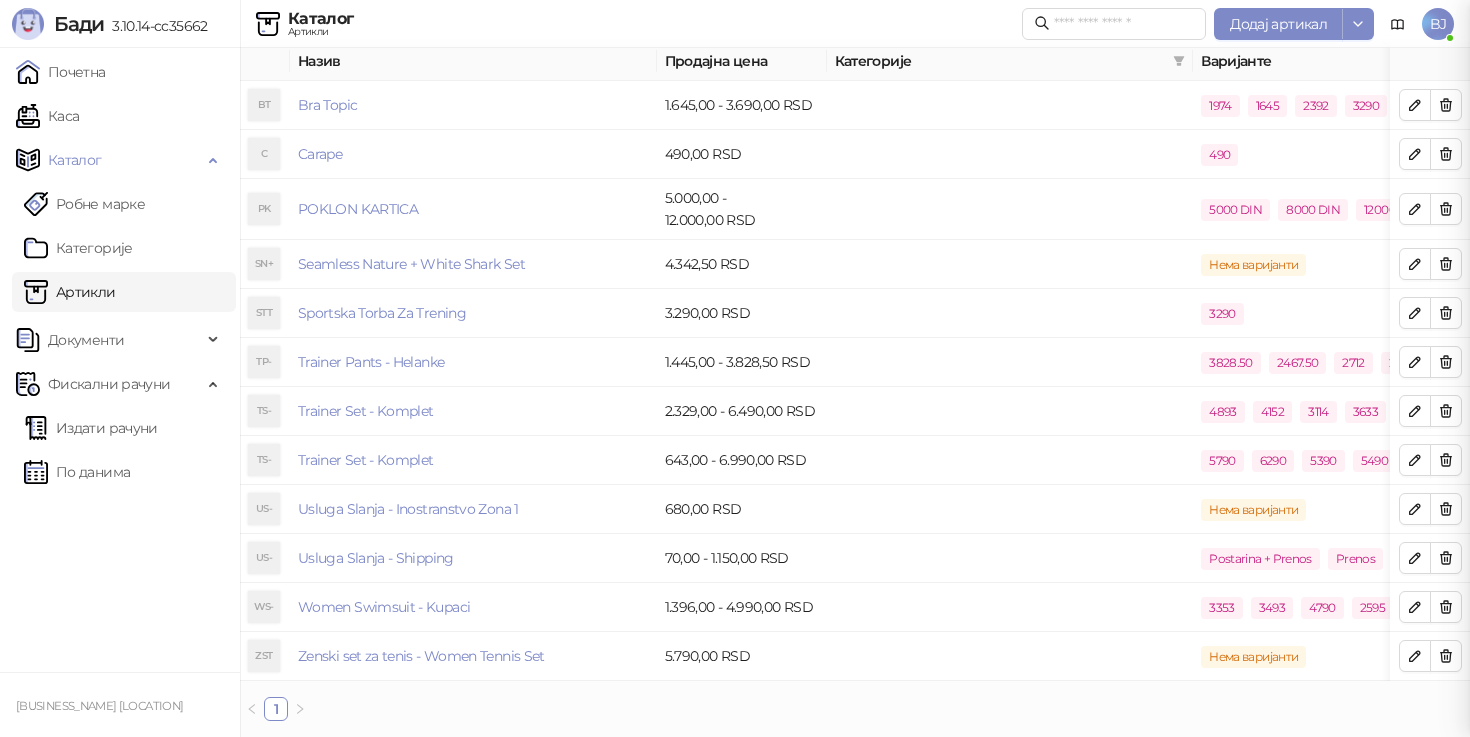 scroll, scrollTop: 0, scrollLeft: 0, axis: both 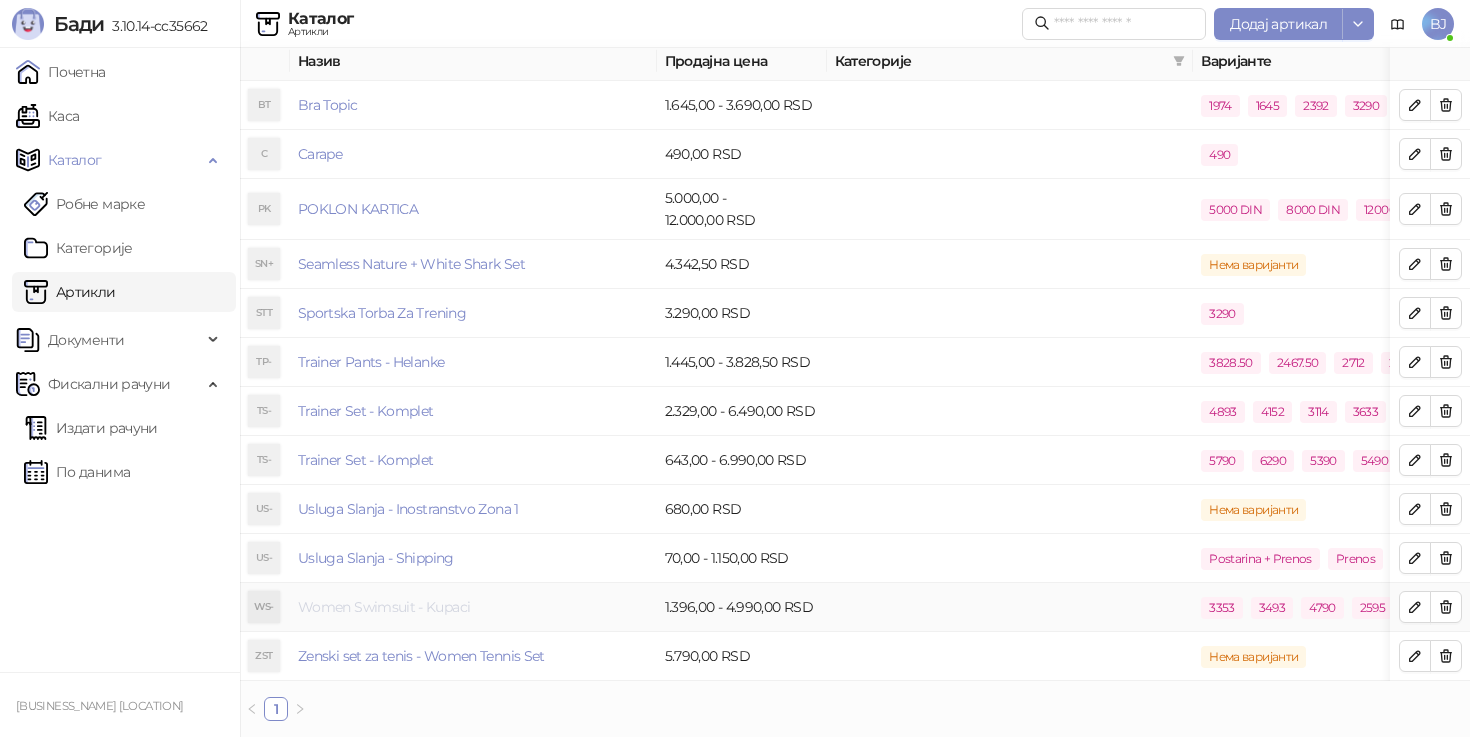 click on "Women Swimsuit - Kupaci" at bounding box center (384, 607) 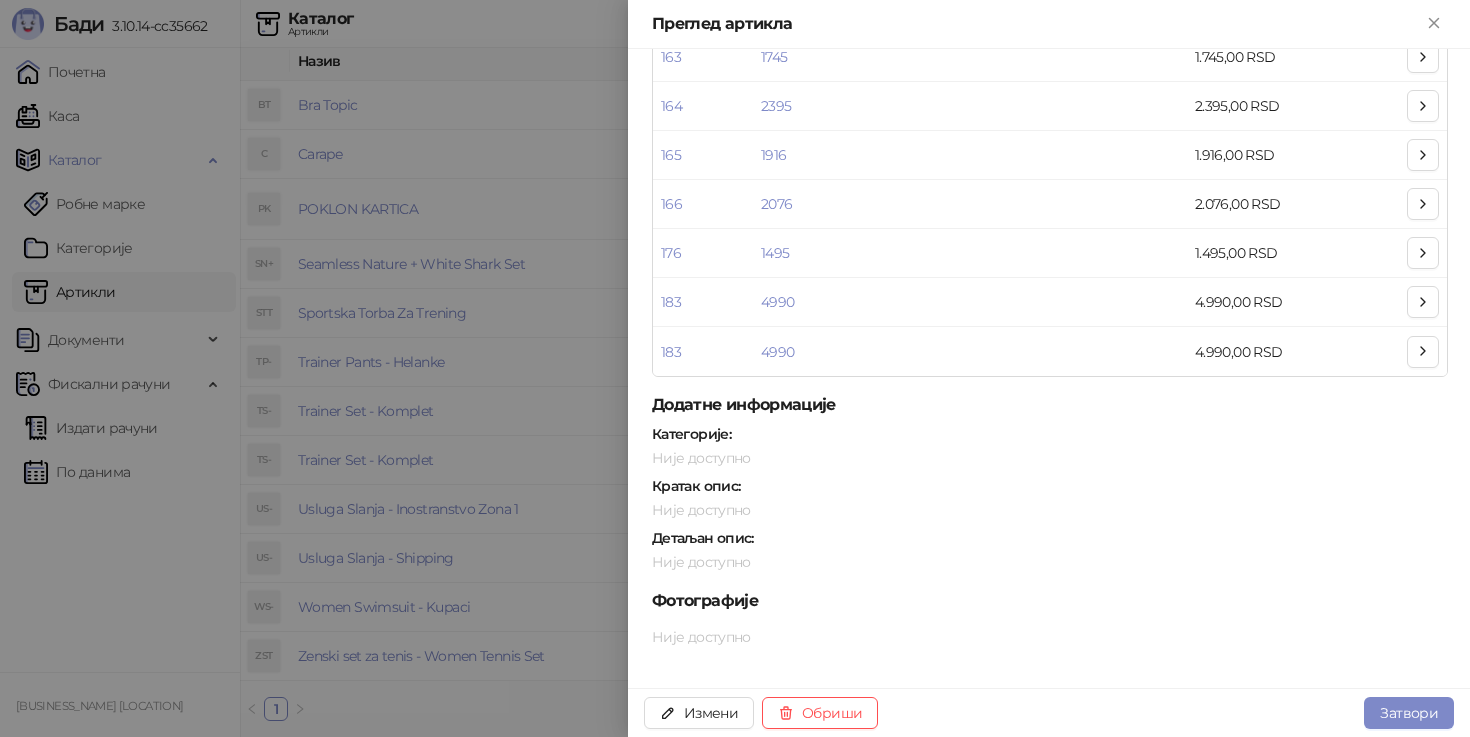 scroll, scrollTop: 601, scrollLeft: 0, axis: vertical 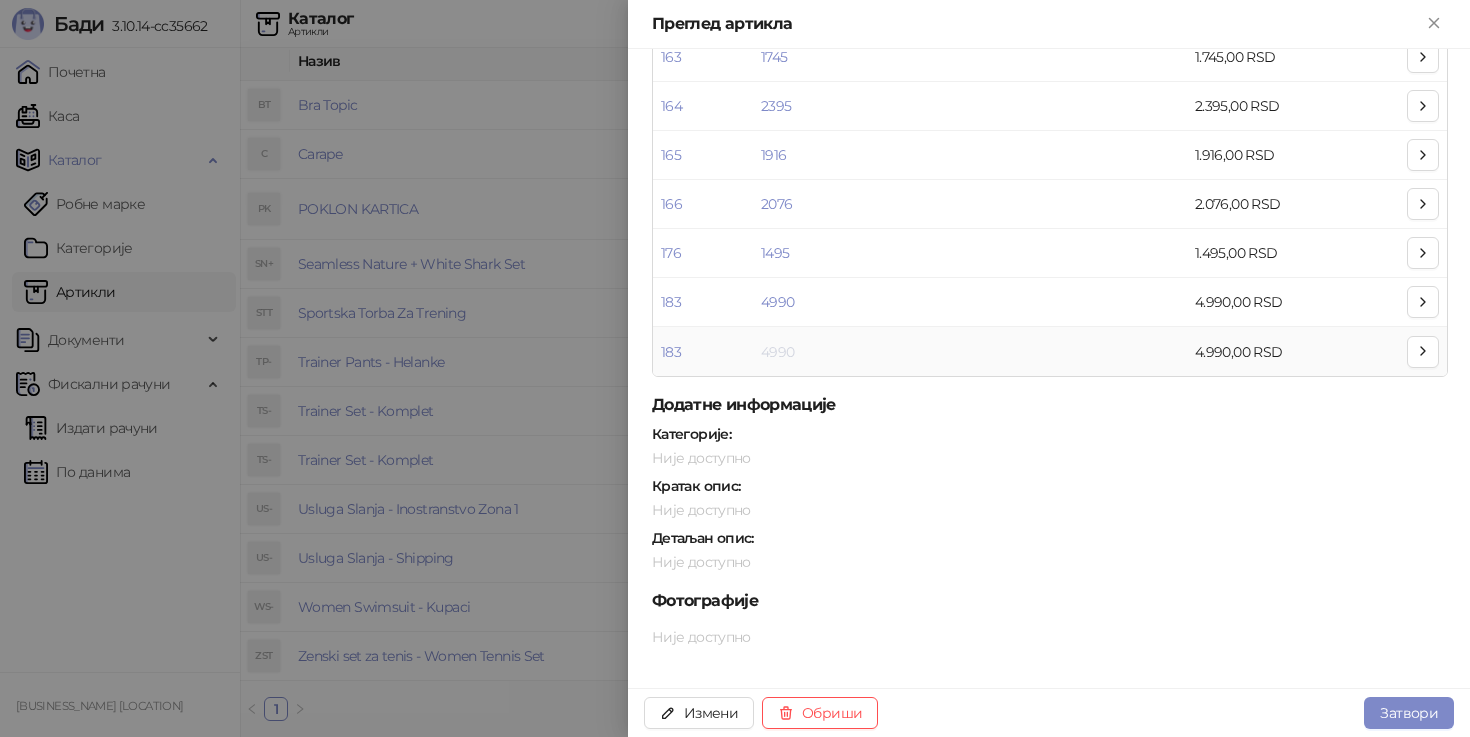 click on "4990" at bounding box center (777, 352) 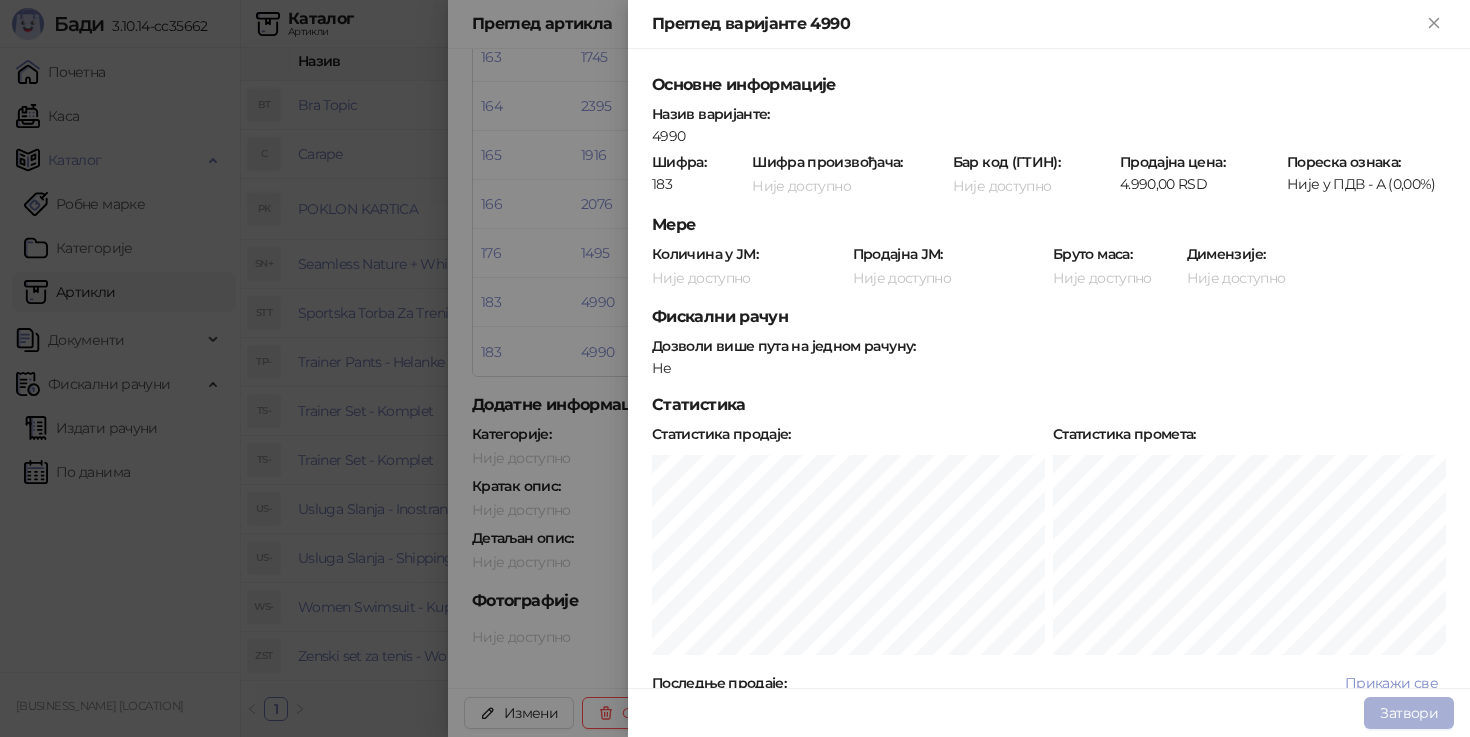 click on "Затвори" at bounding box center (1409, 713) 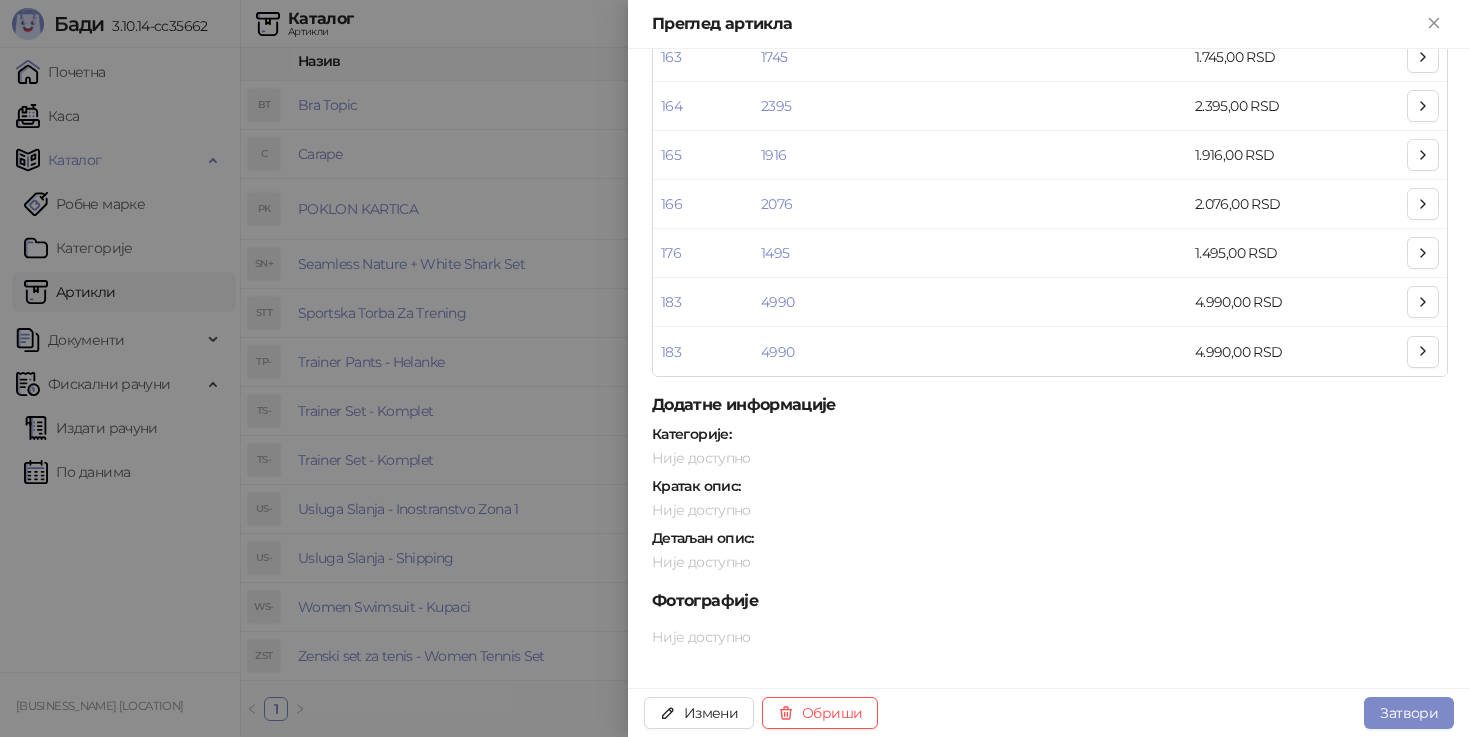 click at bounding box center [735, 368] 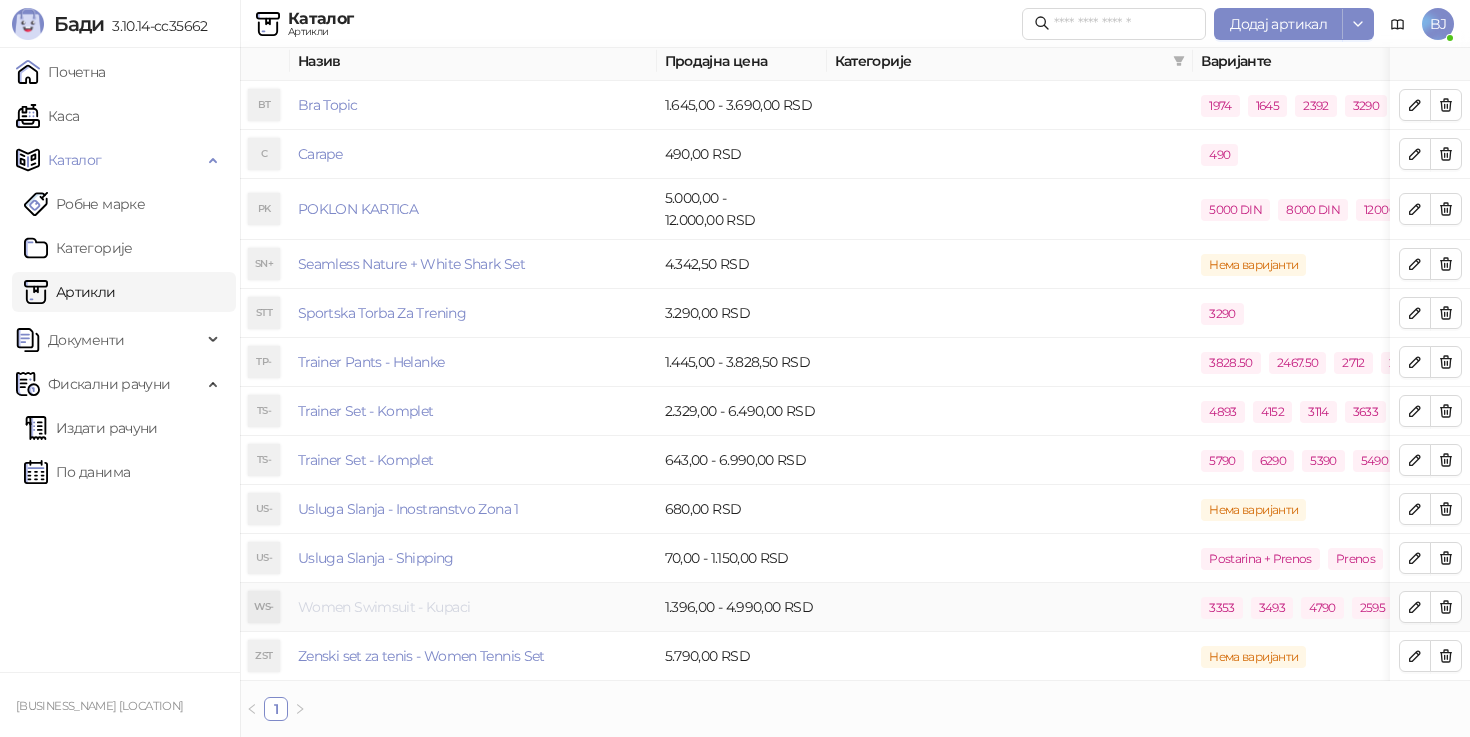 click on "Women Swimsuit - Kupaci" at bounding box center (384, 607) 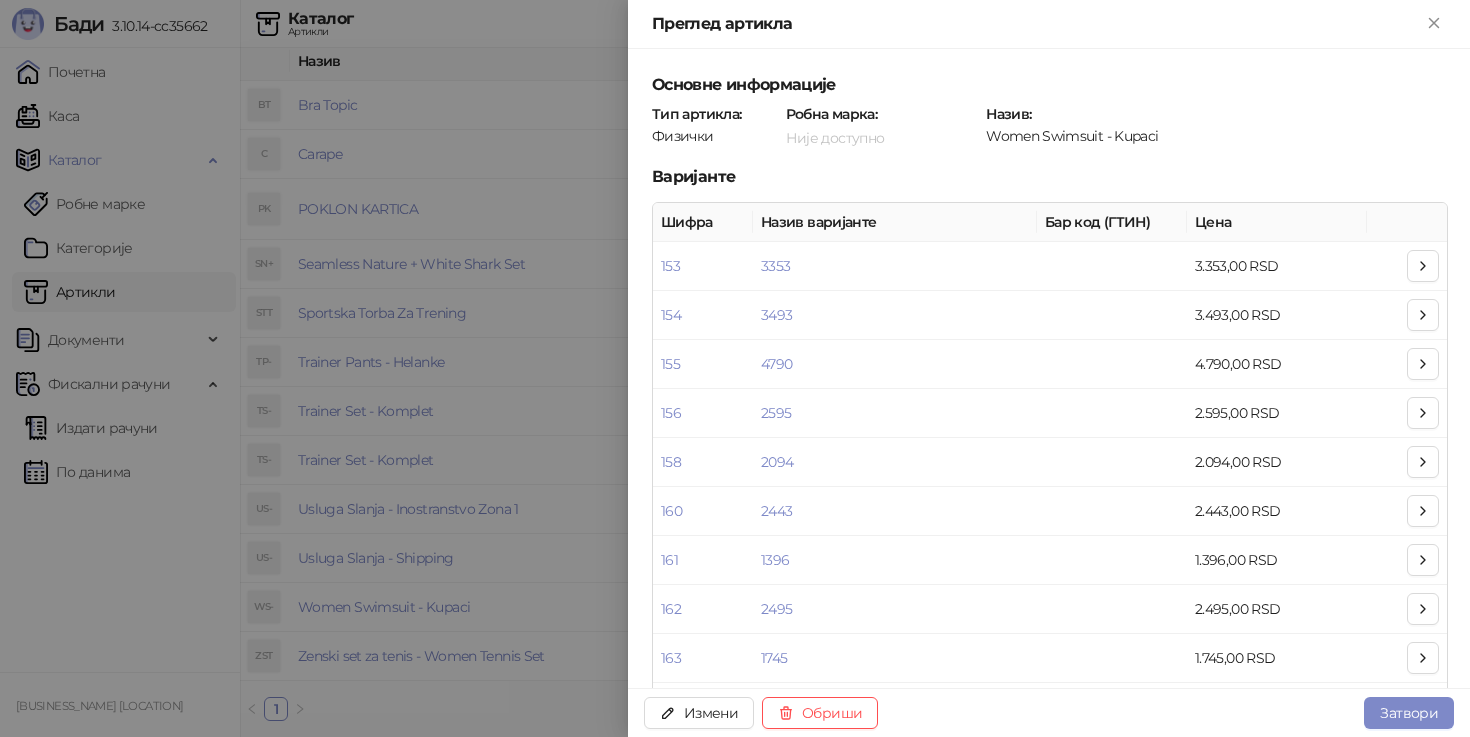 click at bounding box center (735, 368) 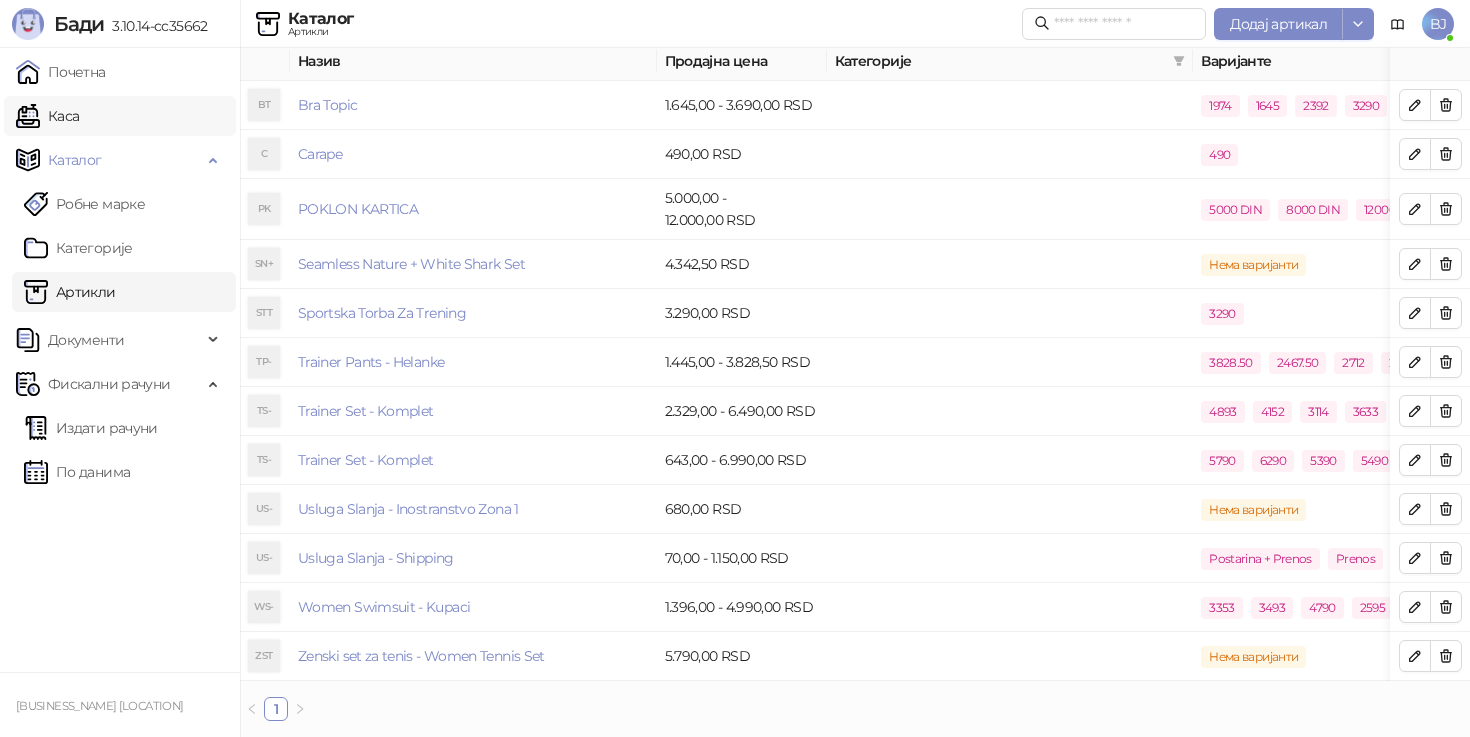 click on "Каса" at bounding box center (47, 116) 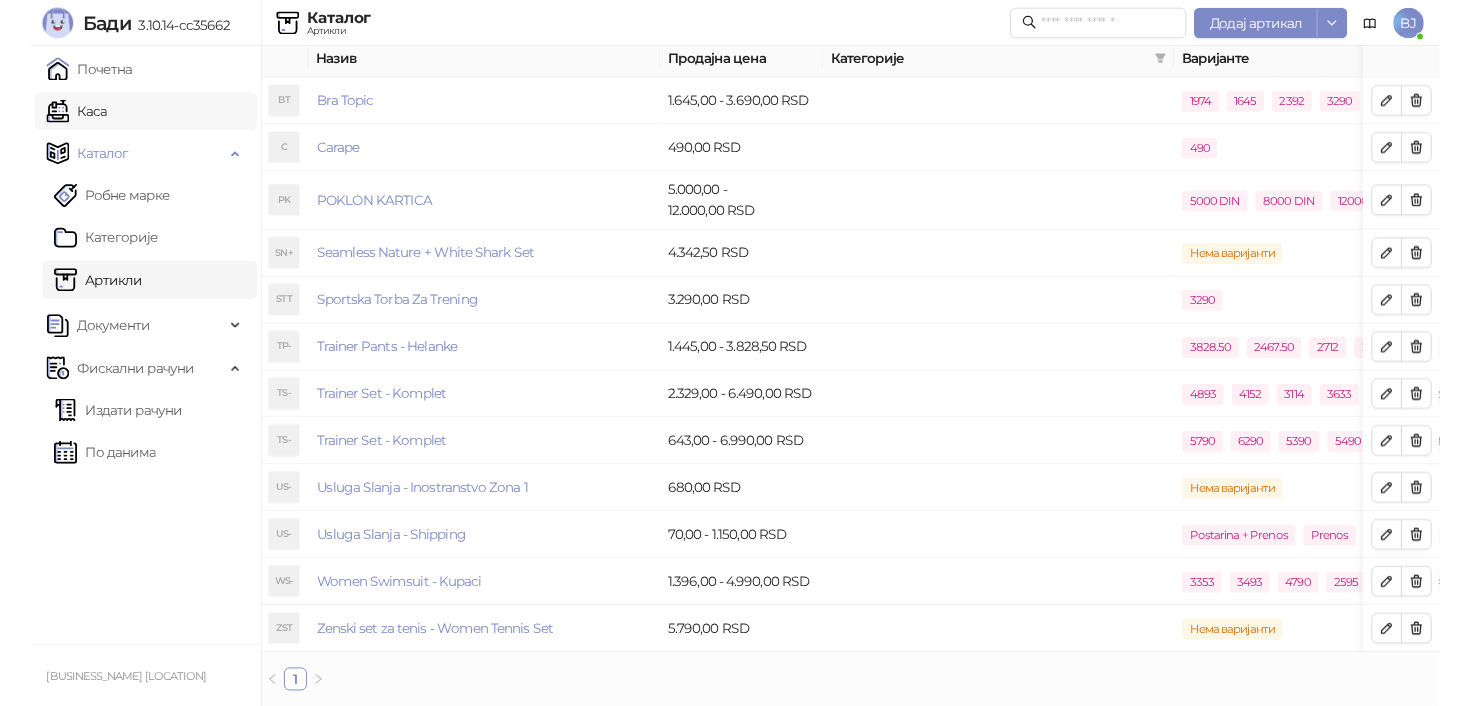 scroll, scrollTop: 0, scrollLeft: 0, axis: both 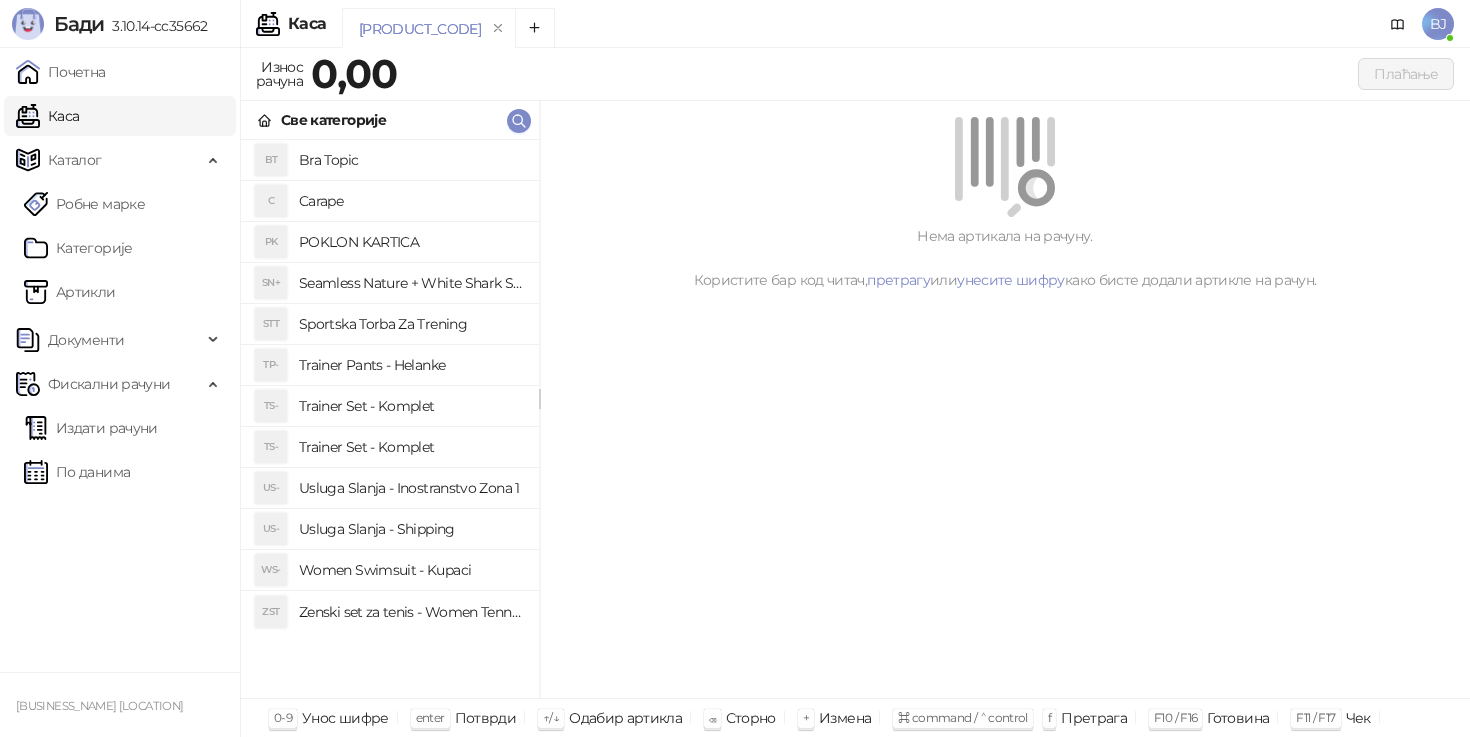 click on "Women Swimsuit - Kupaci" at bounding box center (411, 570) 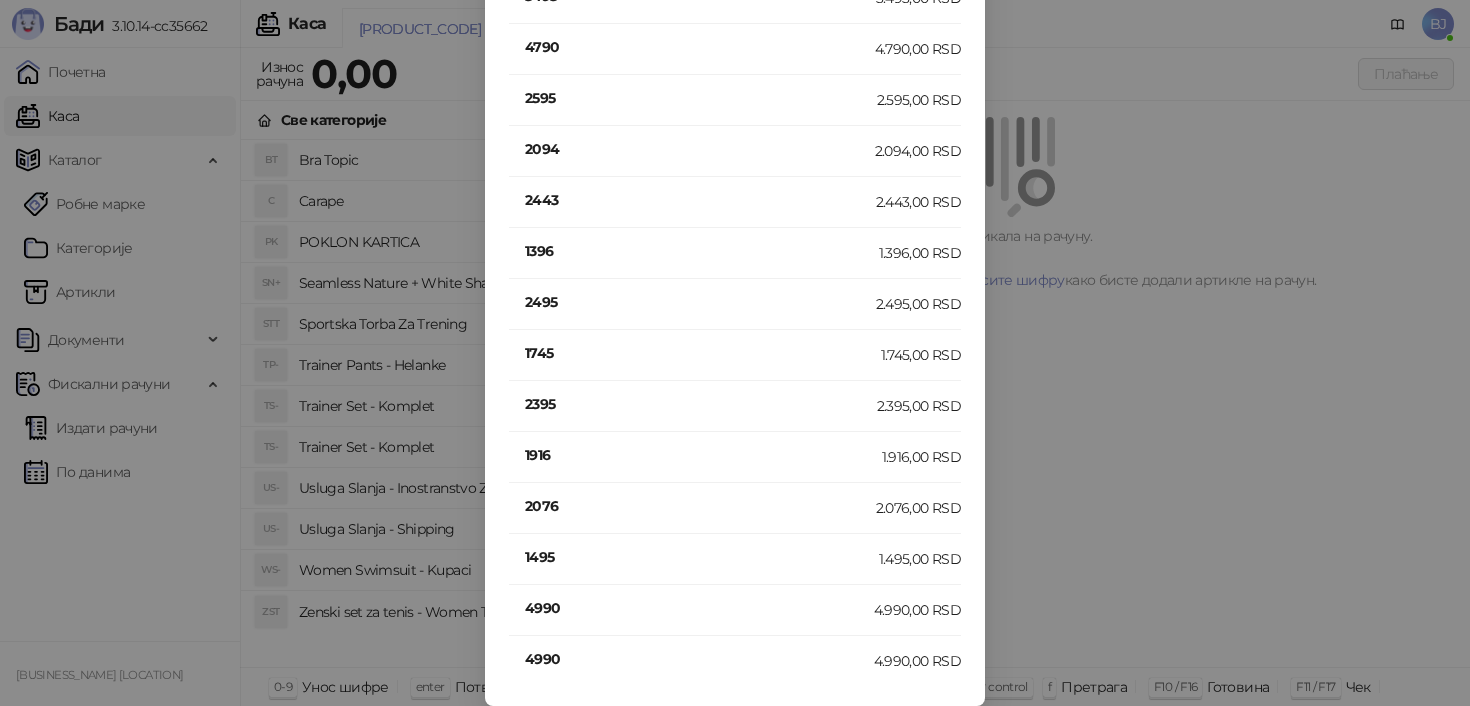 scroll, scrollTop: 138, scrollLeft: 0, axis: vertical 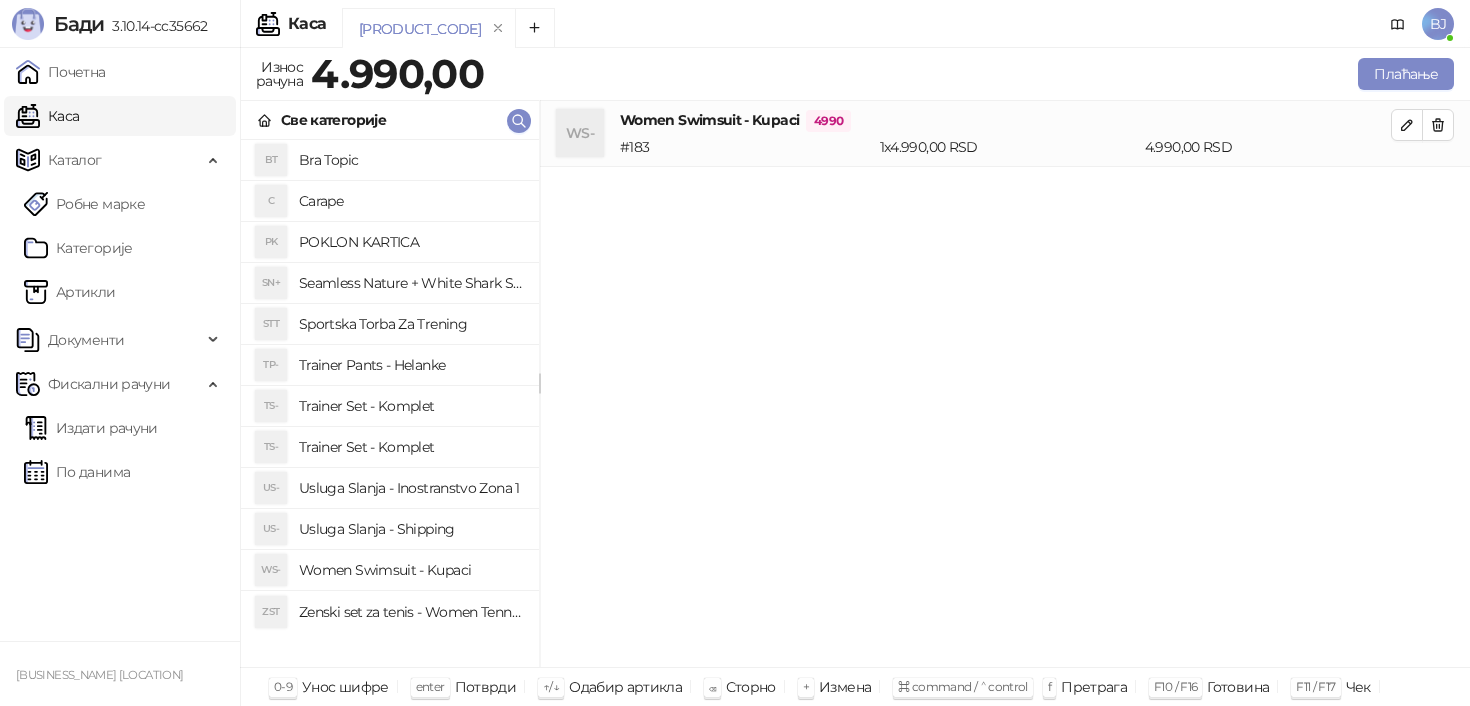 click on "WS- Women Swimsuit - Kupaci     4990 # 183 1  x  4.990,00 RSD 4.990,00 RSD" at bounding box center [1005, 134] 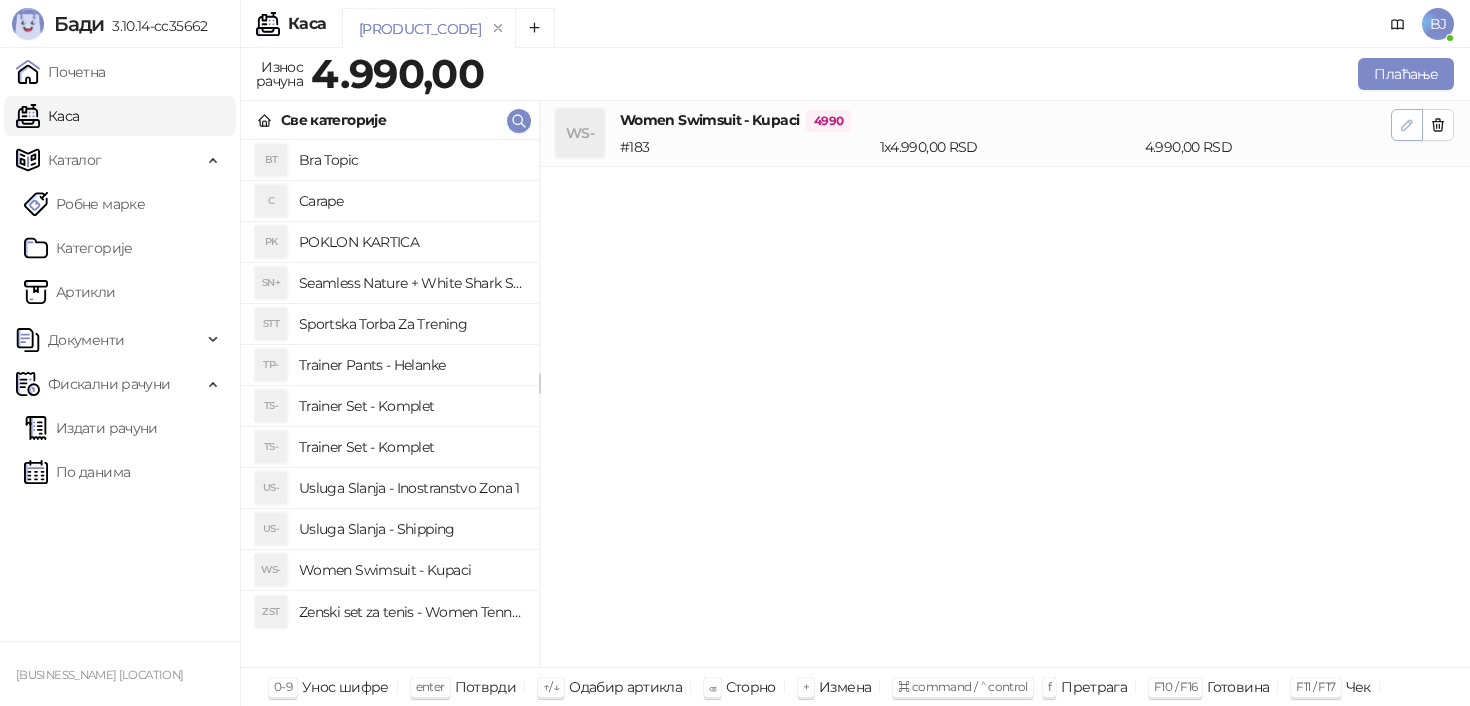 click at bounding box center [1407, 125] 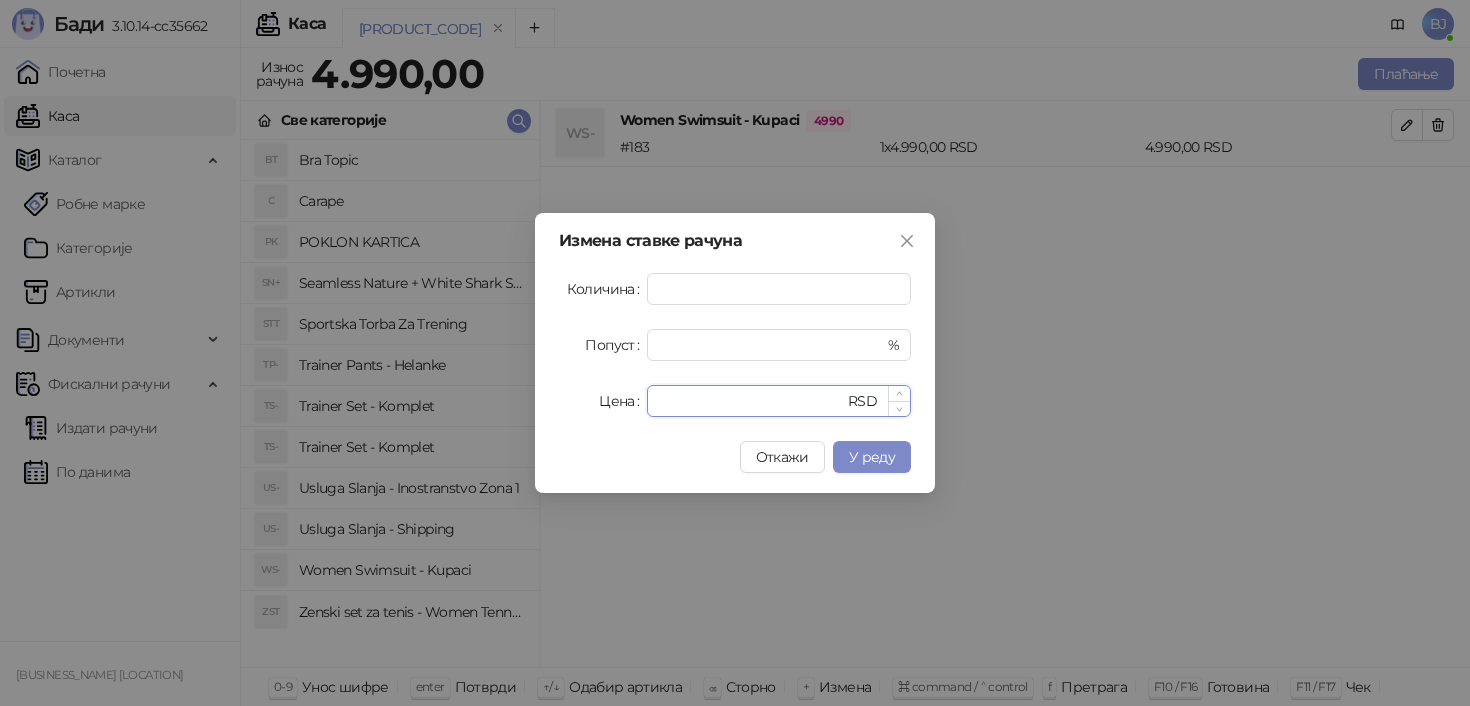 click on "****" at bounding box center (751, 401) 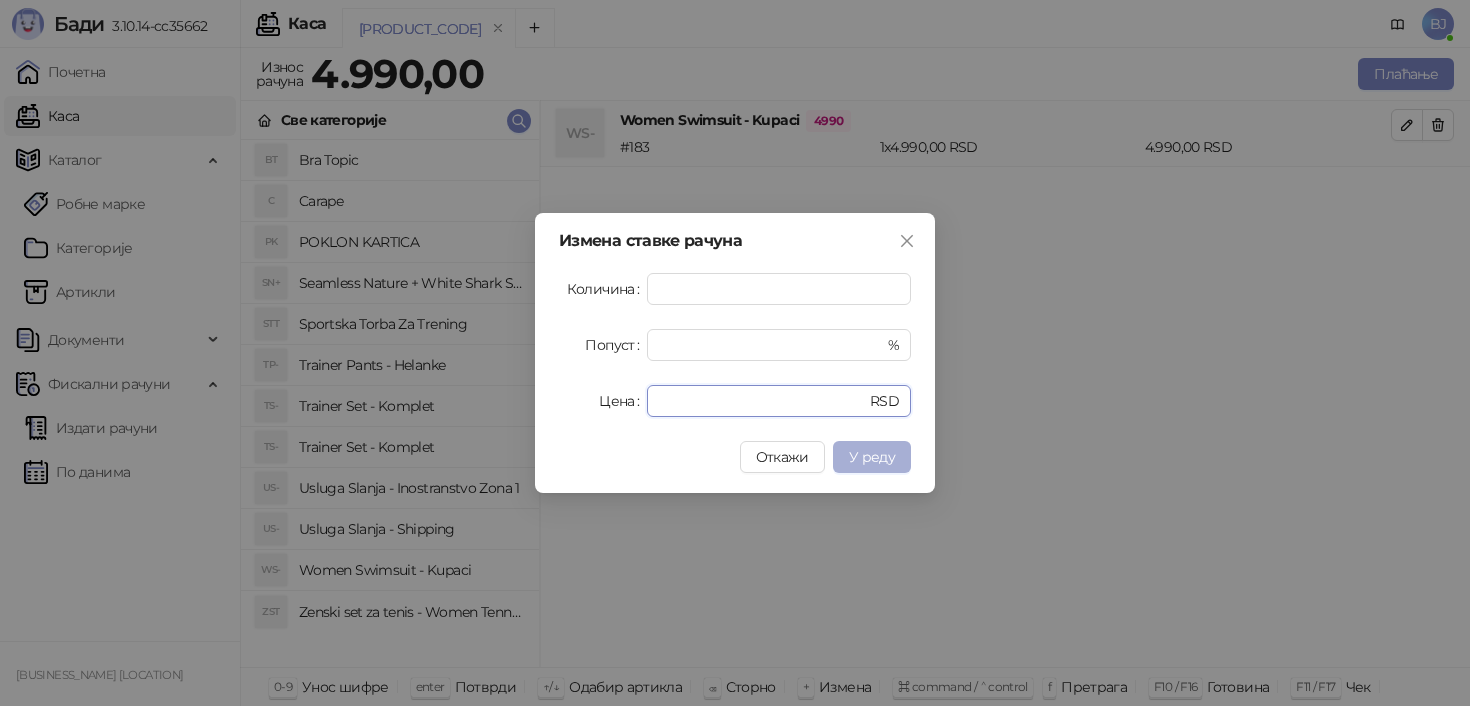 type on "****" 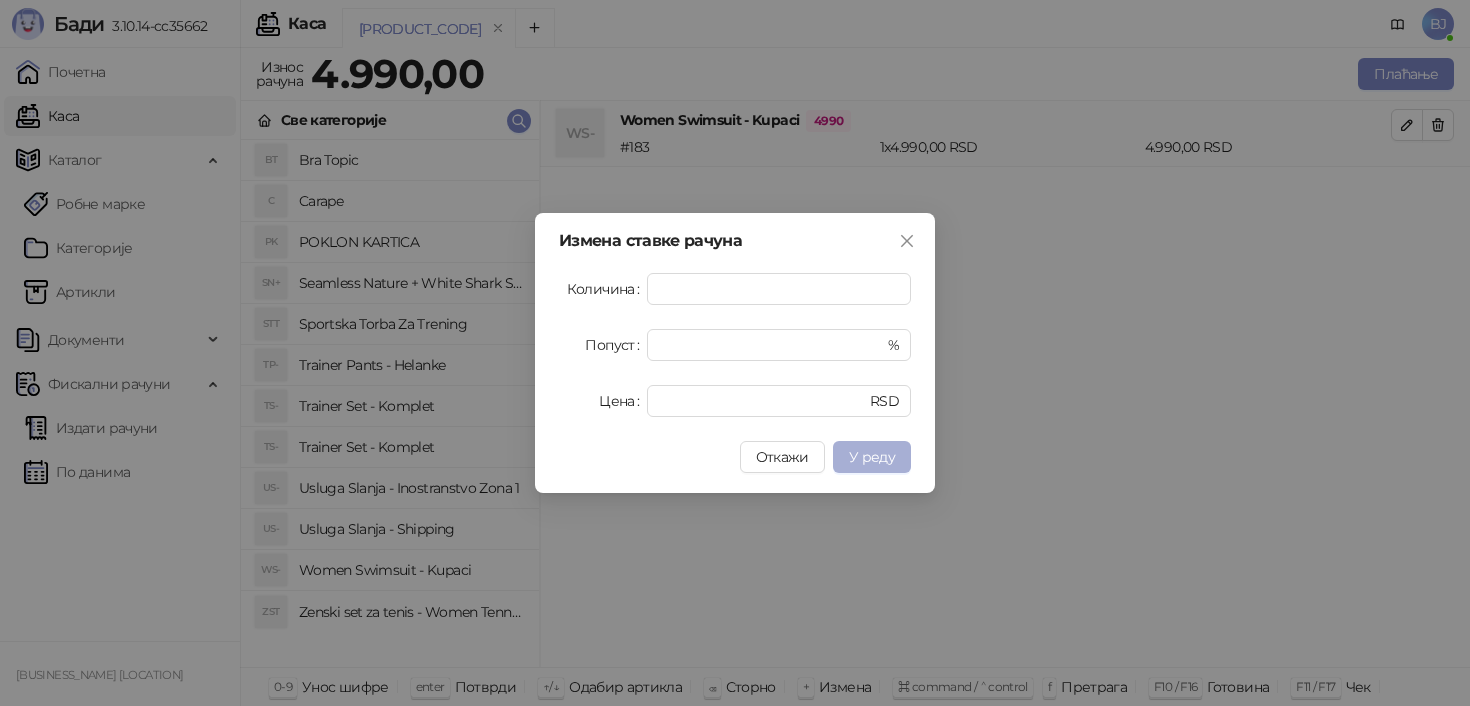 click on "У реду" at bounding box center (872, 457) 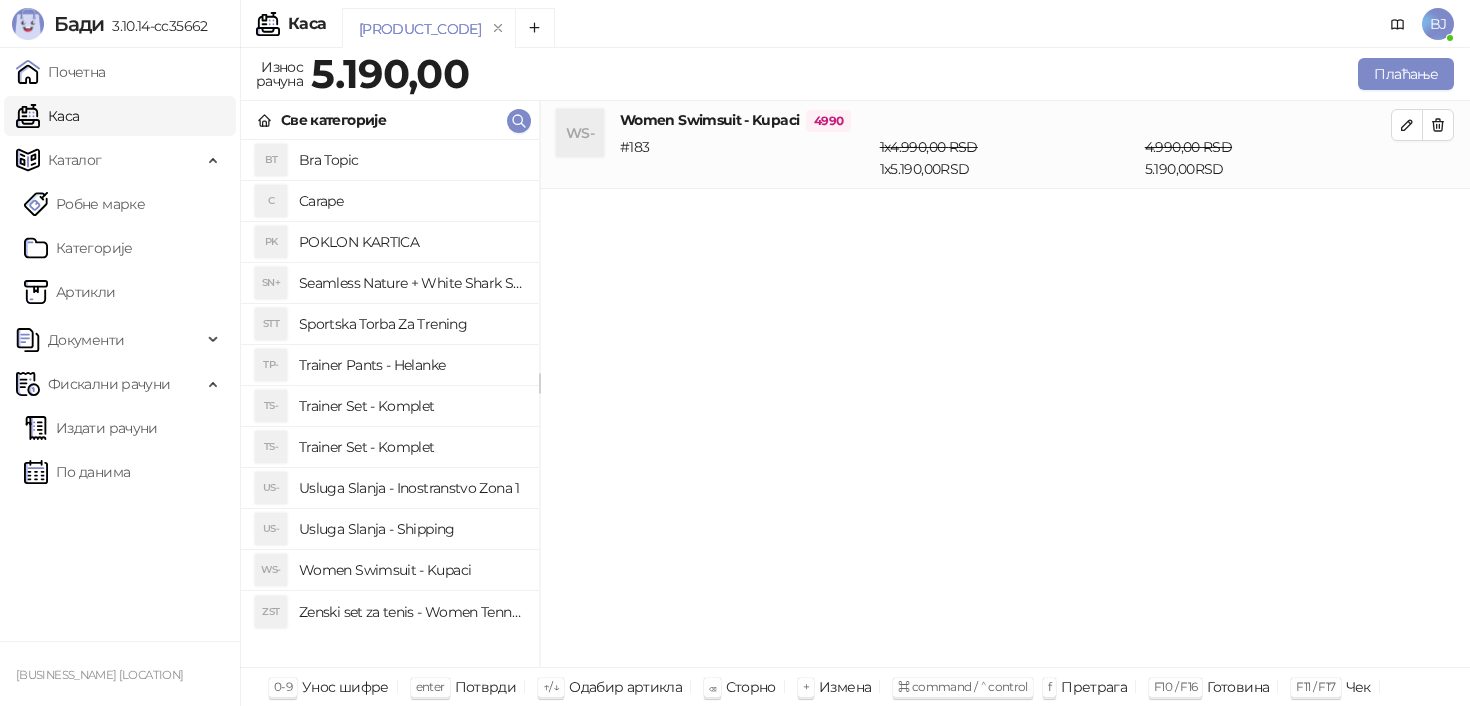click on "Usluga Slanja - Shipping" at bounding box center [411, 529] 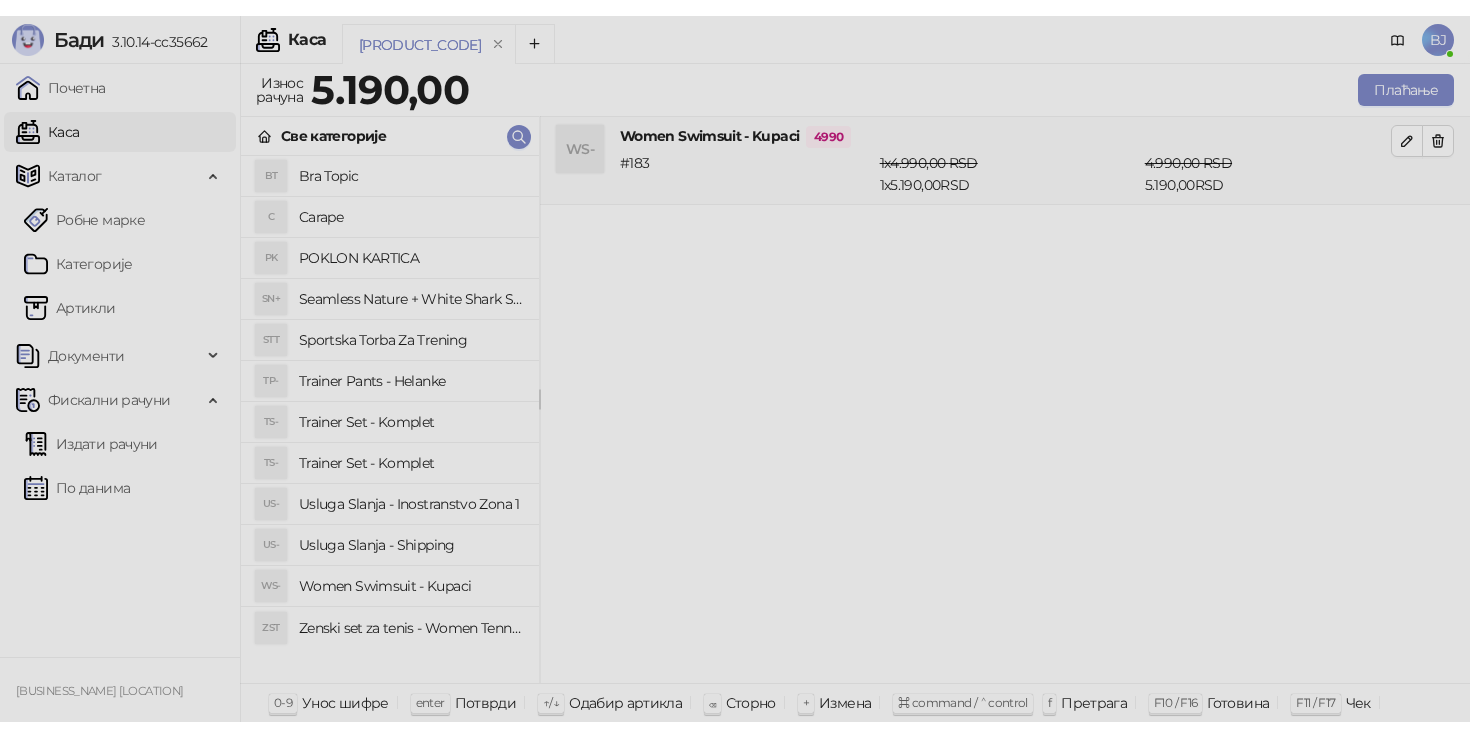 scroll, scrollTop: 0, scrollLeft: 0, axis: both 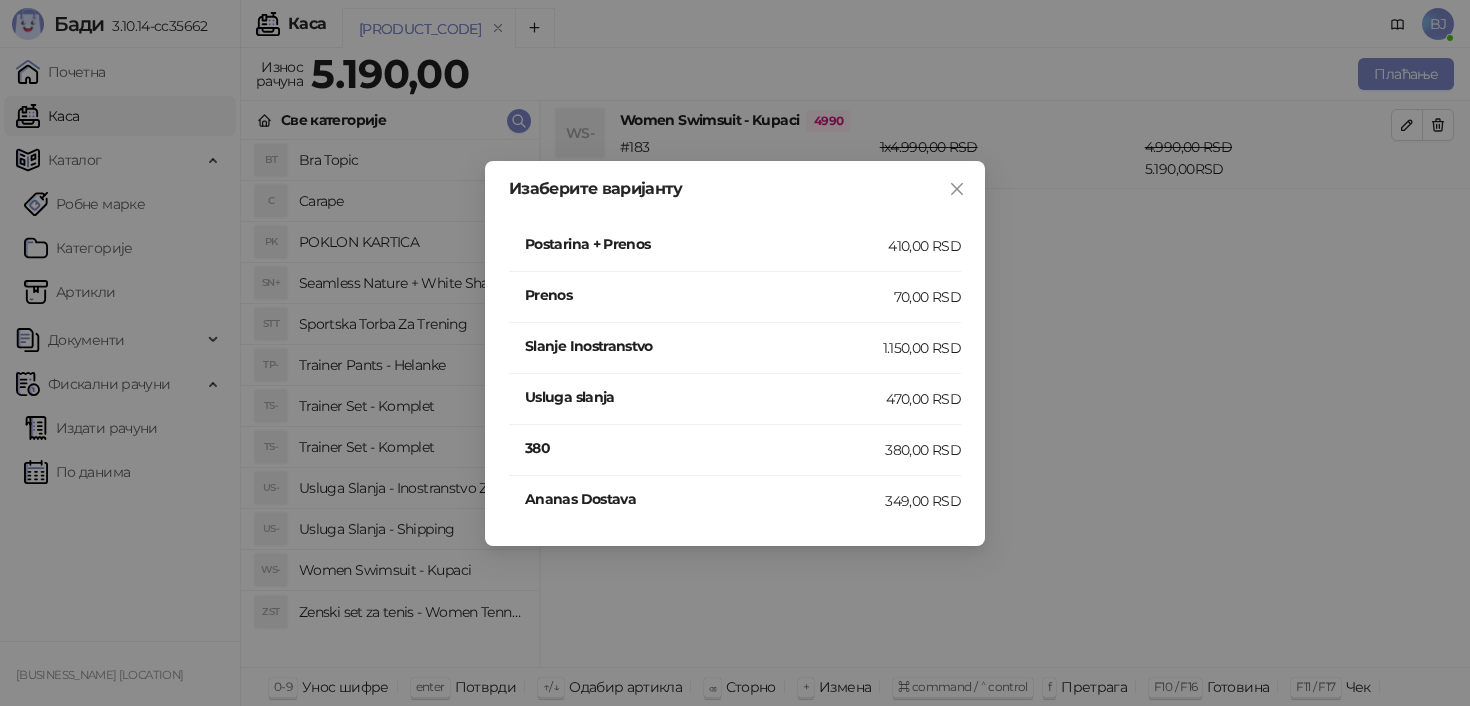 click on "Postarina + Prenos" at bounding box center [706, 244] 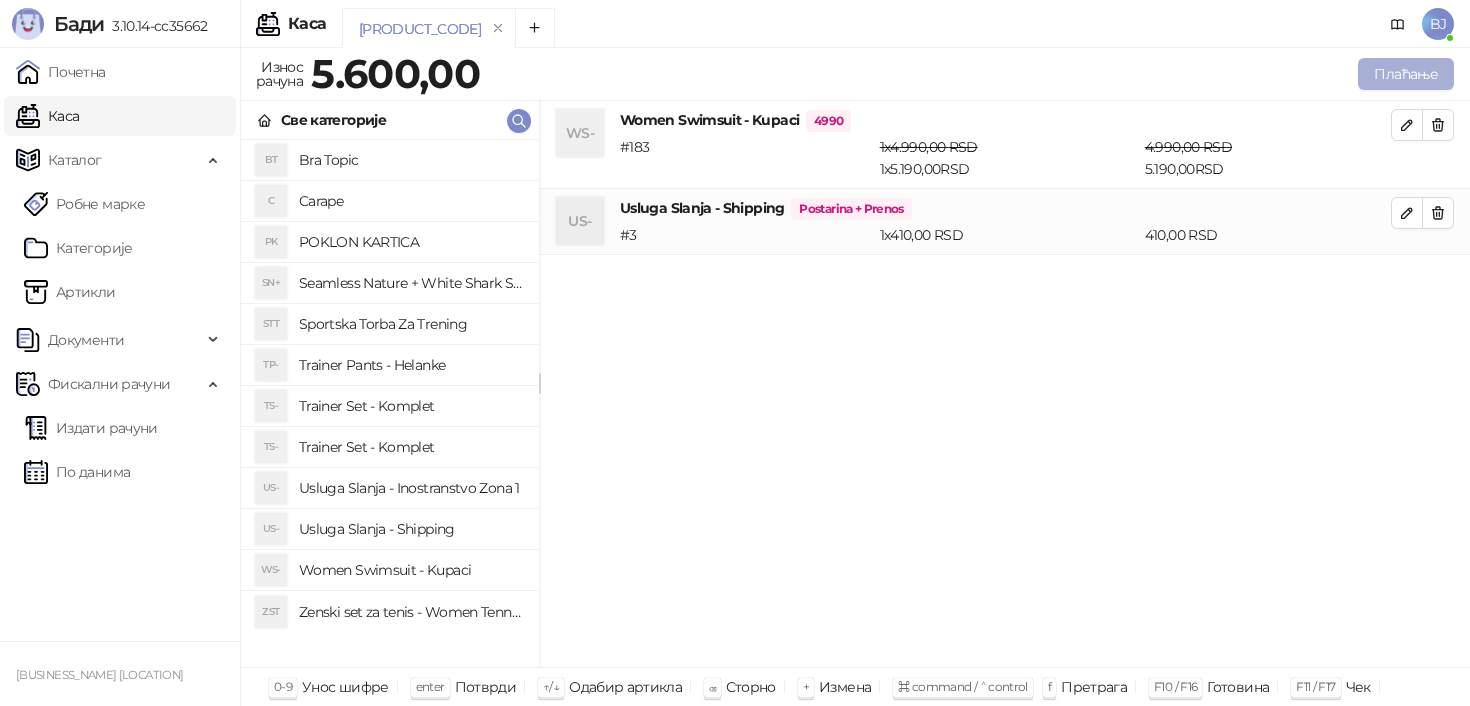 click on "Плаћање" at bounding box center [1406, 74] 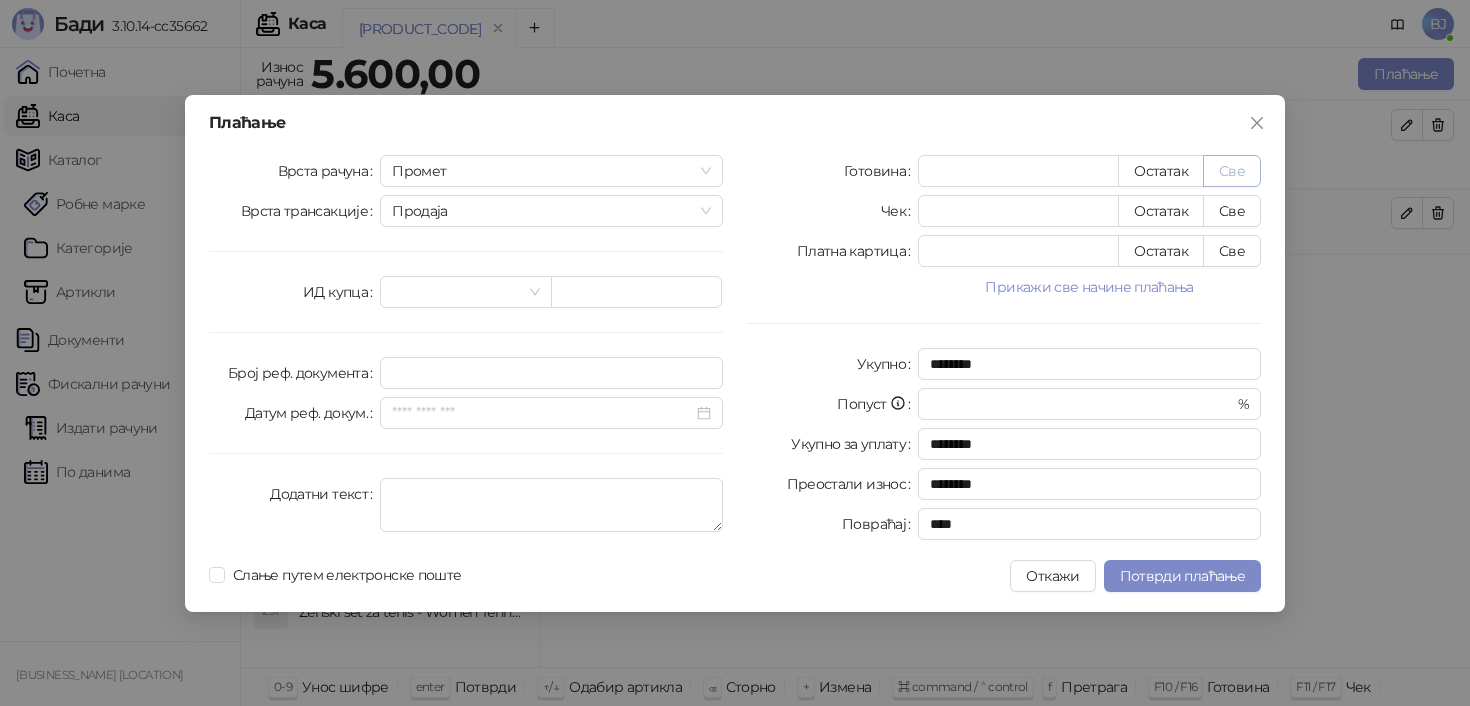 click on "Све" at bounding box center (1232, 171) 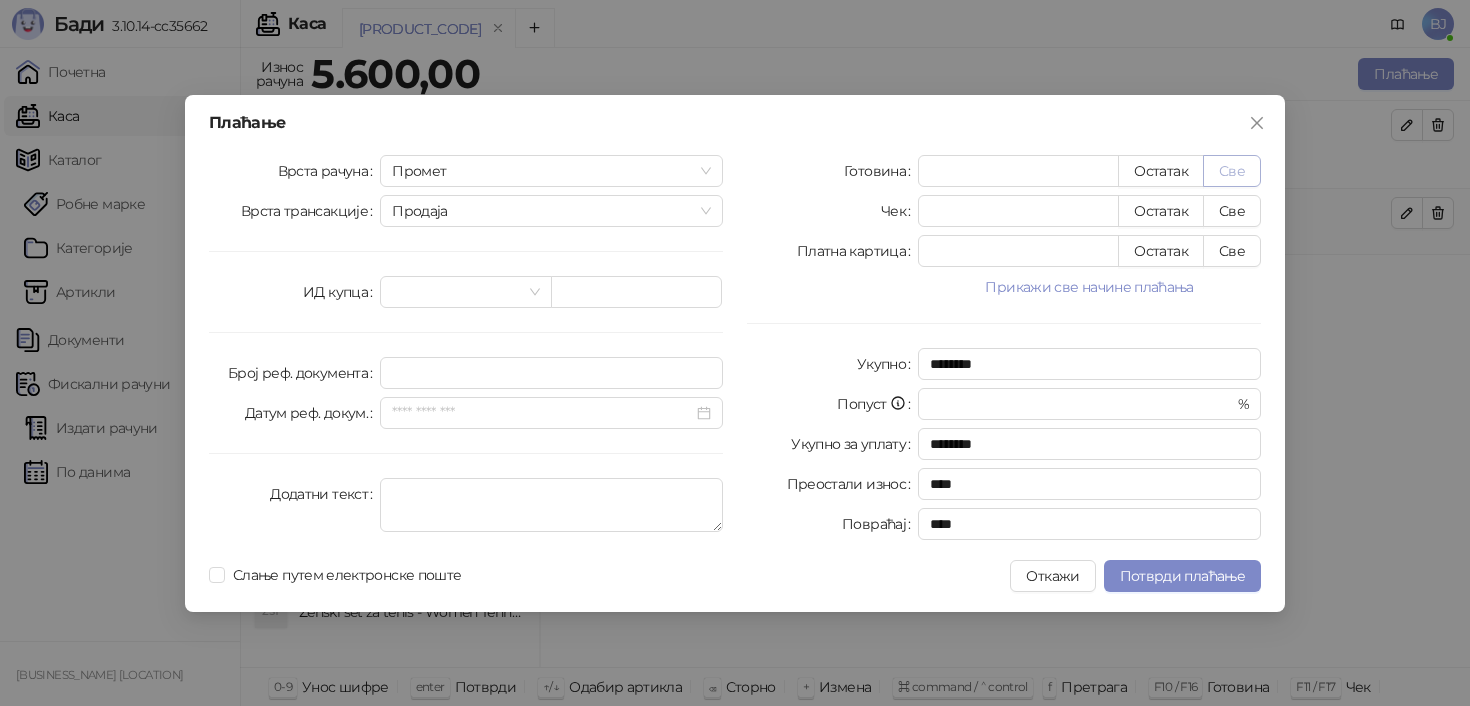type 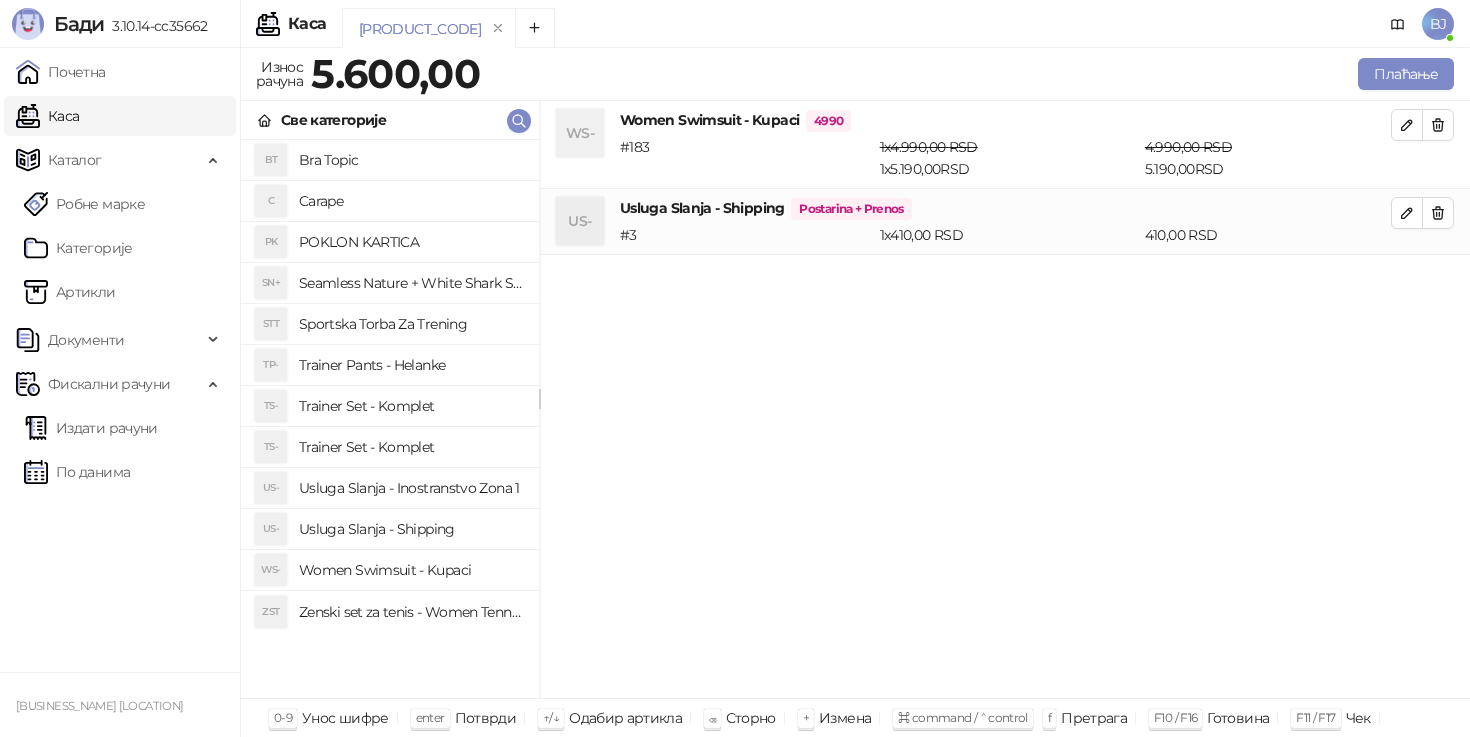 click on "Trainer Set - Komplet" at bounding box center (411, 406) 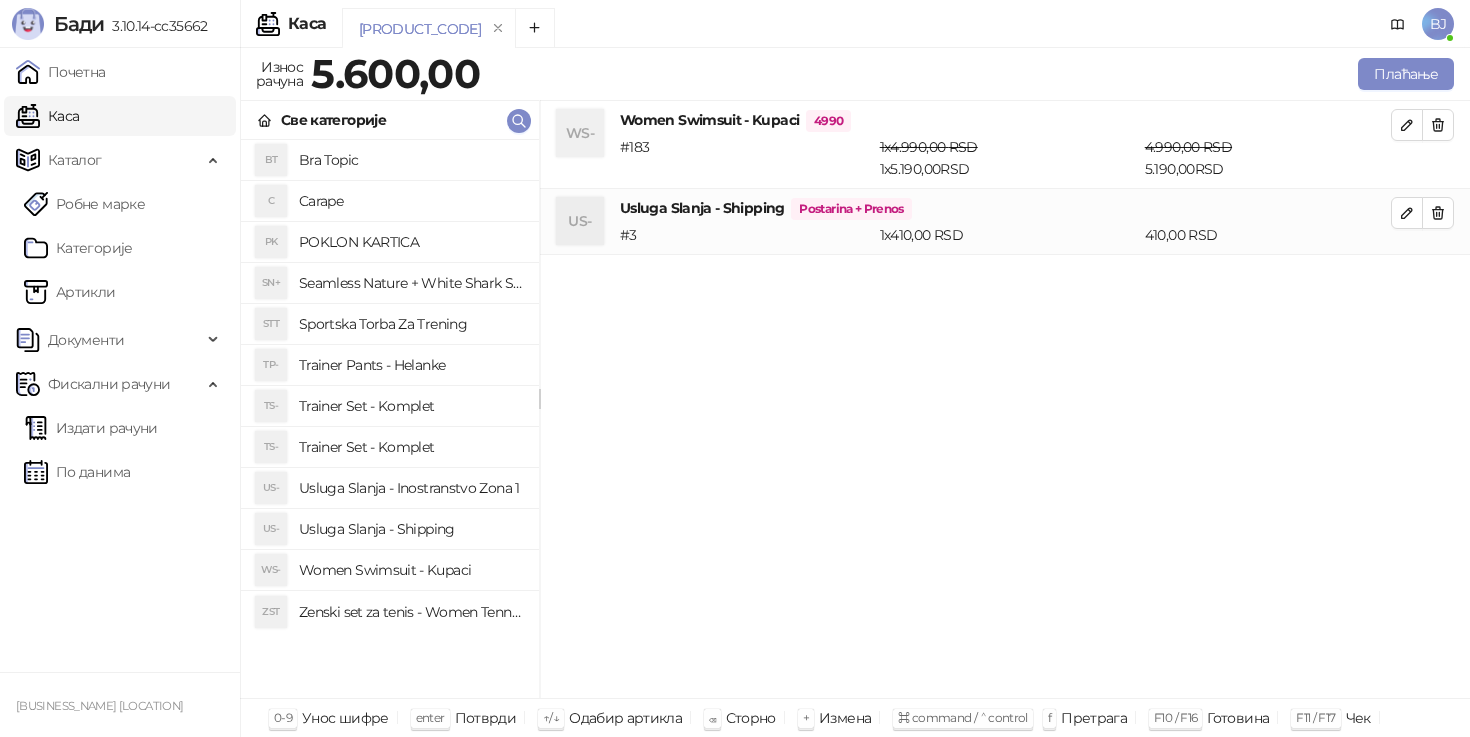 click on "Trainer Set - Komplet" at bounding box center (411, 447) 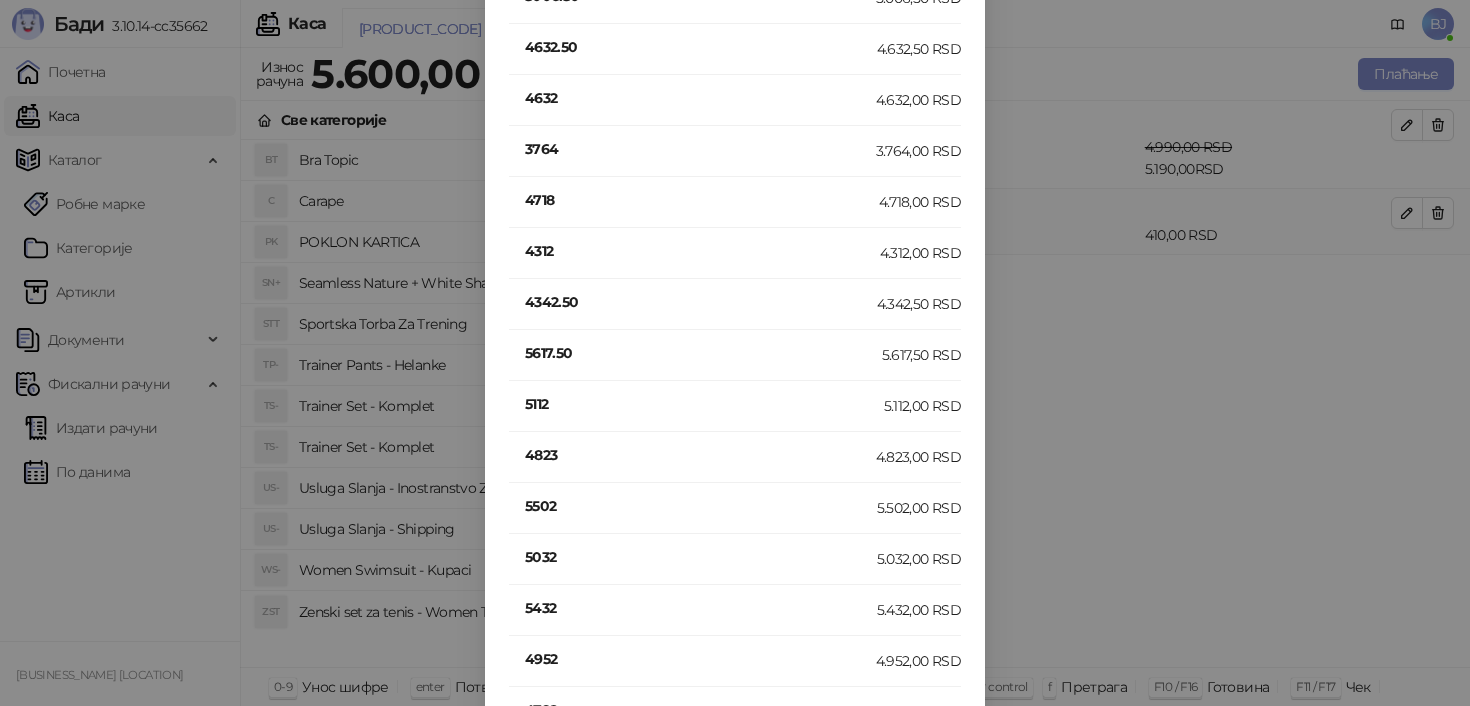 scroll, scrollTop: 1209, scrollLeft: 0, axis: vertical 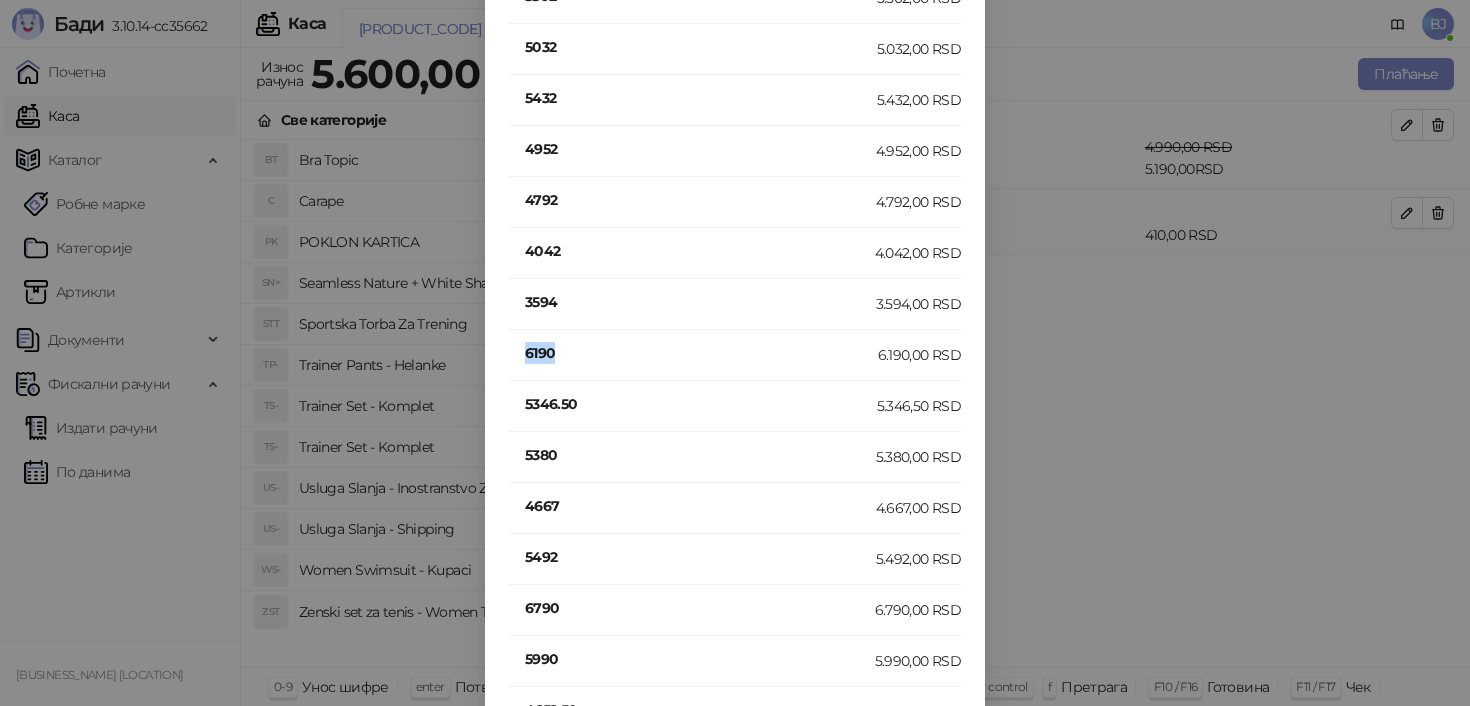 click on "6190" at bounding box center (701, 353) 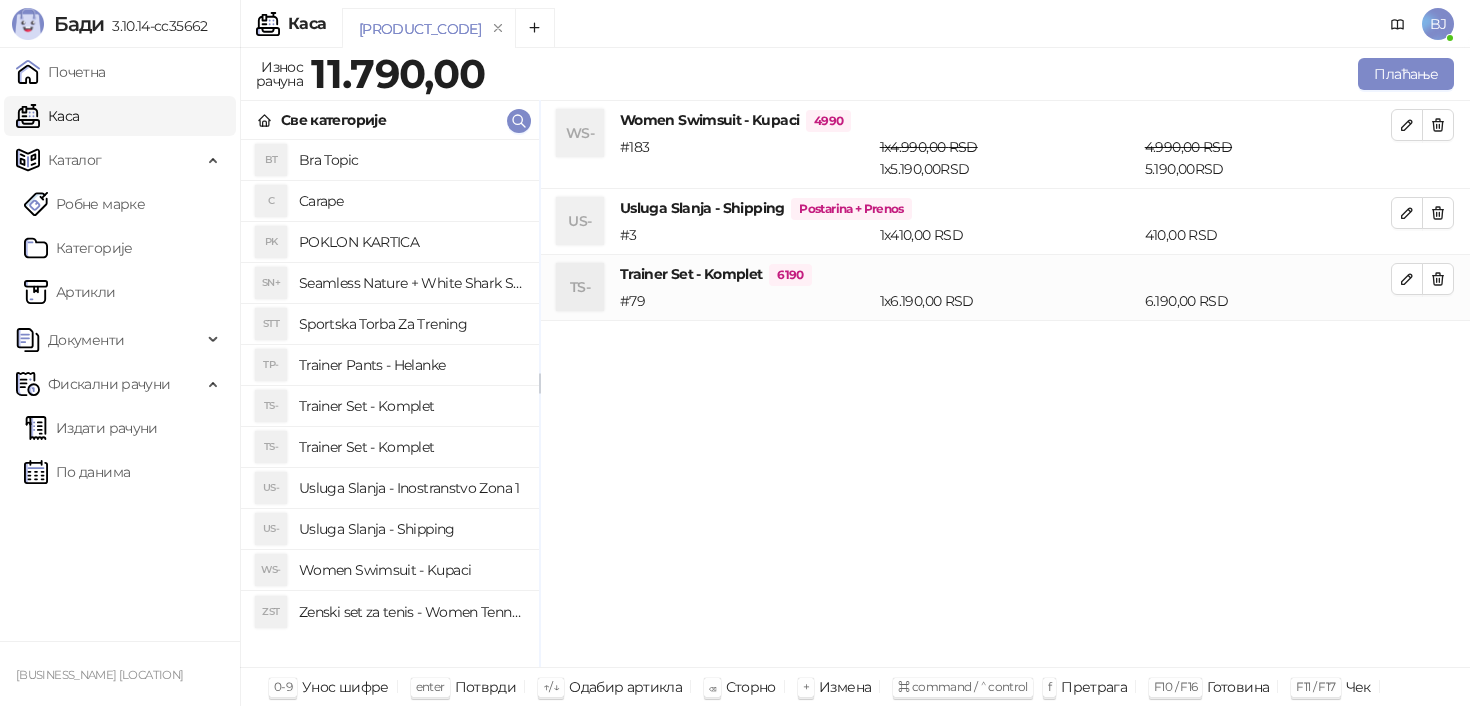 scroll, scrollTop: 0, scrollLeft: 0, axis: both 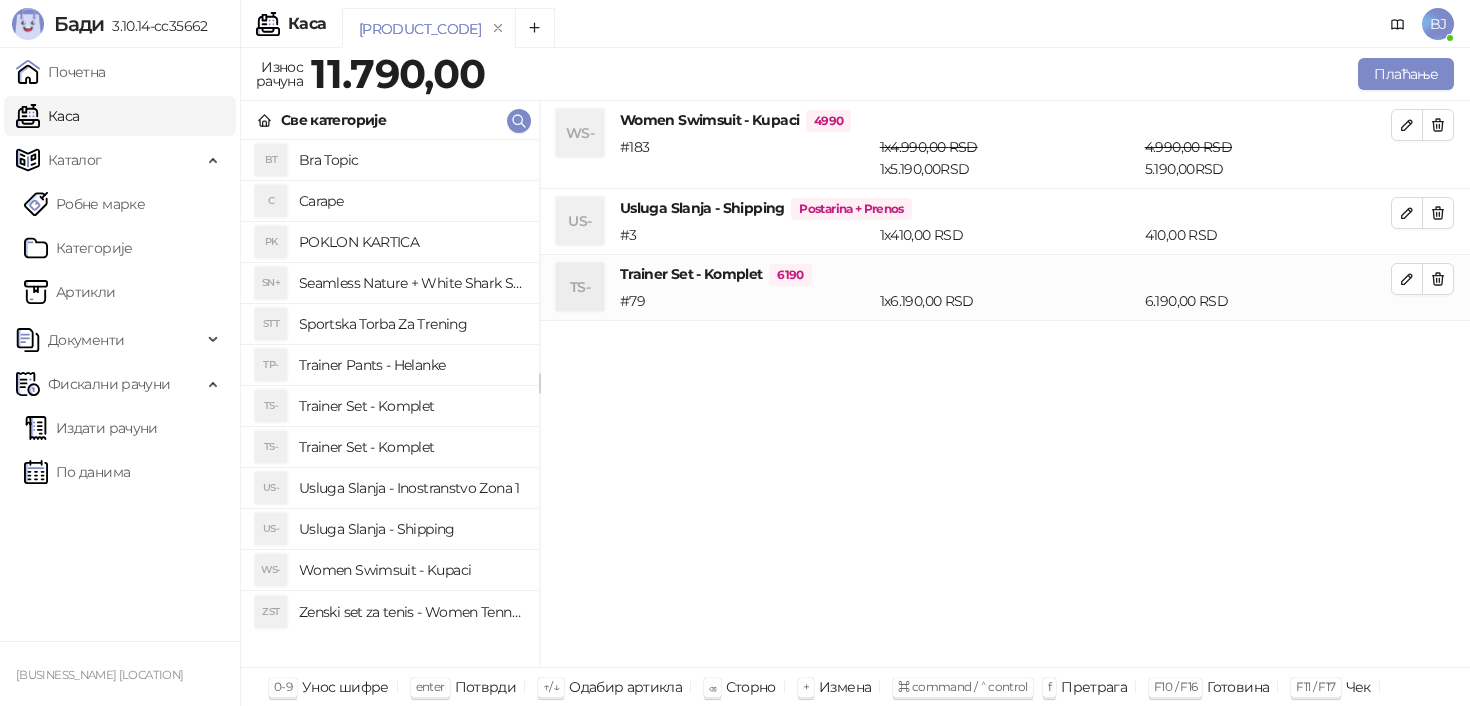click on "Trainer Set - Komplet" at bounding box center (411, 447) 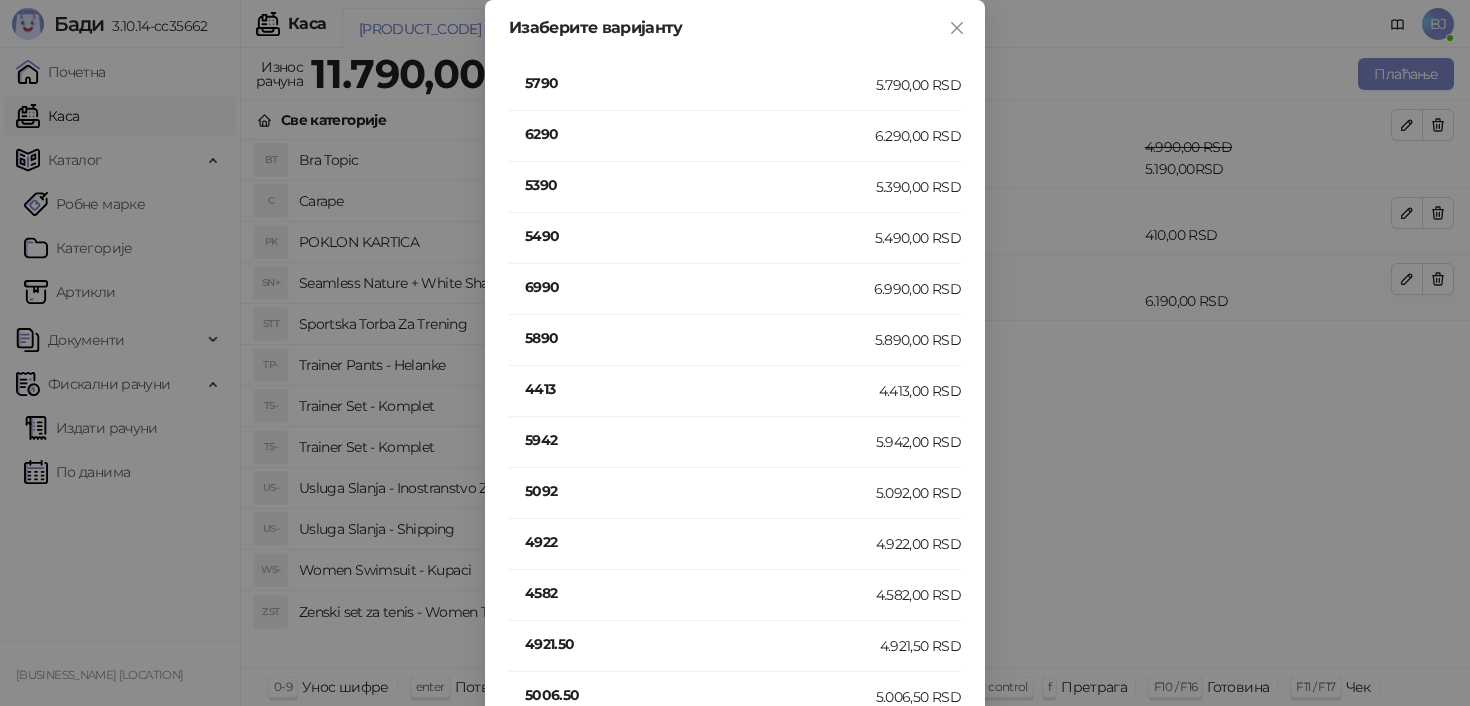 scroll, scrollTop: 393, scrollLeft: 0, axis: vertical 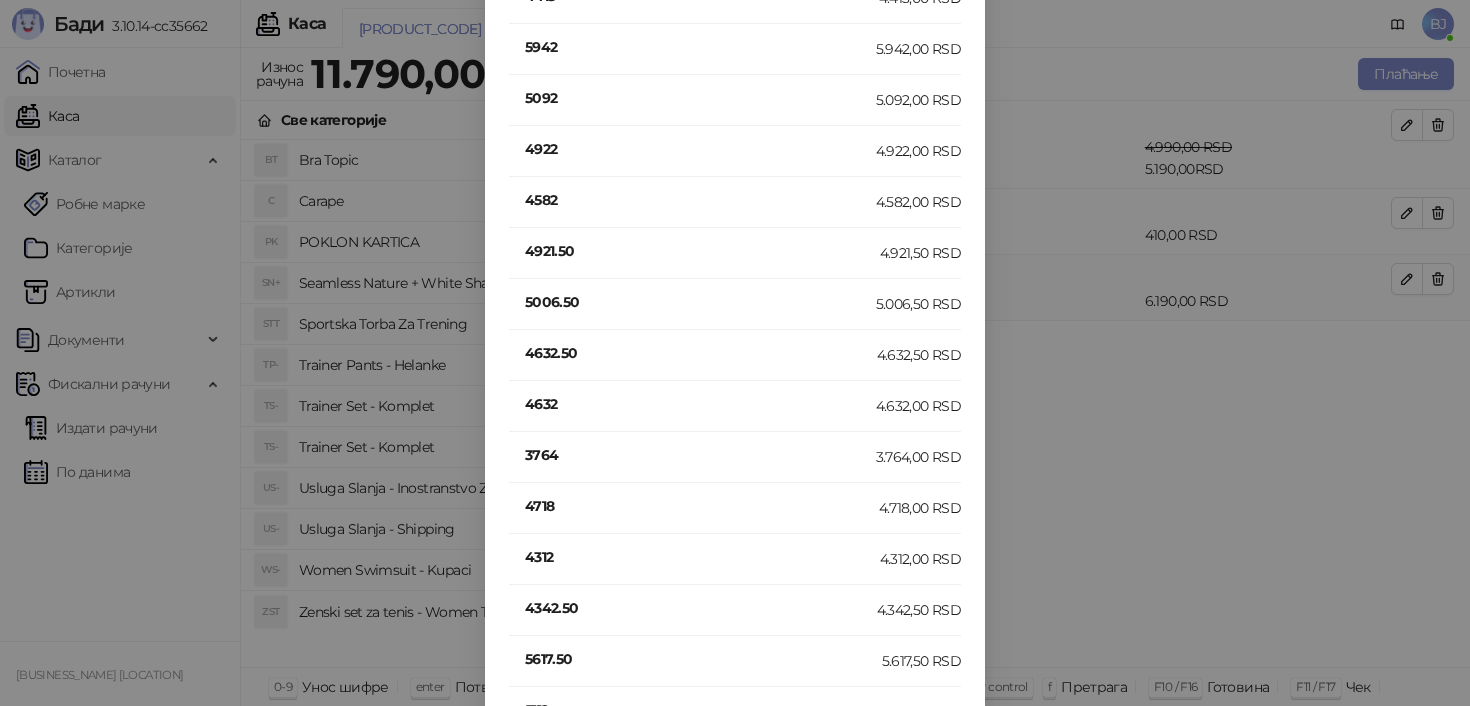 click on "4632" at bounding box center (700, 404) 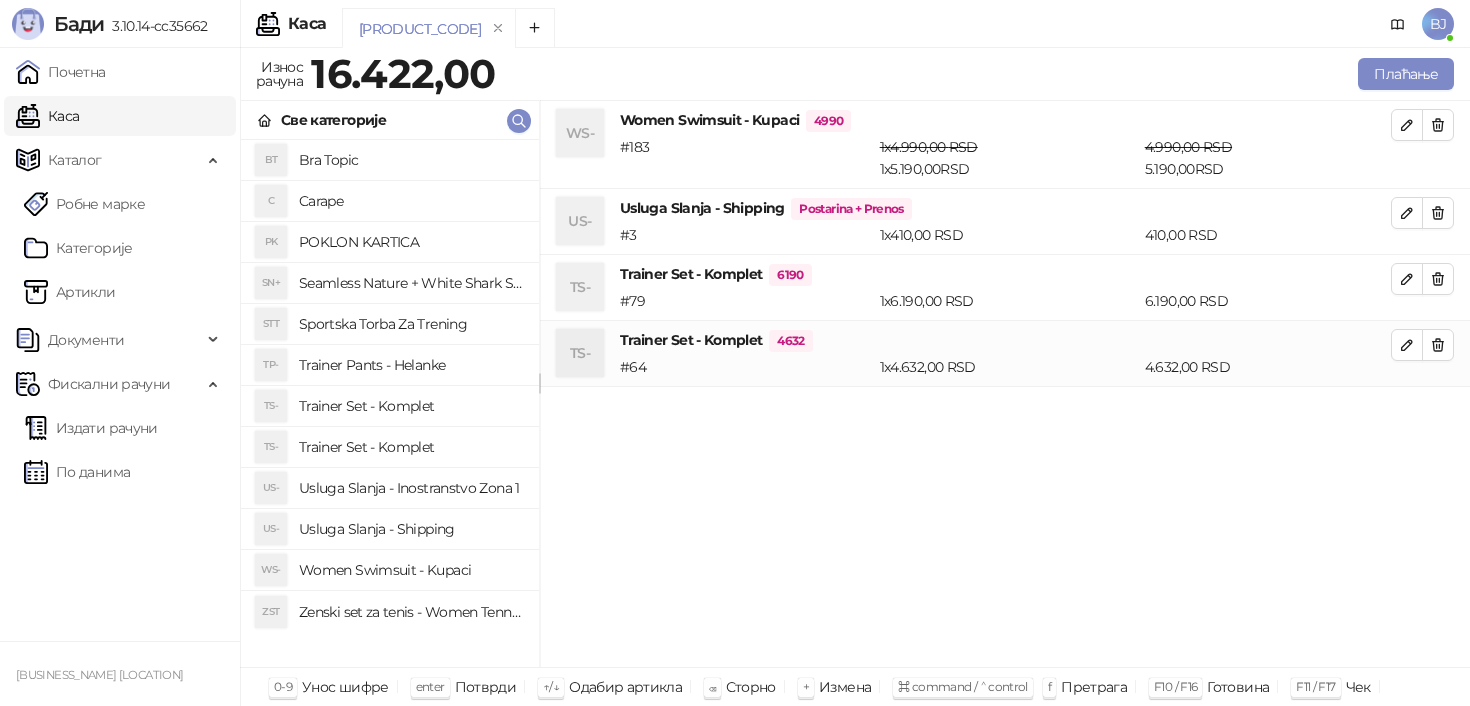 scroll, scrollTop: 0, scrollLeft: 0, axis: both 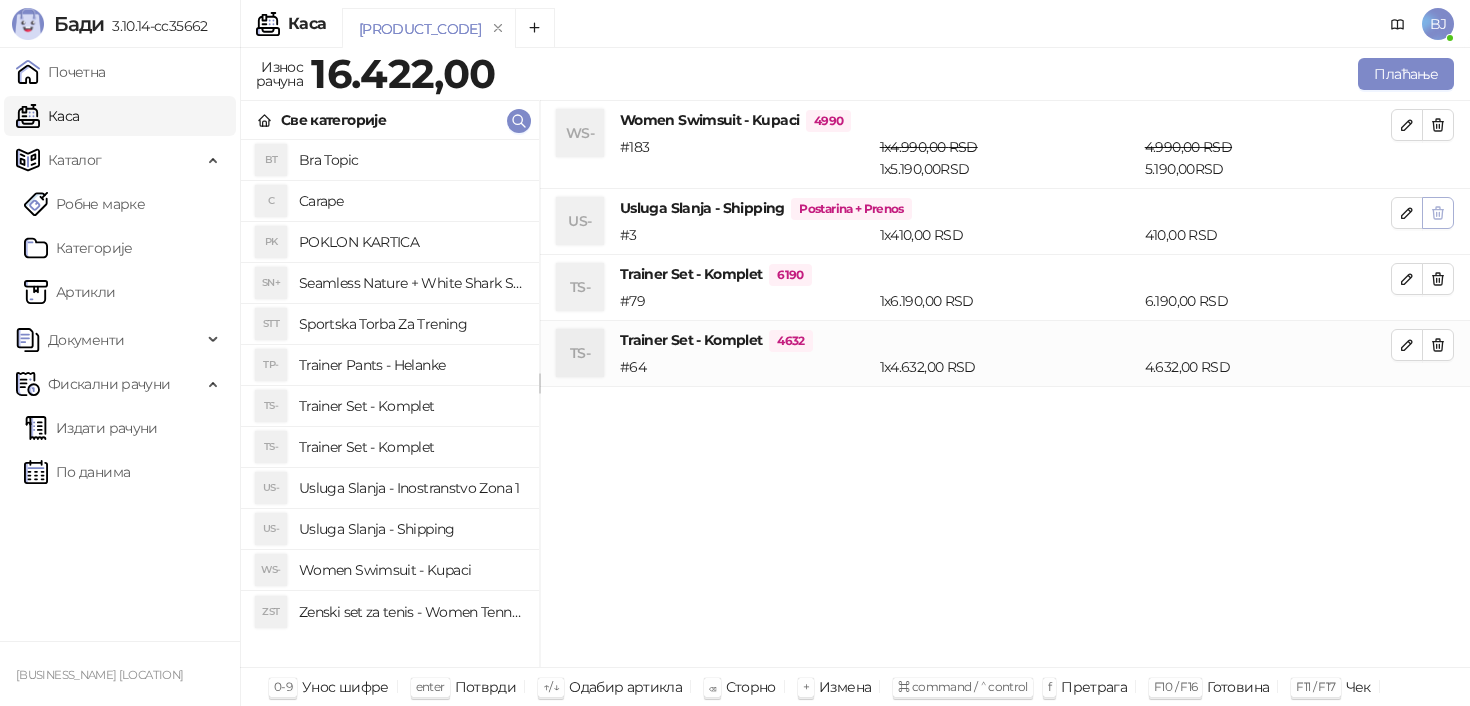 click 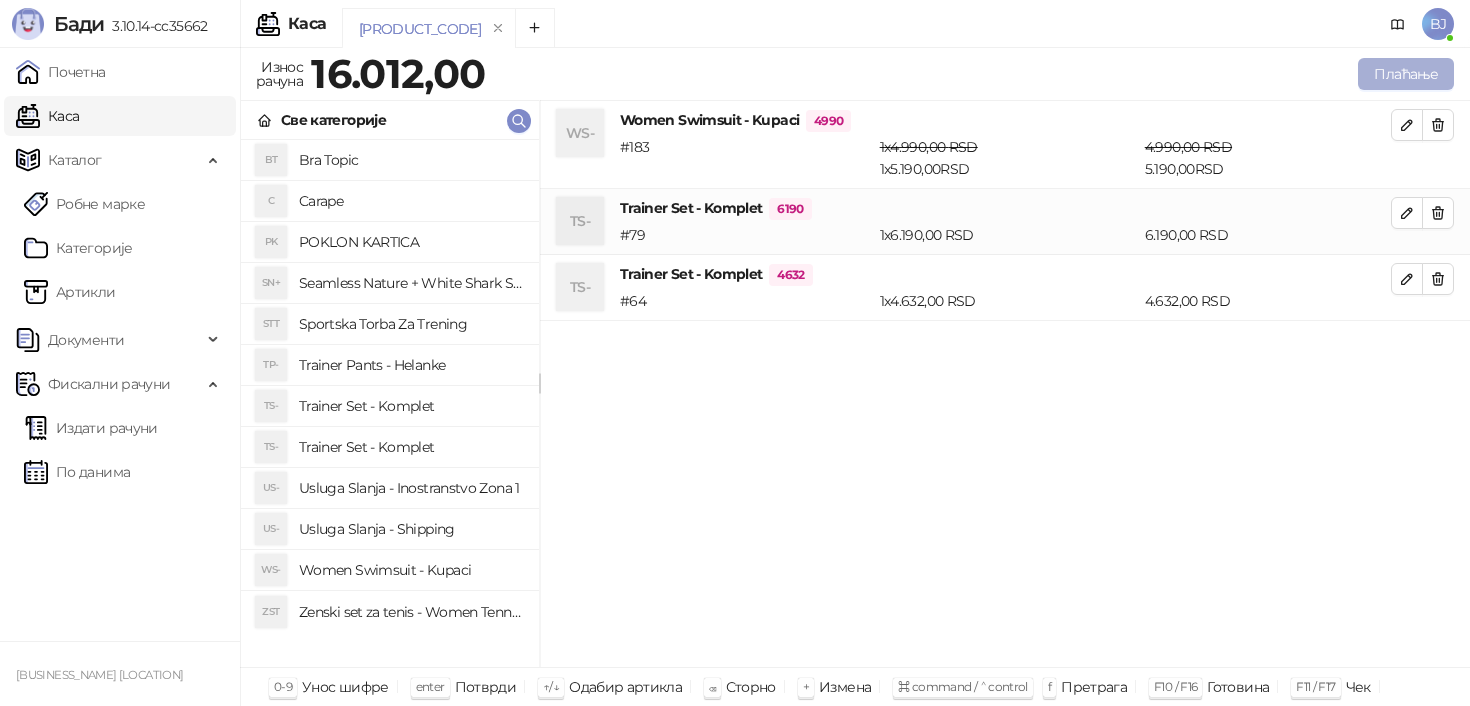 click on "Плаћање" at bounding box center (1406, 74) 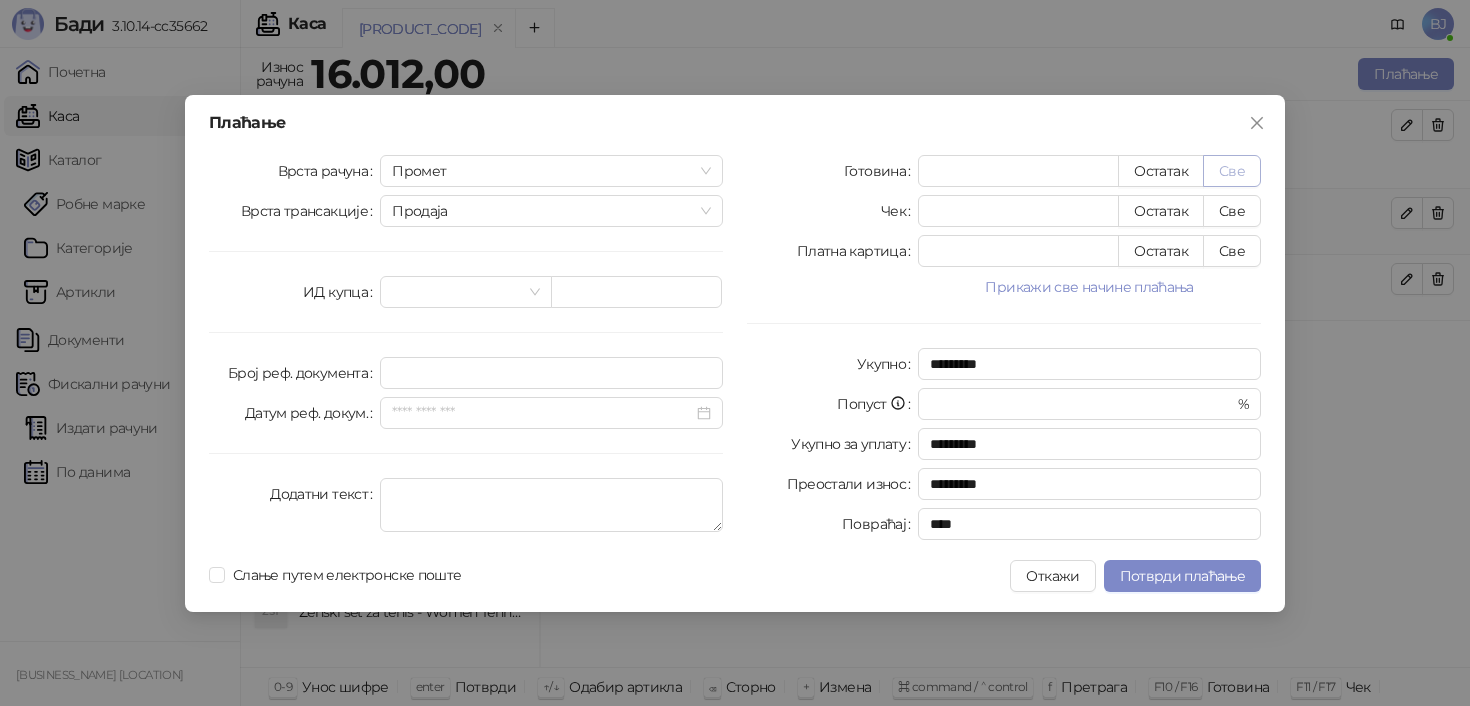 click on "Све" at bounding box center (1232, 171) 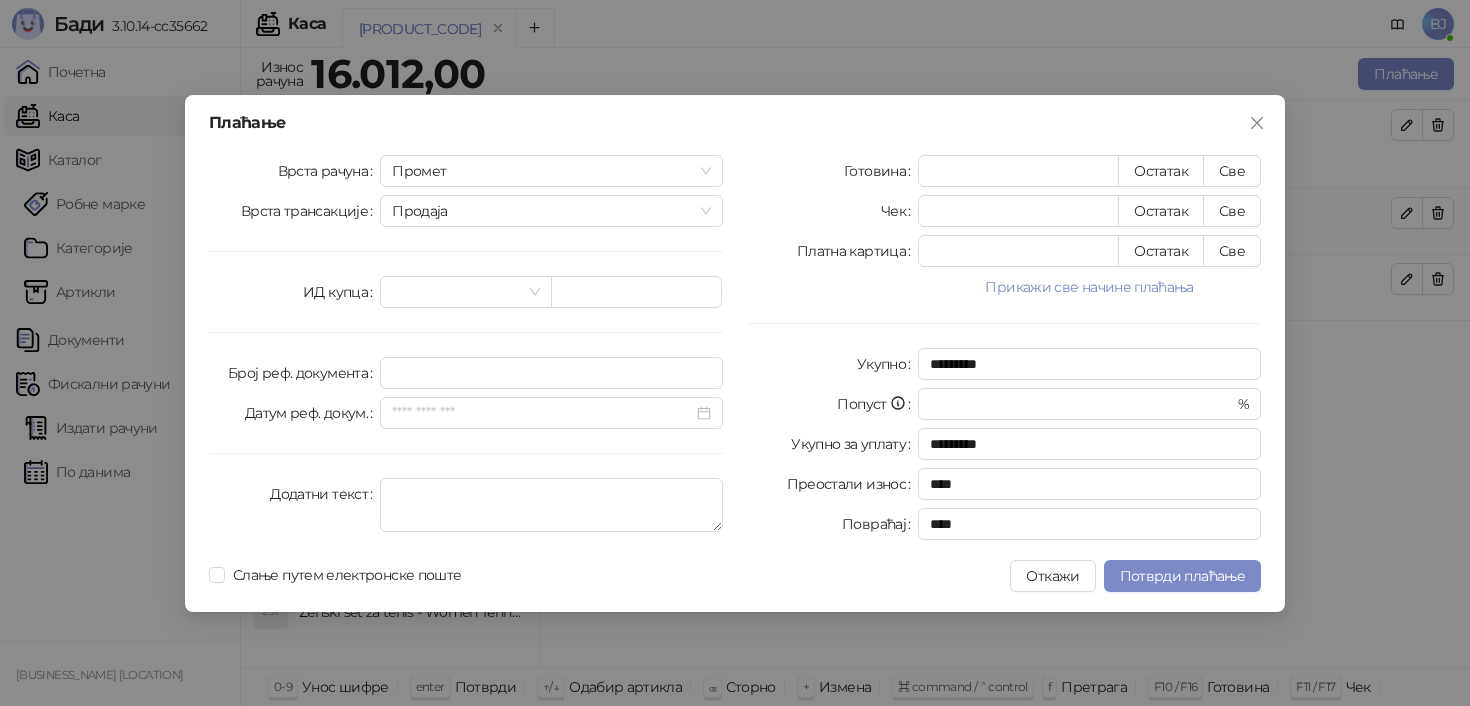 type 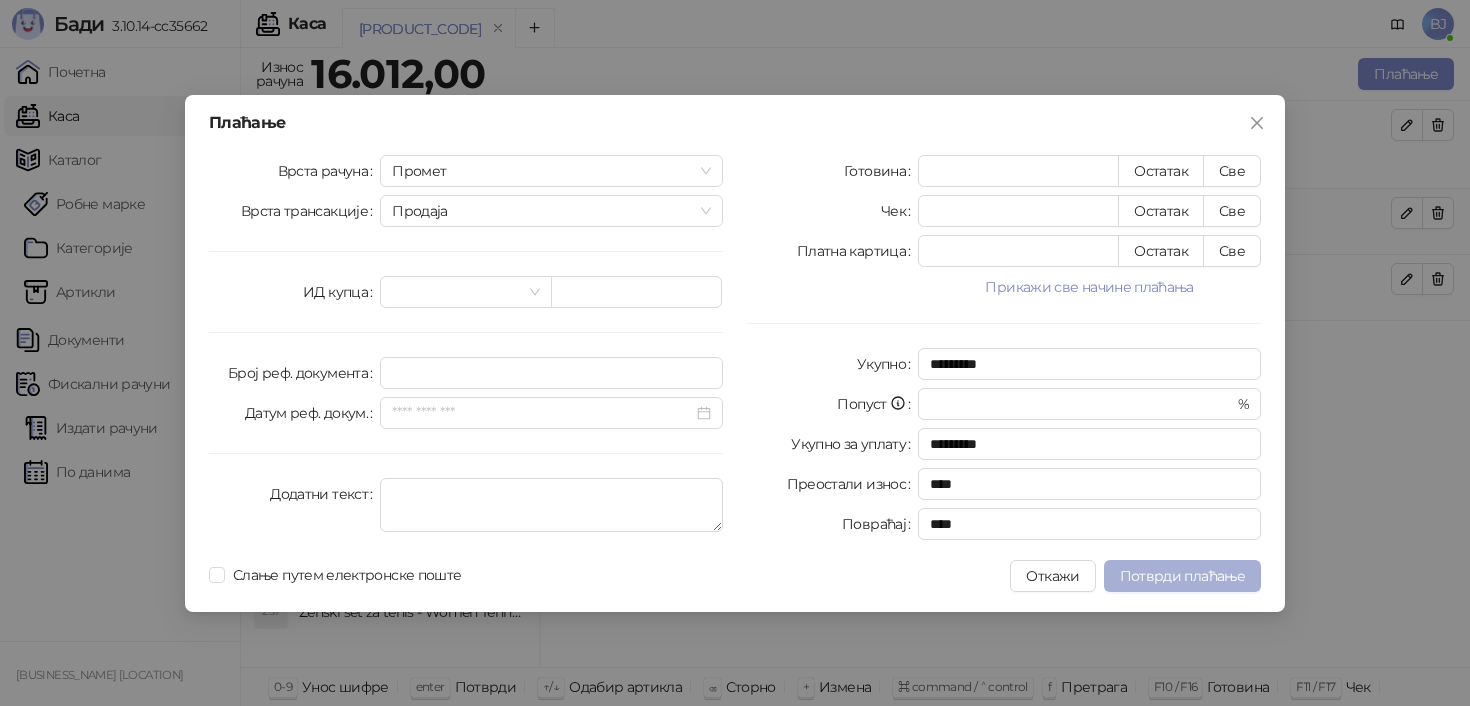 click on "Потврди плаћање" at bounding box center [1182, 576] 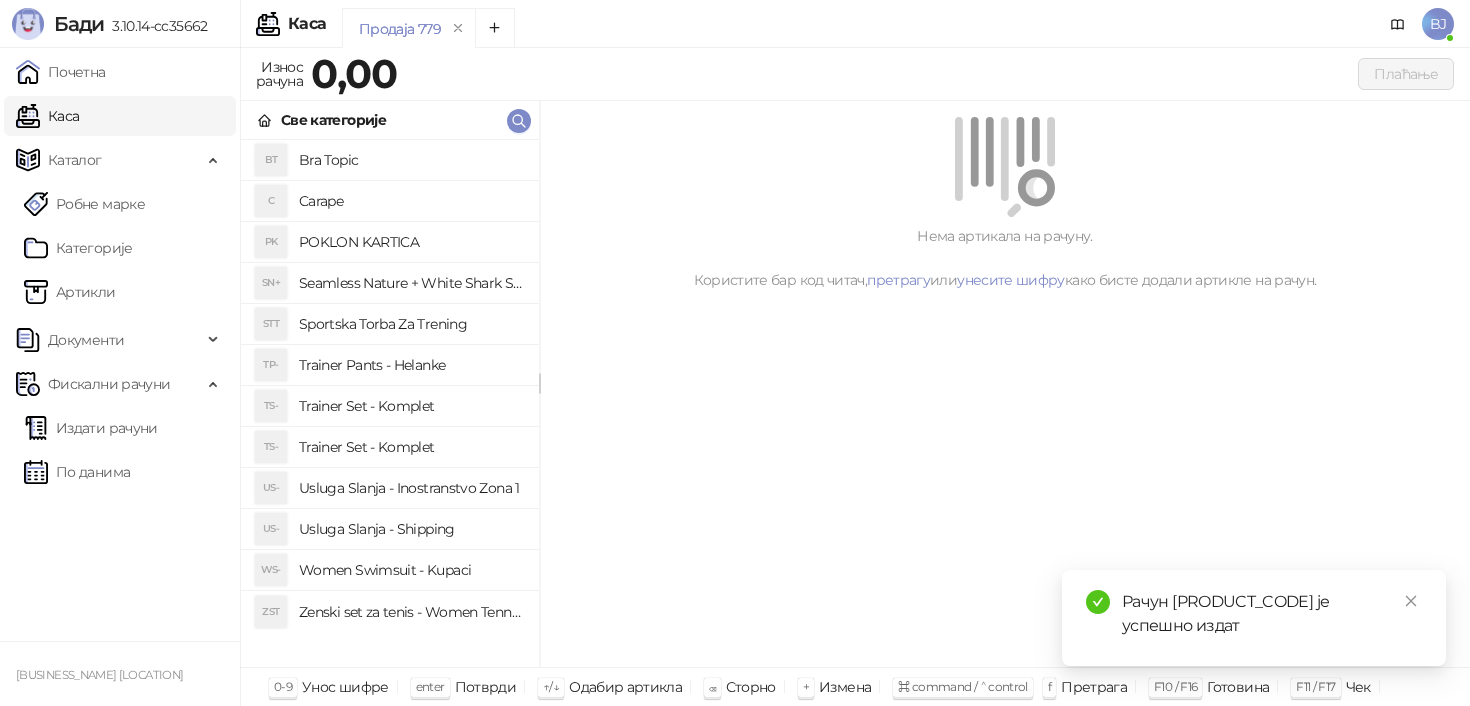click on "Trainer Set - Komplet" at bounding box center [411, 406] 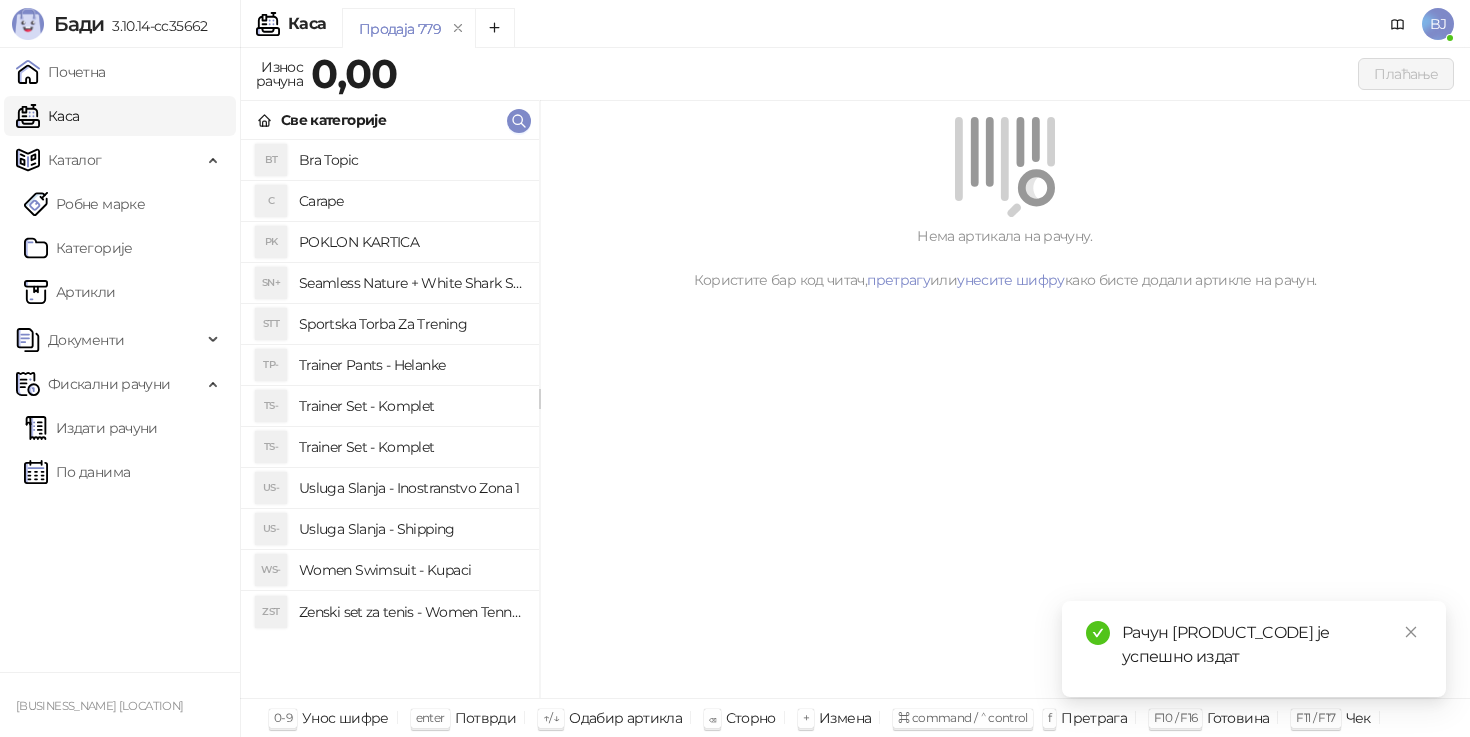click on "Trainer Set - Komplet" at bounding box center [411, 447] 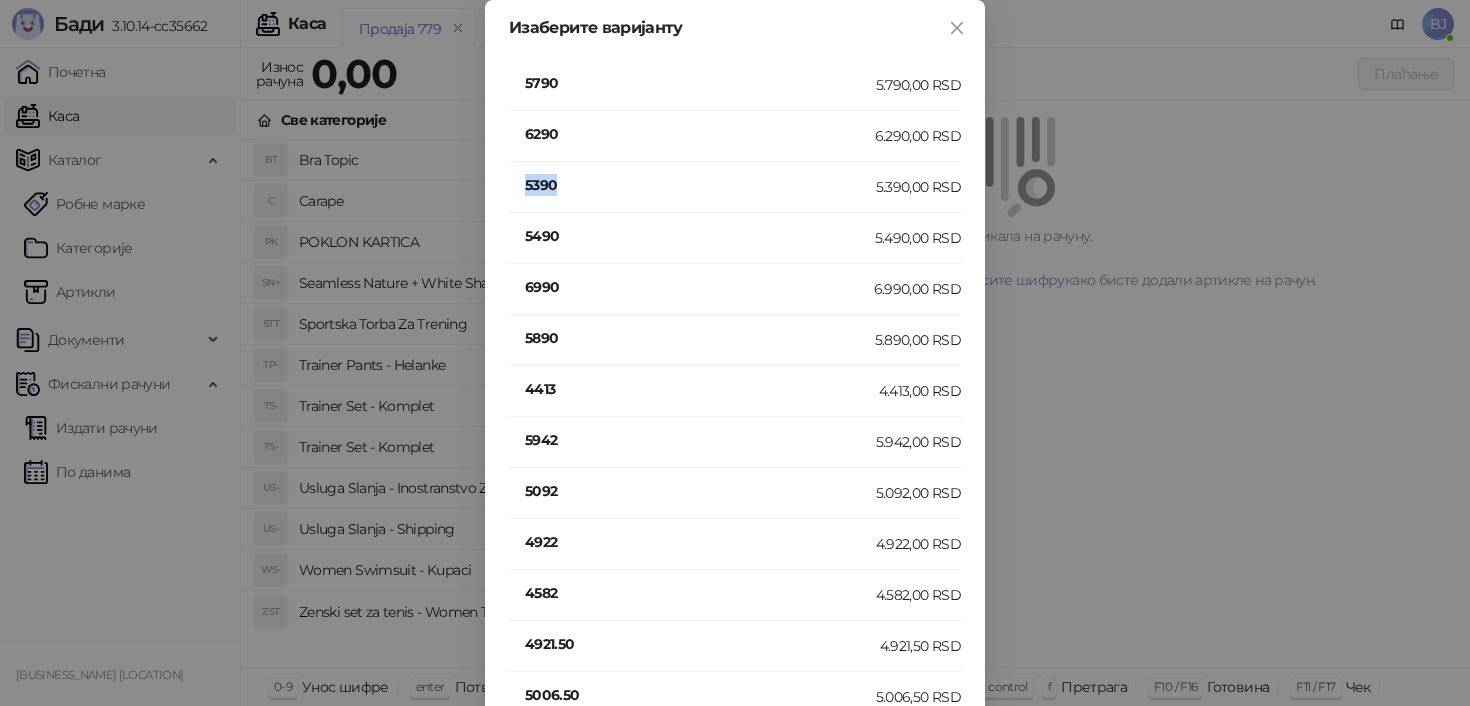 click on "5390" at bounding box center (700, 185) 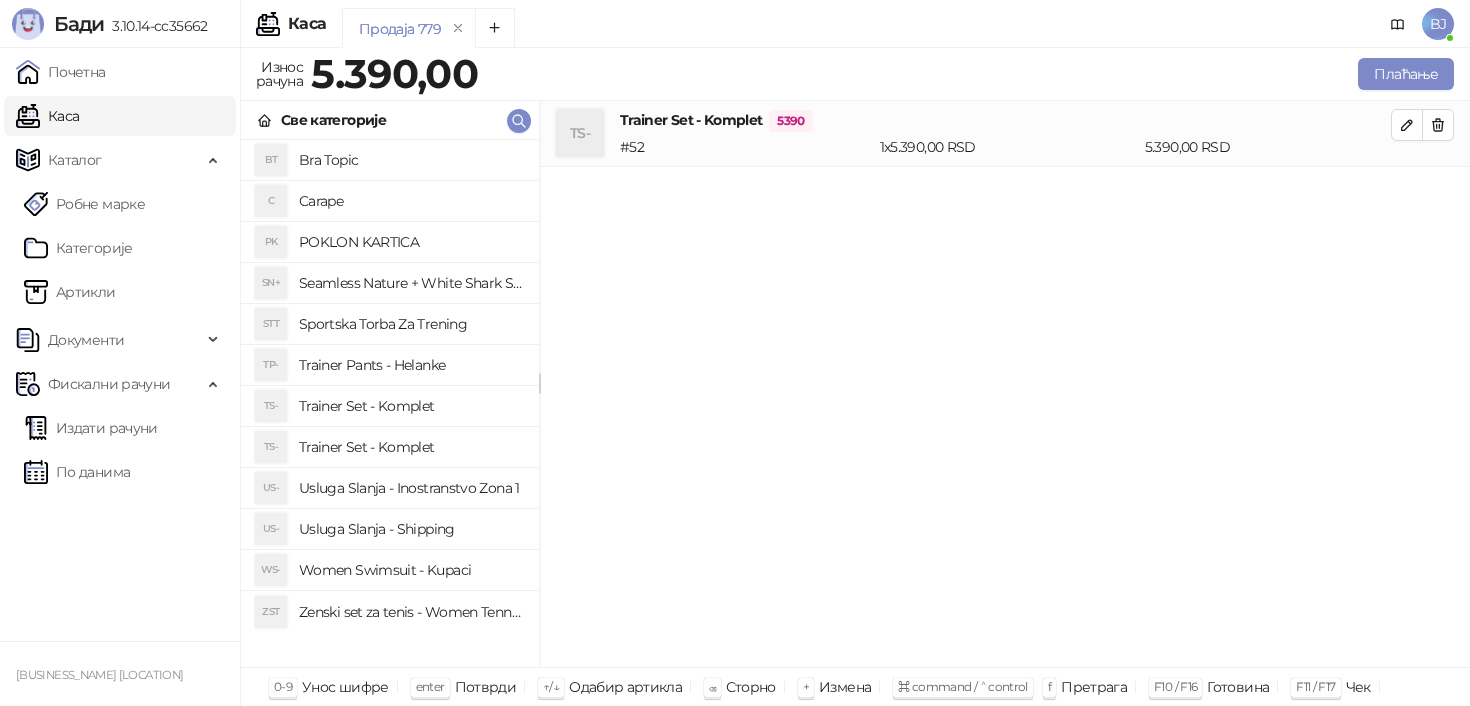click on "Usluga Slanja - Shipping" at bounding box center (411, 529) 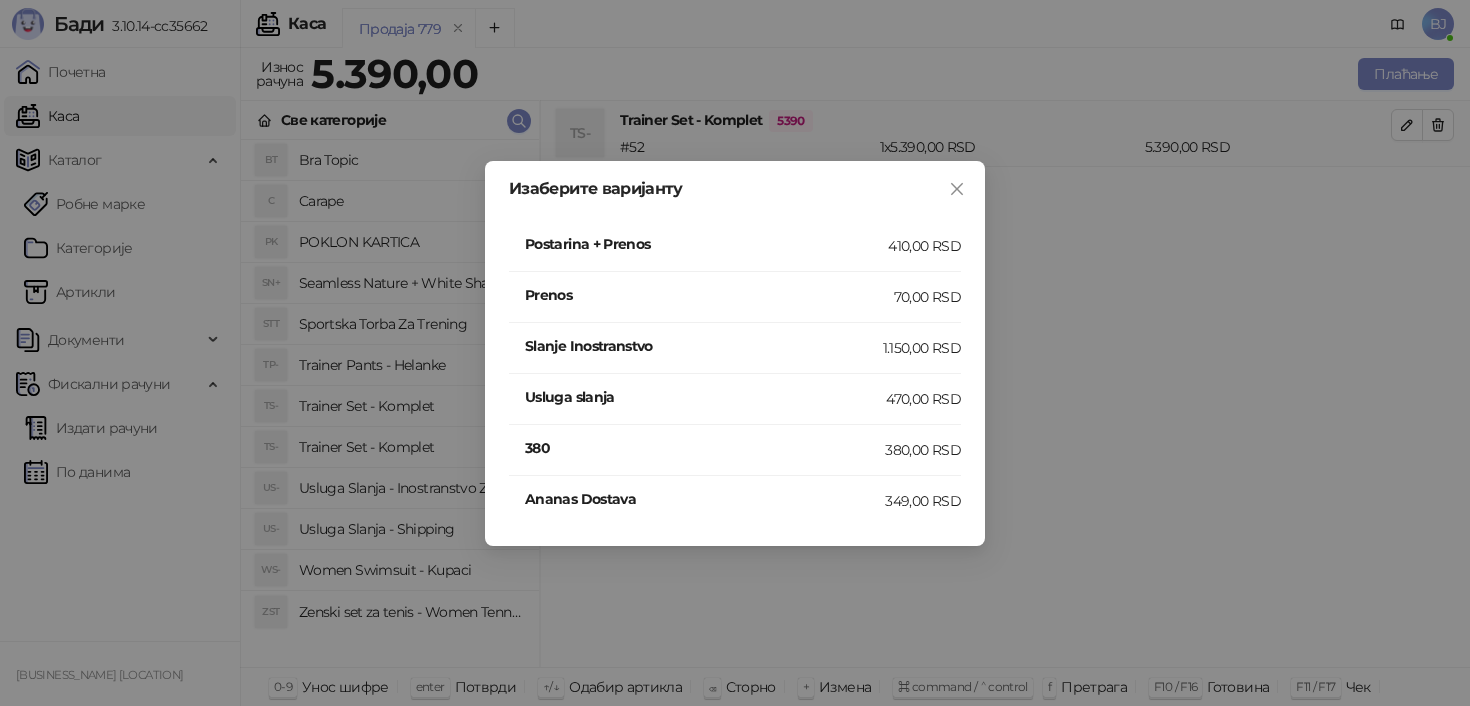 click on "Postarina + Prenos" at bounding box center [706, 244] 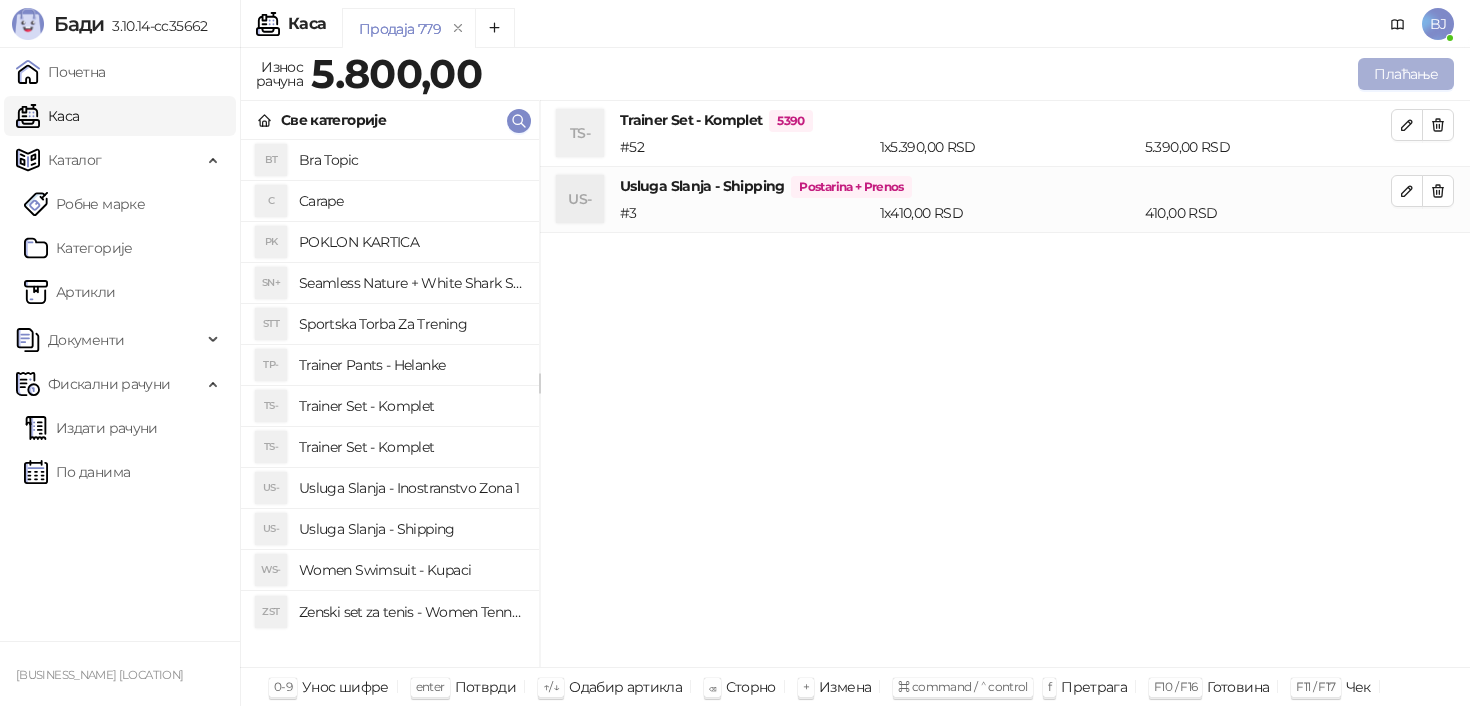 click on "Плаћање" at bounding box center [1406, 74] 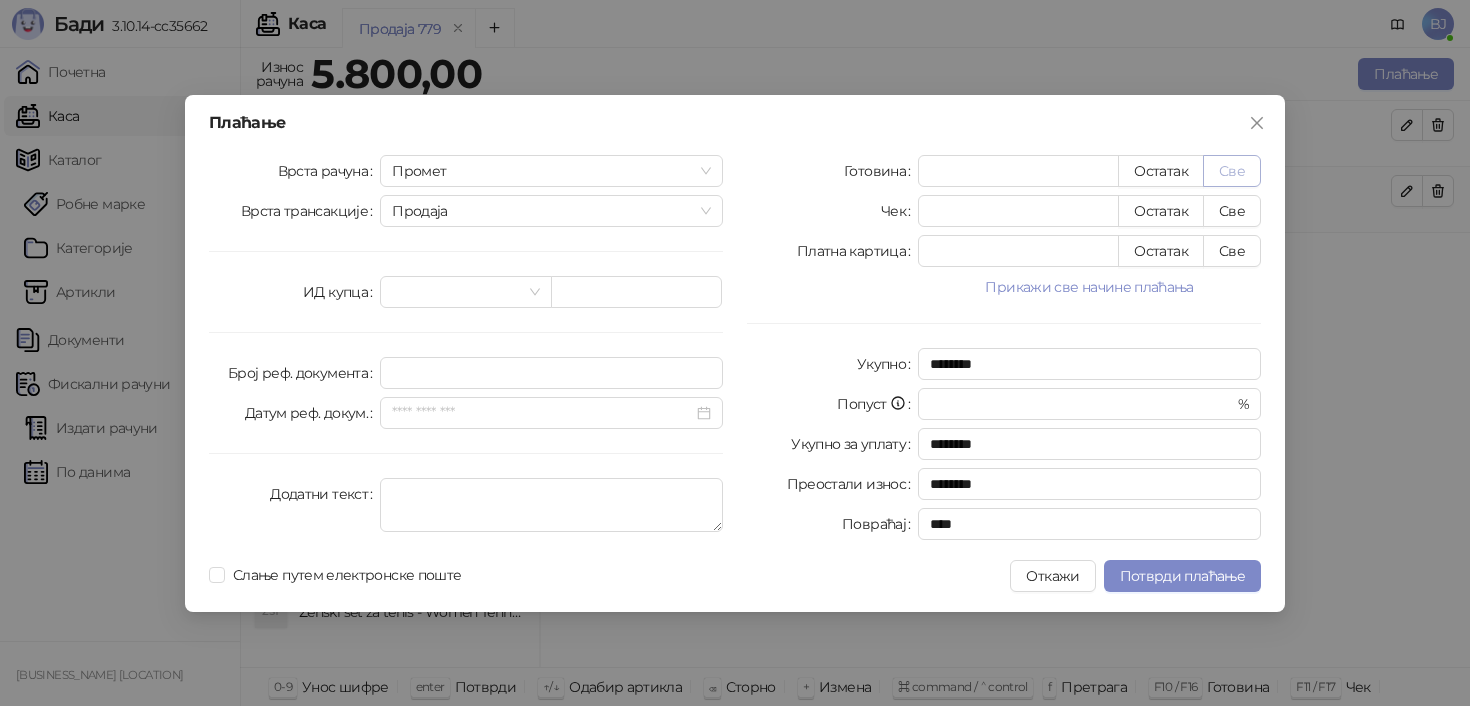 click on "Све" at bounding box center (1232, 171) 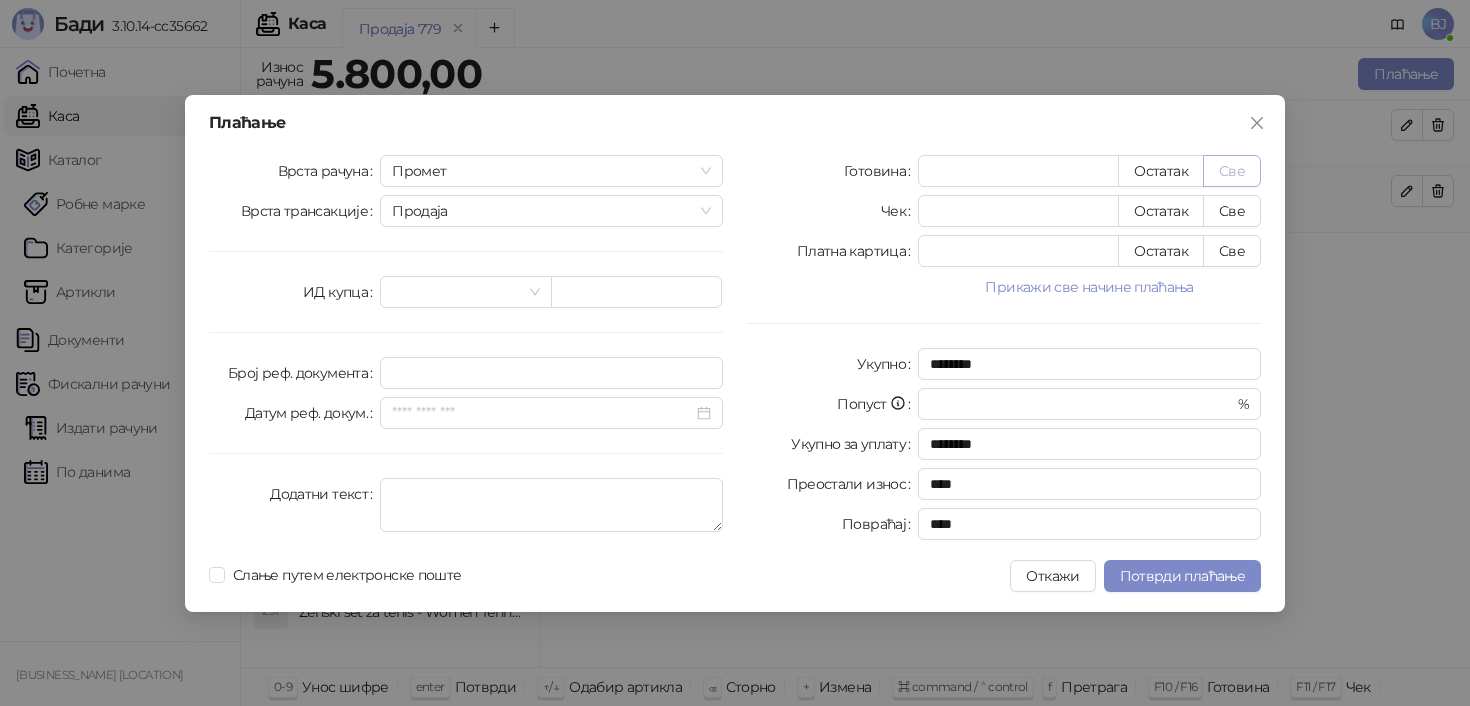 type 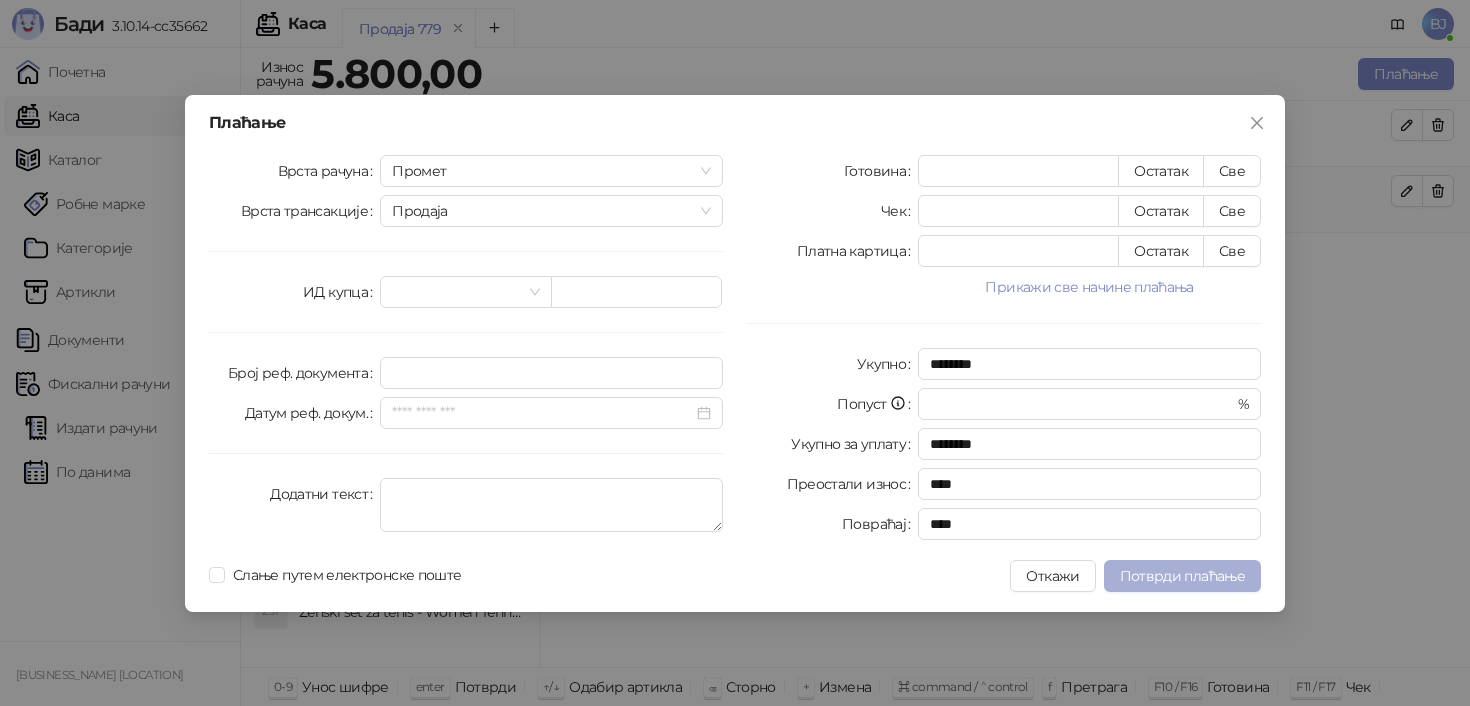 click on "Потврди плаћање" at bounding box center [1182, 576] 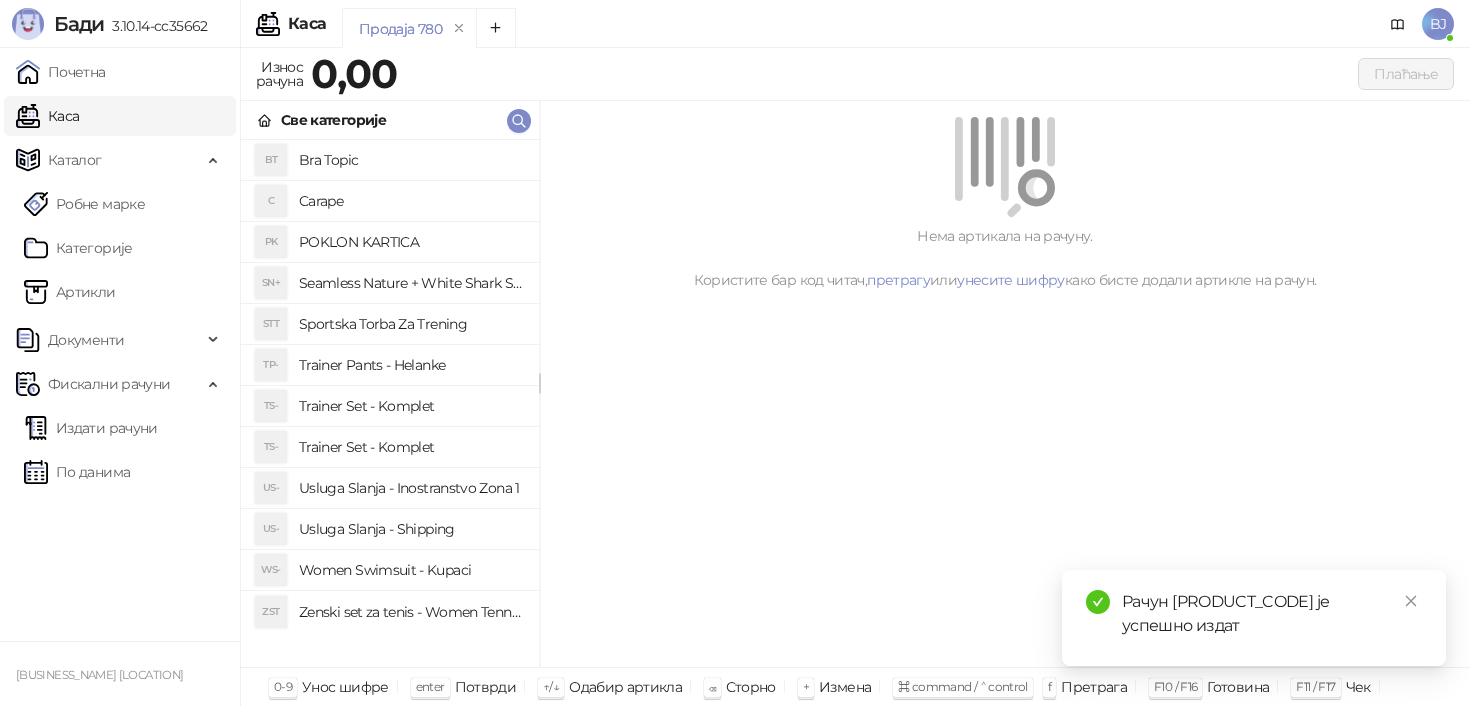 click on "Trainer Set - Komplet" at bounding box center [411, 406] 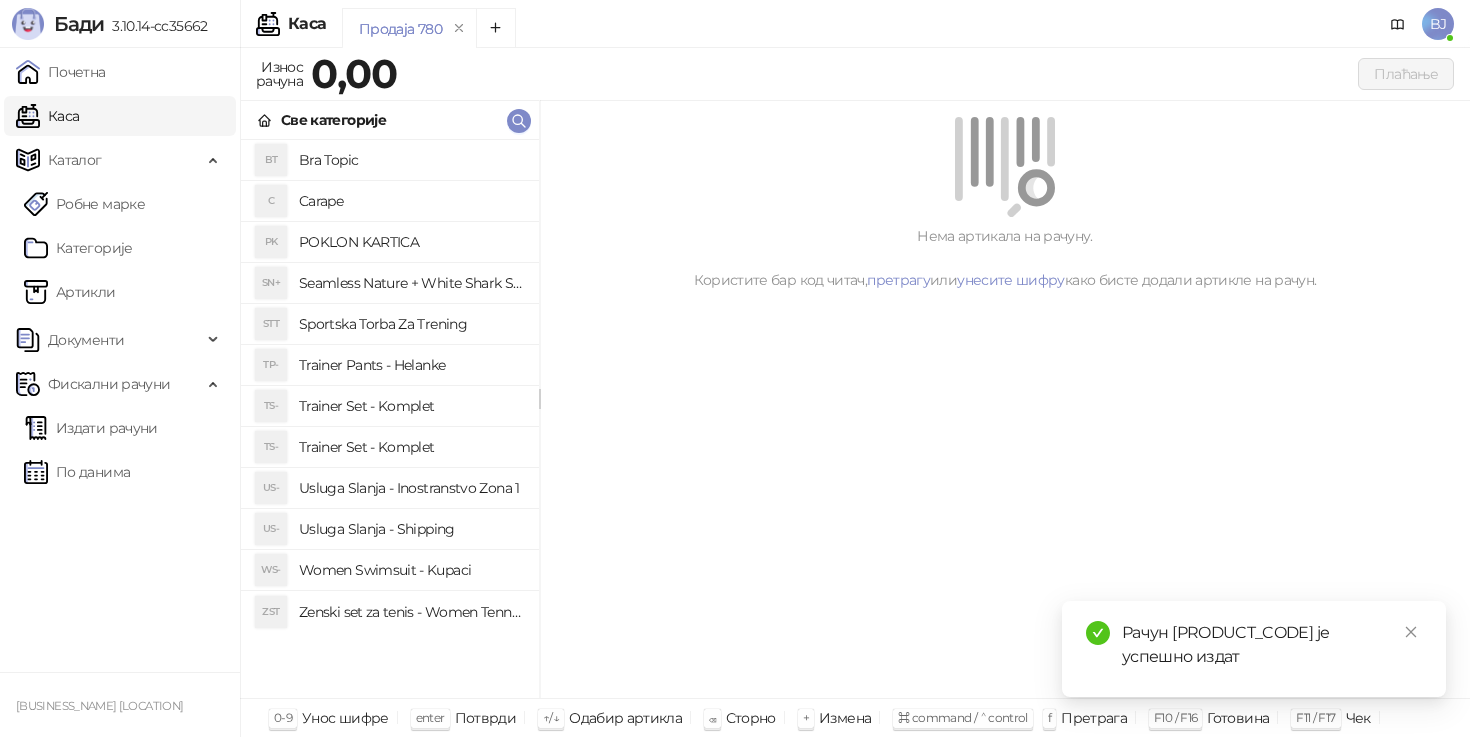 click on "Trainer Set - Komplet" at bounding box center [411, 447] 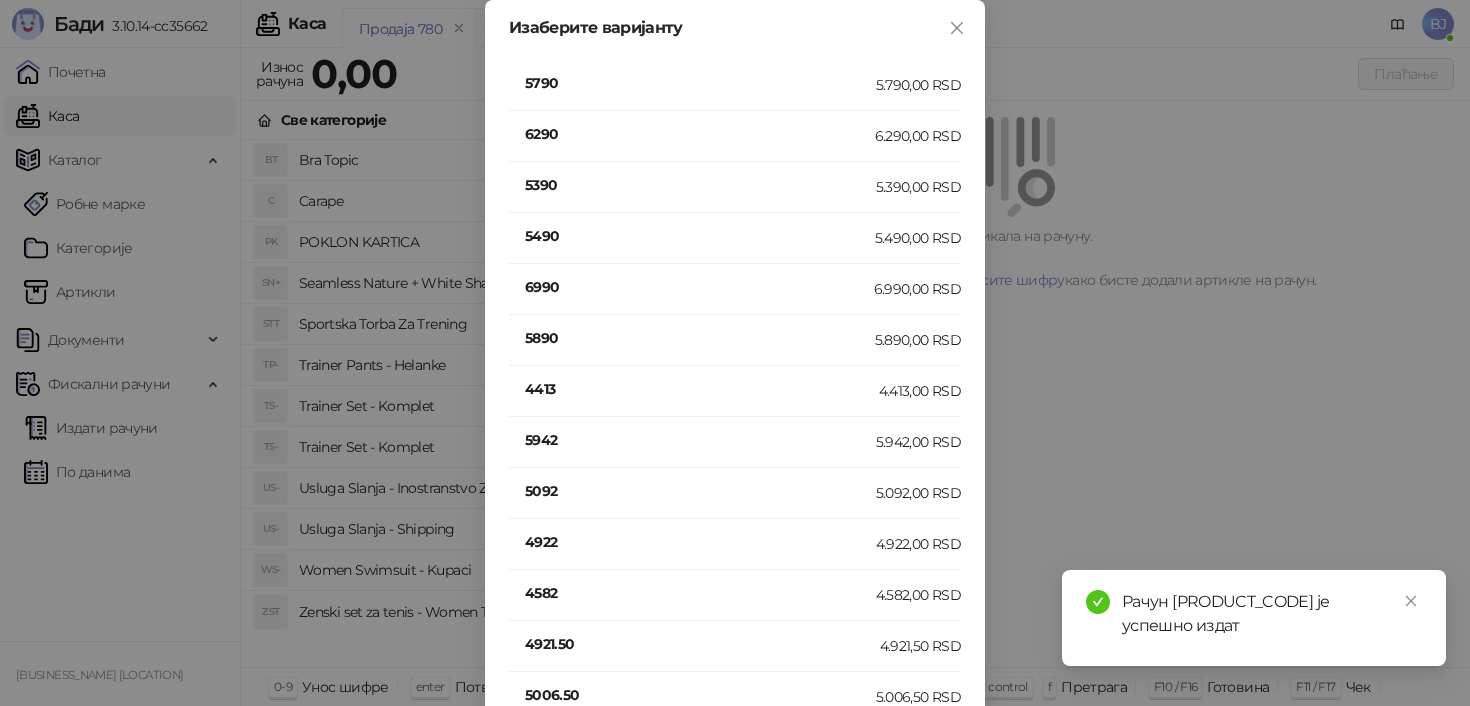 scroll, scrollTop: 393, scrollLeft: 0, axis: vertical 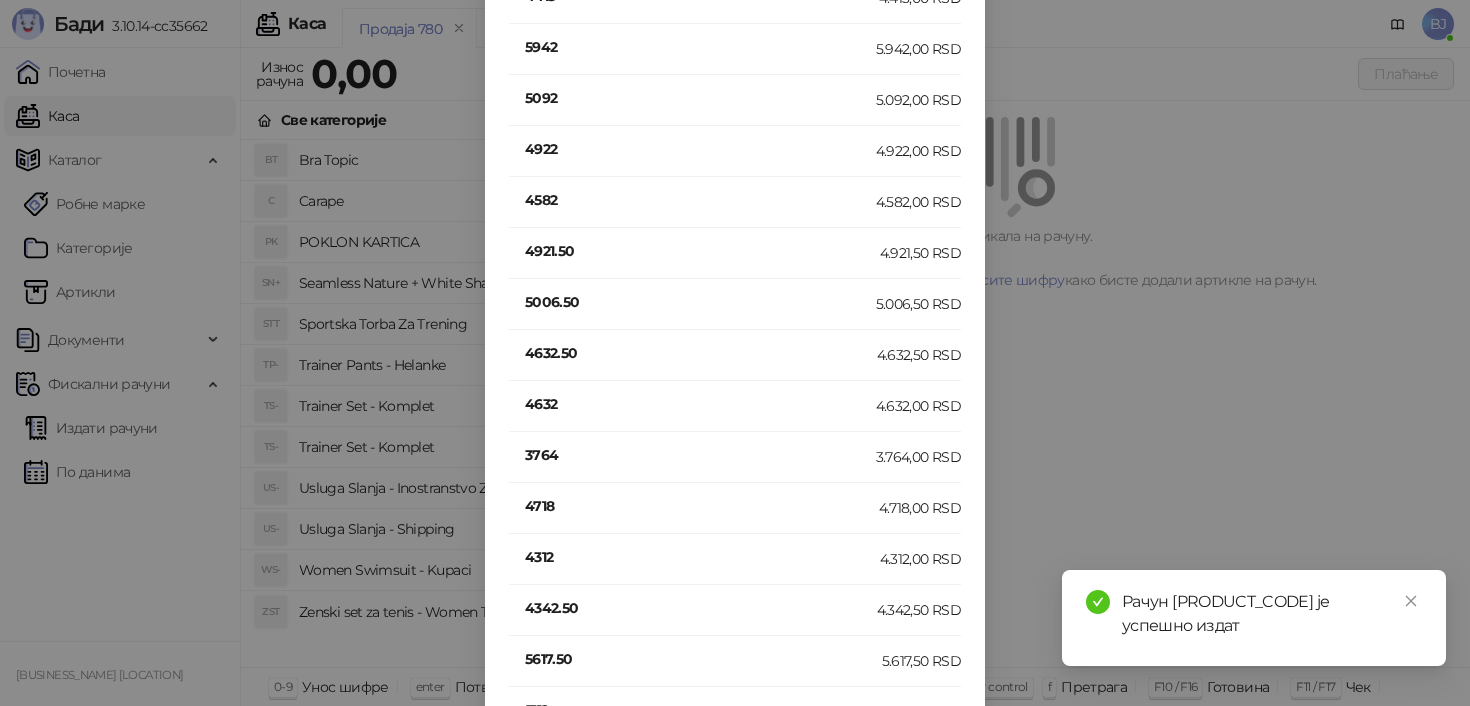 click on "4632" at bounding box center (700, 404) 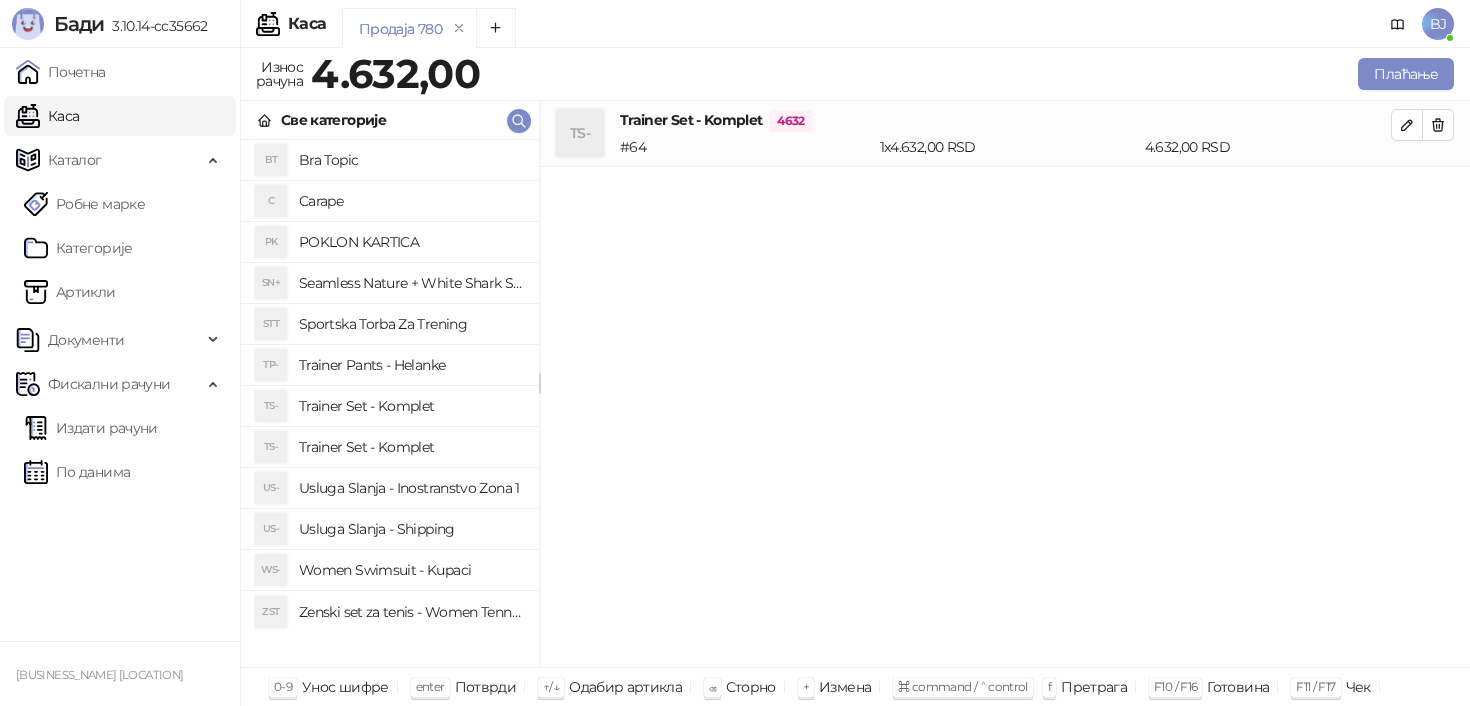 click on "Usluga Slanja - Shipping" at bounding box center [411, 529] 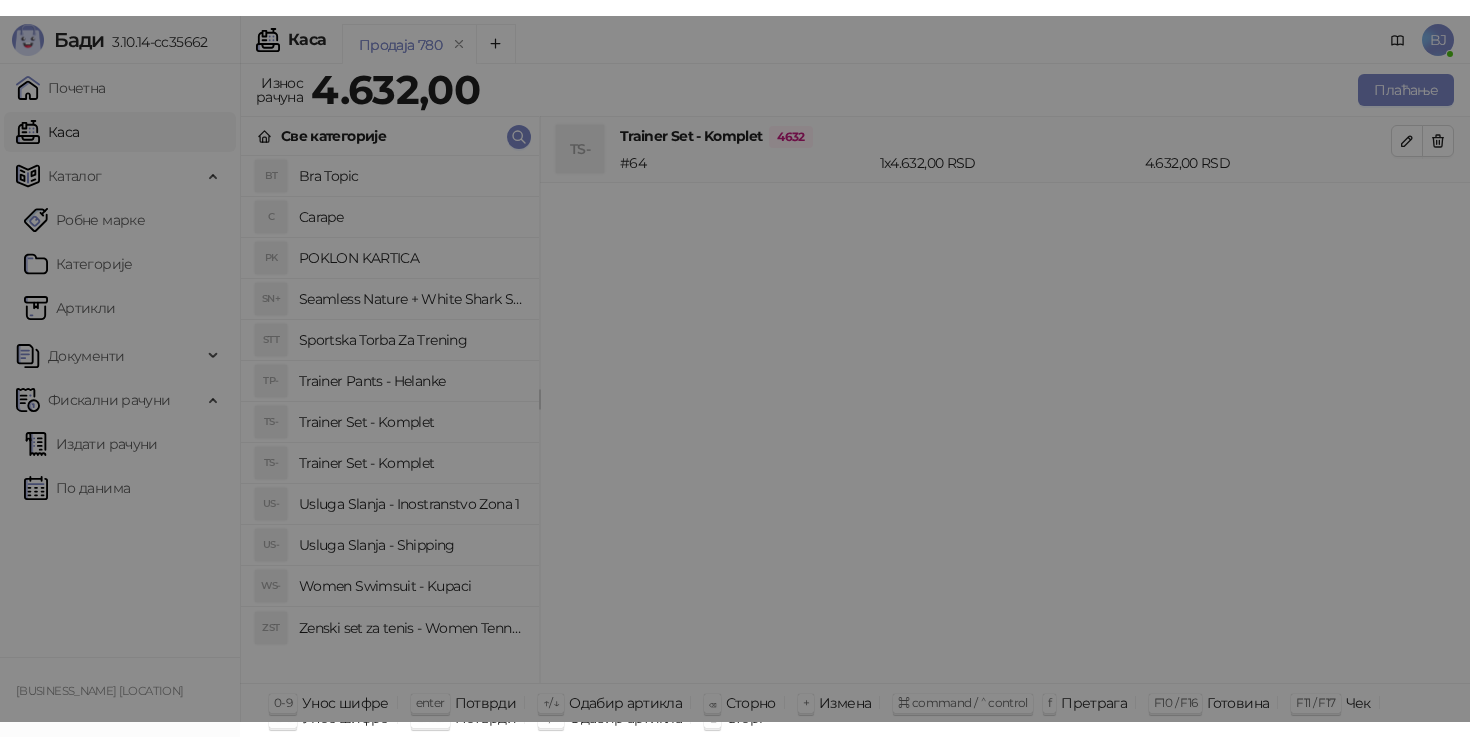scroll, scrollTop: 0, scrollLeft: 0, axis: both 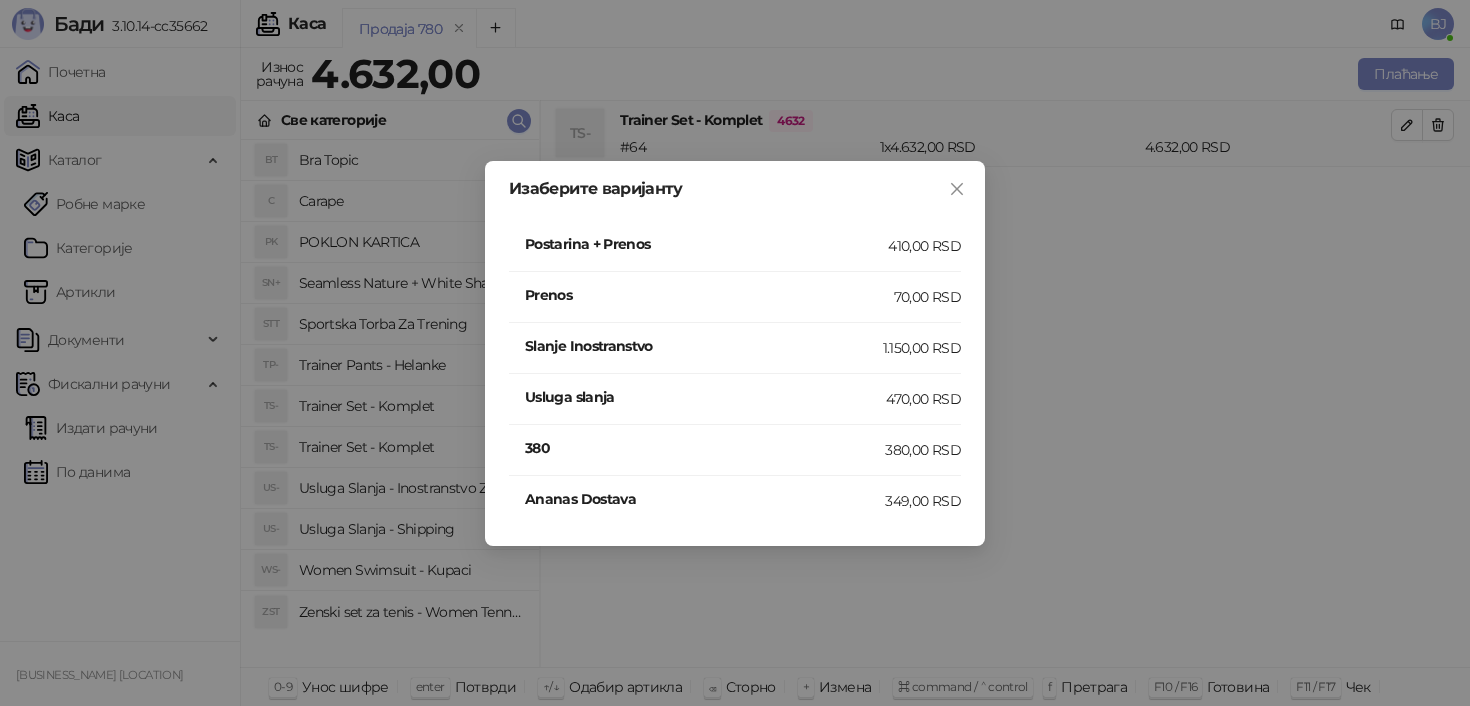 click on "Postarina + Prenos" at bounding box center [706, 244] 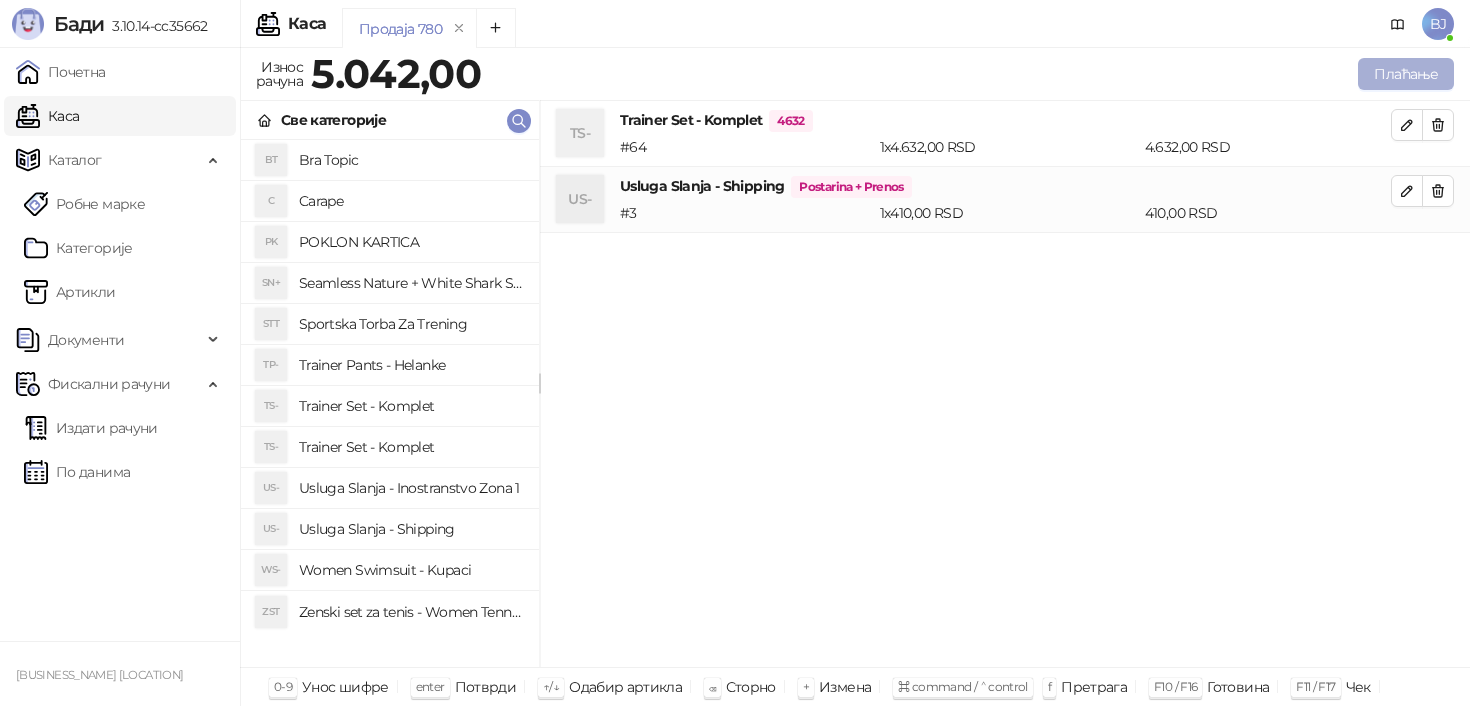 click on "Плаћање" at bounding box center (1406, 74) 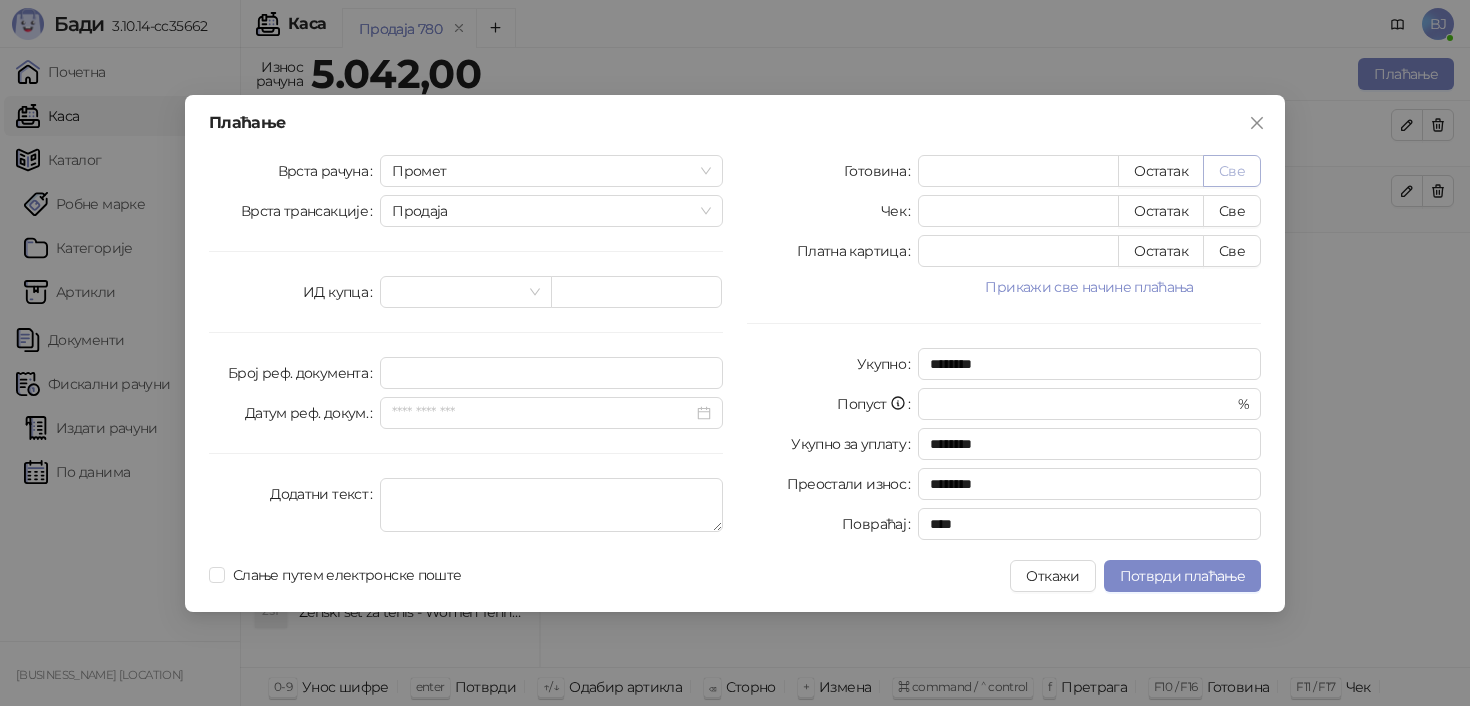 click on "Све" at bounding box center (1232, 171) 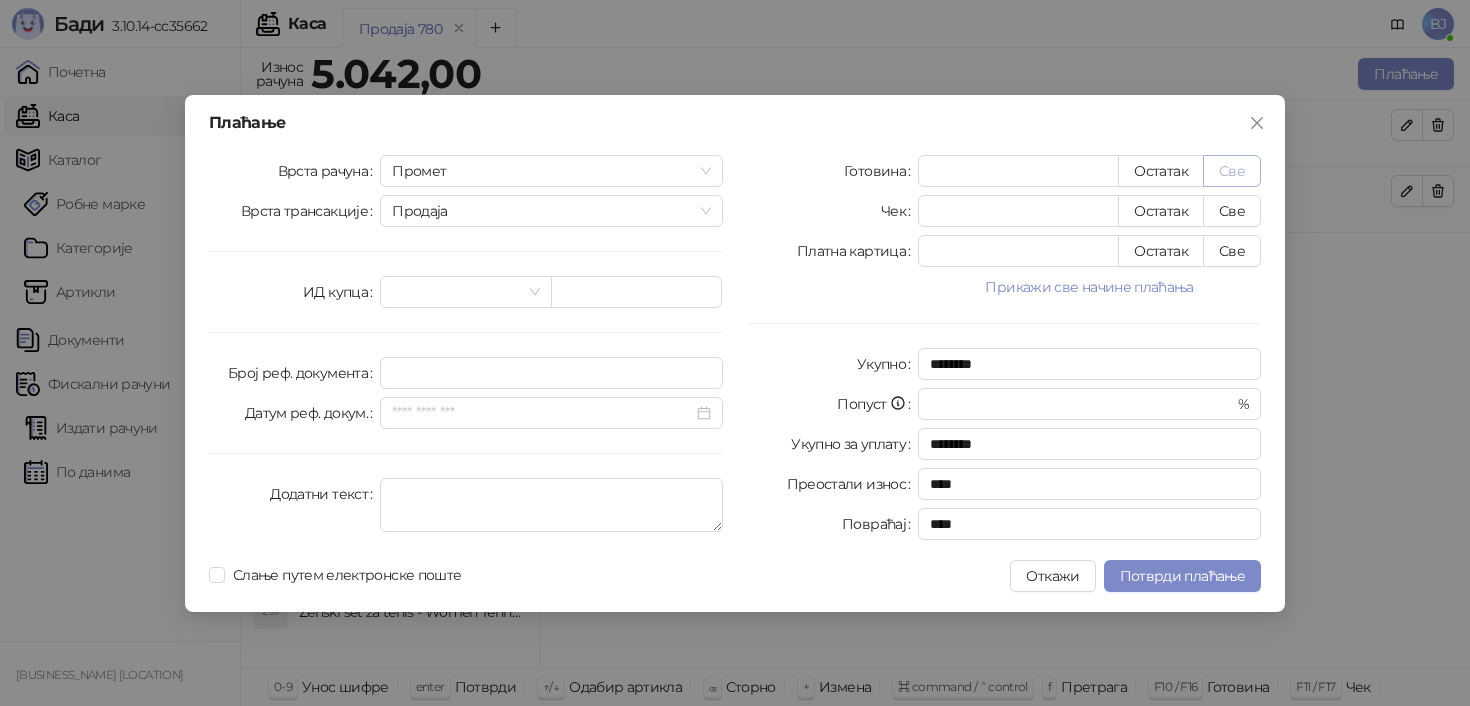 type 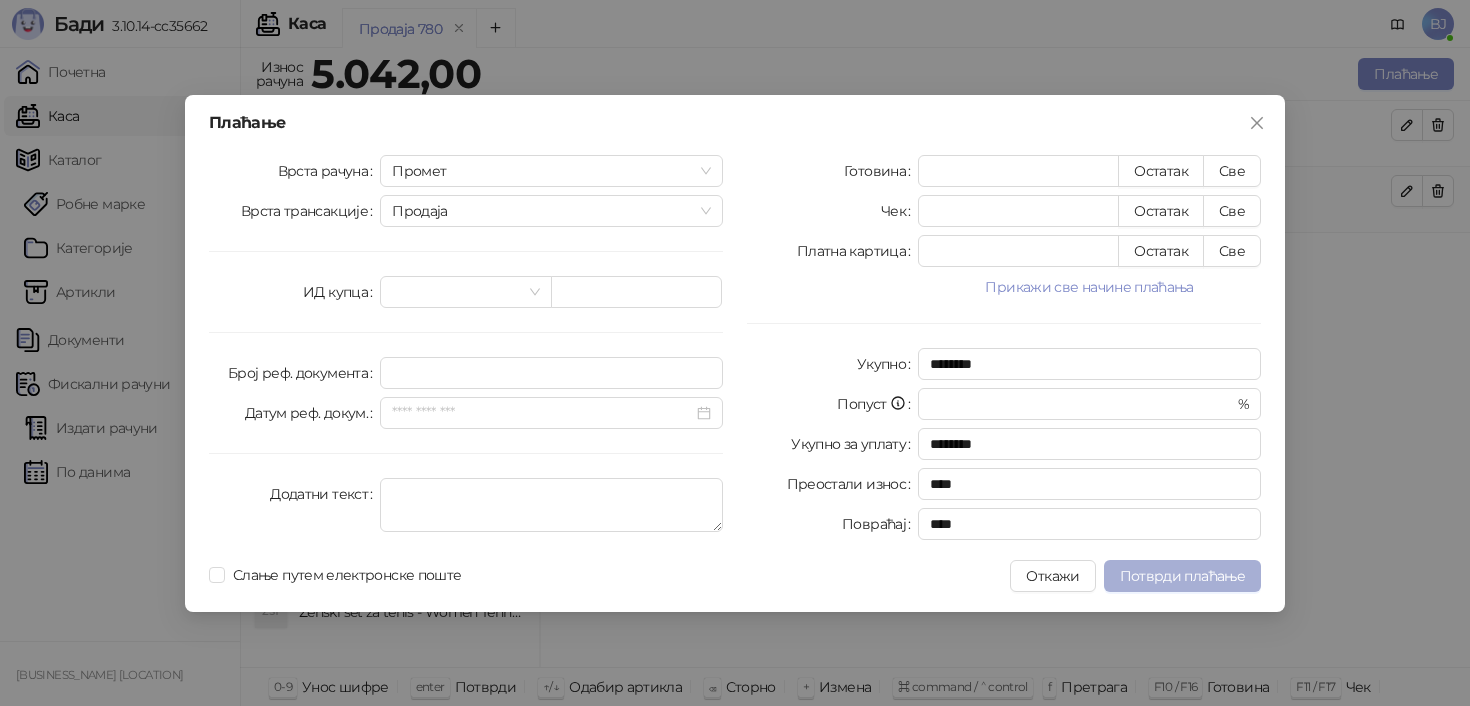 click on "Потврди плаћање" at bounding box center [1182, 576] 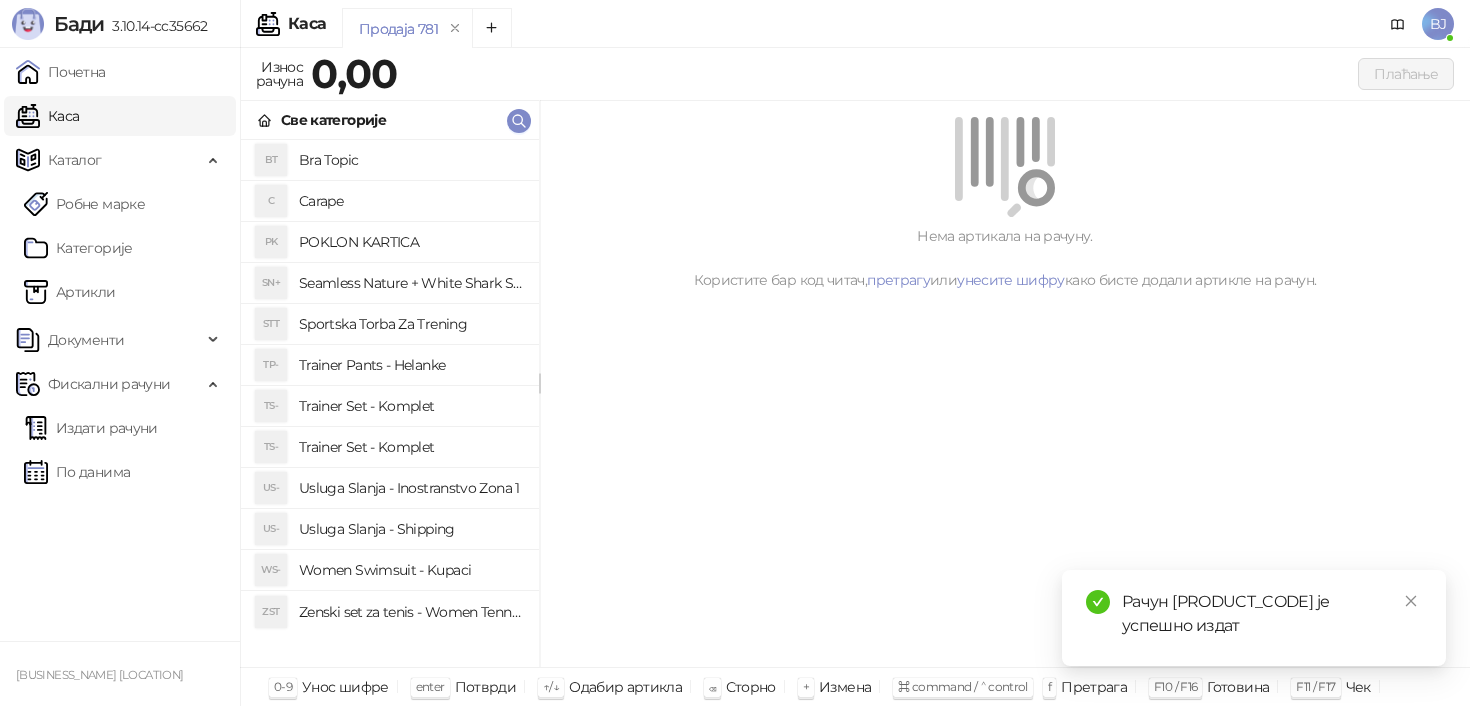click on "Usluga Slanja - Shipping" at bounding box center [411, 529] 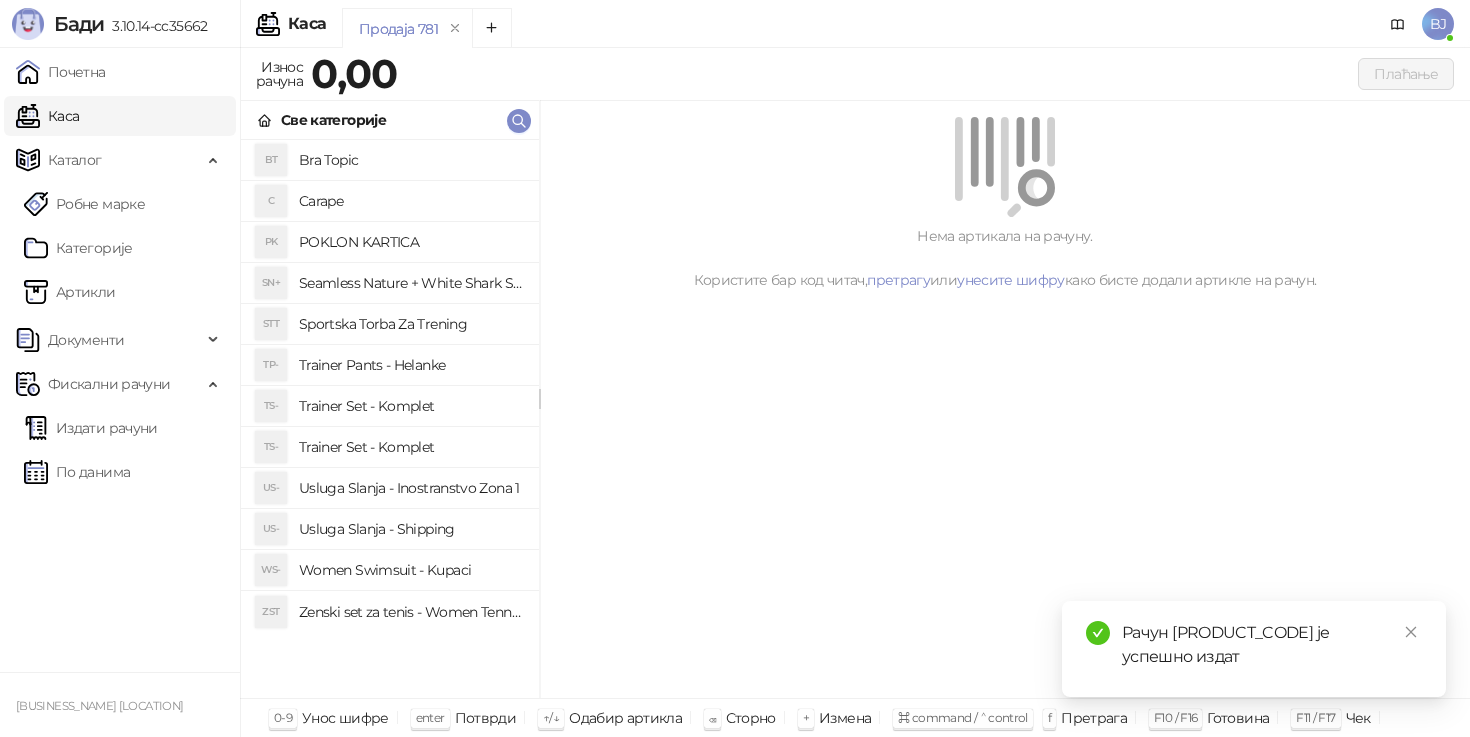 click on "Women Swimsuit - Kupaci" at bounding box center [411, 570] 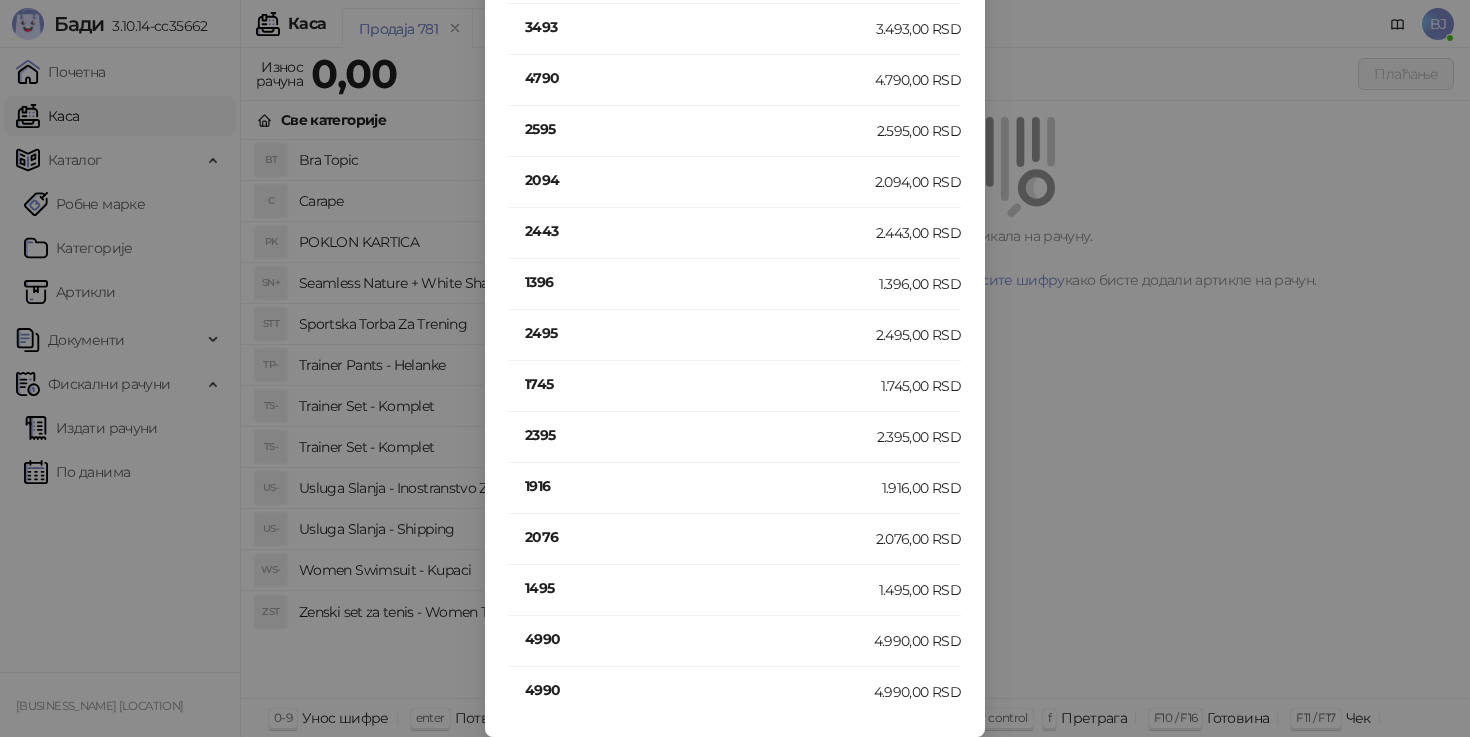 scroll, scrollTop: 107, scrollLeft: 0, axis: vertical 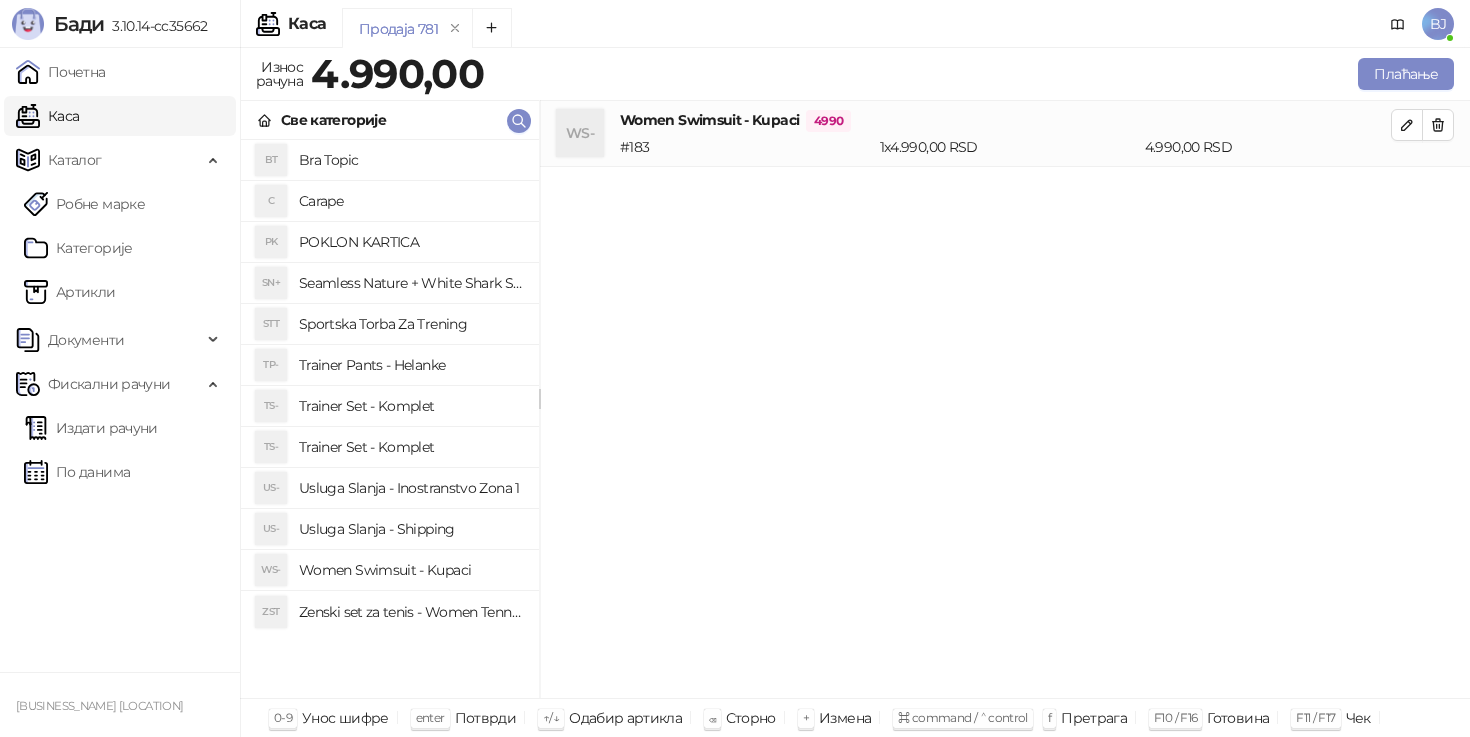 click on "Usluga Slanja - Shipping" at bounding box center [411, 529] 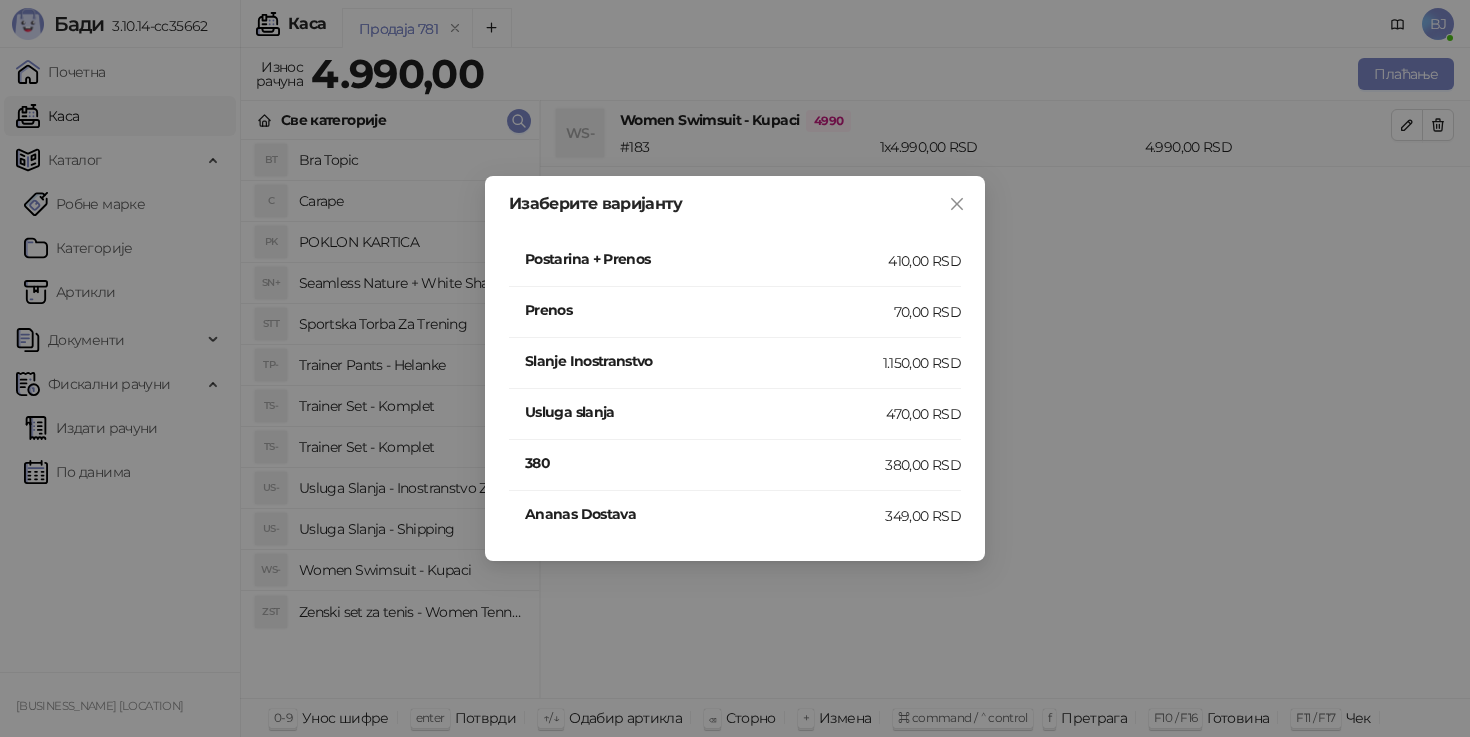 click on "410,00 RSD" at bounding box center [924, 261] 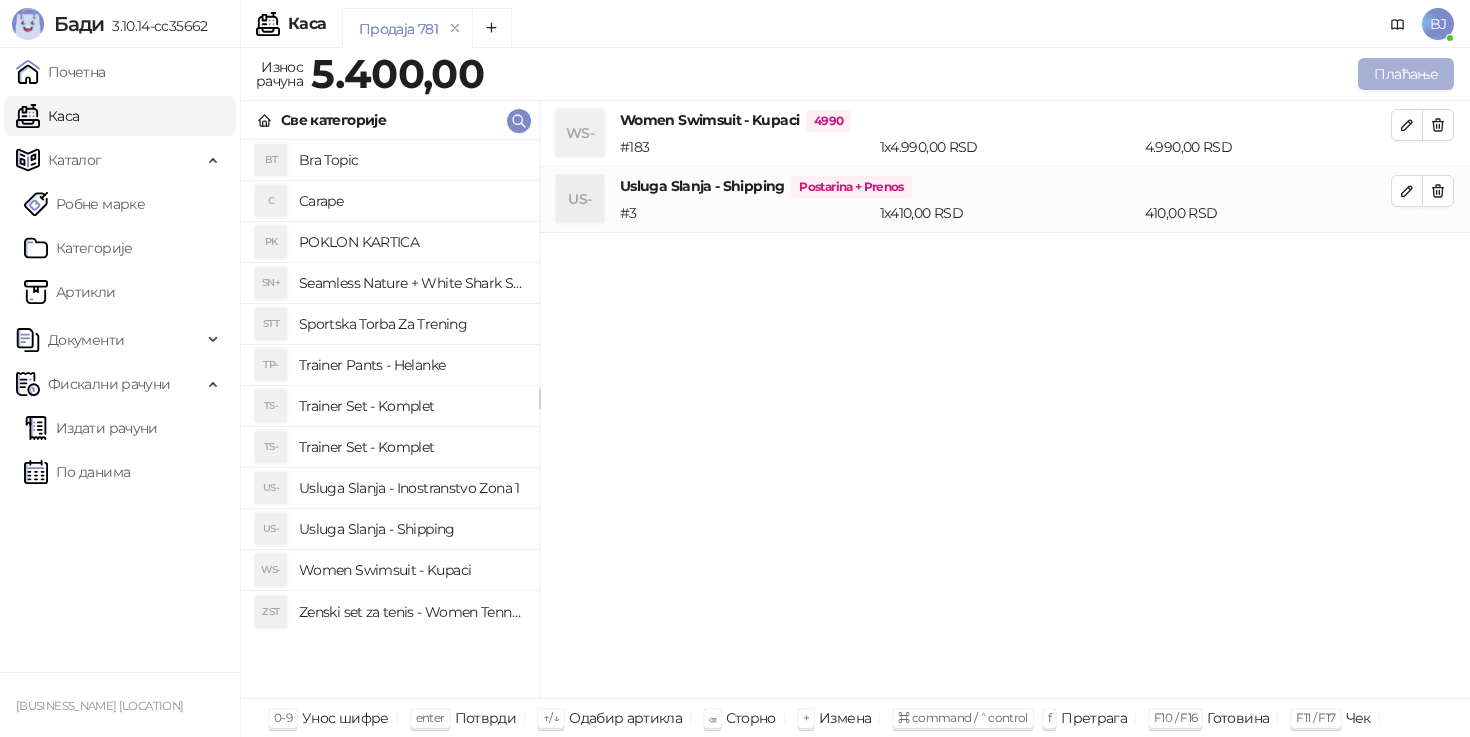 click on "Плаћање" at bounding box center [1406, 74] 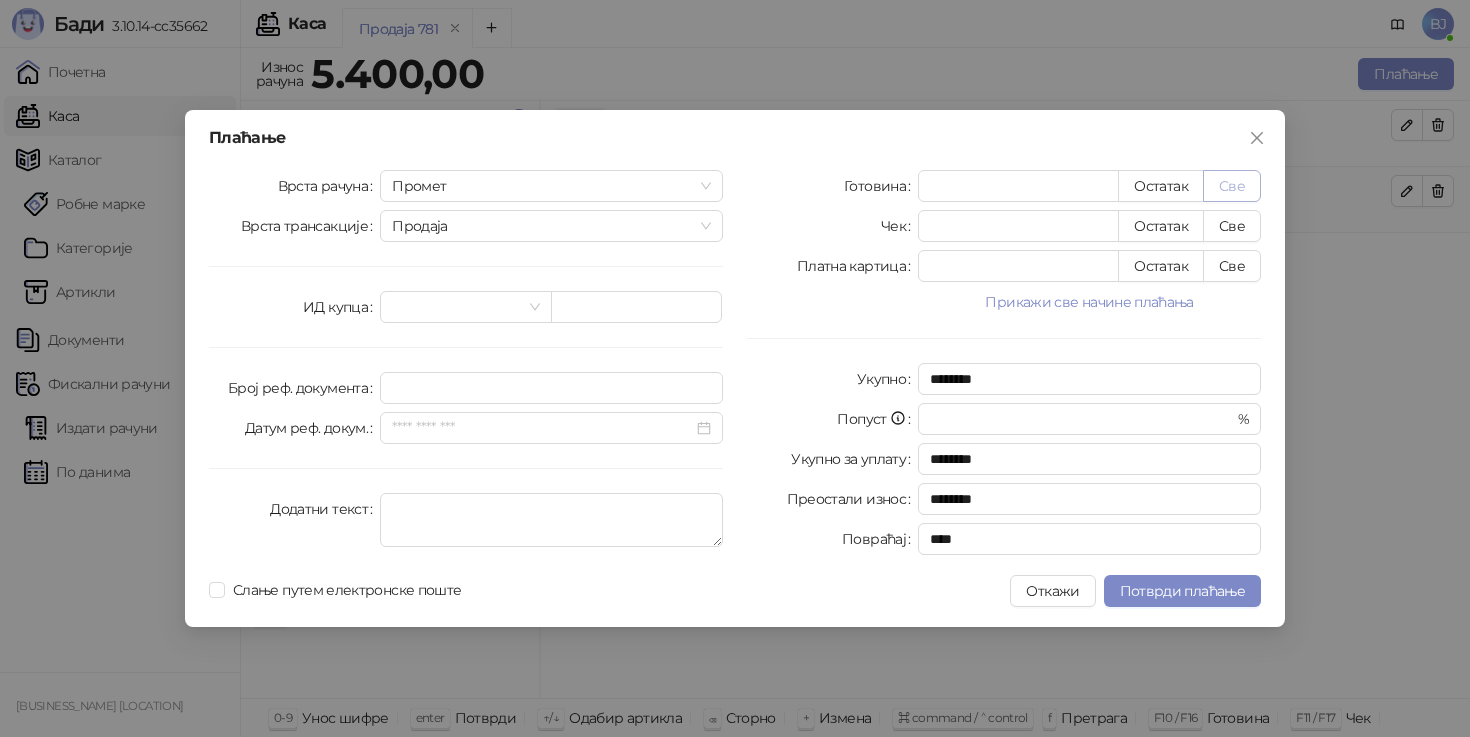 click on "Све" at bounding box center (1232, 186) 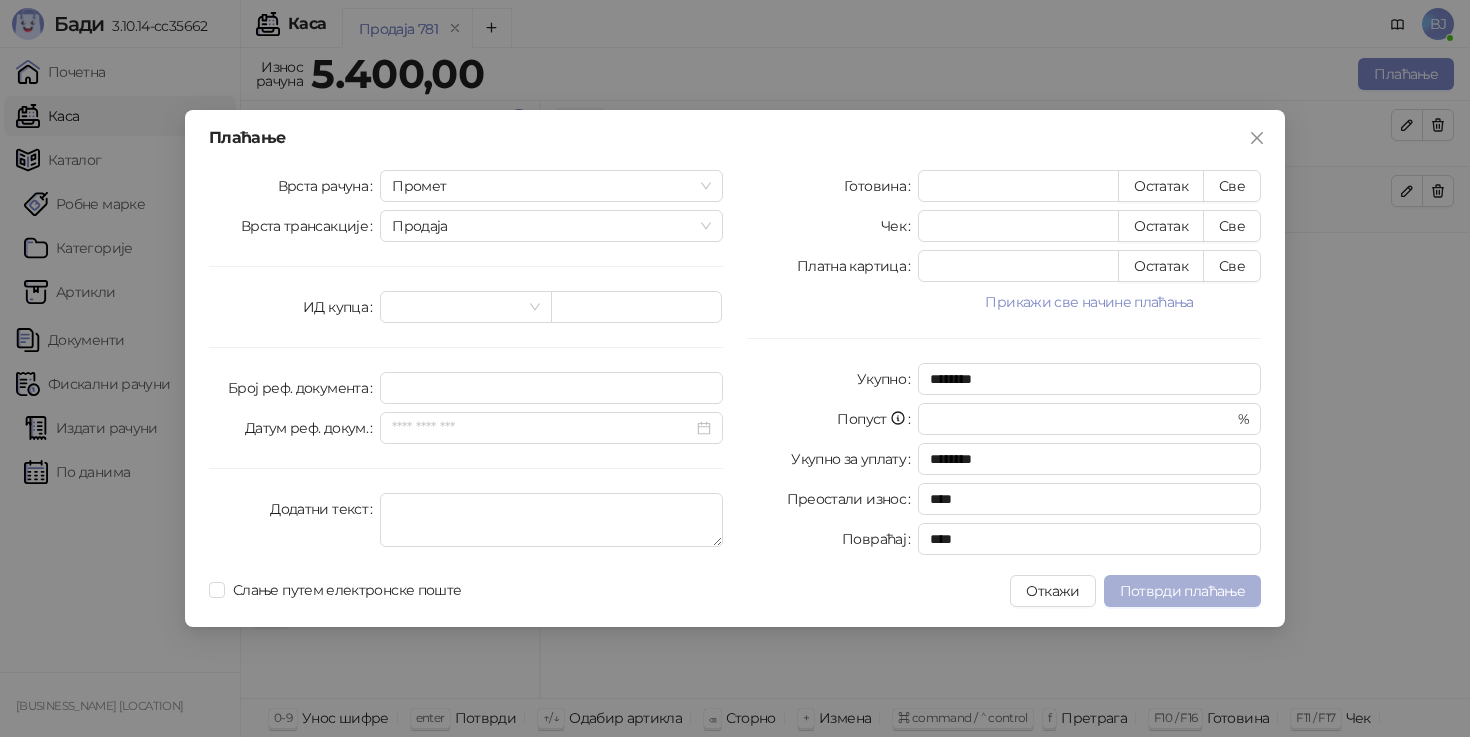 click on "Потврди плаћање" at bounding box center (1182, 591) 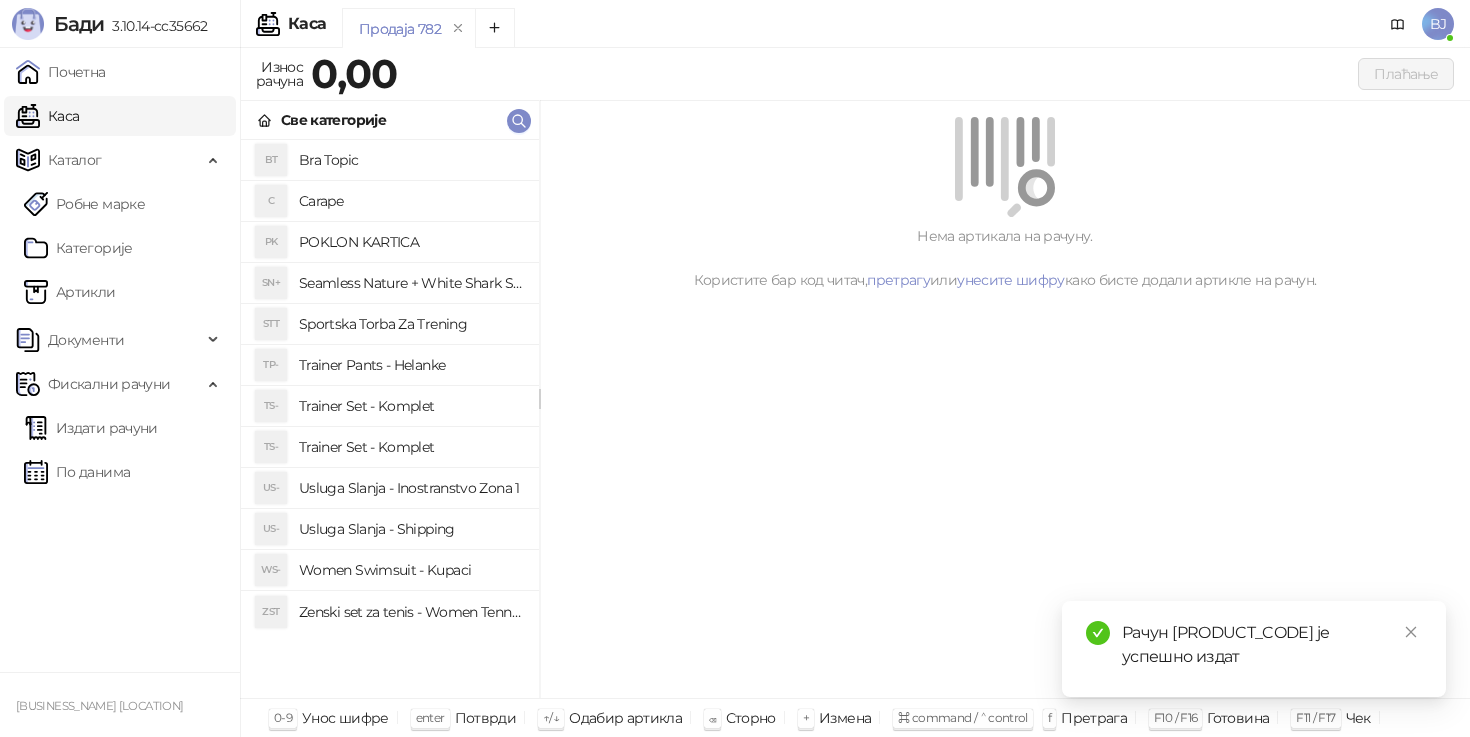 click on "Trainer Set - Komplet" at bounding box center (411, 447) 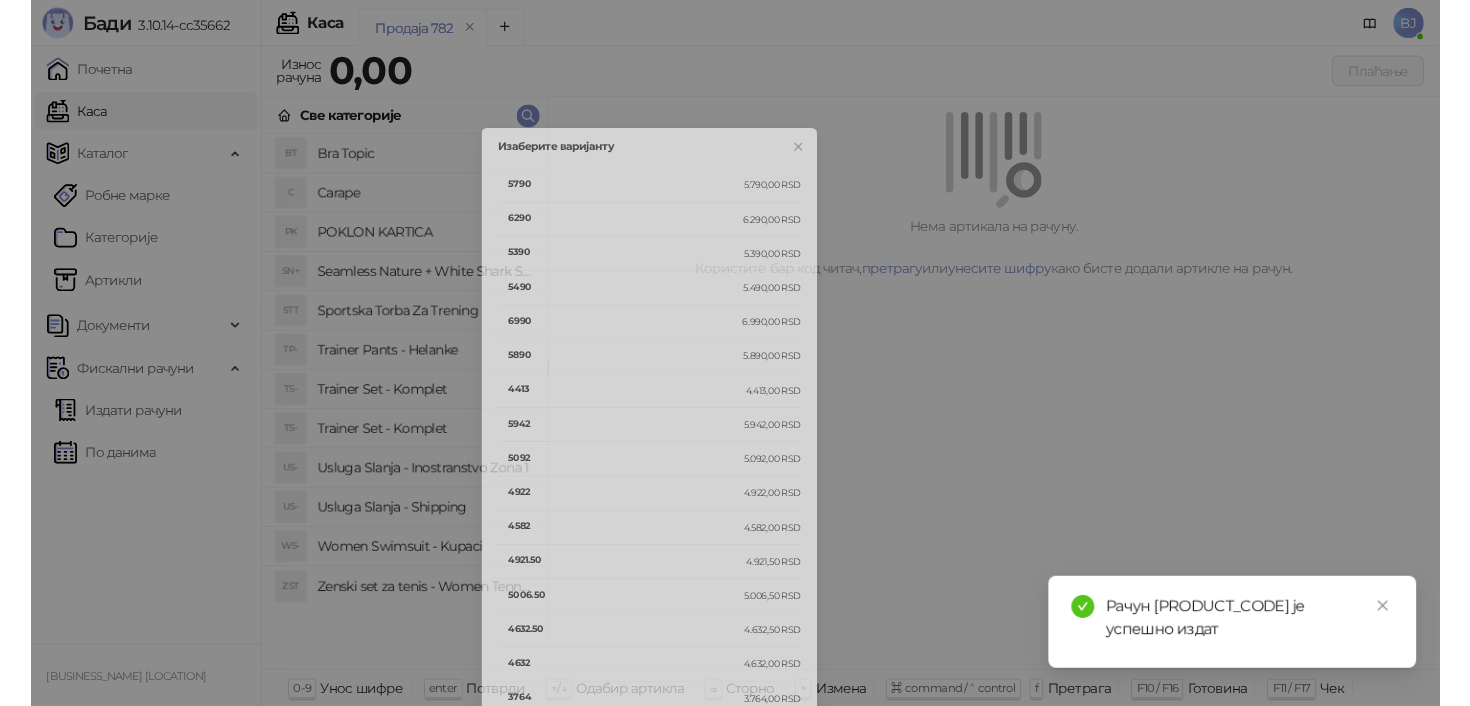 scroll, scrollTop: 18, scrollLeft: 0, axis: vertical 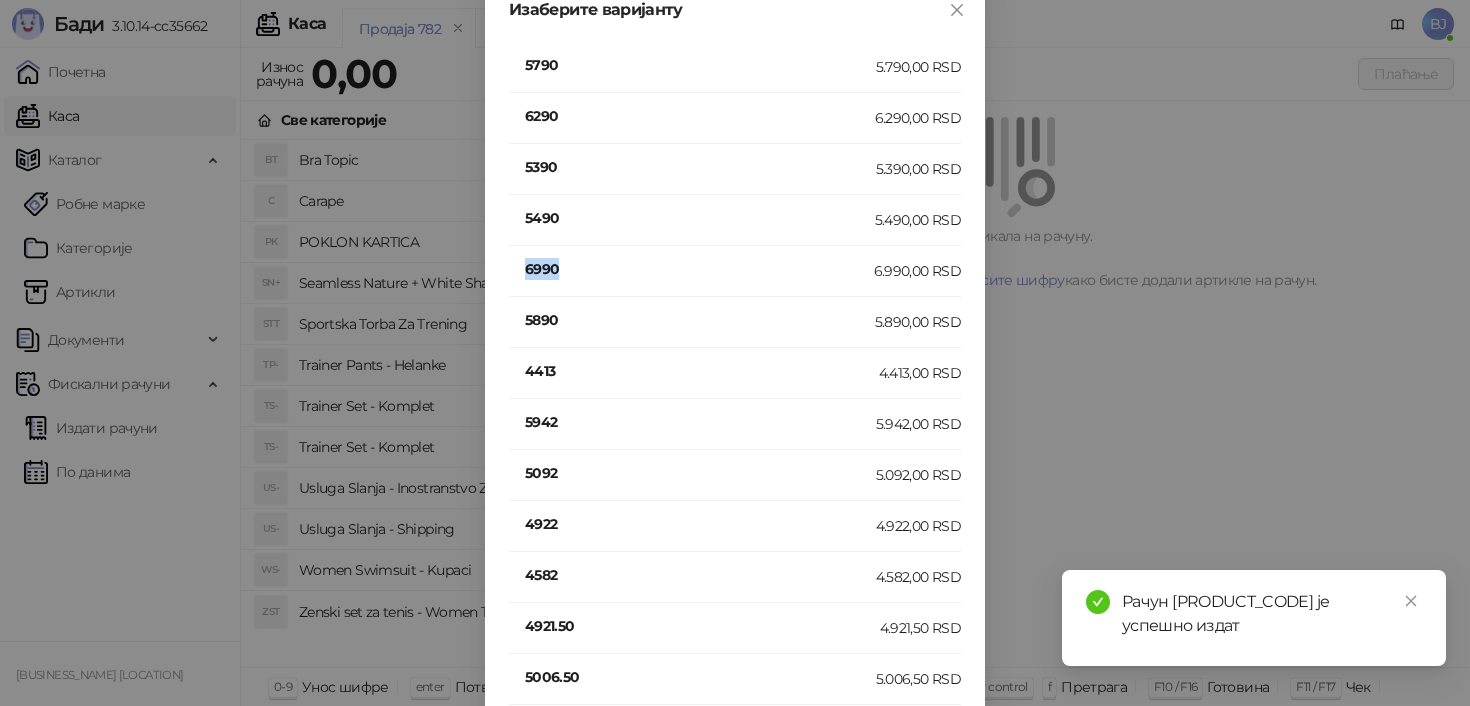 click on "6990 6.990,00 RSD" at bounding box center (735, 271) 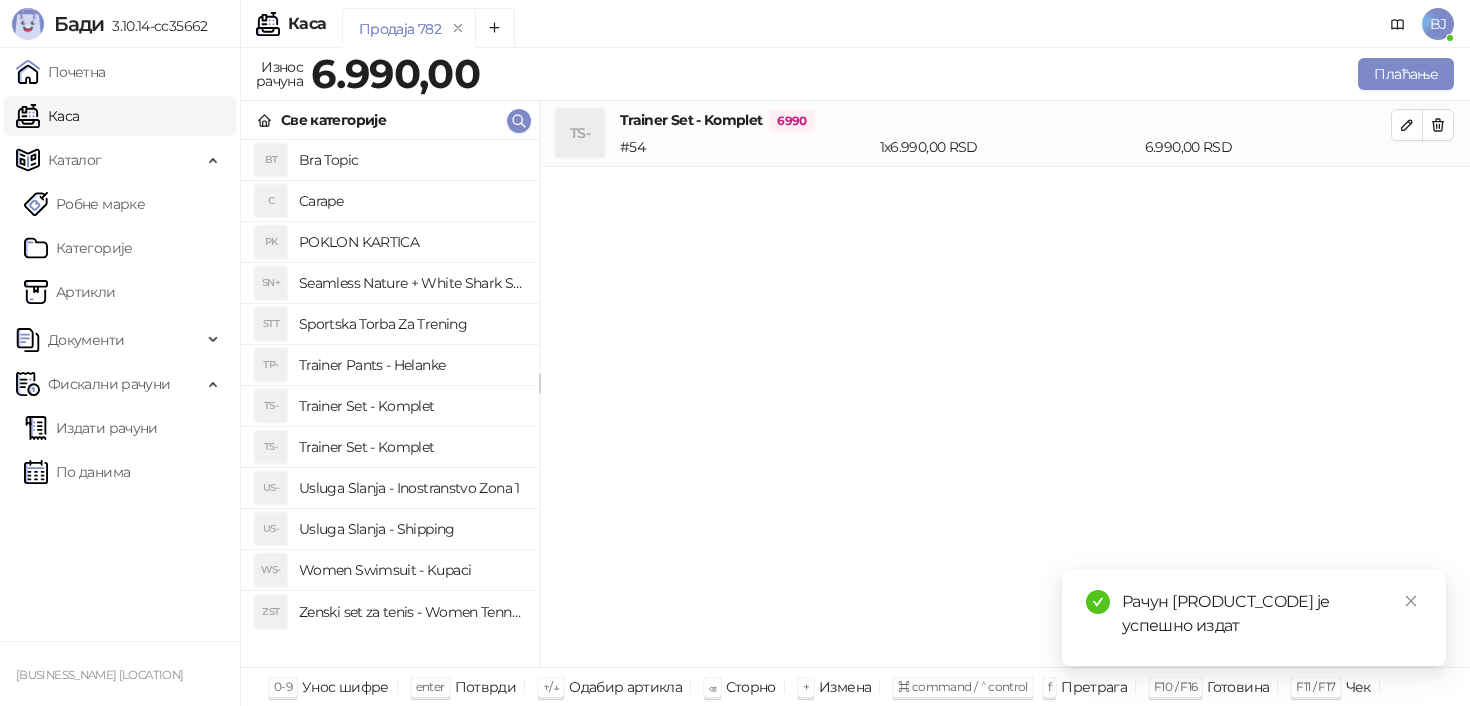 scroll, scrollTop: 0, scrollLeft: 0, axis: both 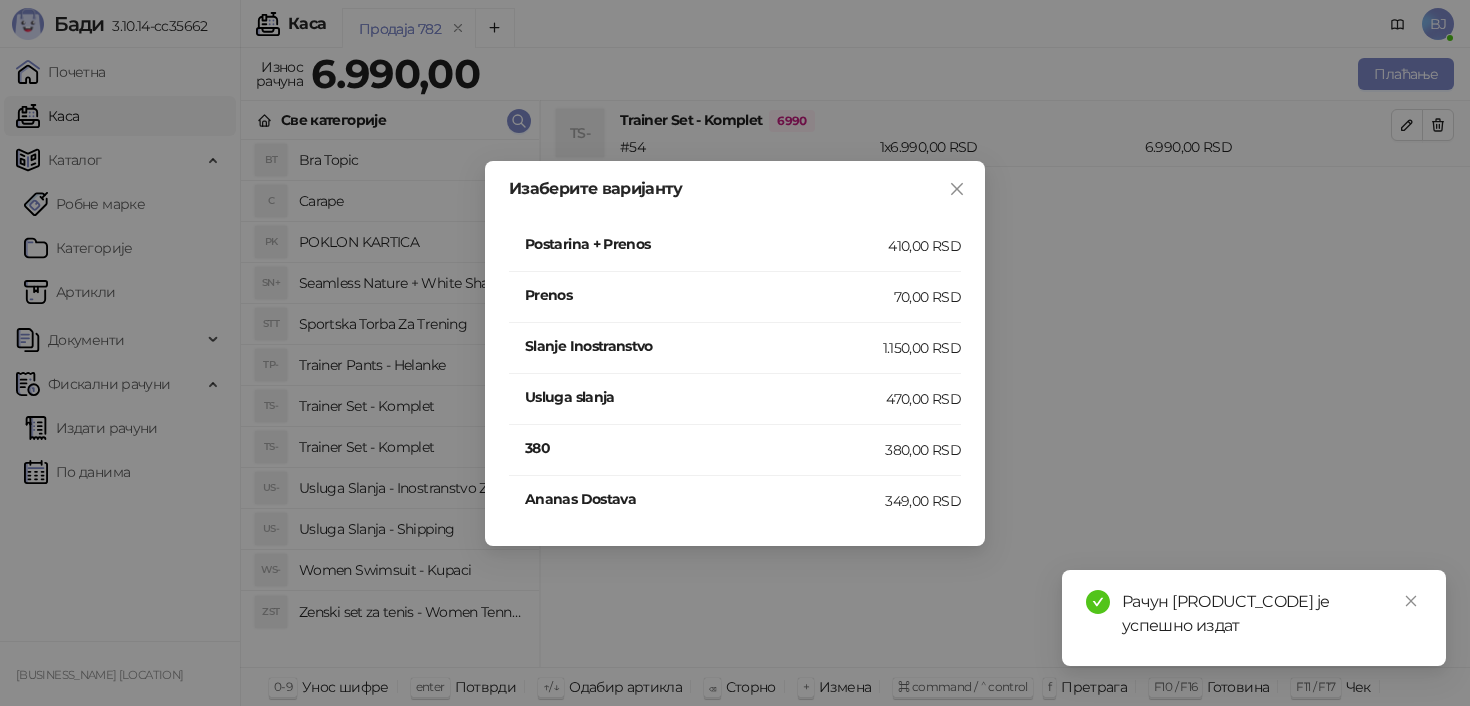click on "Postarina + Prenos 410,00 RSD" at bounding box center (735, 246) 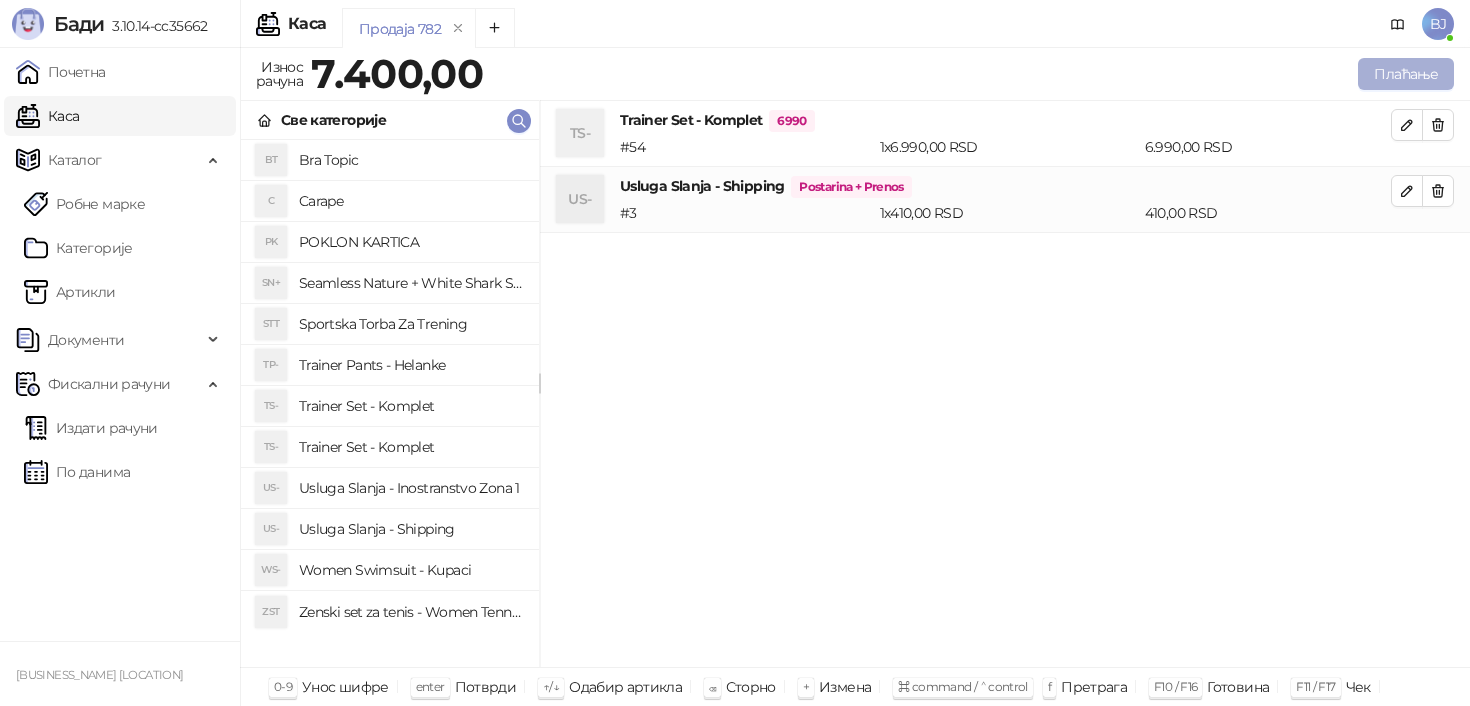click on "Плаћање" at bounding box center (1406, 74) 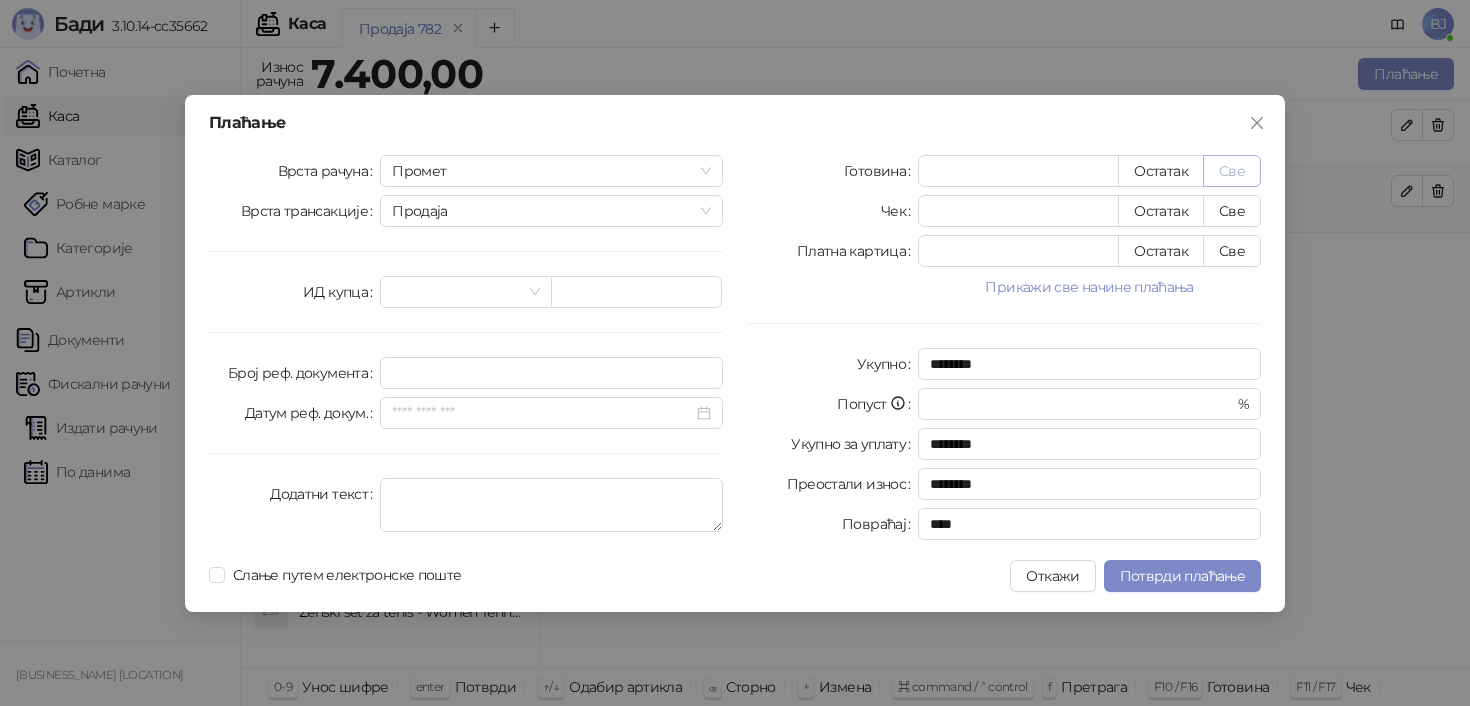 click on "Све" at bounding box center (1232, 171) 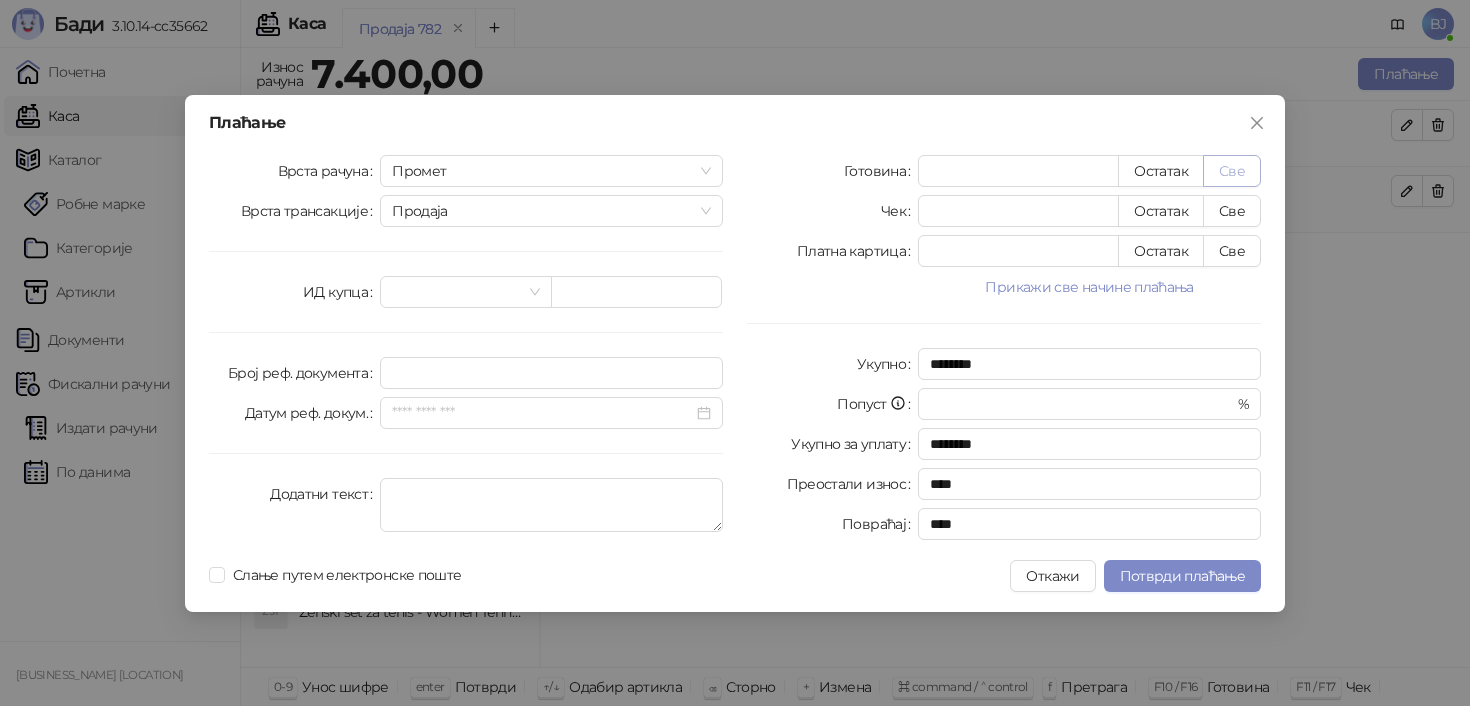 type 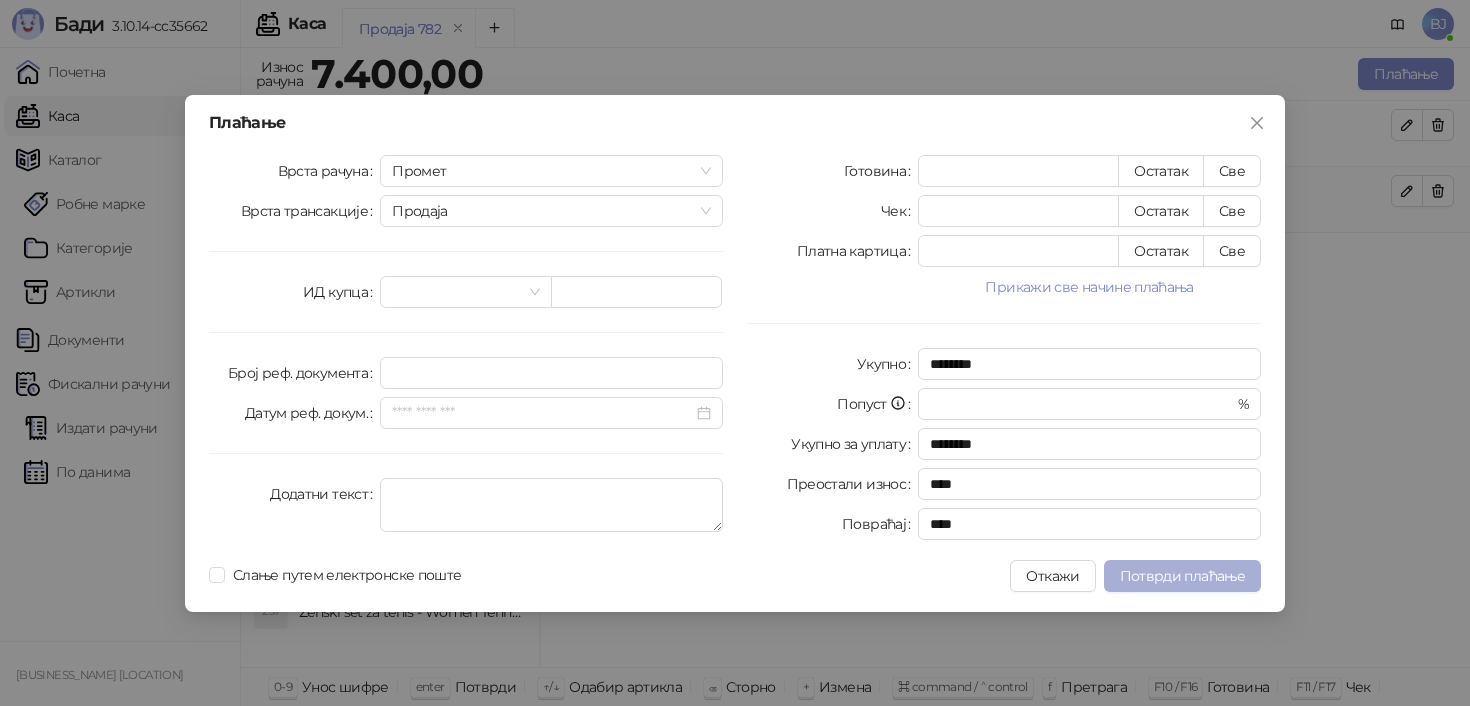 click on "Потврди плаћање" at bounding box center [1182, 576] 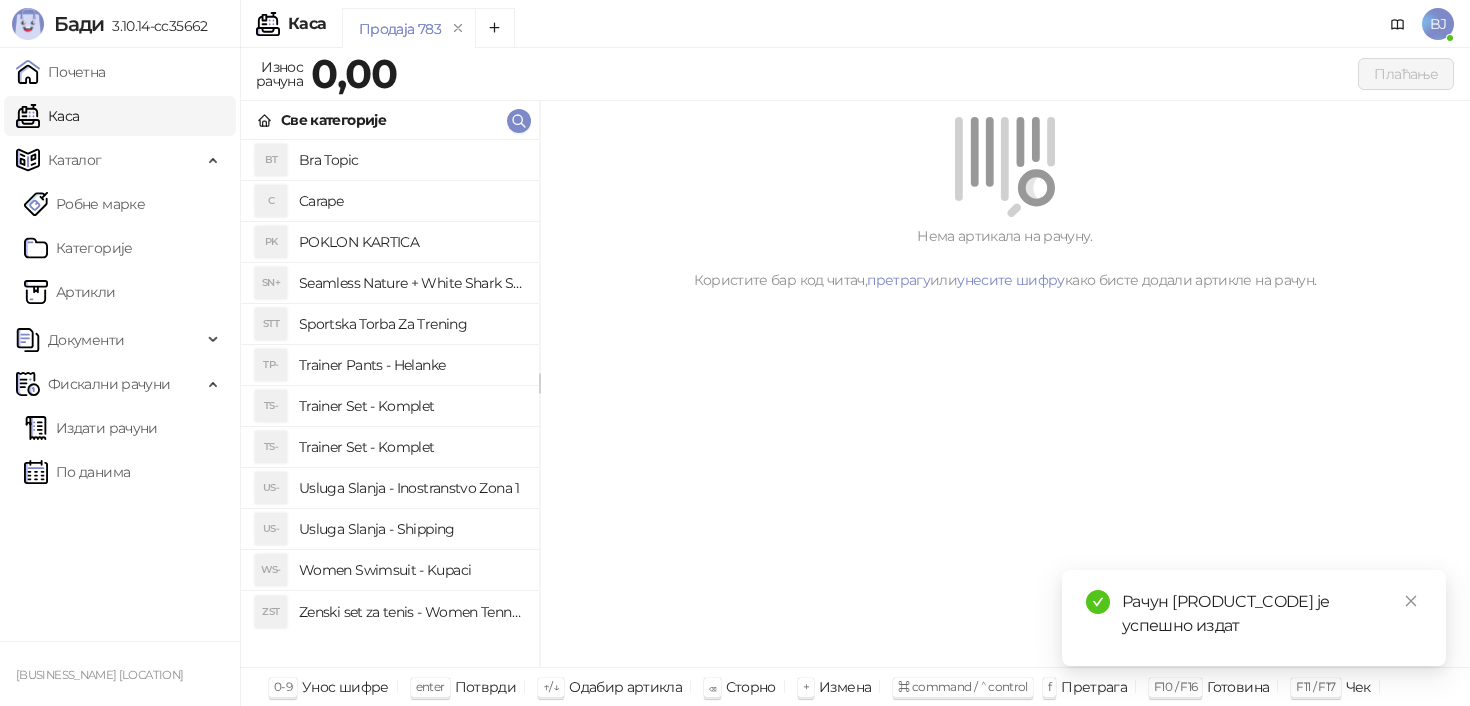click on "Women Swimsuit - Kupaci" at bounding box center [411, 570] 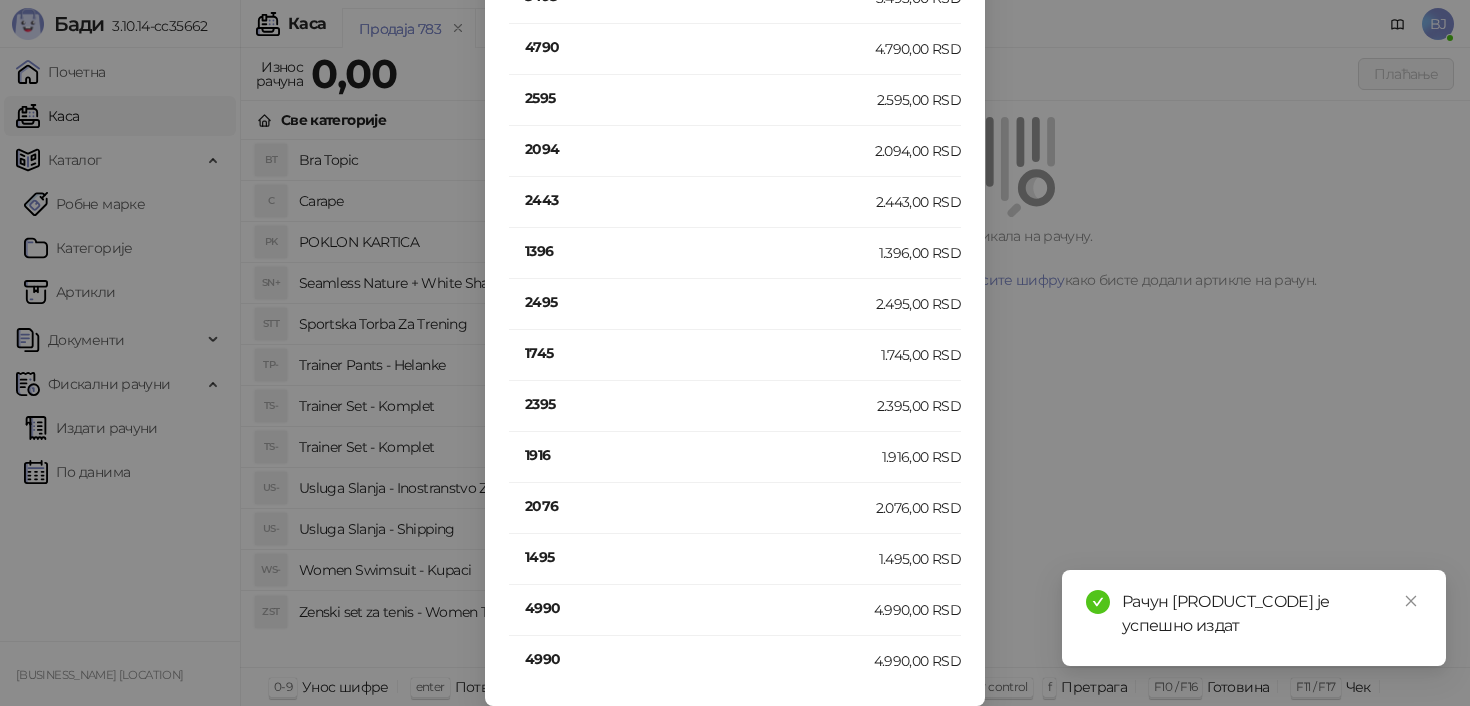 scroll, scrollTop: 138, scrollLeft: 0, axis: vertical 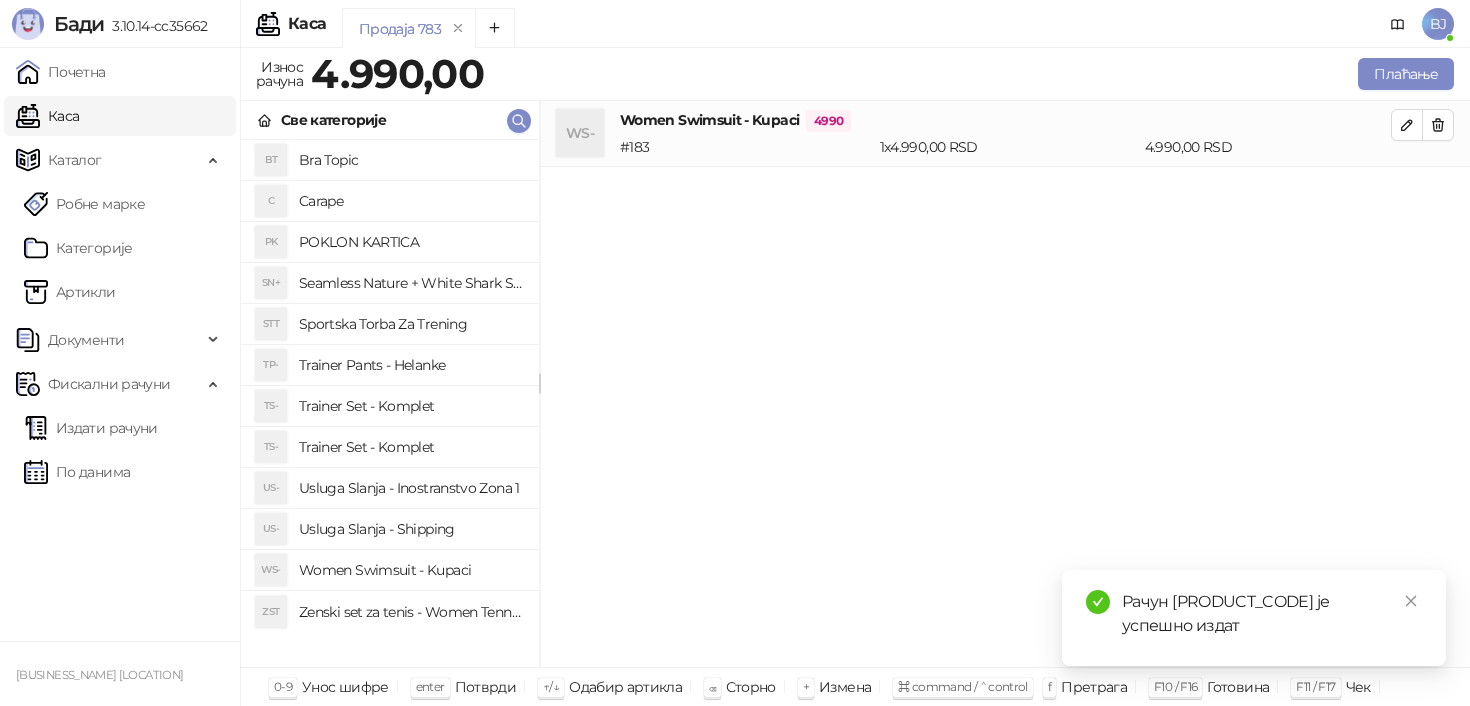 click on "Usluga Slanja - Shipping" at bounding box center [411, 529] 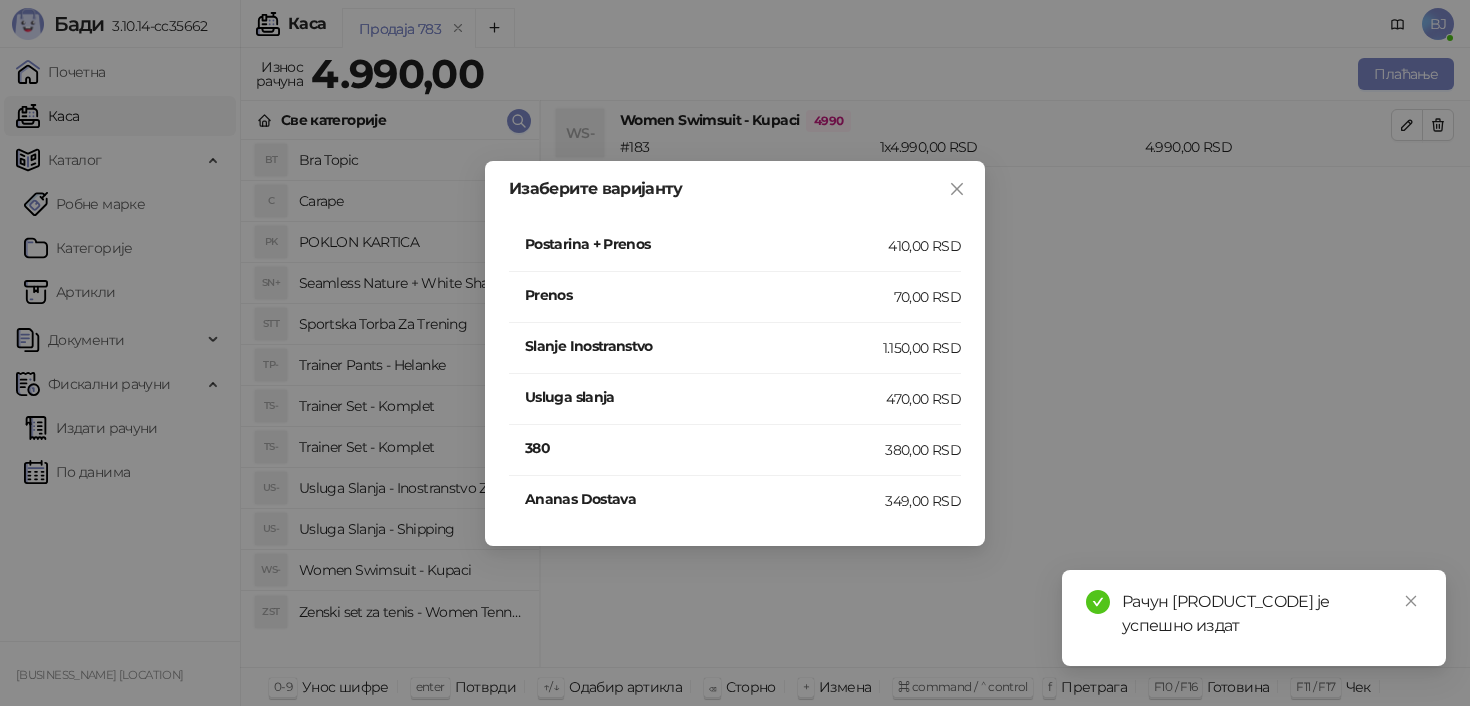 click on "Postarina + Prenos" at bounding box center (706, 246) 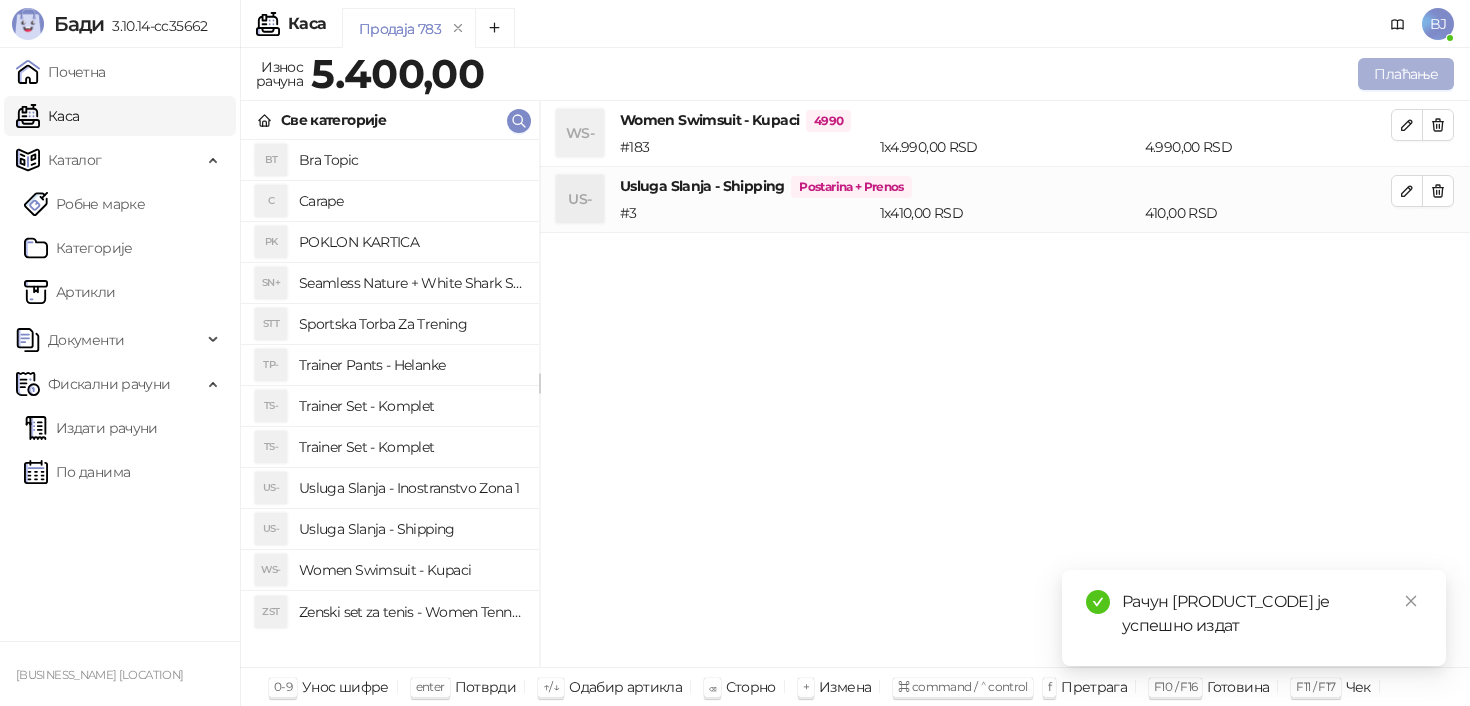 click on "Плаћање" at bounding box center (1406, 74) 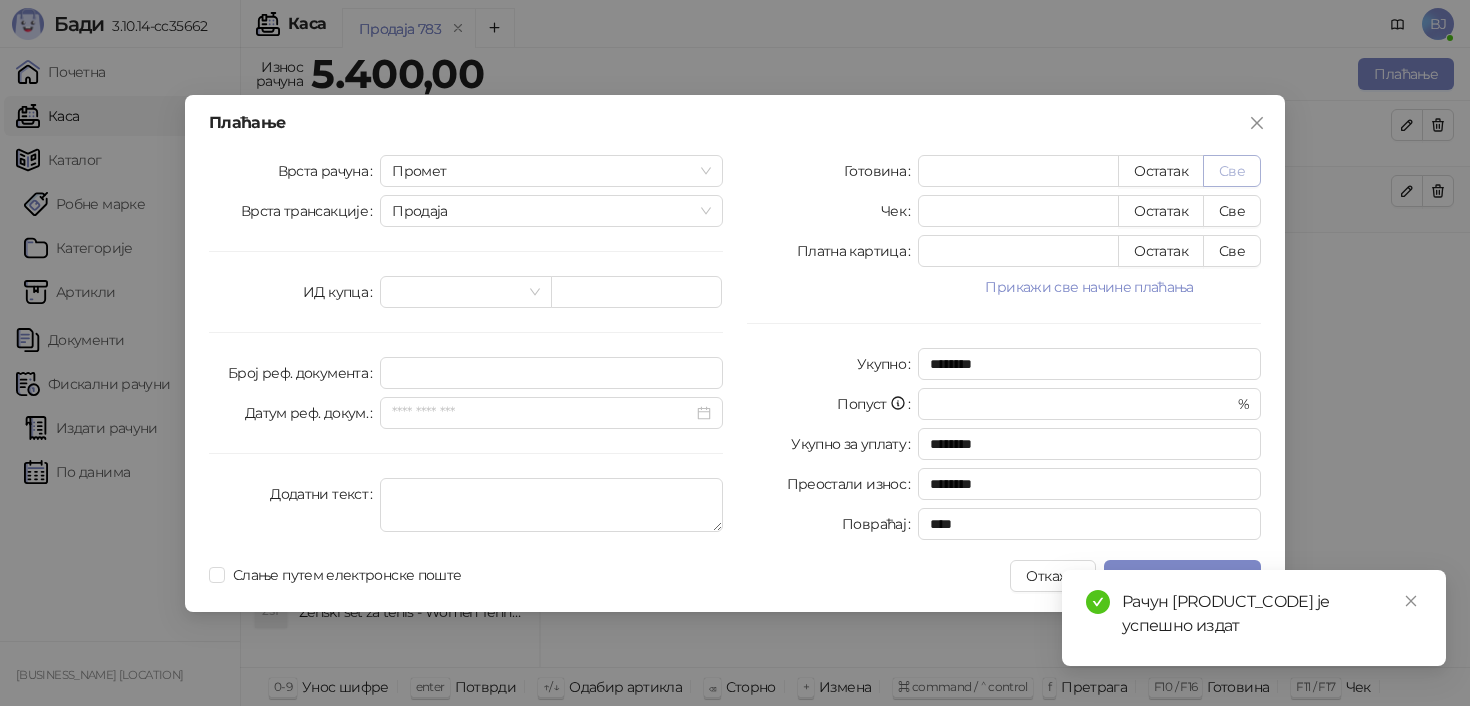 click on "Све" at bounding box center [1232, 171] 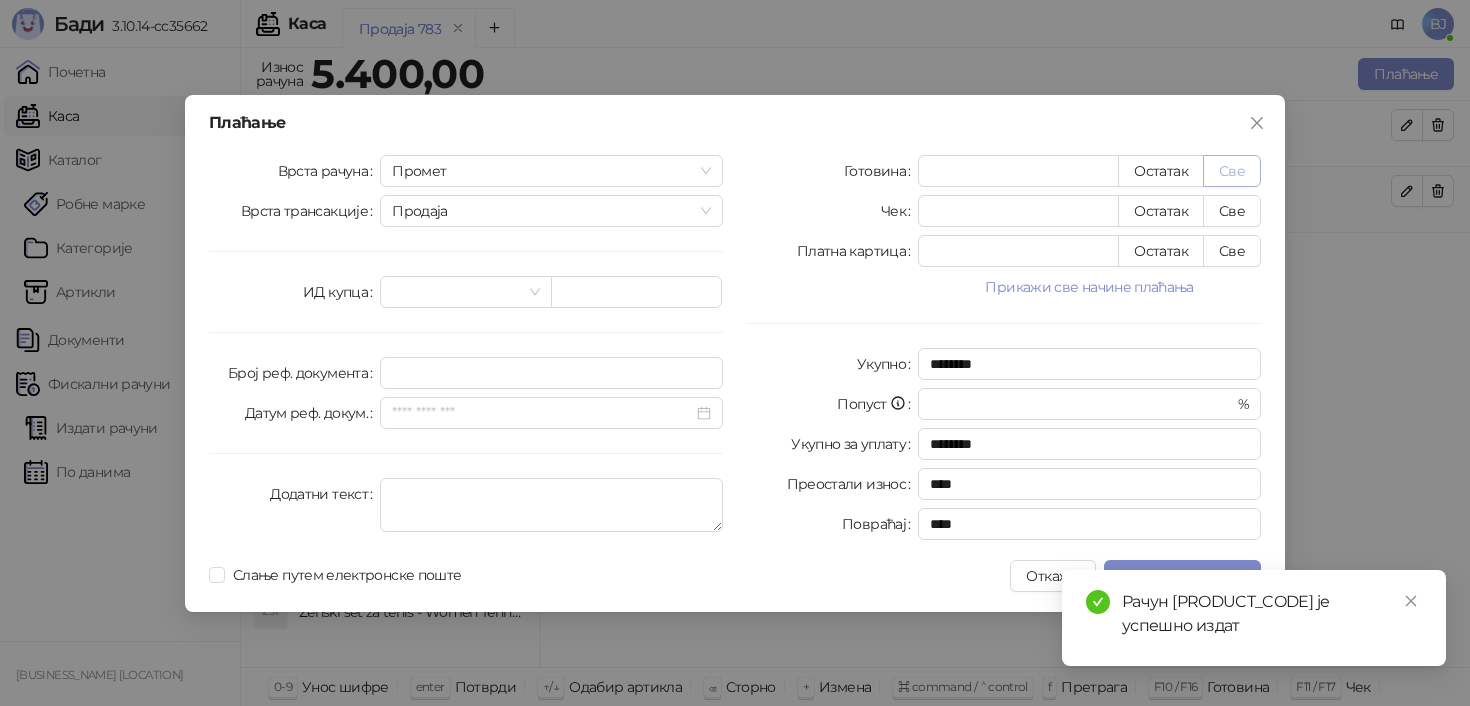 type 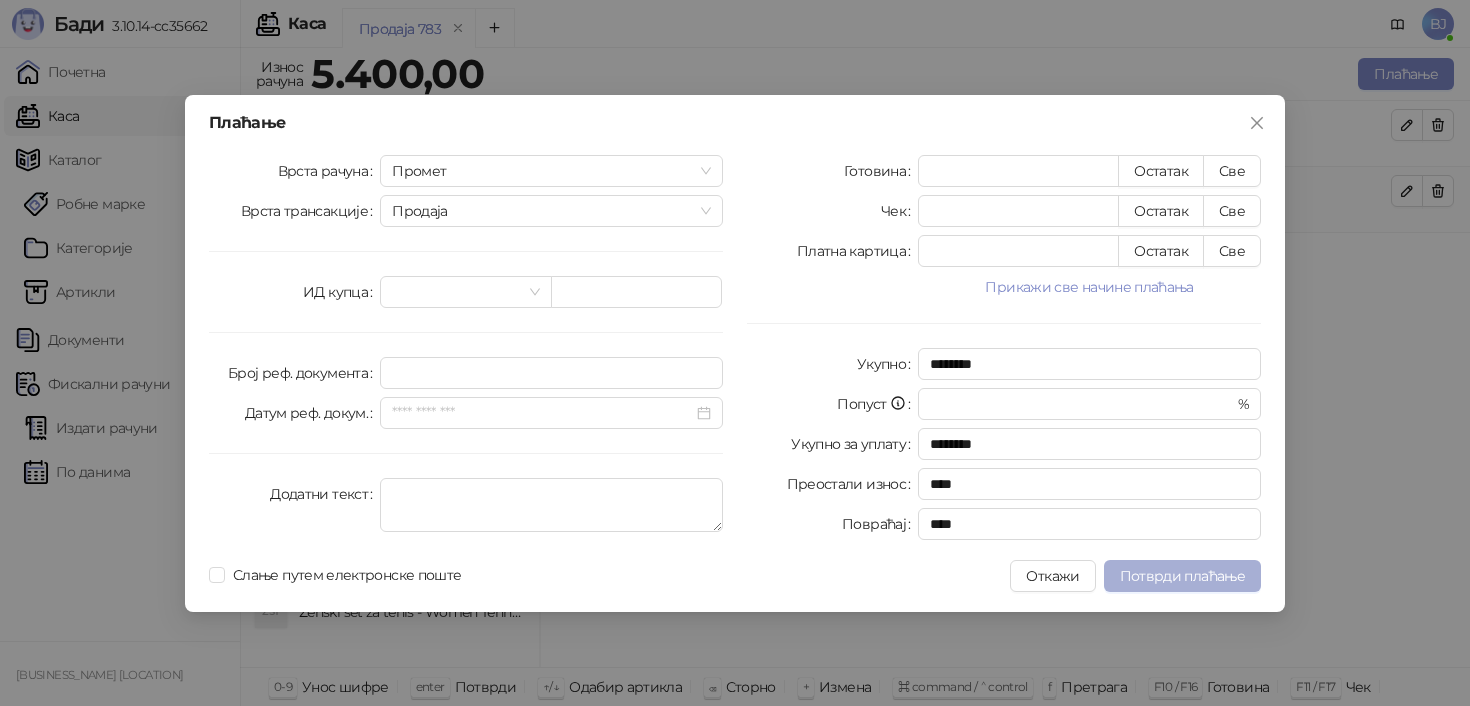 click on "Потврди плаћање" at bounding box center (1182, 576) 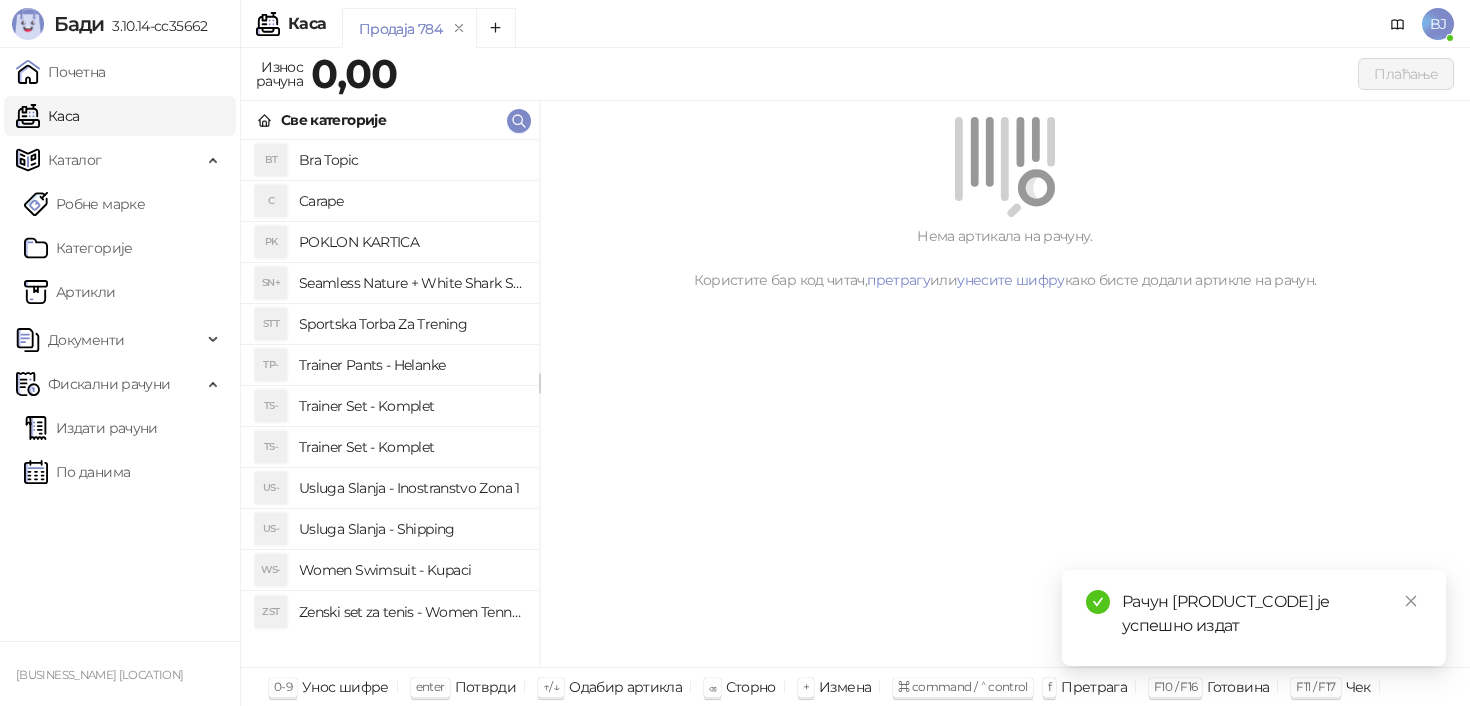 click on "Trainer Set - Komplet" at bounding box center [411, 447] 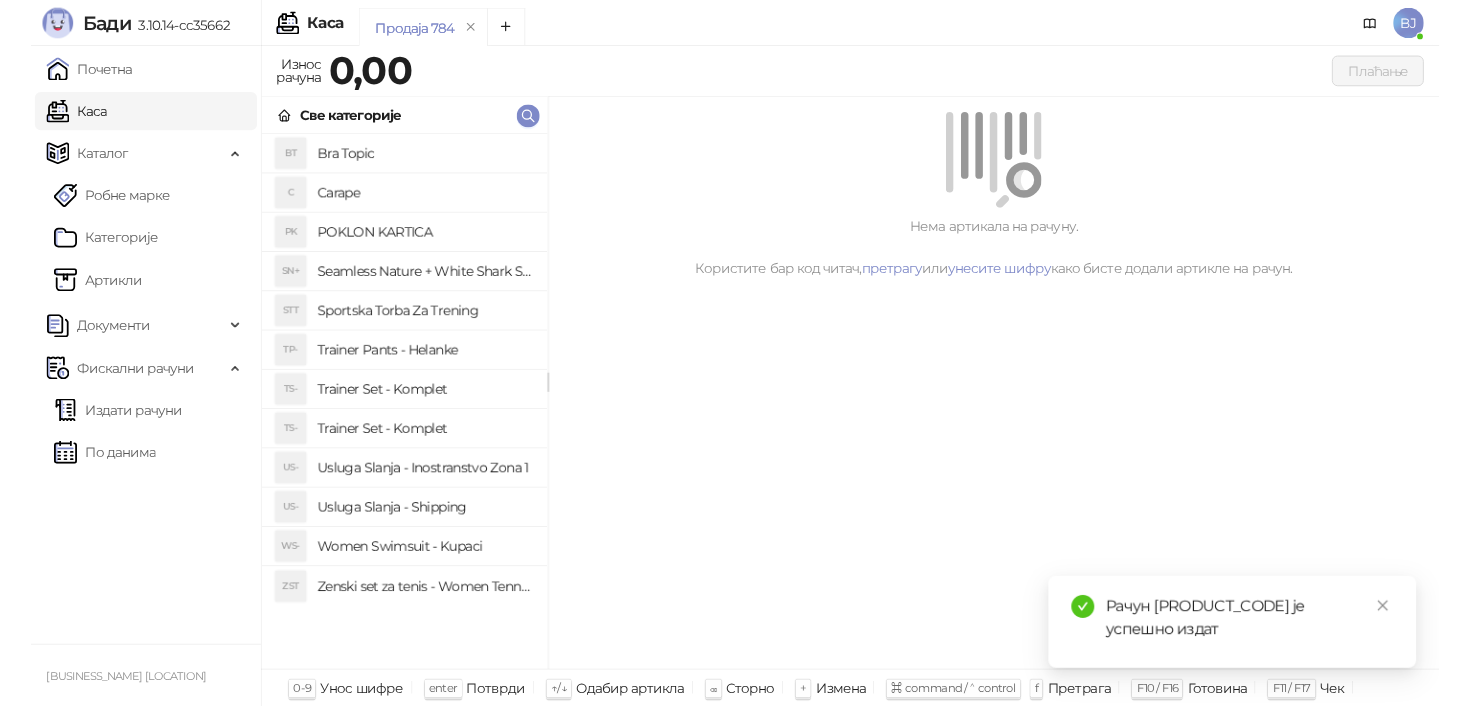 scroll, scrollTop: 0, scrollLeft: 0, axis: both 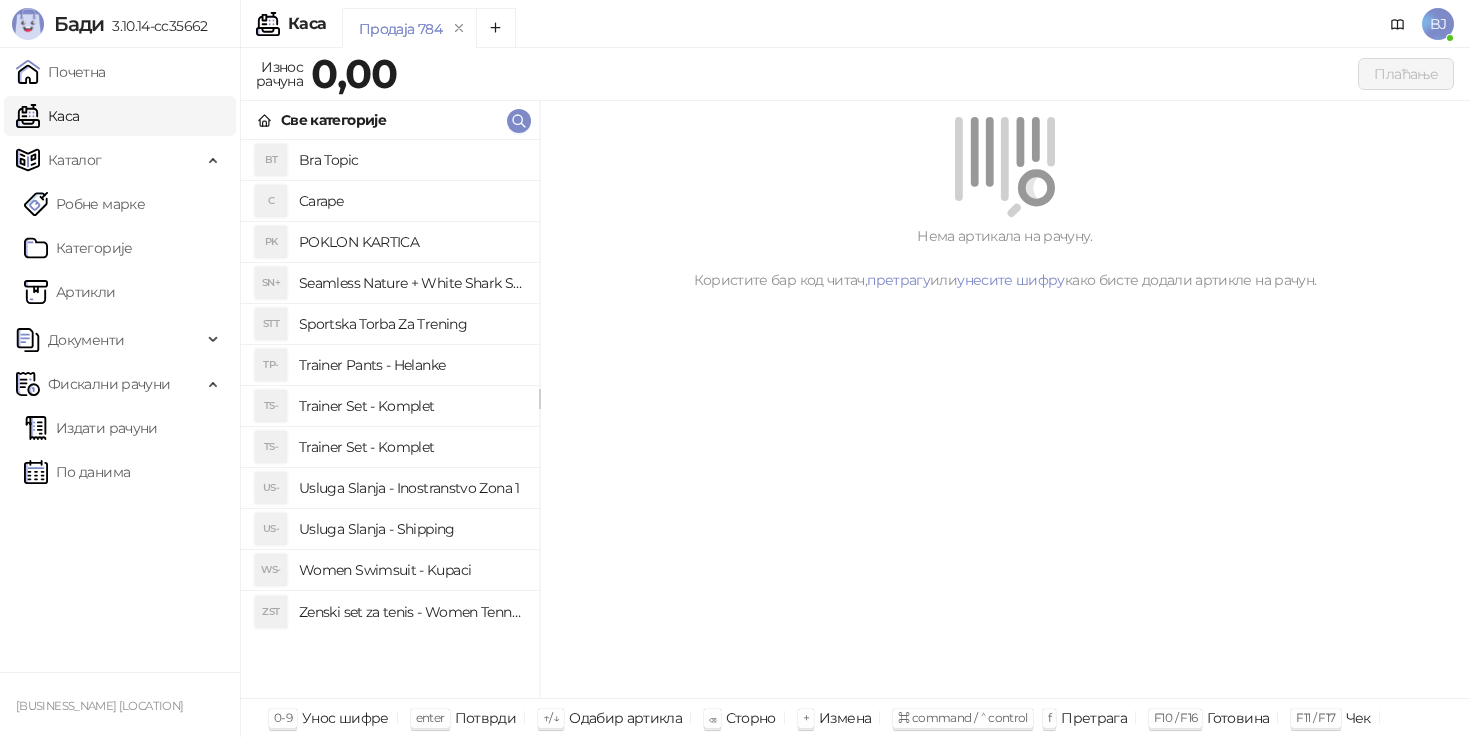 click on "Women Swimsuit - Kupaci" at bounding box center (411, 570) 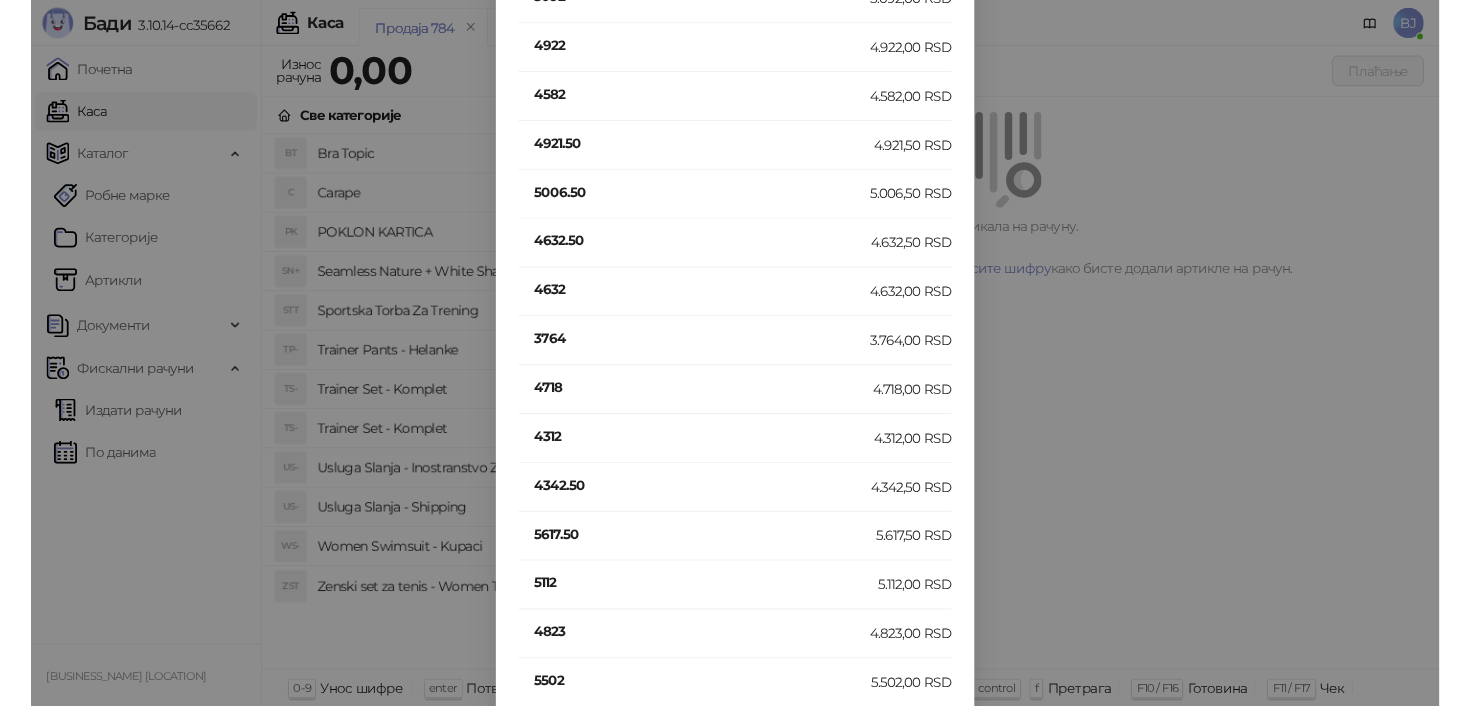scroll, scrollTop: 0, scrollLeft: 0, axis: both 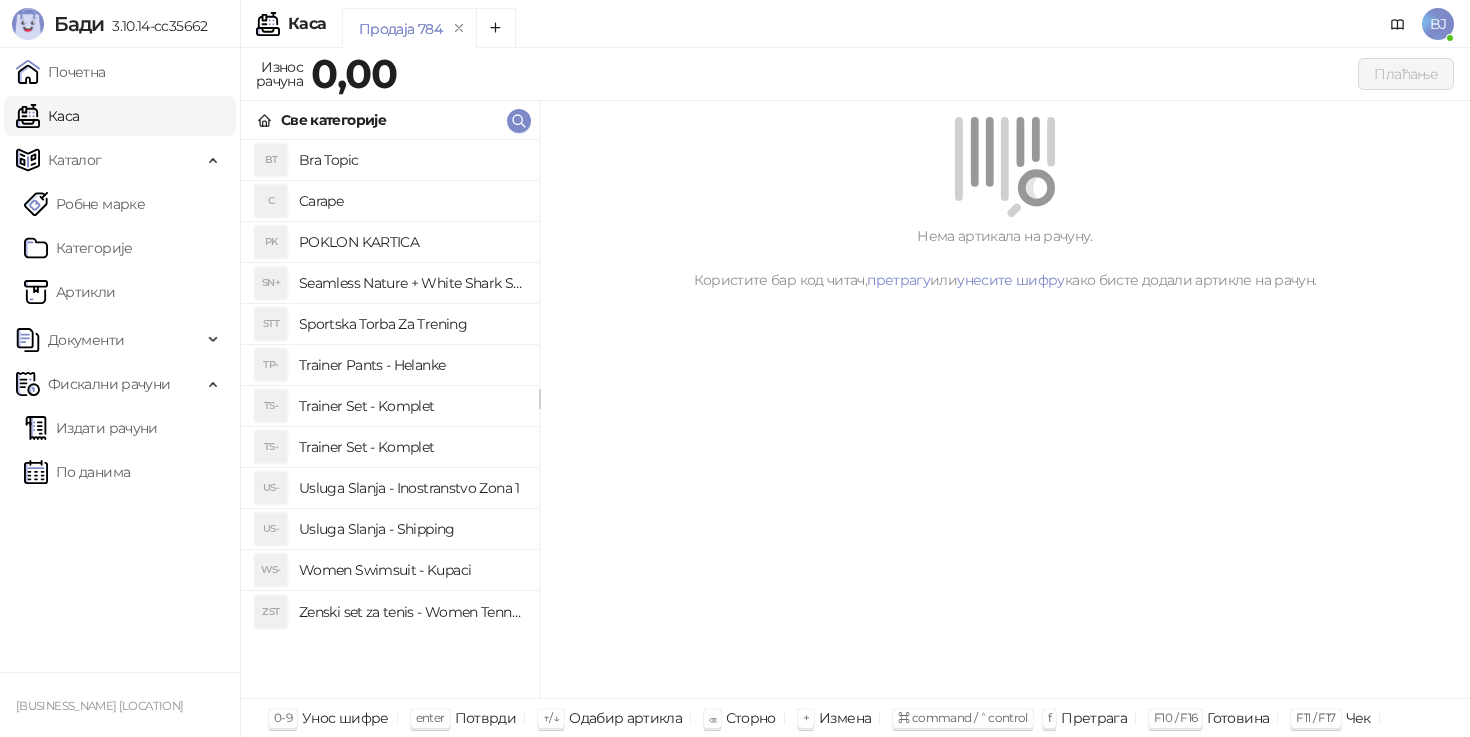 click on "Trainer Set - Komplet" at bounding box center (411, 406) 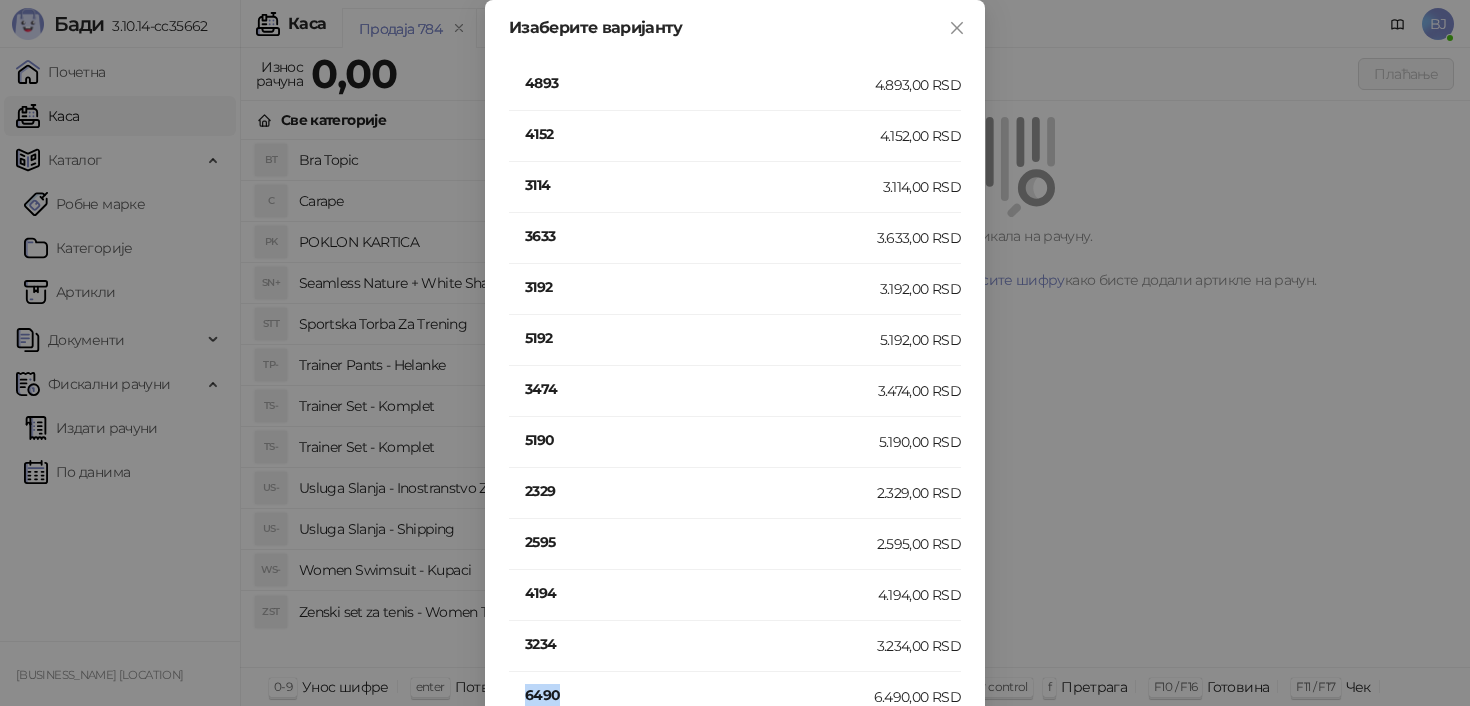 click on "6490" at bounding box center (699, 695) 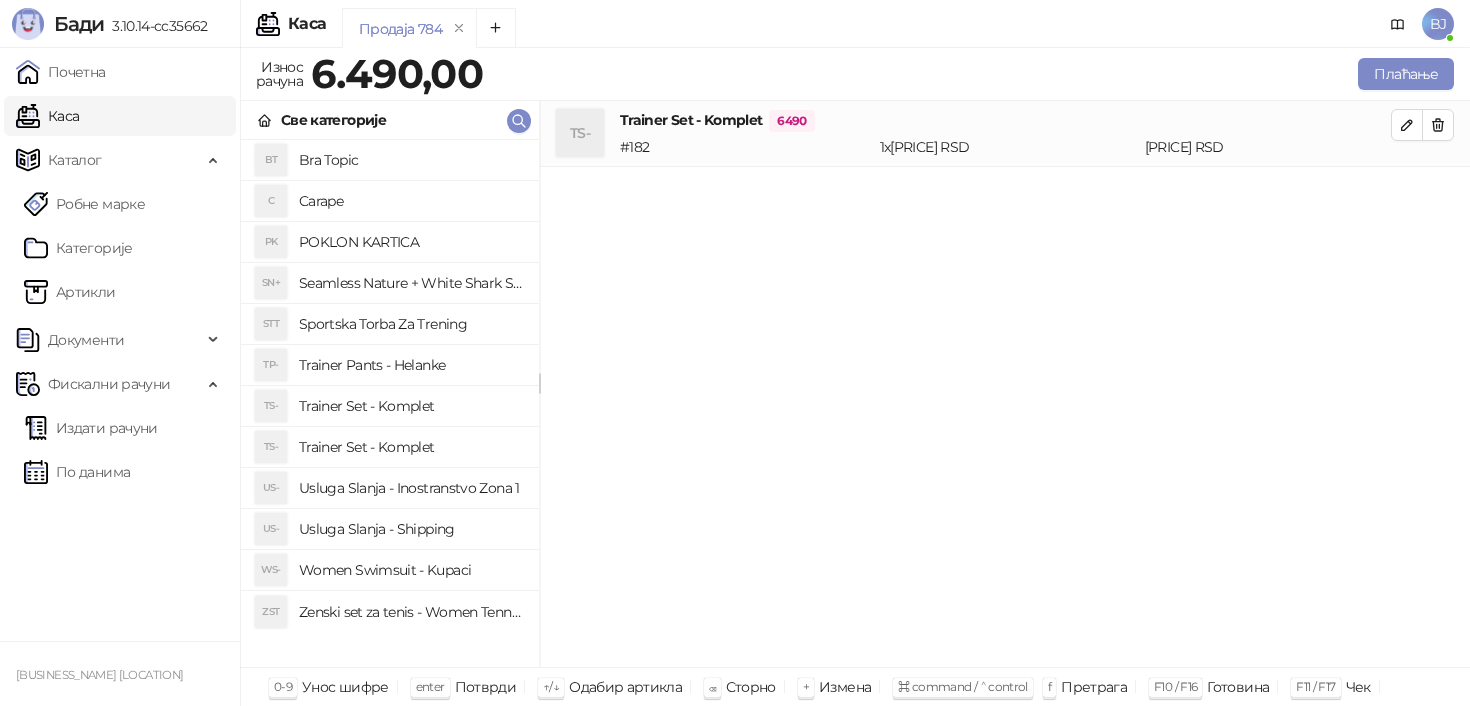click on "Usluga Slanja - Shipping" at bounding box center (411, 529) 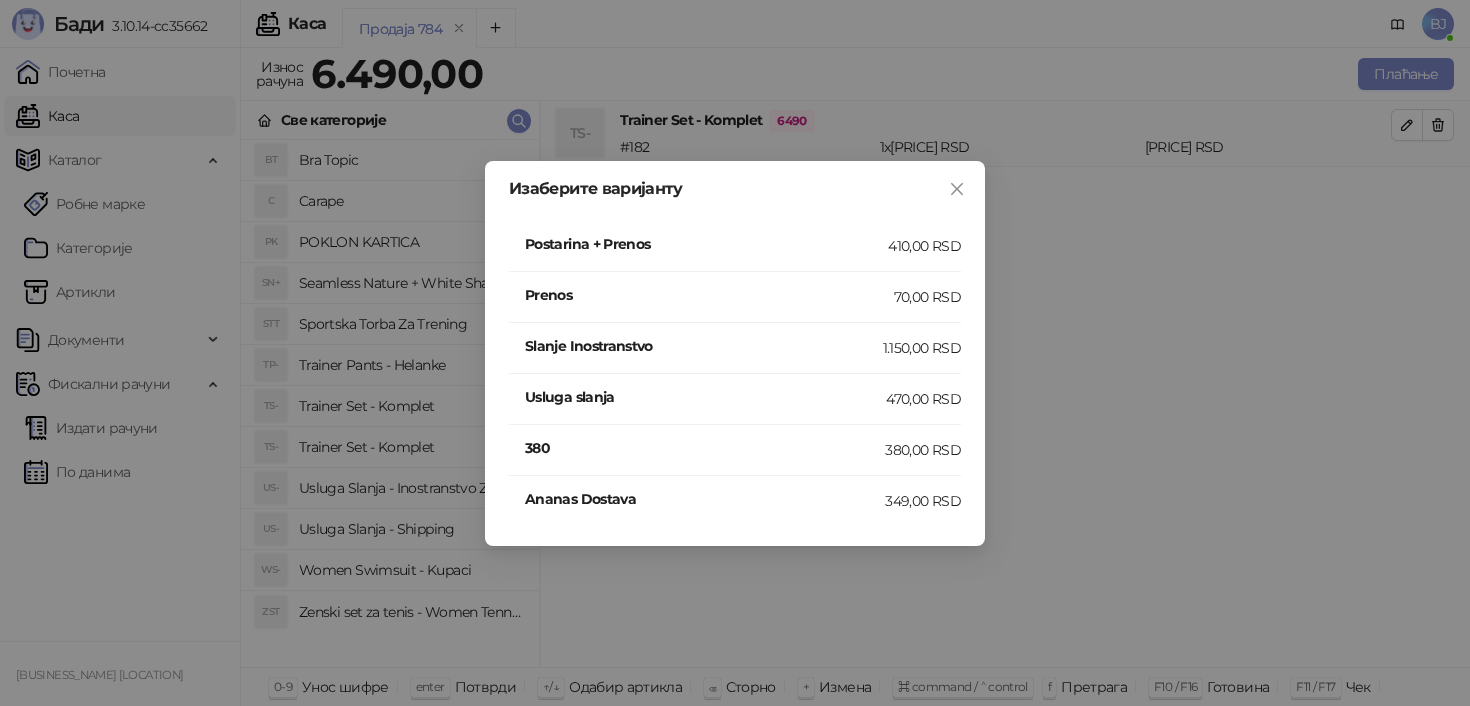 click on "Postarina + Prenos" at bounding box center [706, 244] 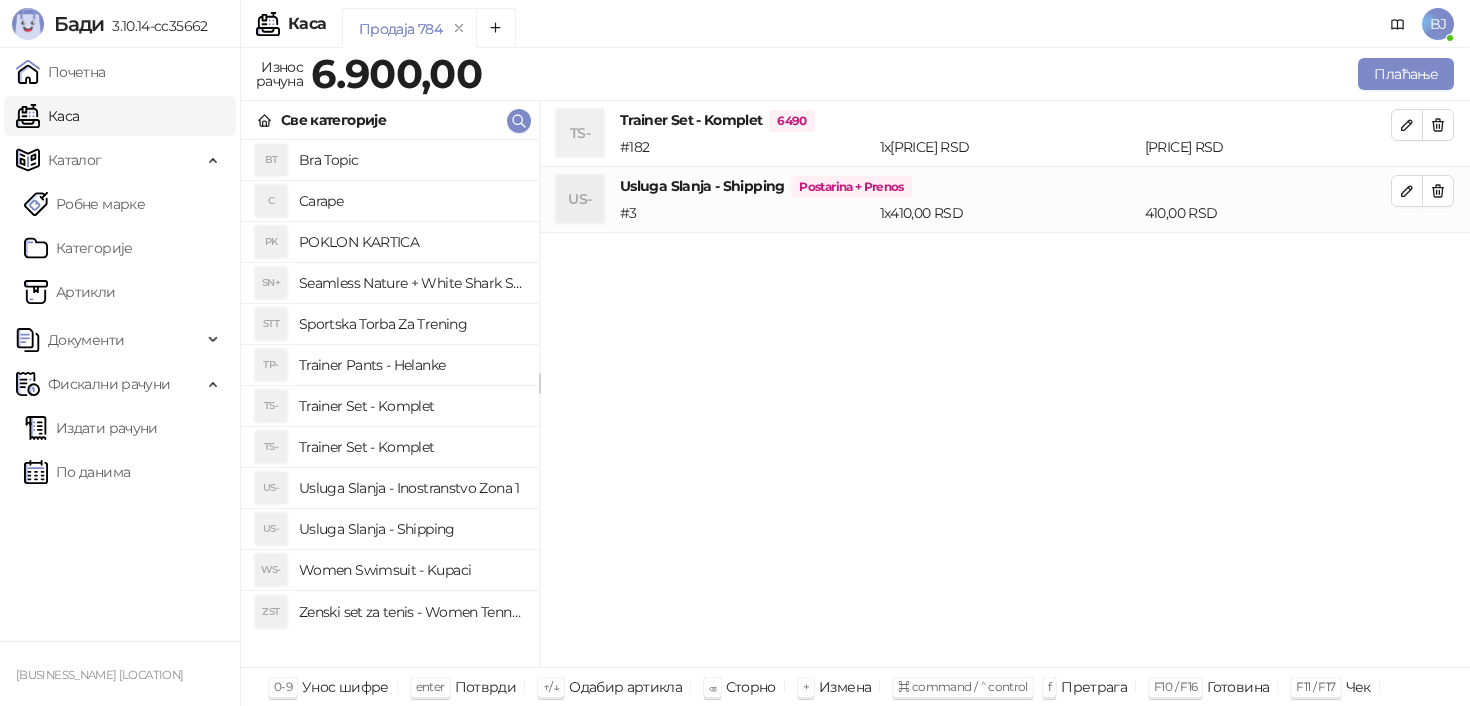 click on "Продаја 784 Износ рачуна 6.900,00 Плаћање Све категорије BT Bra Topic C Carape PK POKLON KARTICA SN+ Seamless Nature + White Shark Set STT Sportska Torba Za Trening  TP- Trainer Pants - Helanke TS- Trainer Set - Komplet TS- Trainer Set - Komplet US- Usluga Slanja - Inostranstvo Zona 1 US- Usluga Slanja - Shipping WS- Women Swimsuit - Kupaci  ZST Zenski set za tenis - Women Tennis Set TS- Trainer Set - Komplet    6490 # 182 1  x  6.490,00 RSD 6.490,00 RSD US- Usluga Slanja - Shipping    Postarina + Prenos # 3 1  x  410,00 RSD 410,00 RSD 0-9 Унос шифре enter Потврди ↑/↓ Одабир артикла ⌫ Сторно + Измена ⌘ command / ⌃ control f Претрага F10 / F16 Готовина F11 / F17 Чек F12 / F18 Платна картица" at bounding box center (855, 377) 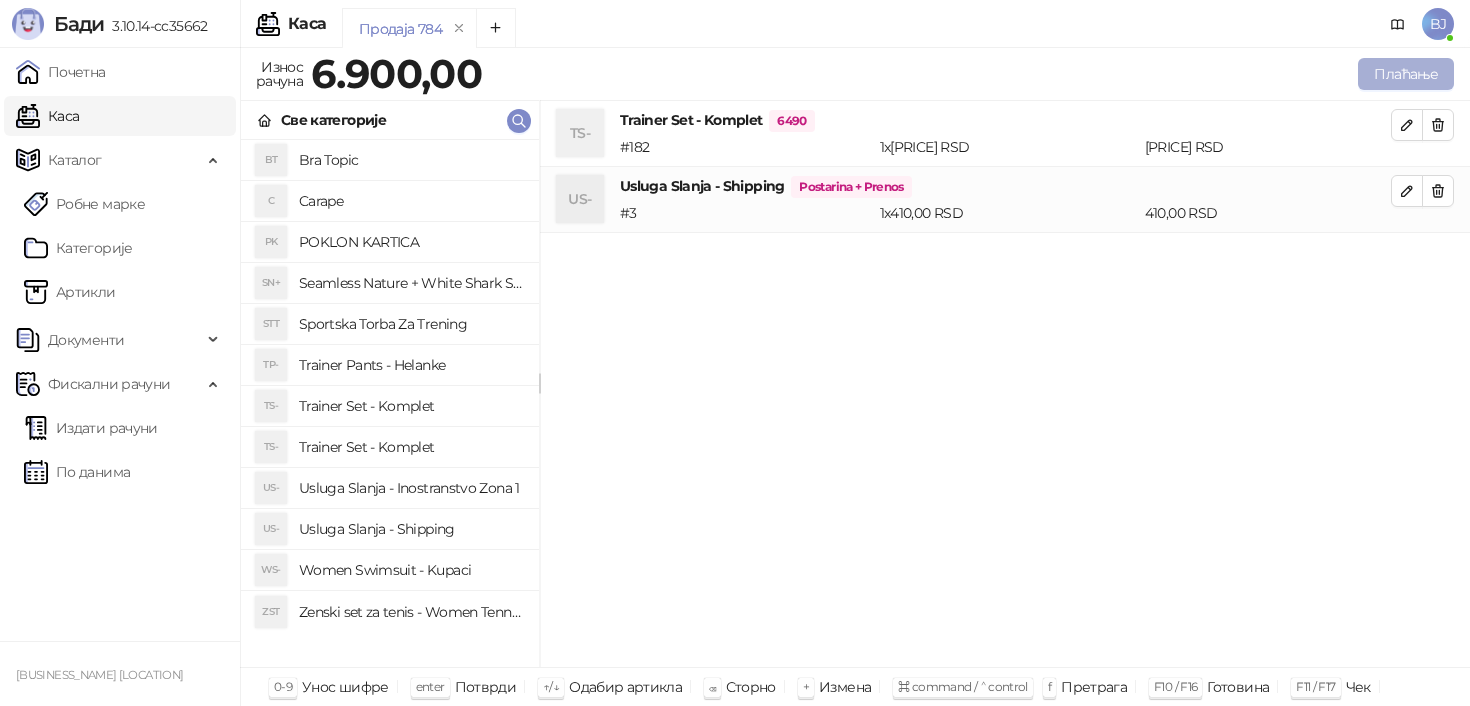 click on "Плаћање" at bounding box center [1406, 74] 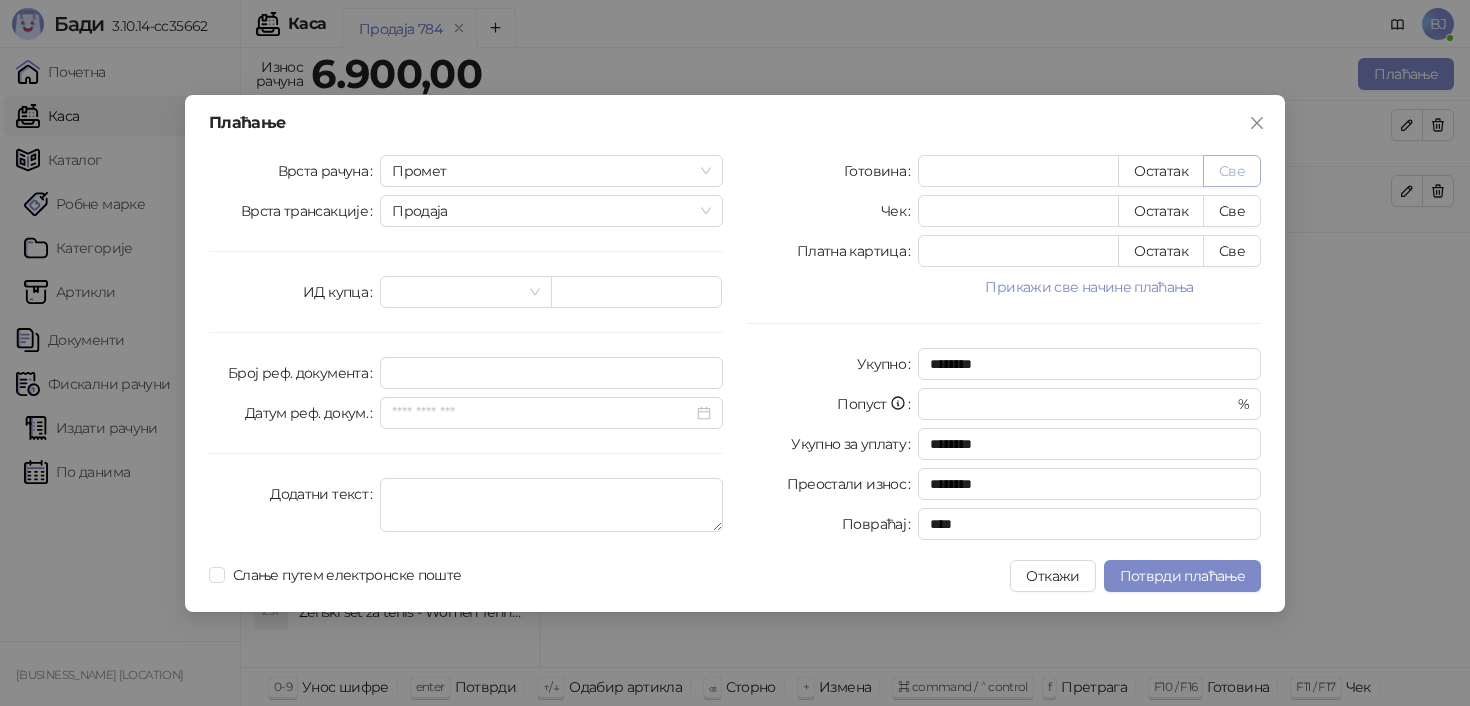 click on "Све" at bounding box center (1232, 171) 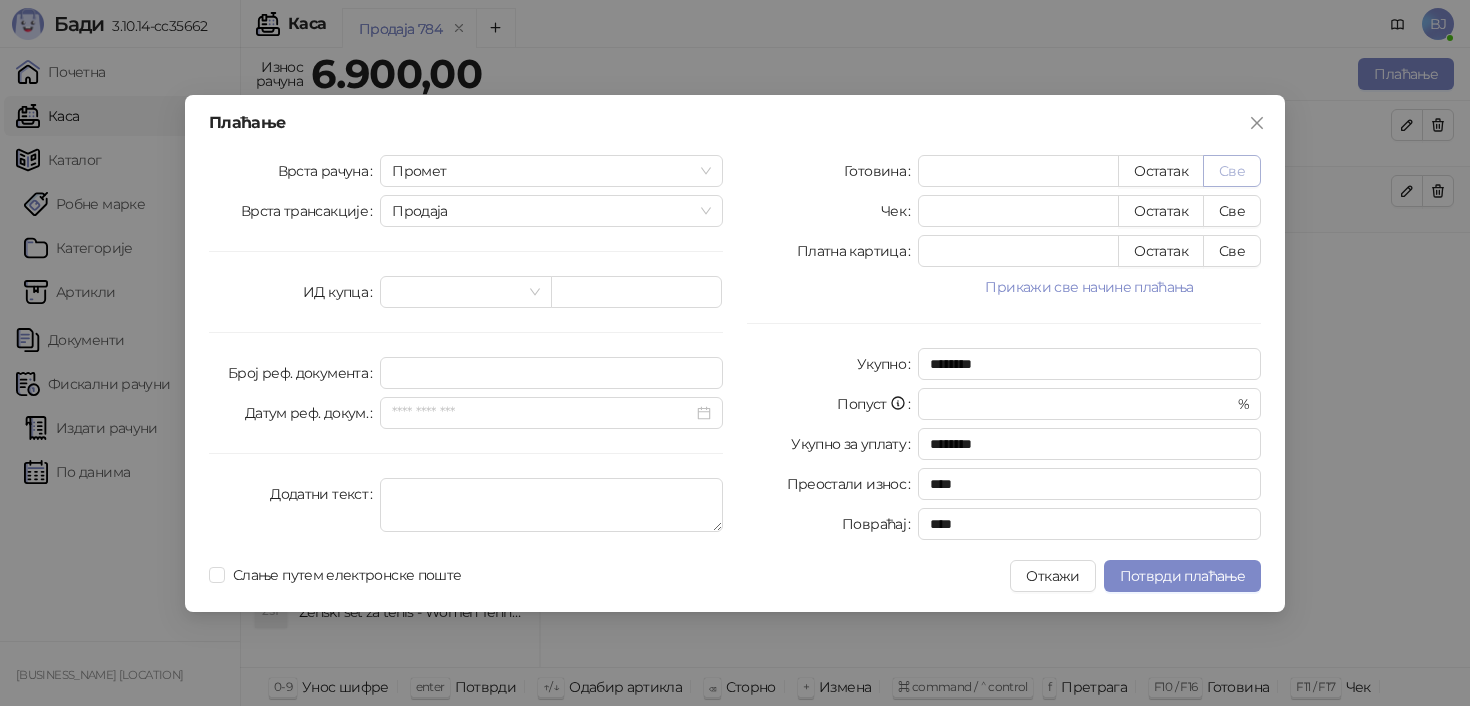type 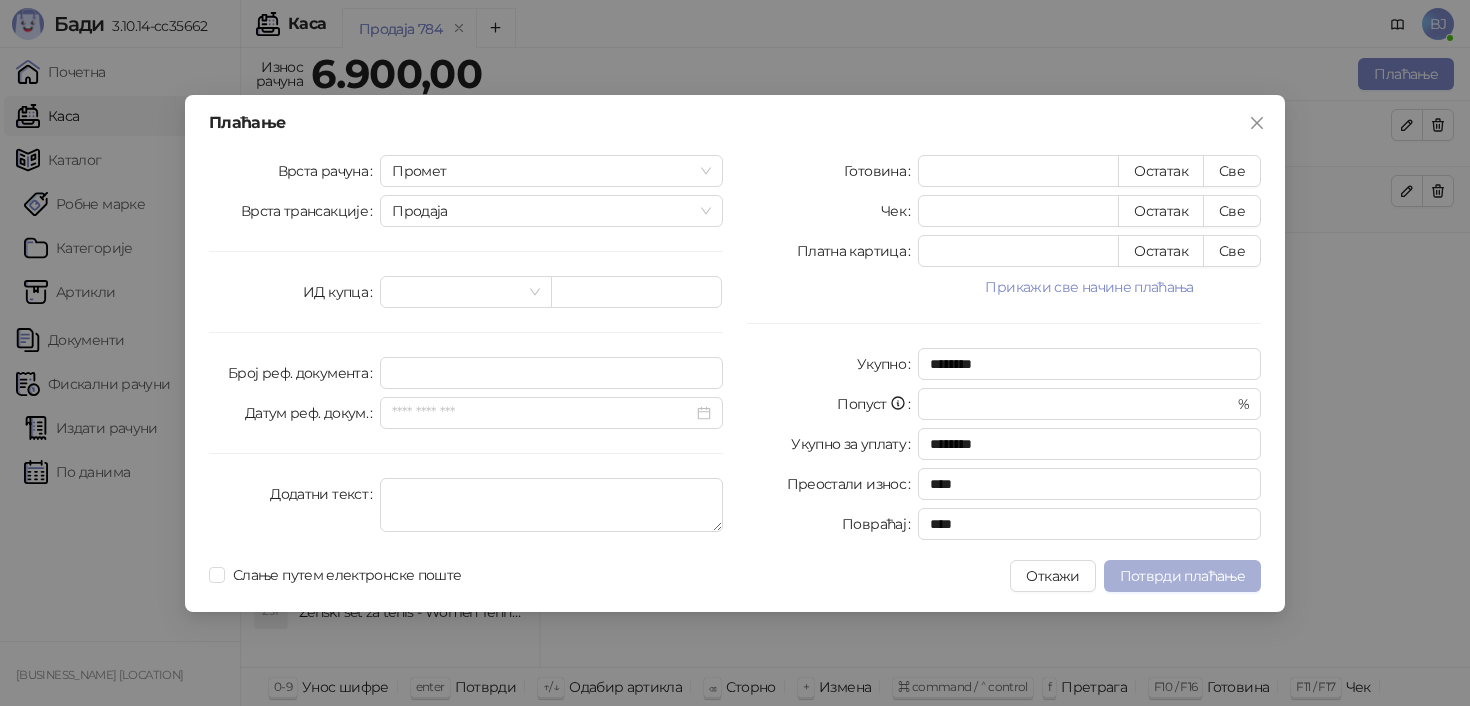 click on "Потврди плаћање" at bounding box center (1182, 576) 